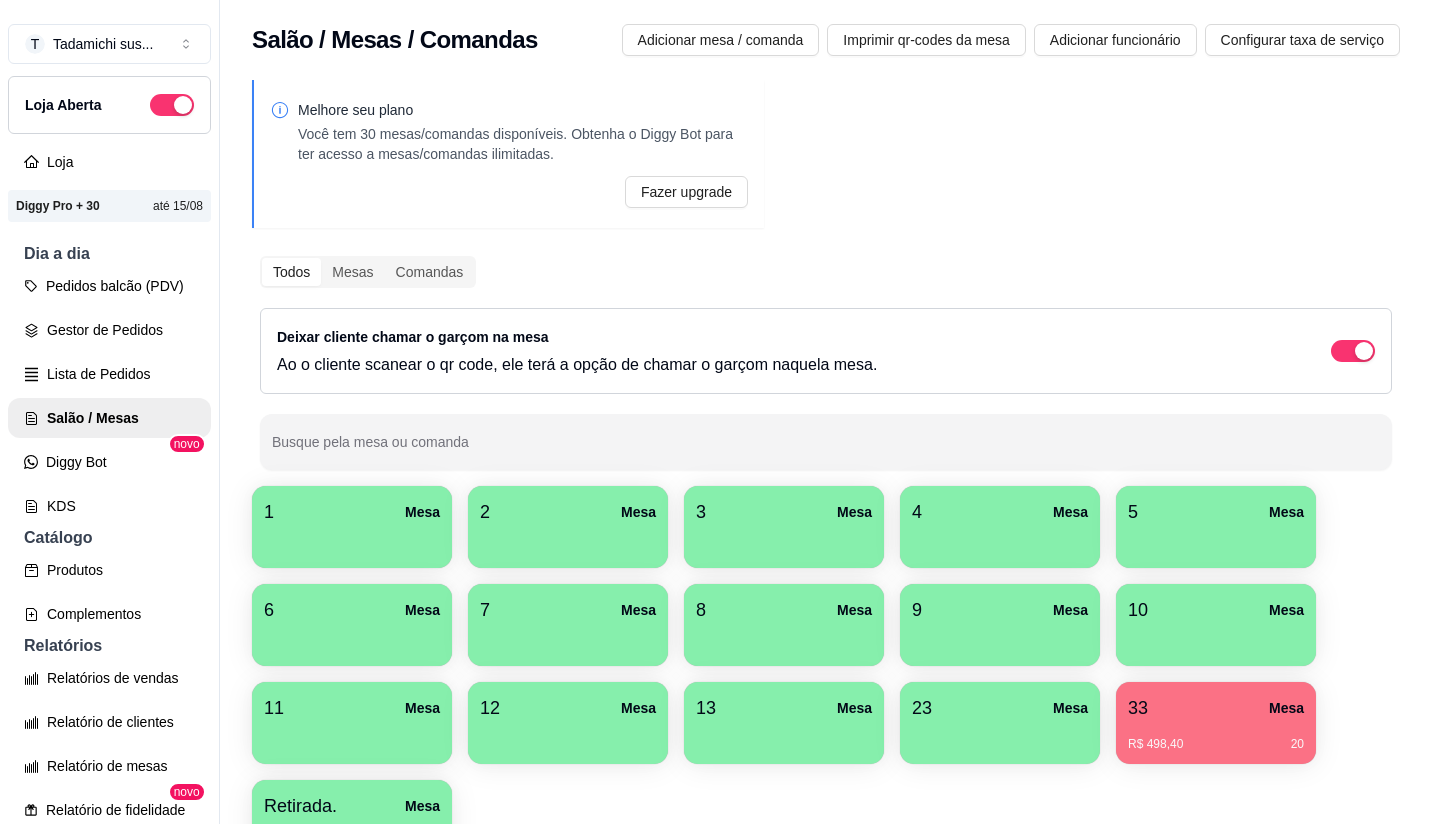 scroll, scrollTop: 0, scrollLeft: 0, axis: both 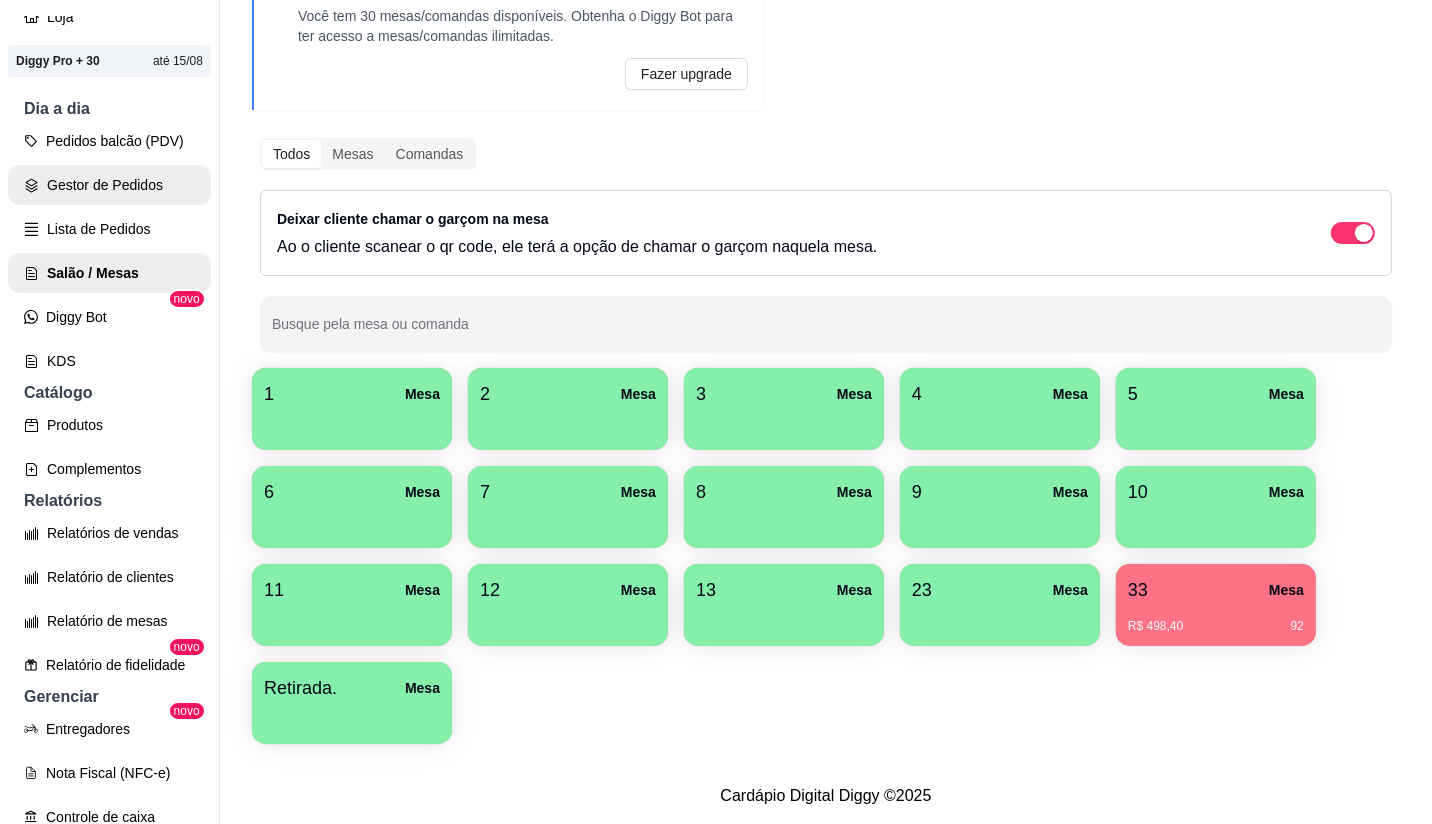 click on "Gestor de Pedidos" at bounding box center [109, 185] 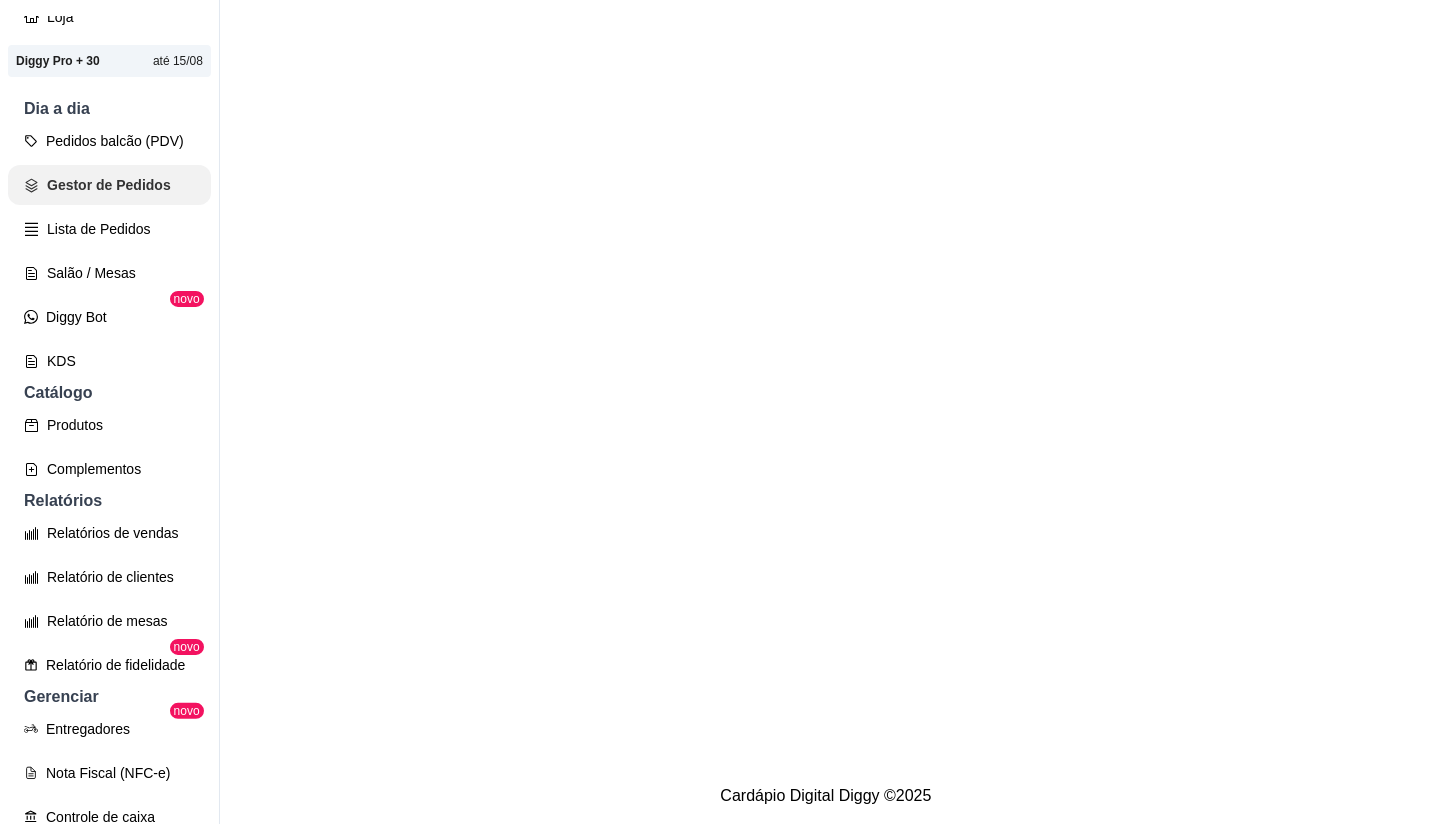 scroll, scrollTop: 0, scrollLeft: 0, axis: both 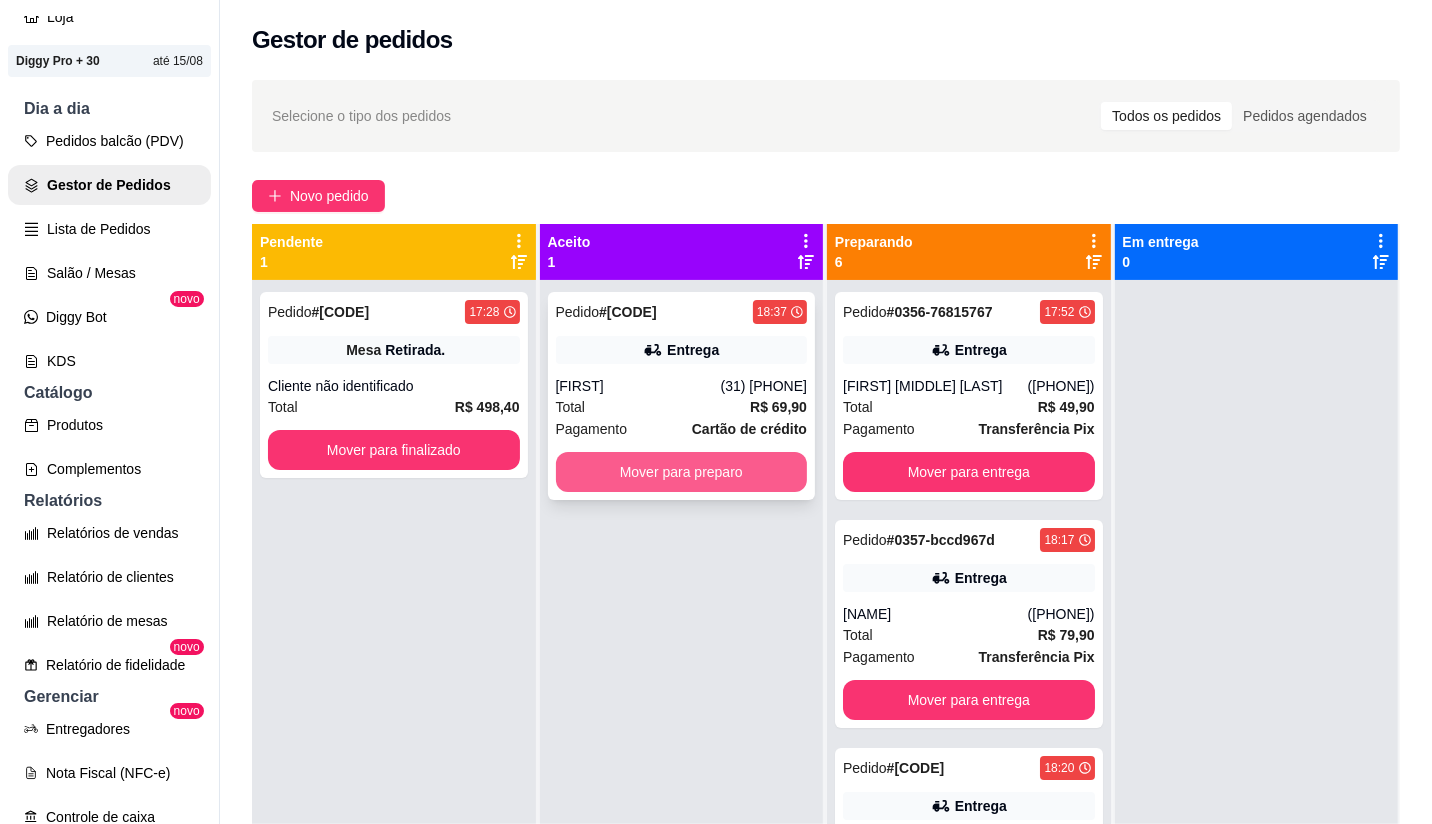 click on "Mover para preparo" at bounding box center (682, 472) 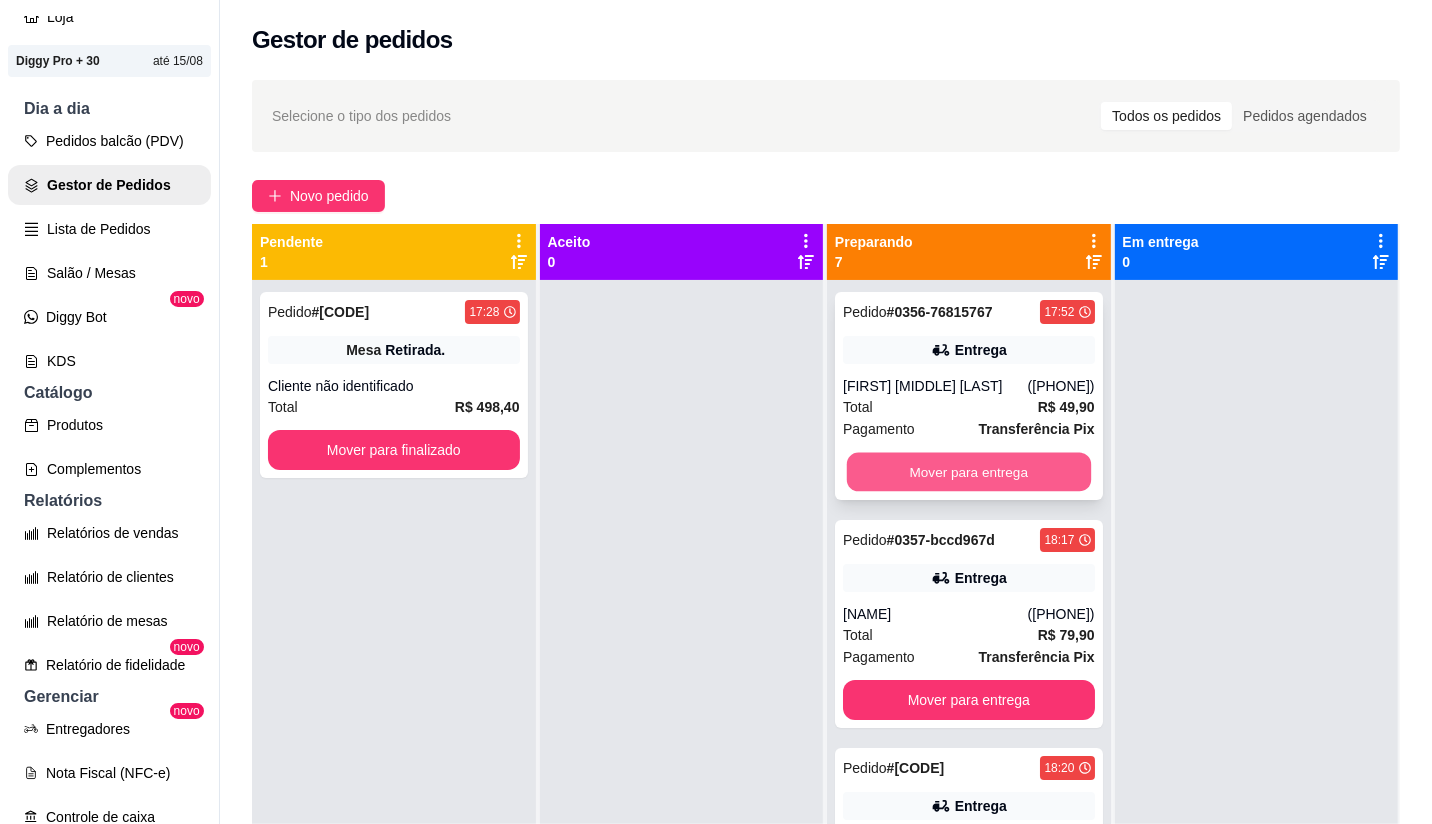 click on "Mover para entrega" at bounding box center (969, 472) 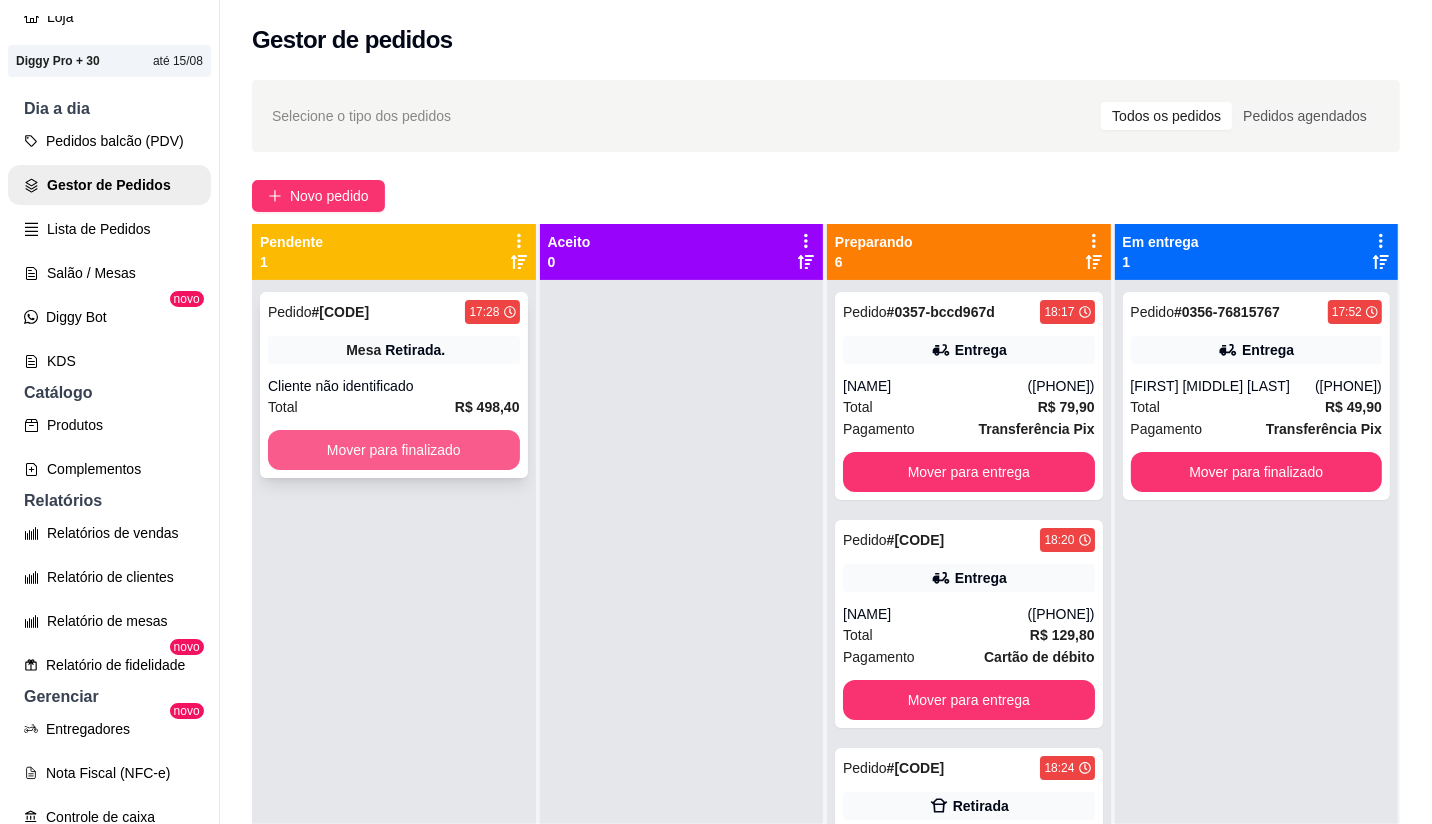 click on "Mover para finalizado" at bounding box center [394, 450] 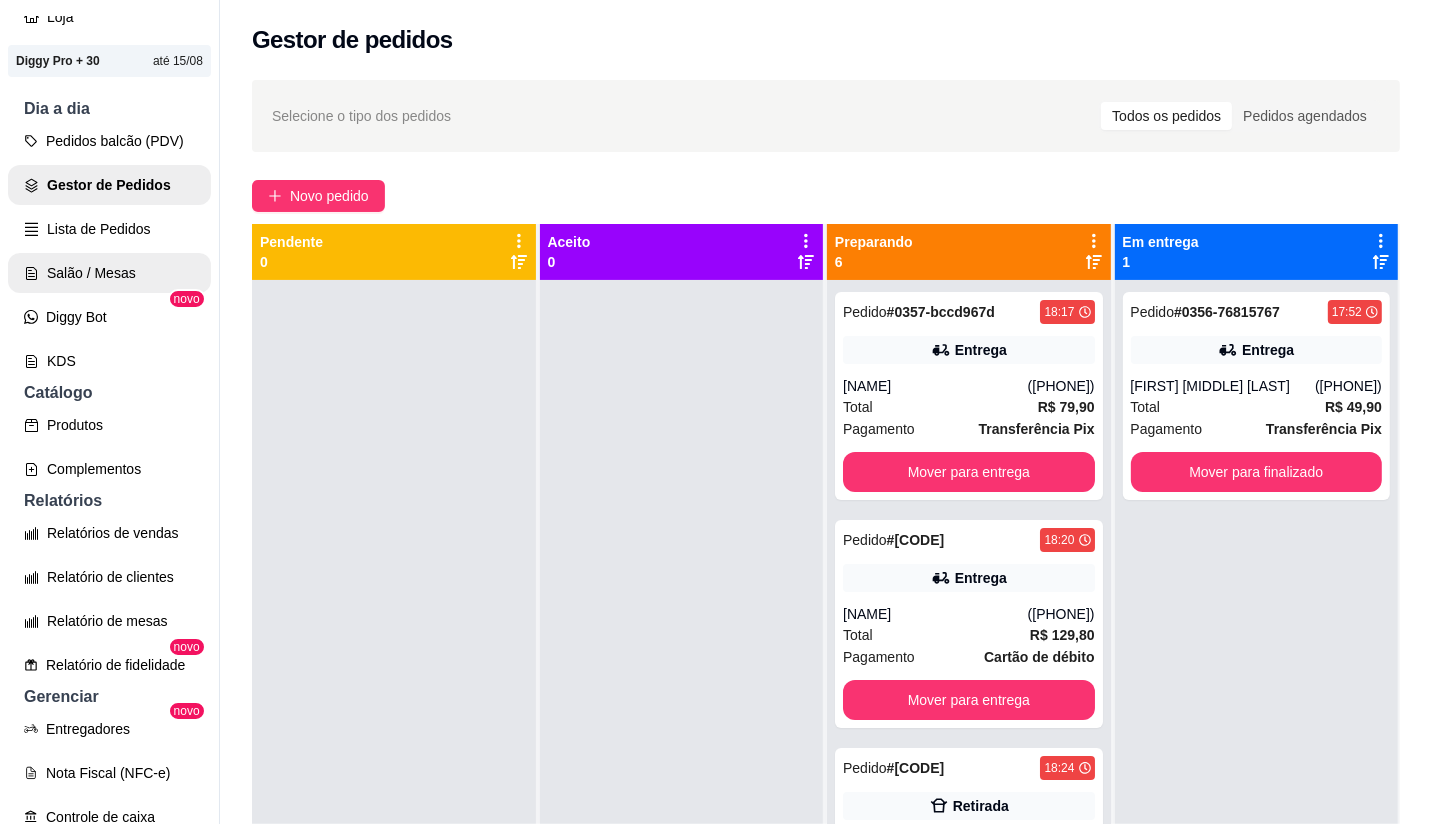 click on "Salão / Mesas" at bounding box center (109, 273) 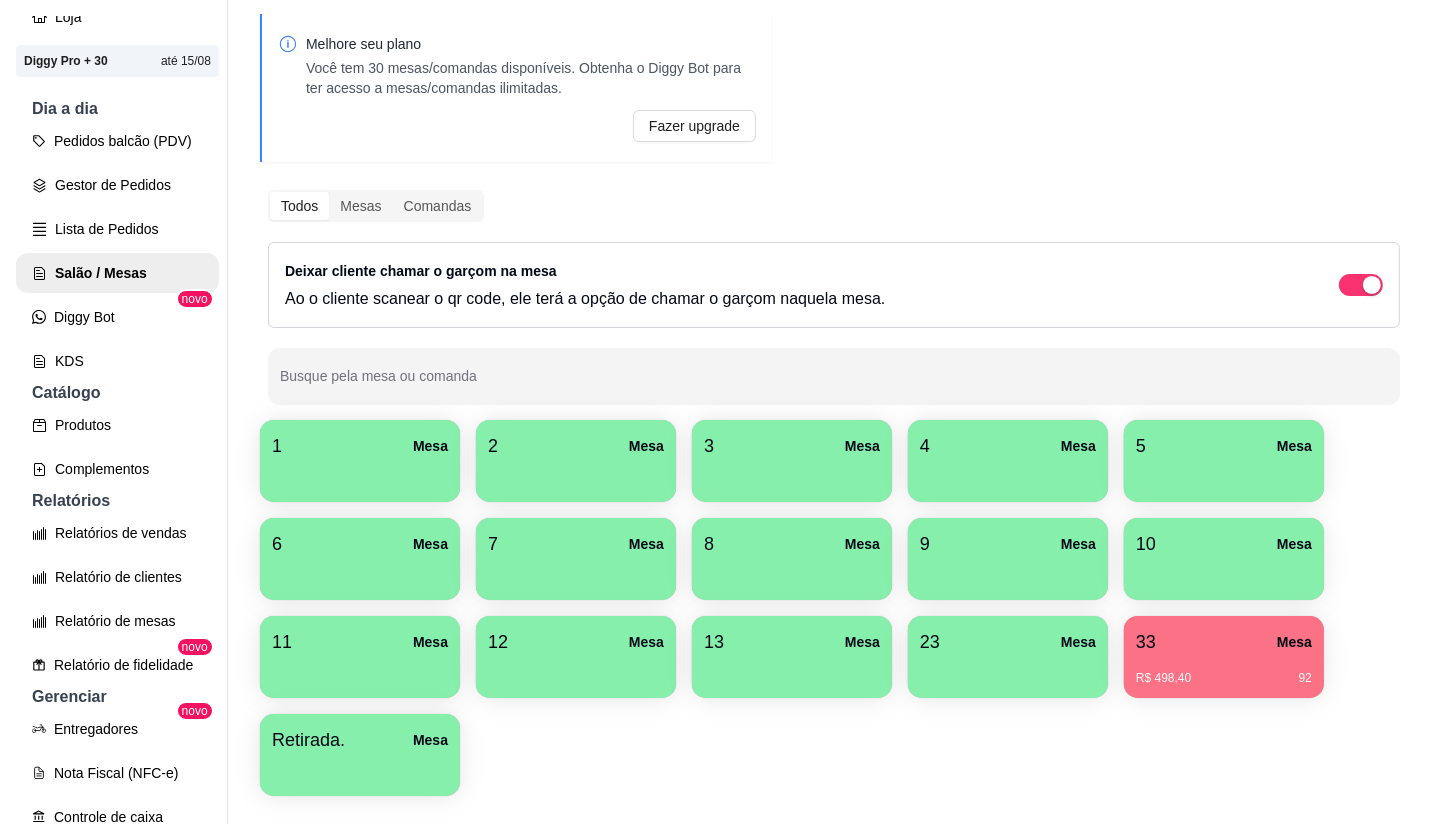 scroll, scrollTop: 134, scrollLeft: 0, axis: vertical 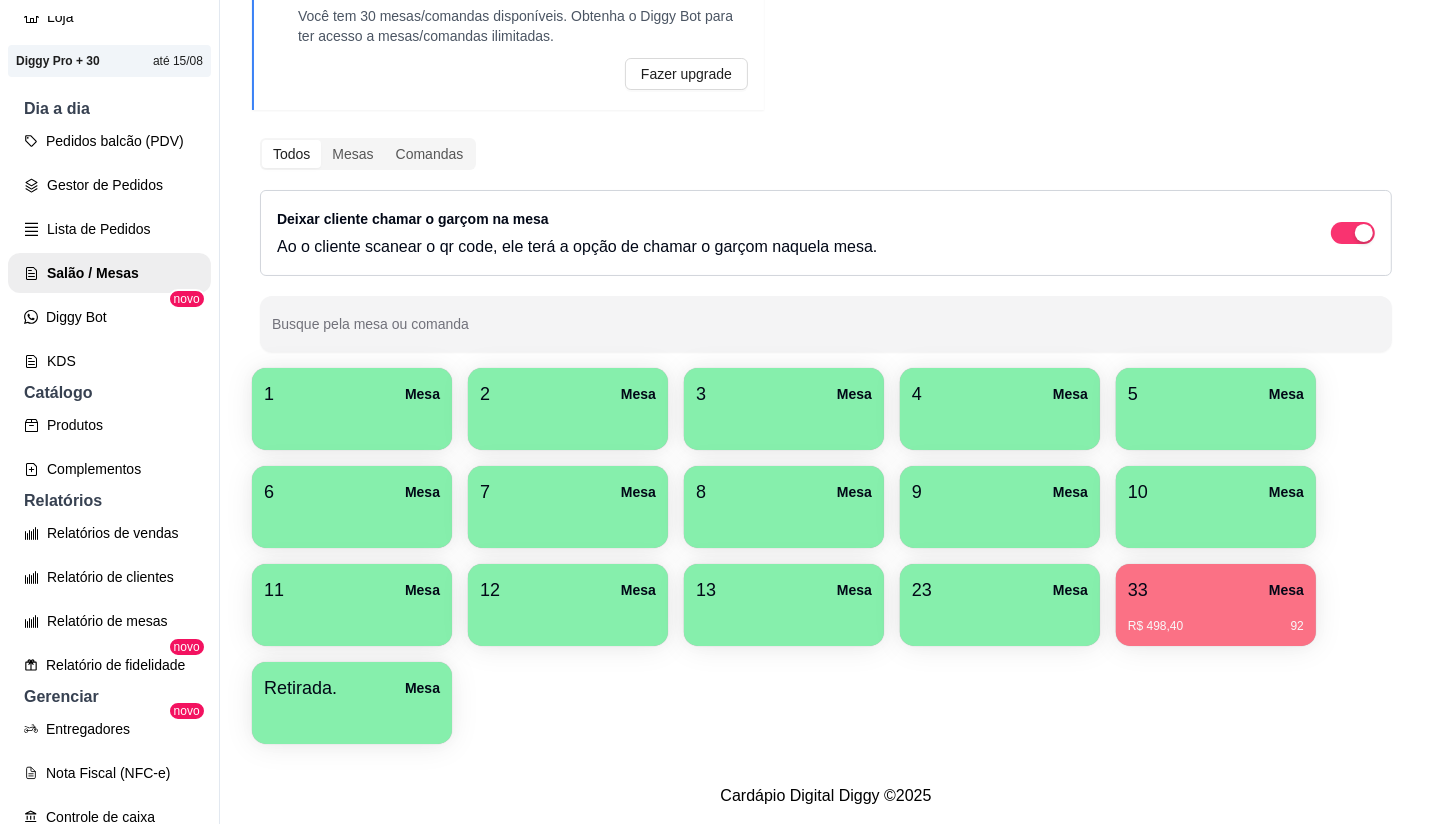 click on "1 Mesa" at bounding box center [352, 394] 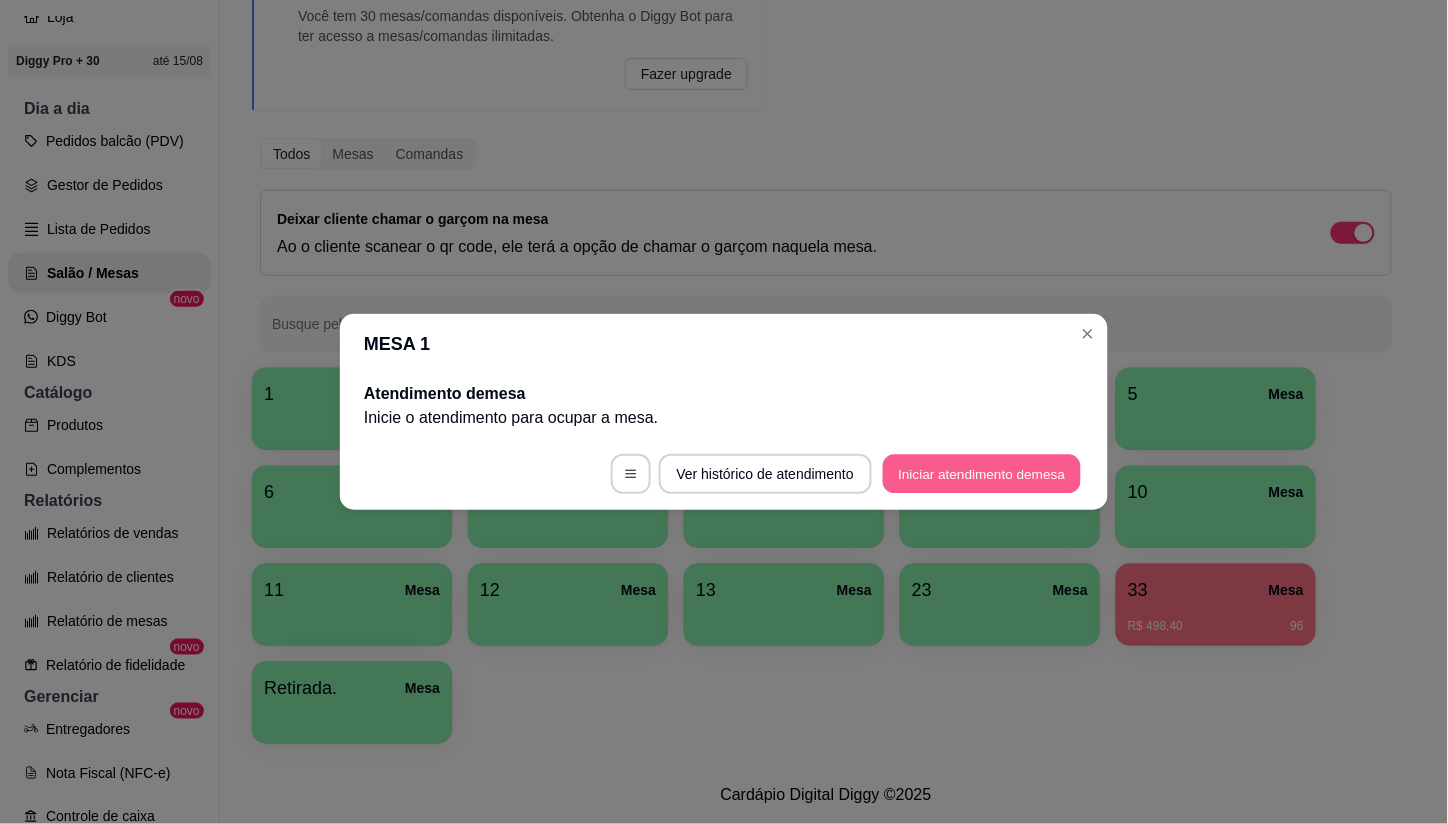 click on "Iniciar atendimento de  mesa" at bounding box center [982, 474] 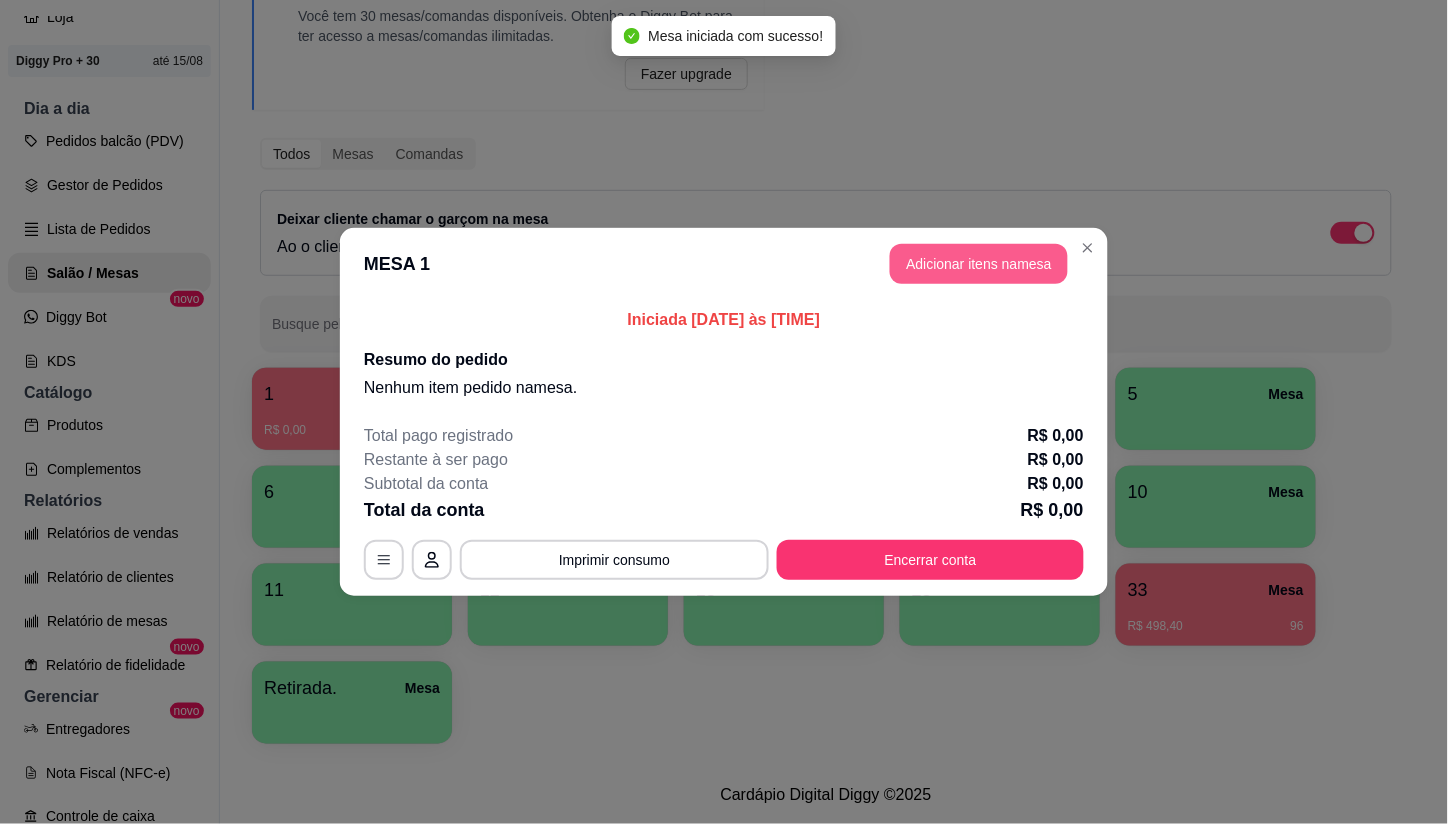 click on "Adicionar itens na  mesa" at bounding box center [979, 264] 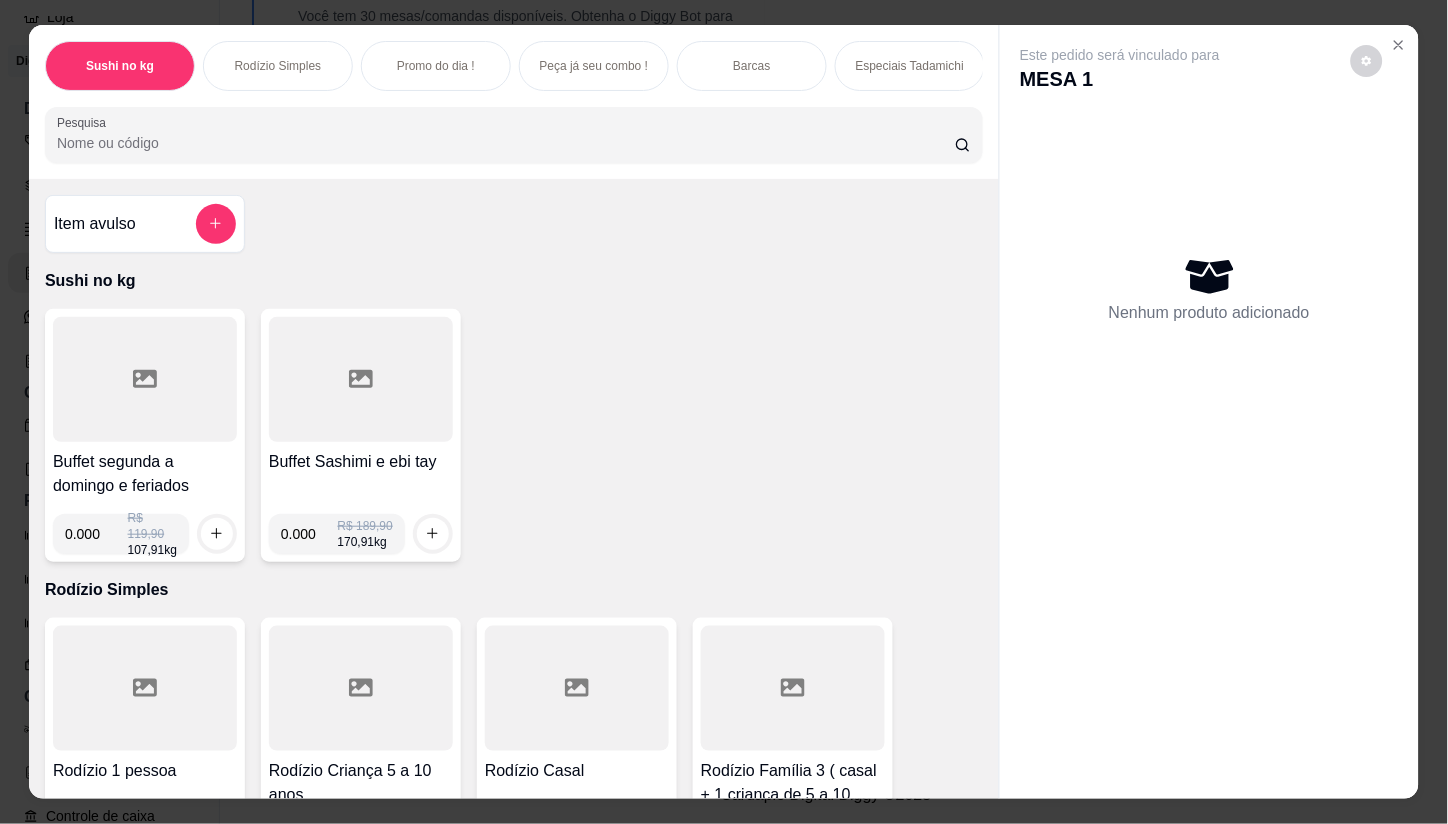 click 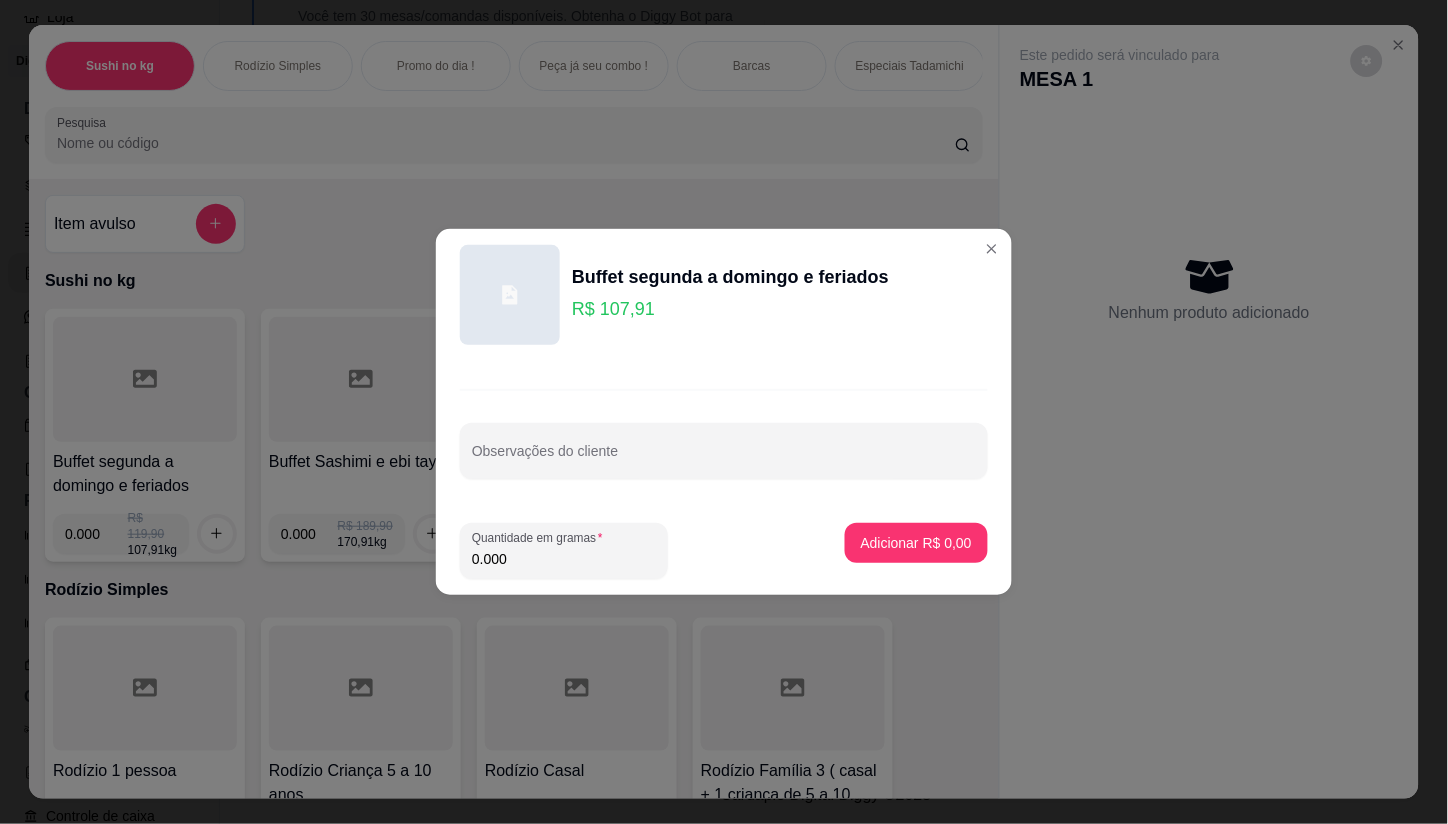 click on "0.000" at bounding box center (564, 559) 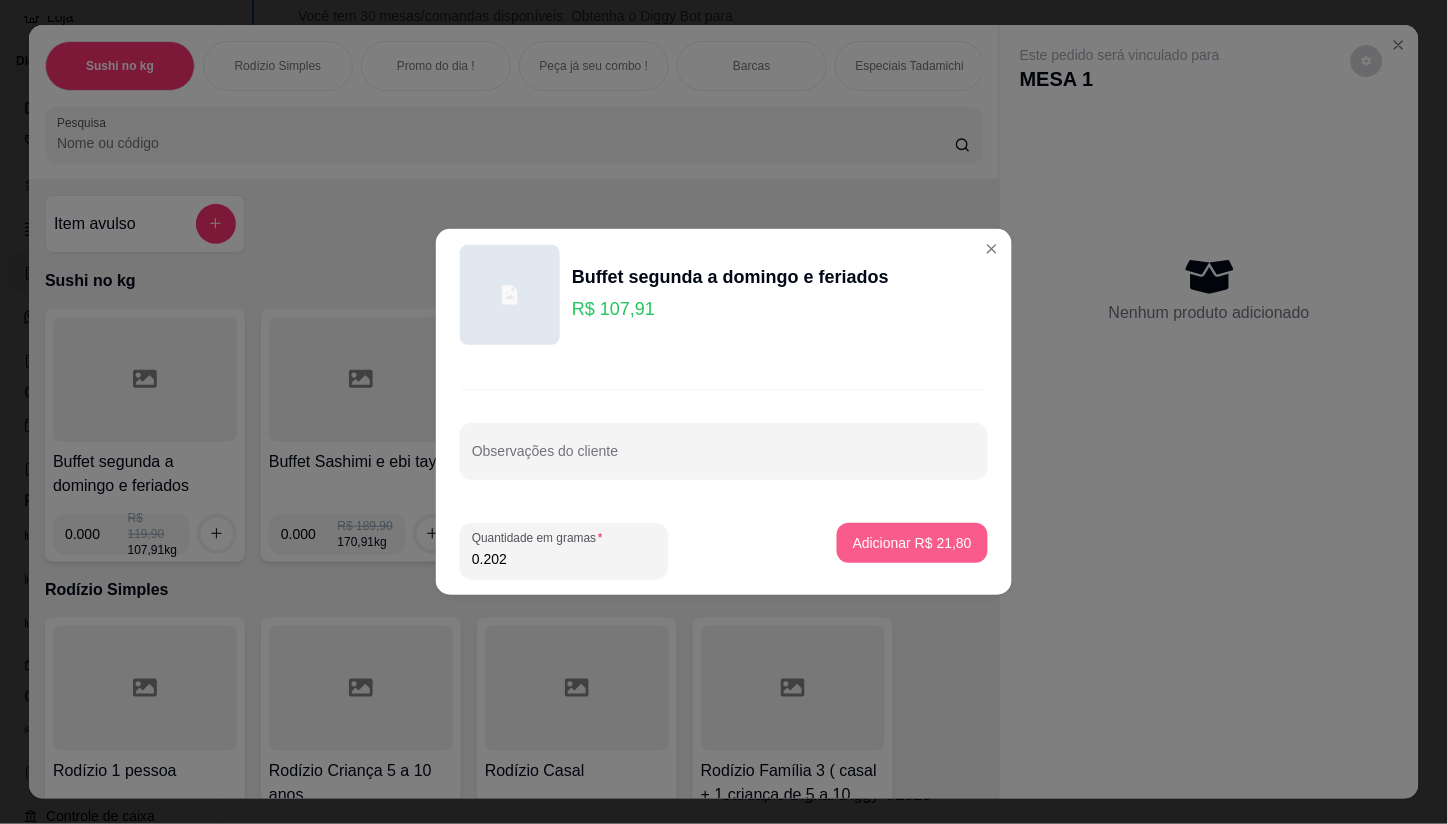 type on "0.202" 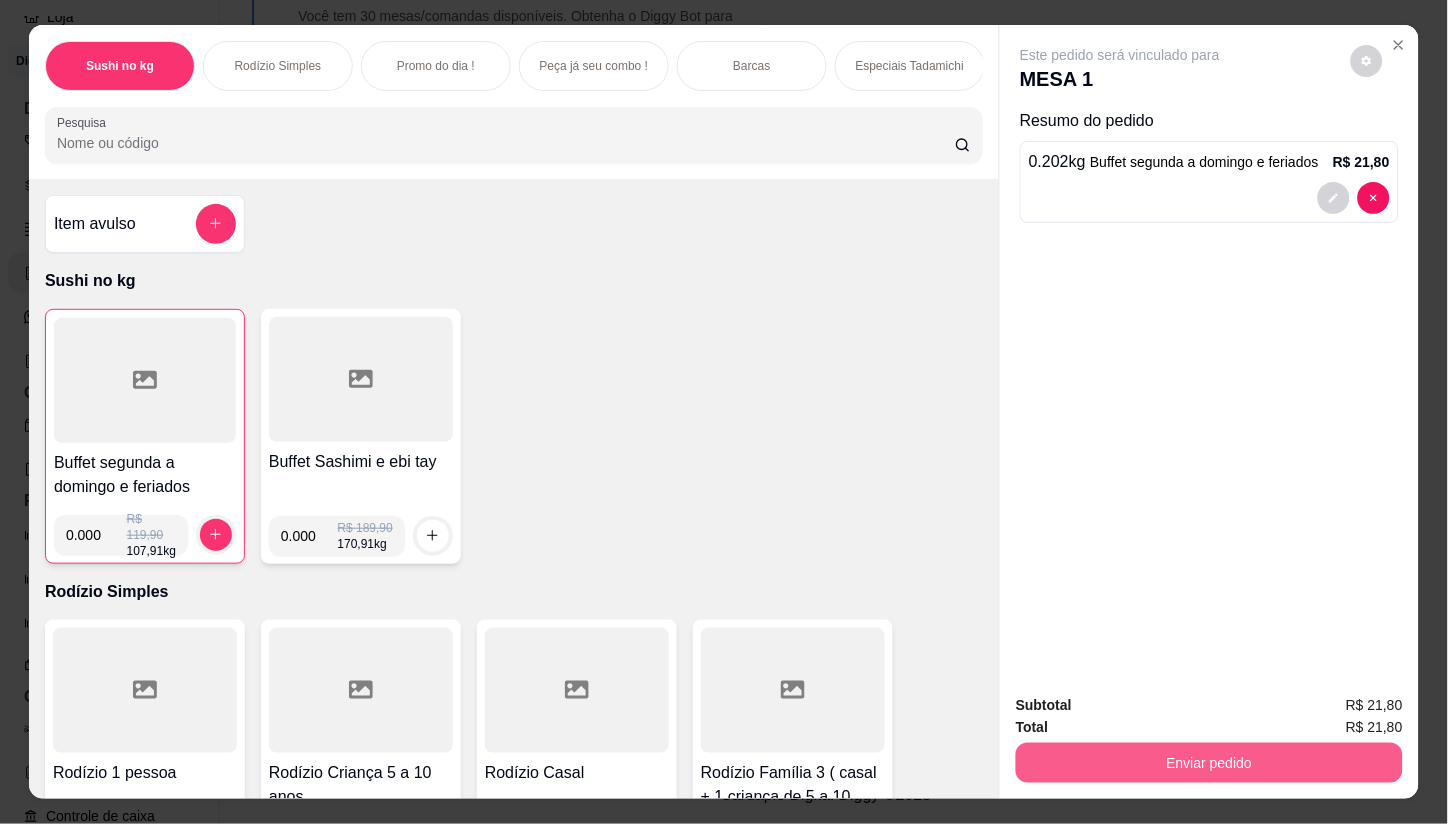 click on "Enviar pedido" at bounding box center [1209, 763] 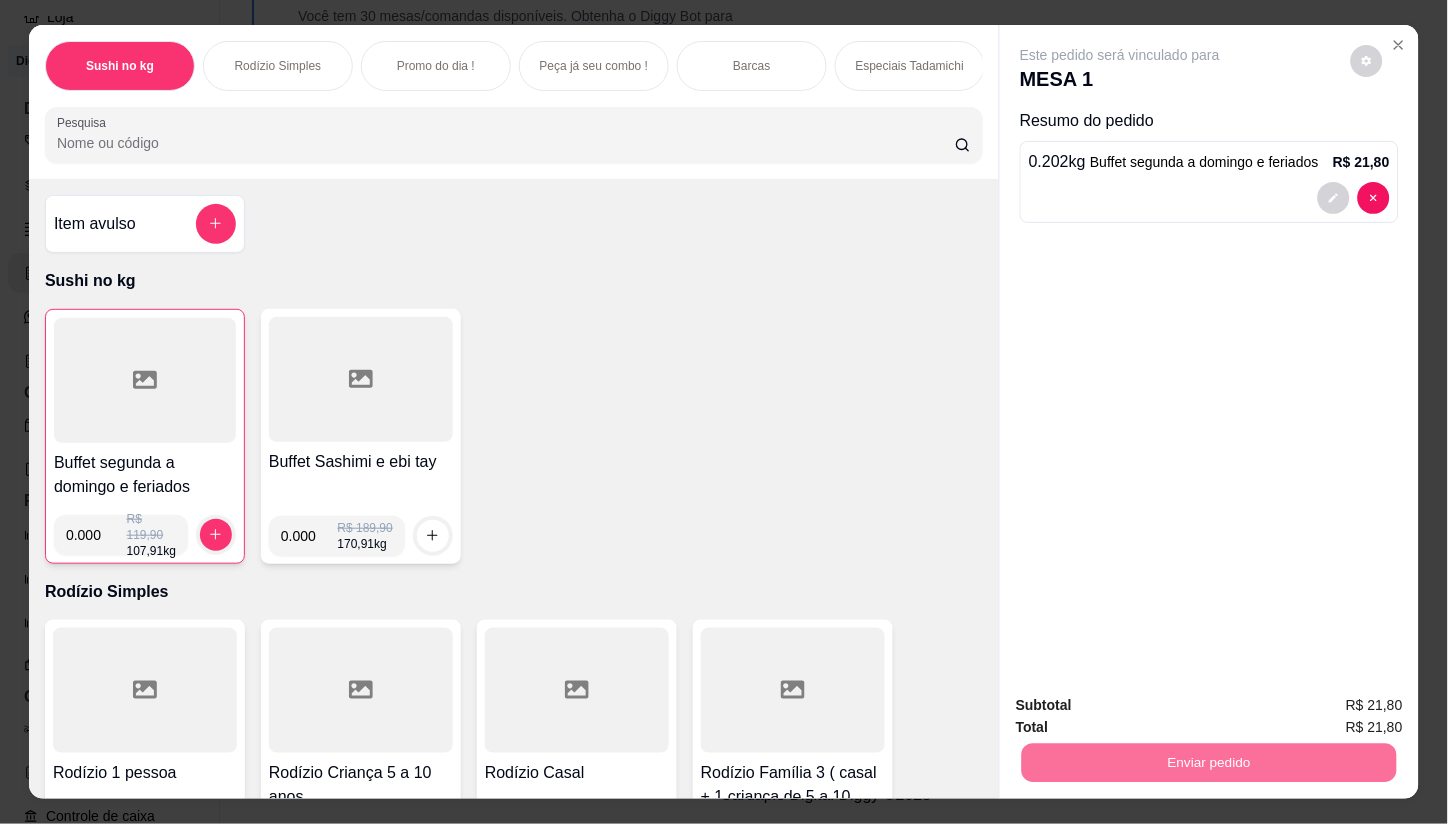 click on "Não registrar e enviar pedido" at bounding box center [1143, 706] 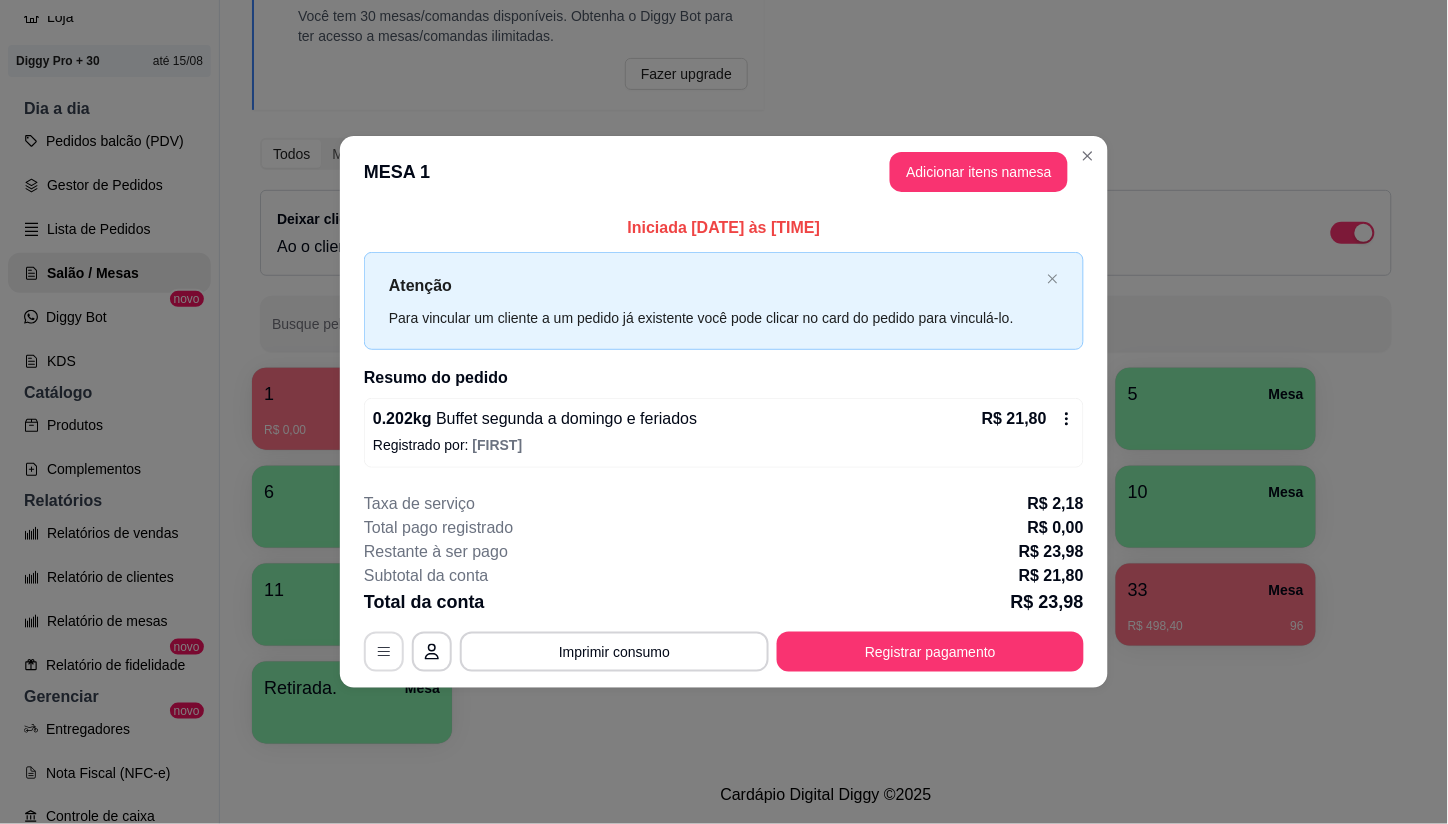 click 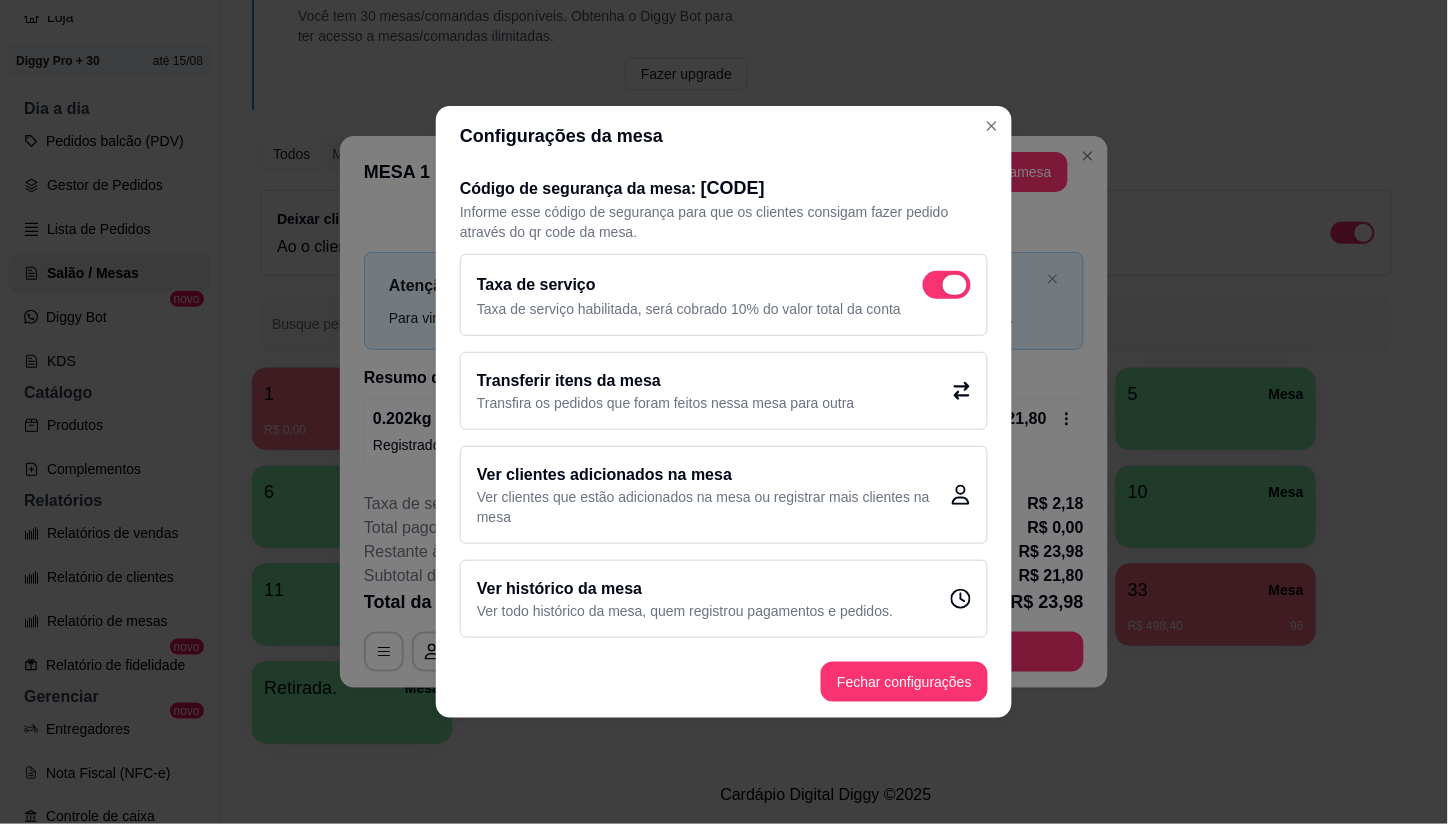click at bounding box center (947, 285) 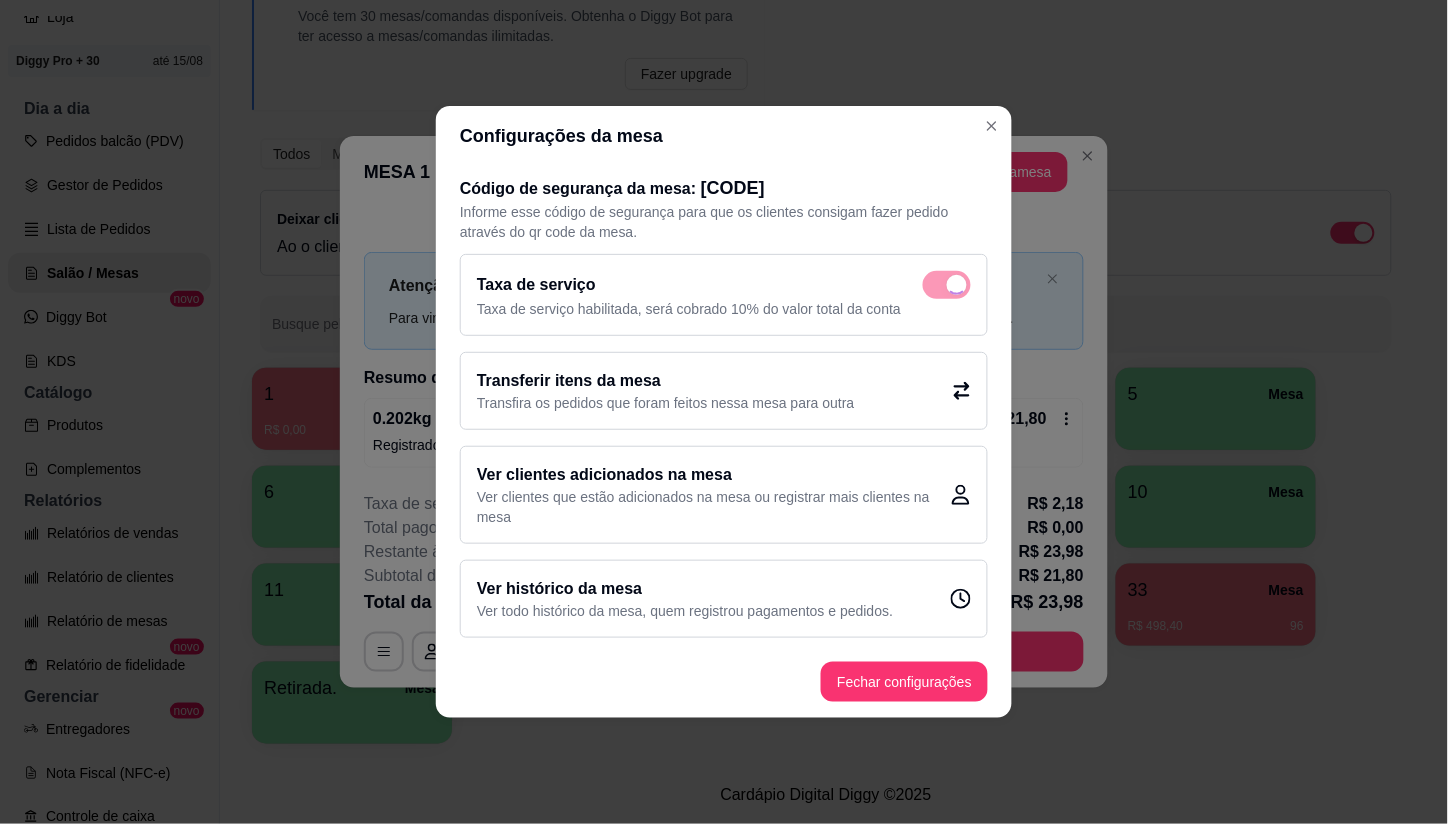 checkbox on "false" 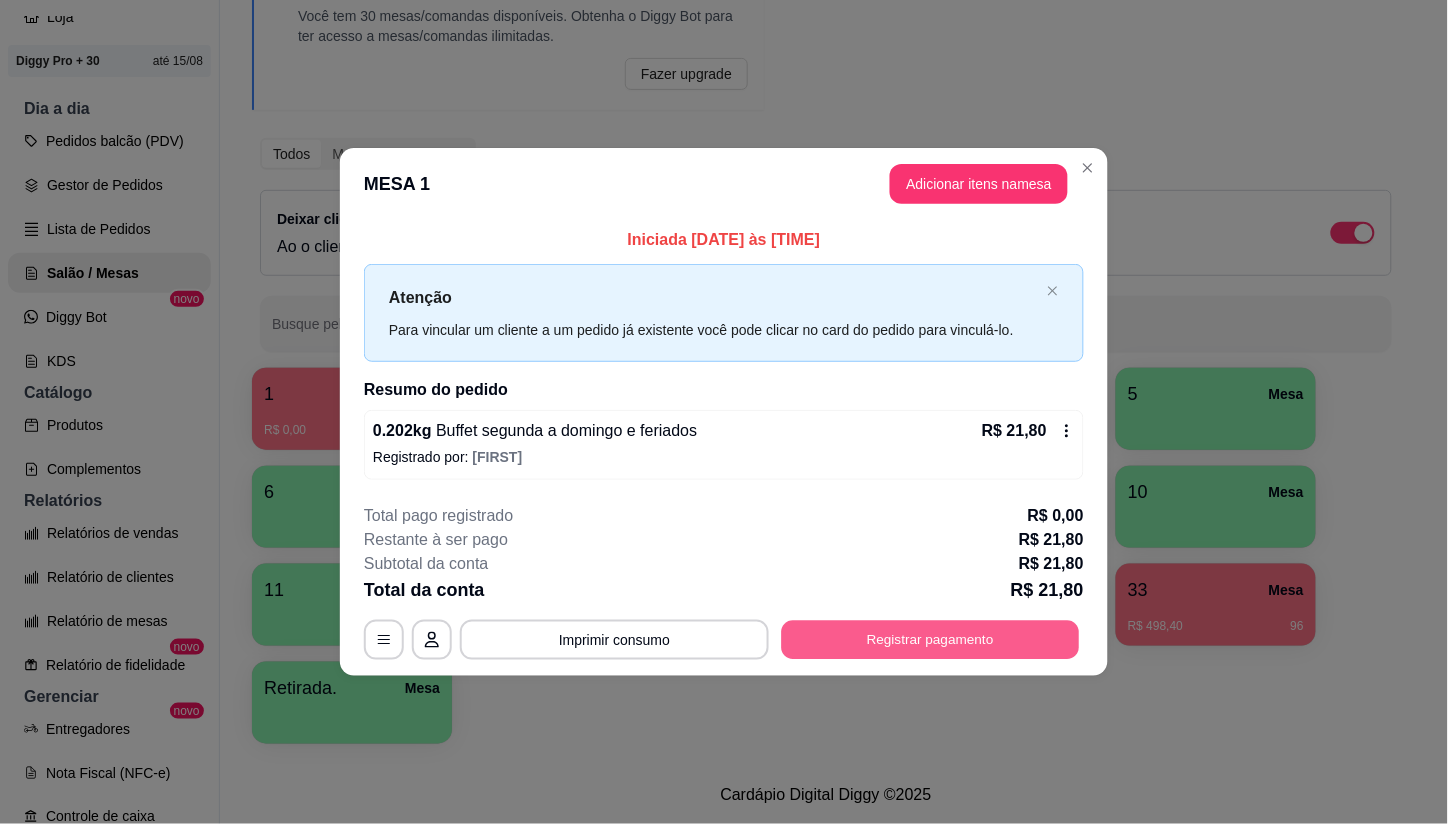 click on "Registrar pagamento" at bounding box center [931, 639] 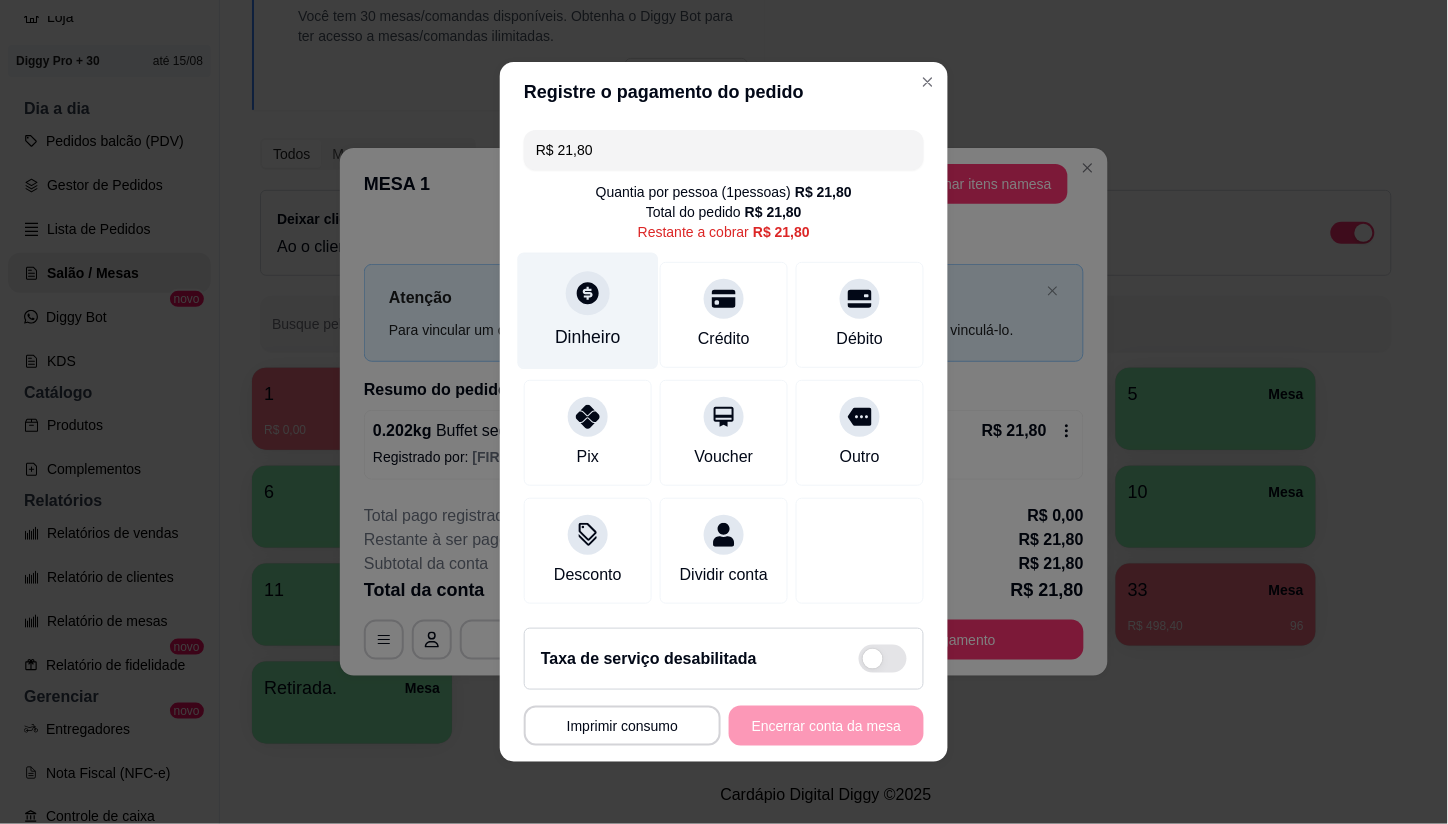 click 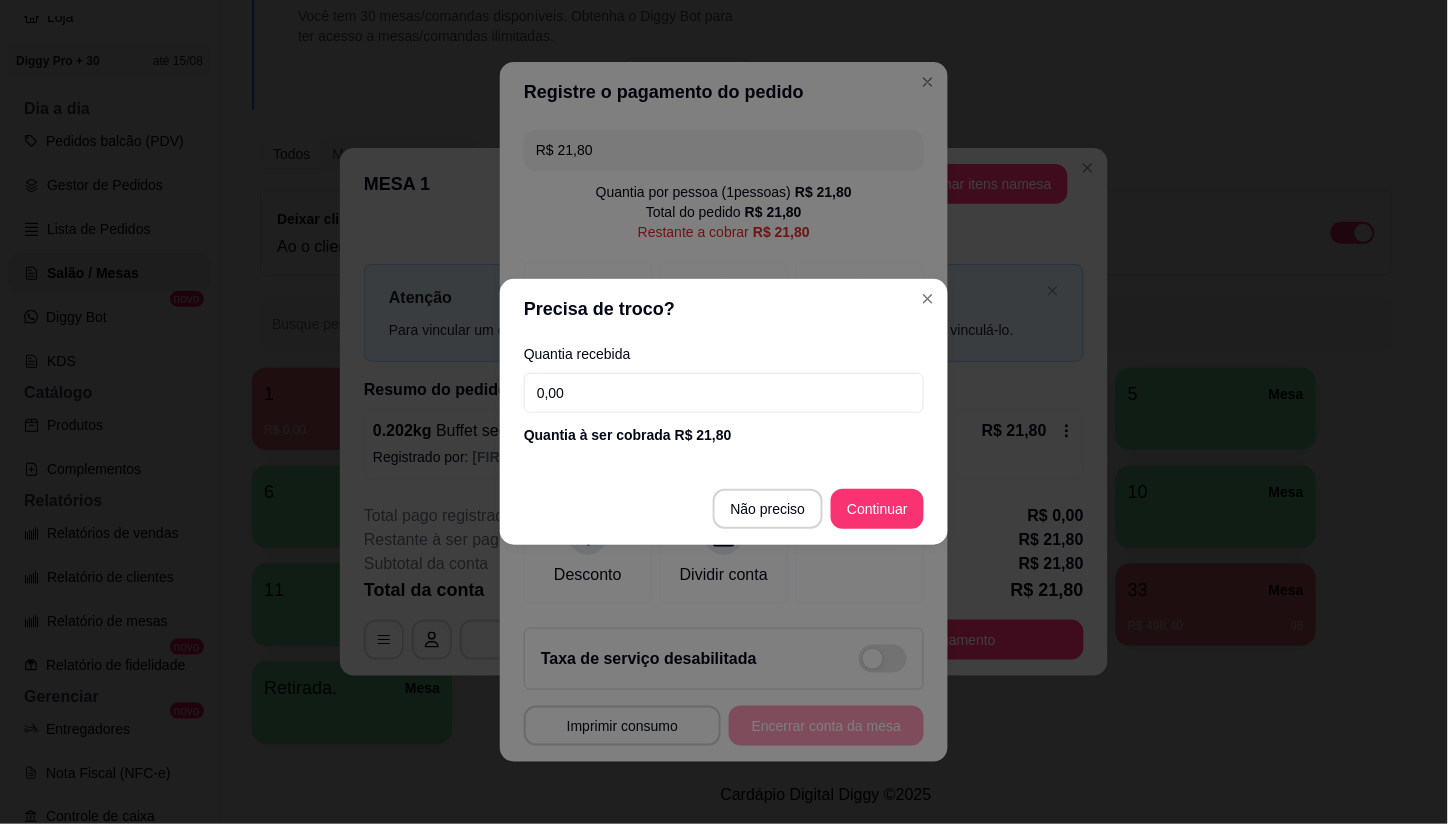 click on "0,00" at bounding box center (724, 393) 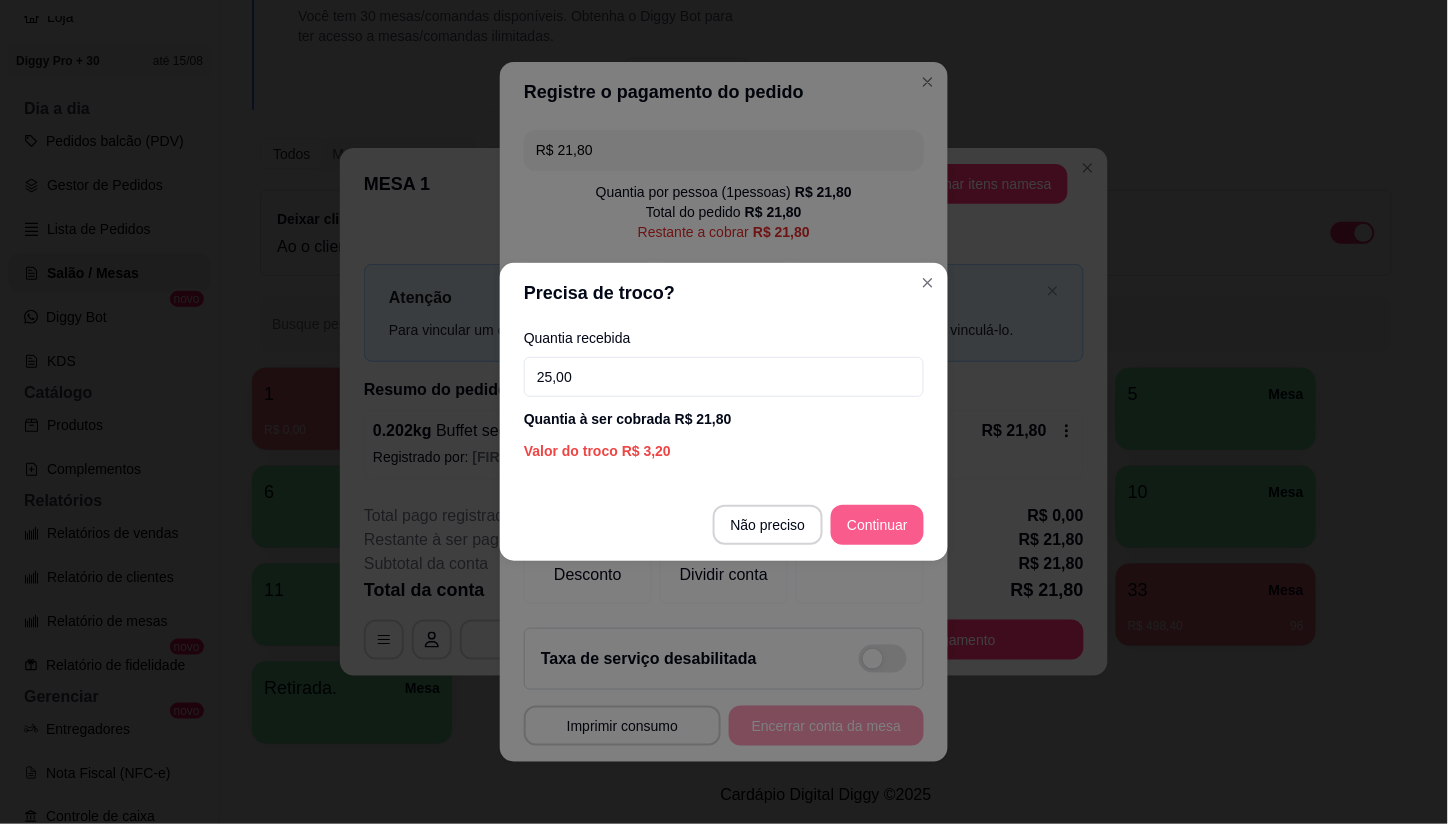 type on "25,00" 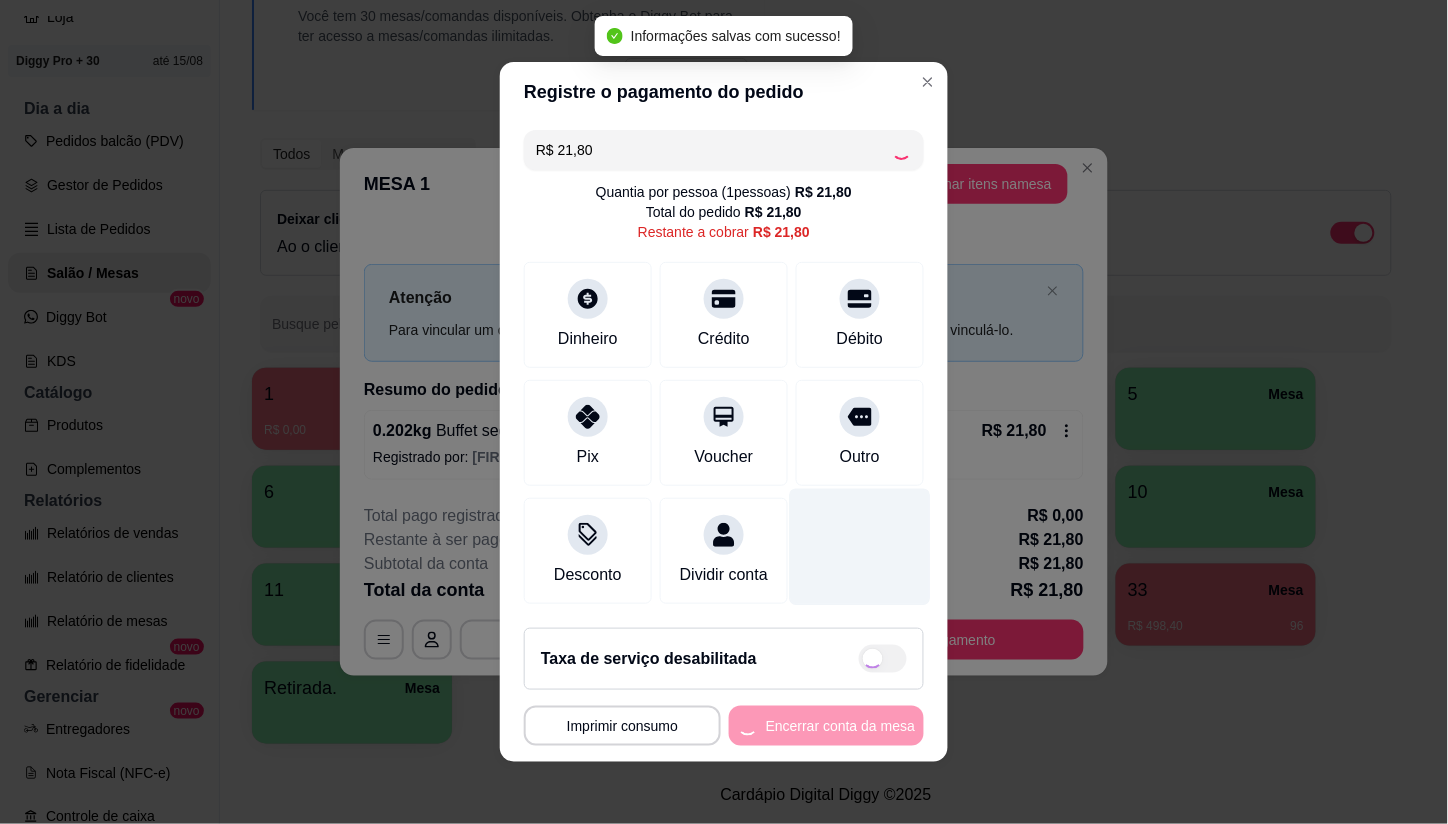 type on "R$ 0,00" 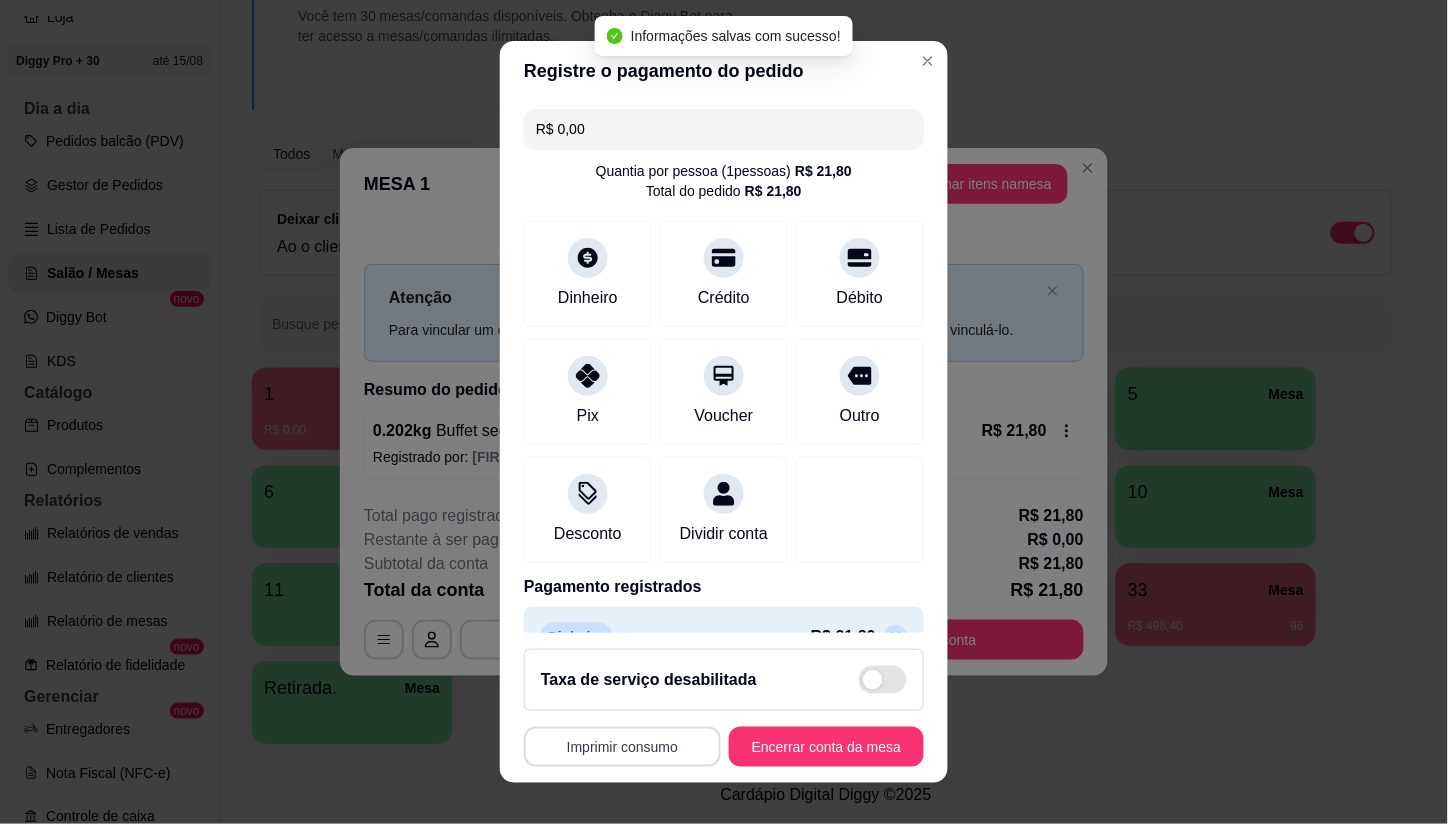 click on "Imprimir consumo" at bounding box center (622, 747) 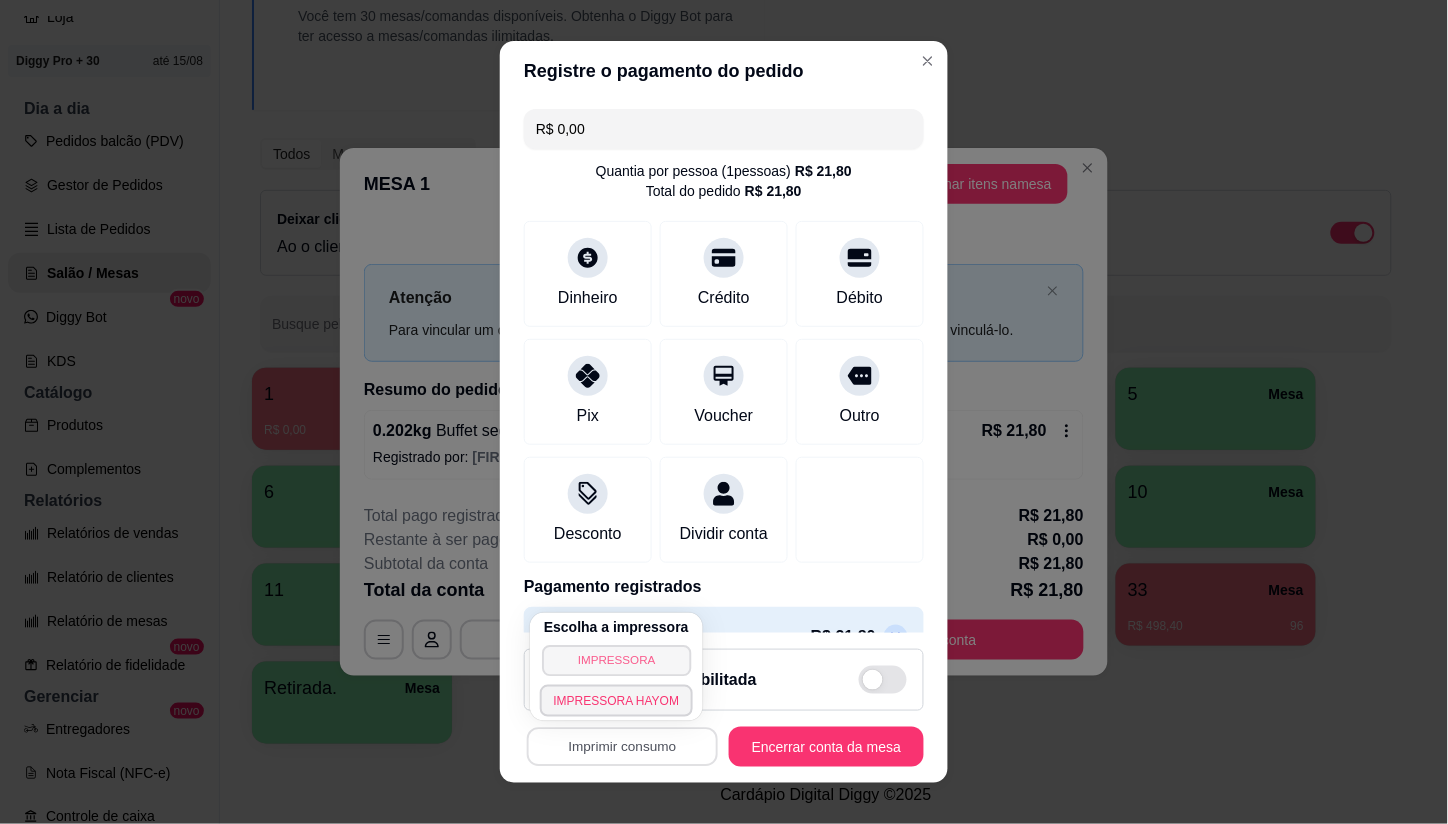 click on "IMPRESSORA" at bounding box center [616, 660] 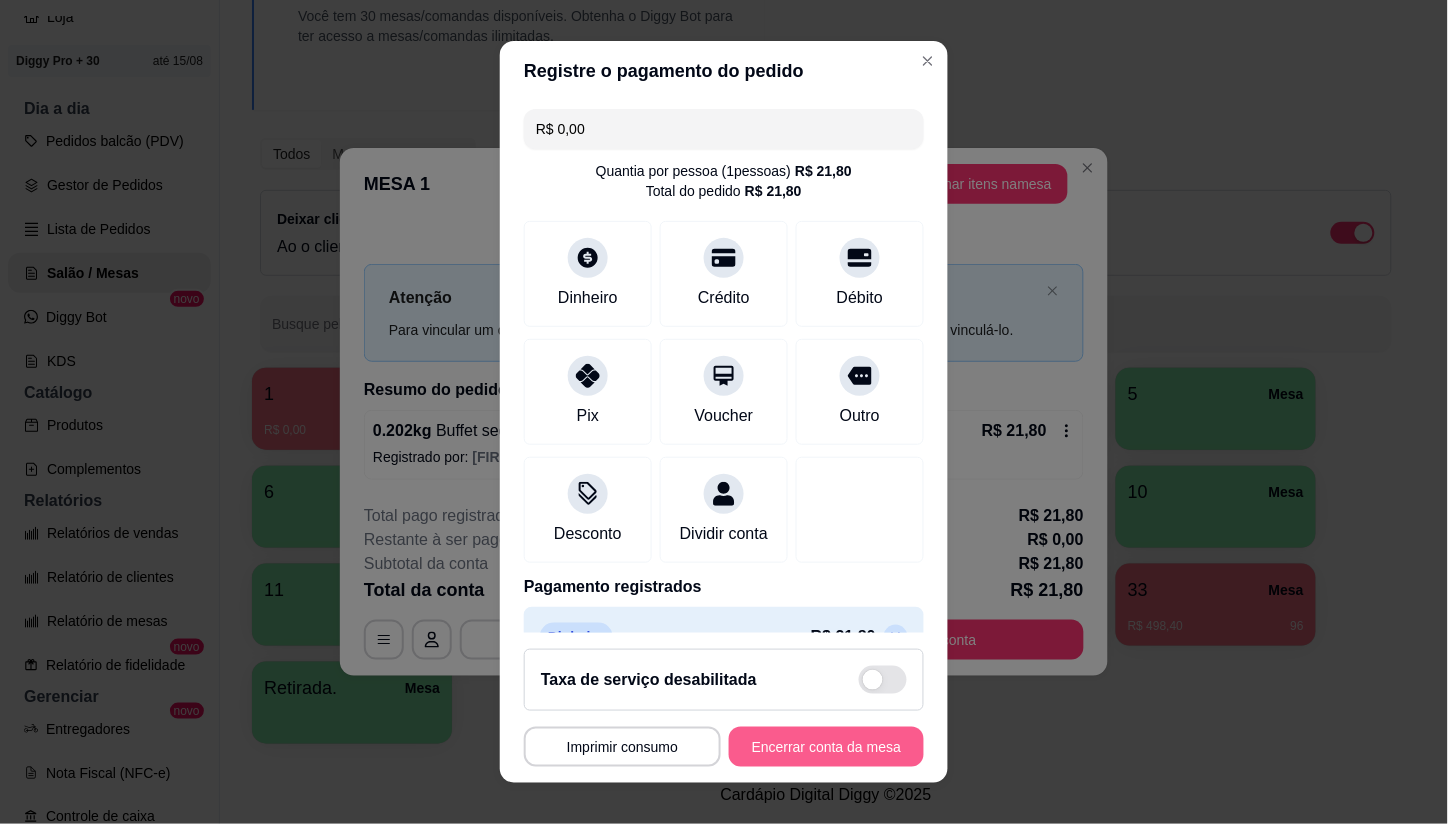 click on "Encerrar conta da mesa" at bounding box center [826, 747] 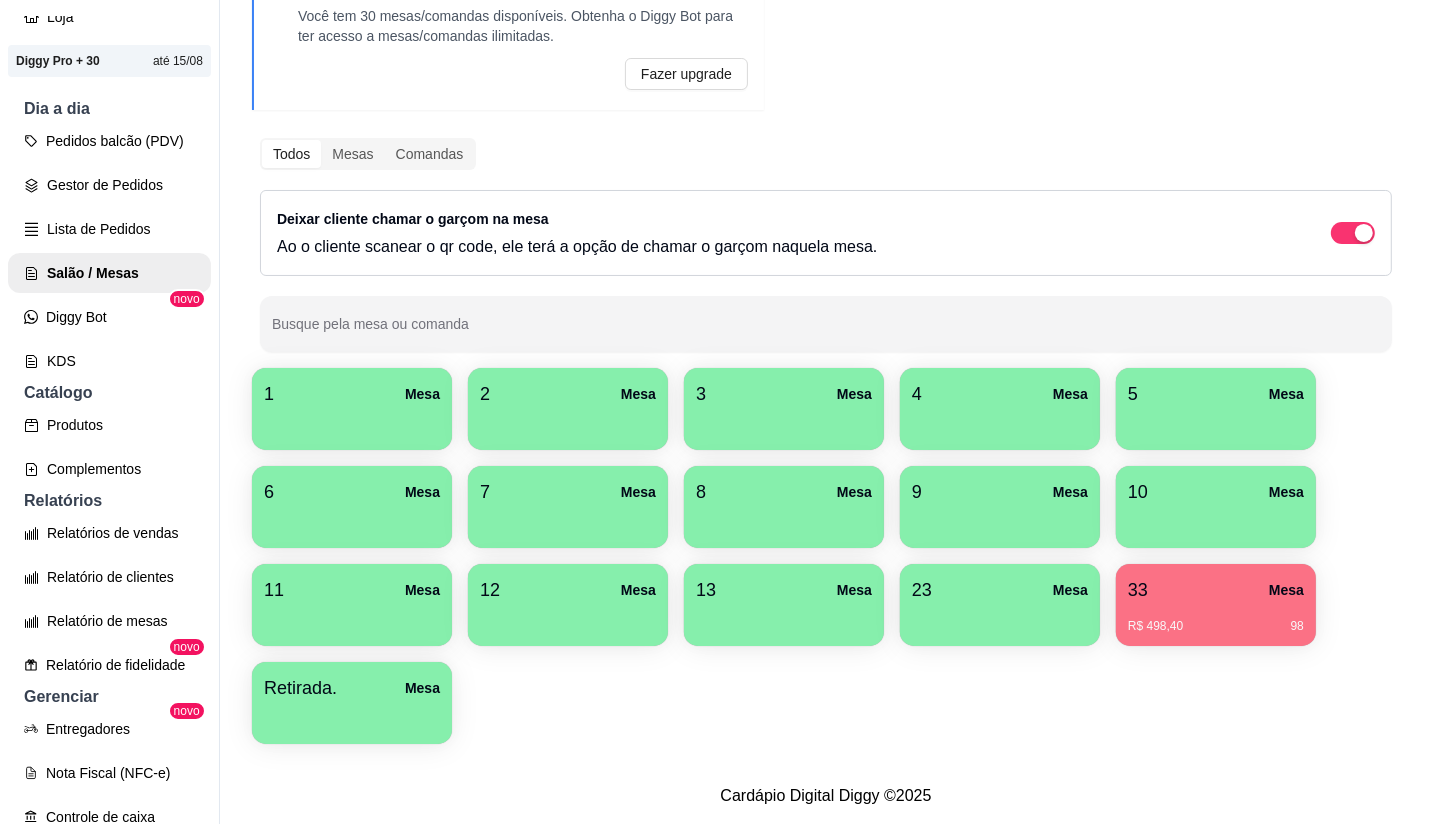 click on "Retirada. Mesa" at bounding box center [352, 688] 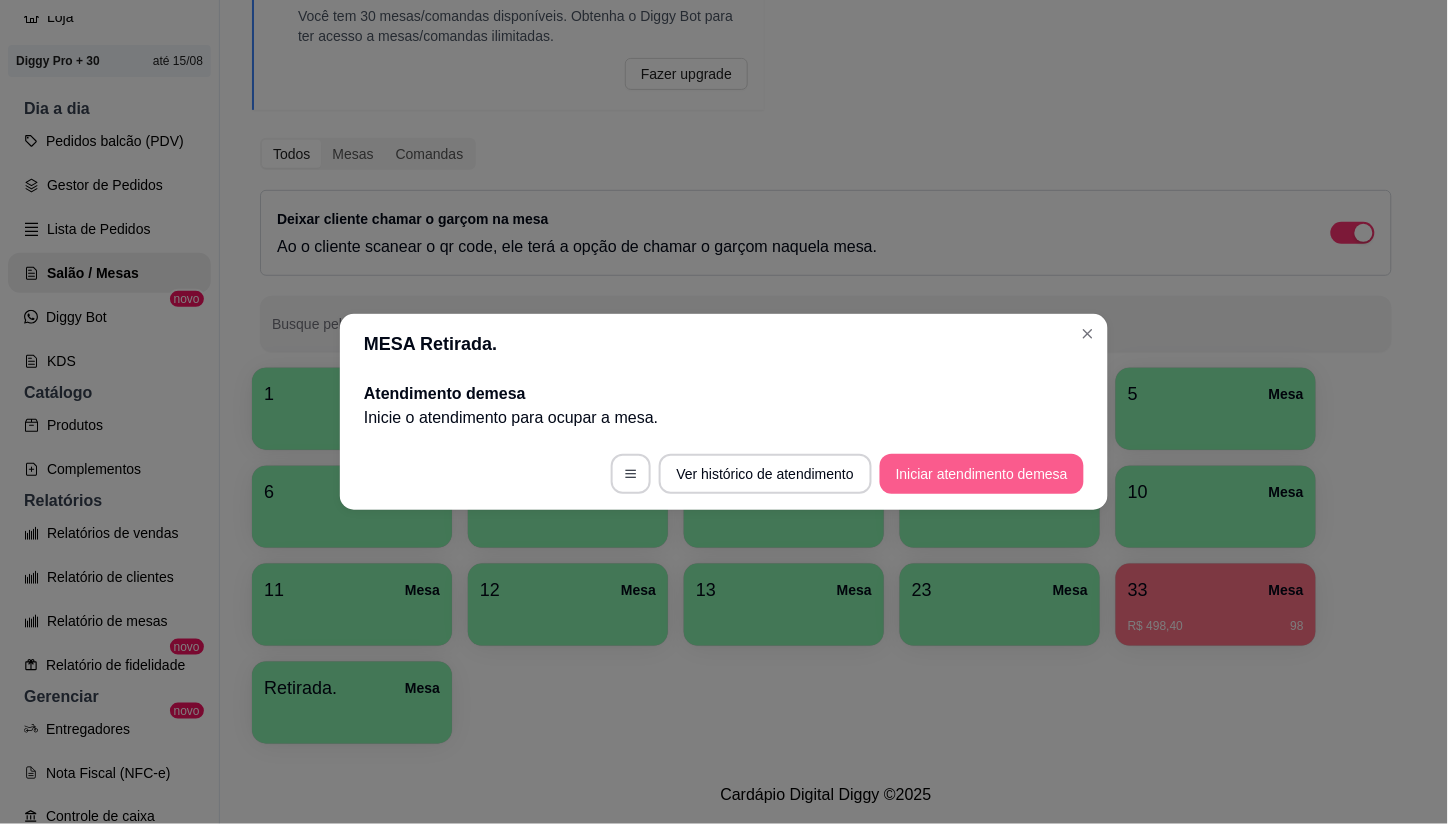 click on "Iniciar atendimento de  mesa" at bounding box center [982, 474] 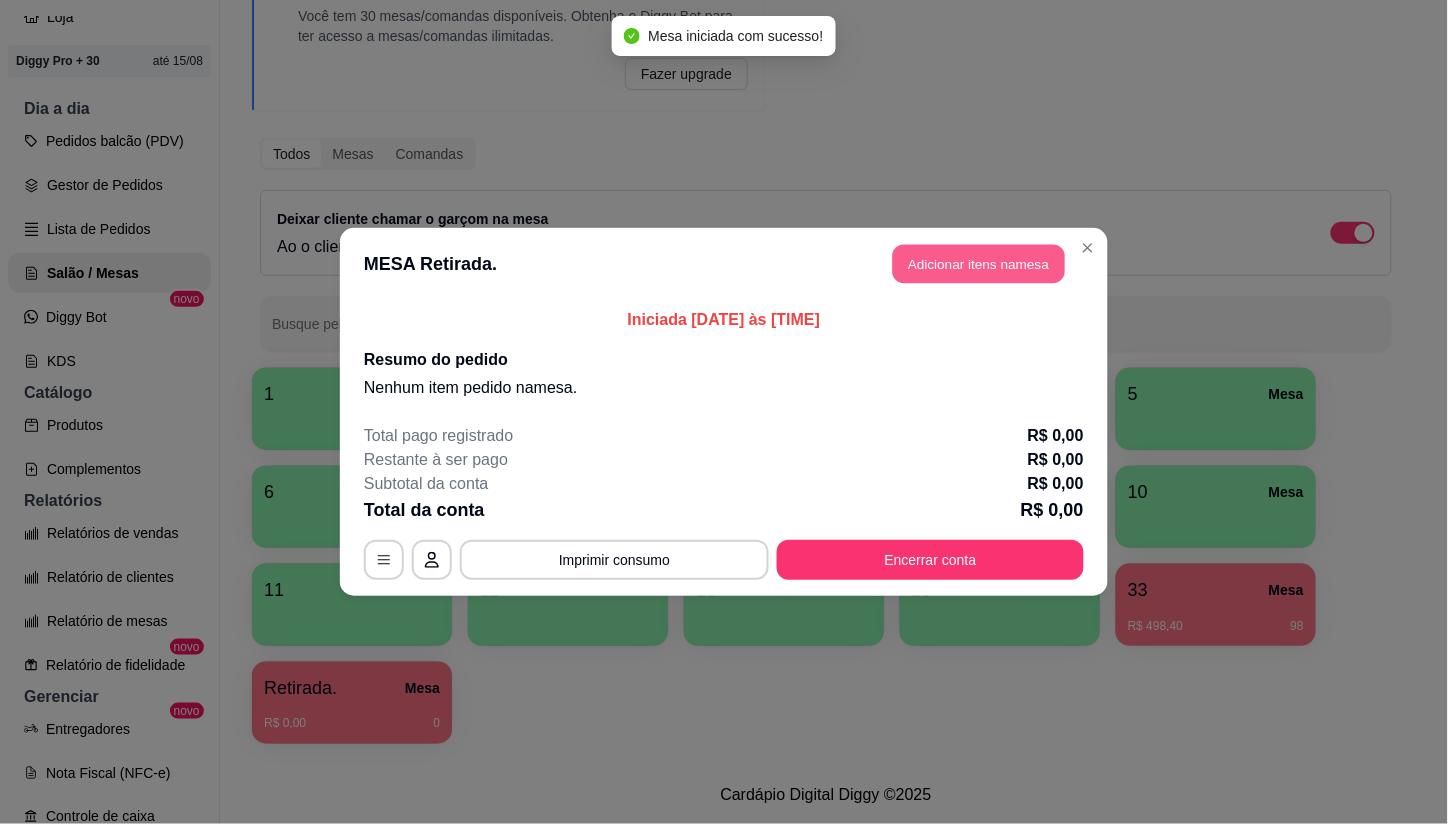 click on "Adicionar itens na  mesa" at bounding box center [979, 264] 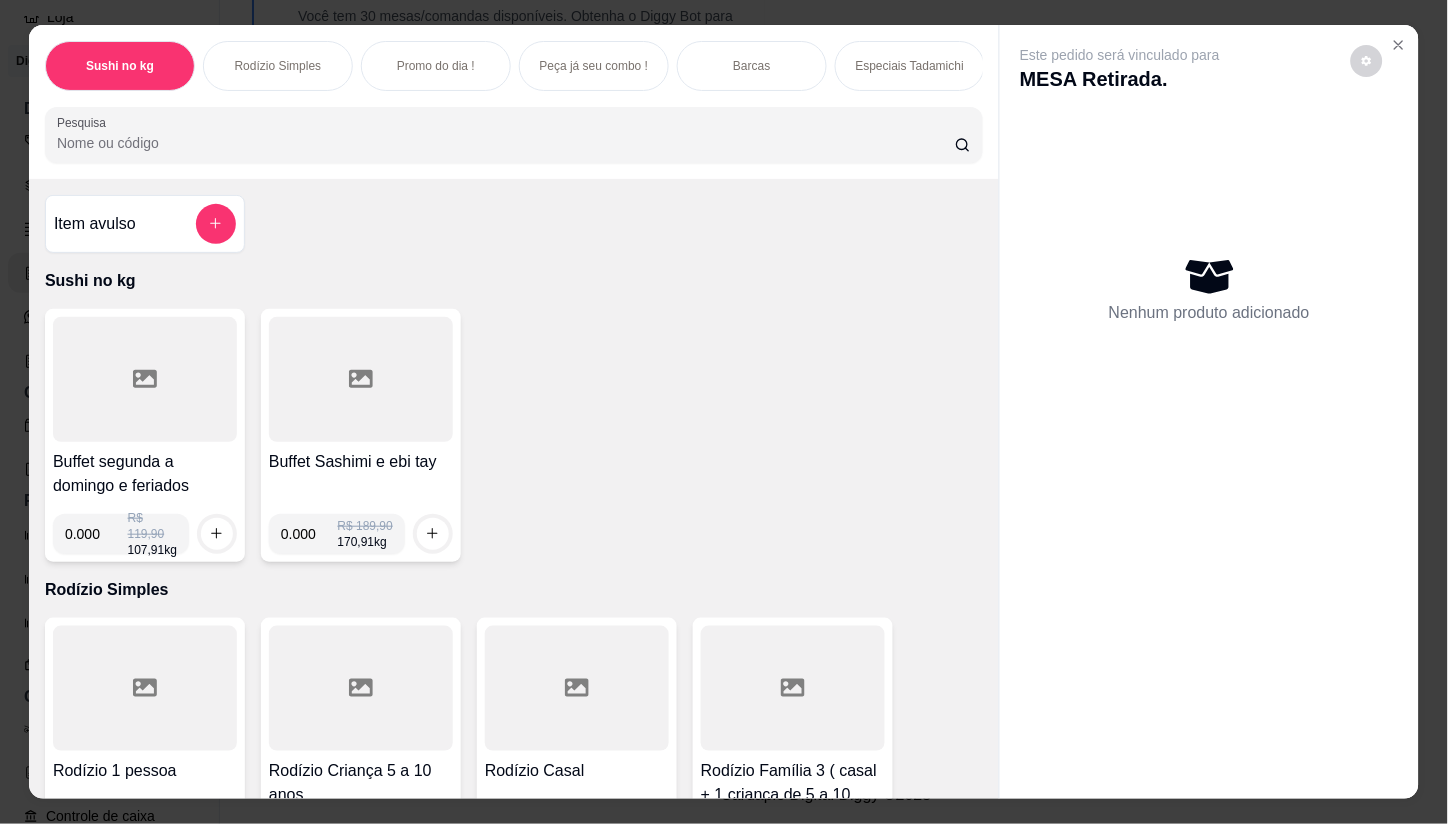 scroll, scrollTop: 527, scrollLeft: 0, axis: vertical 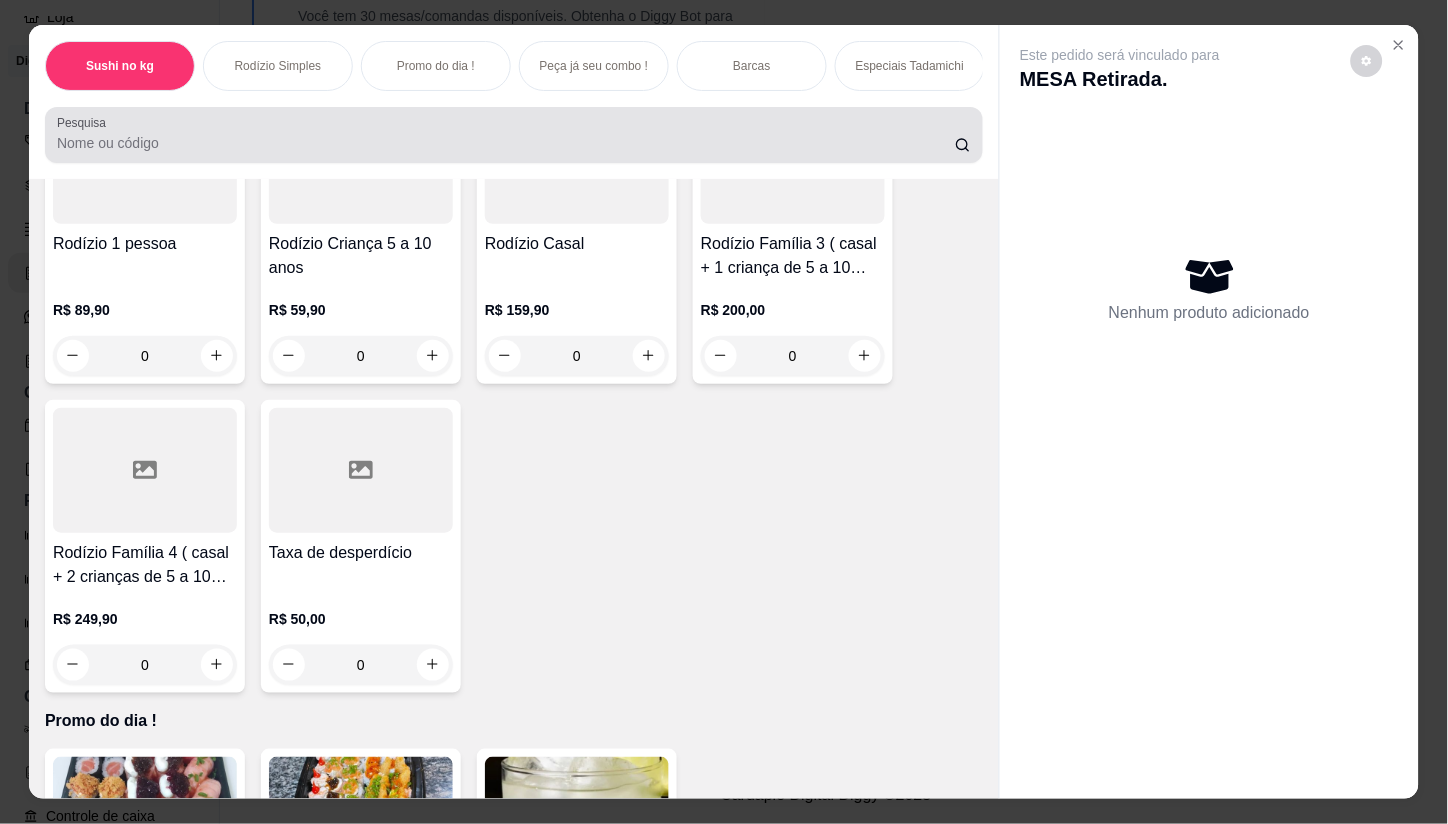 click at bounding box center [514, 135] 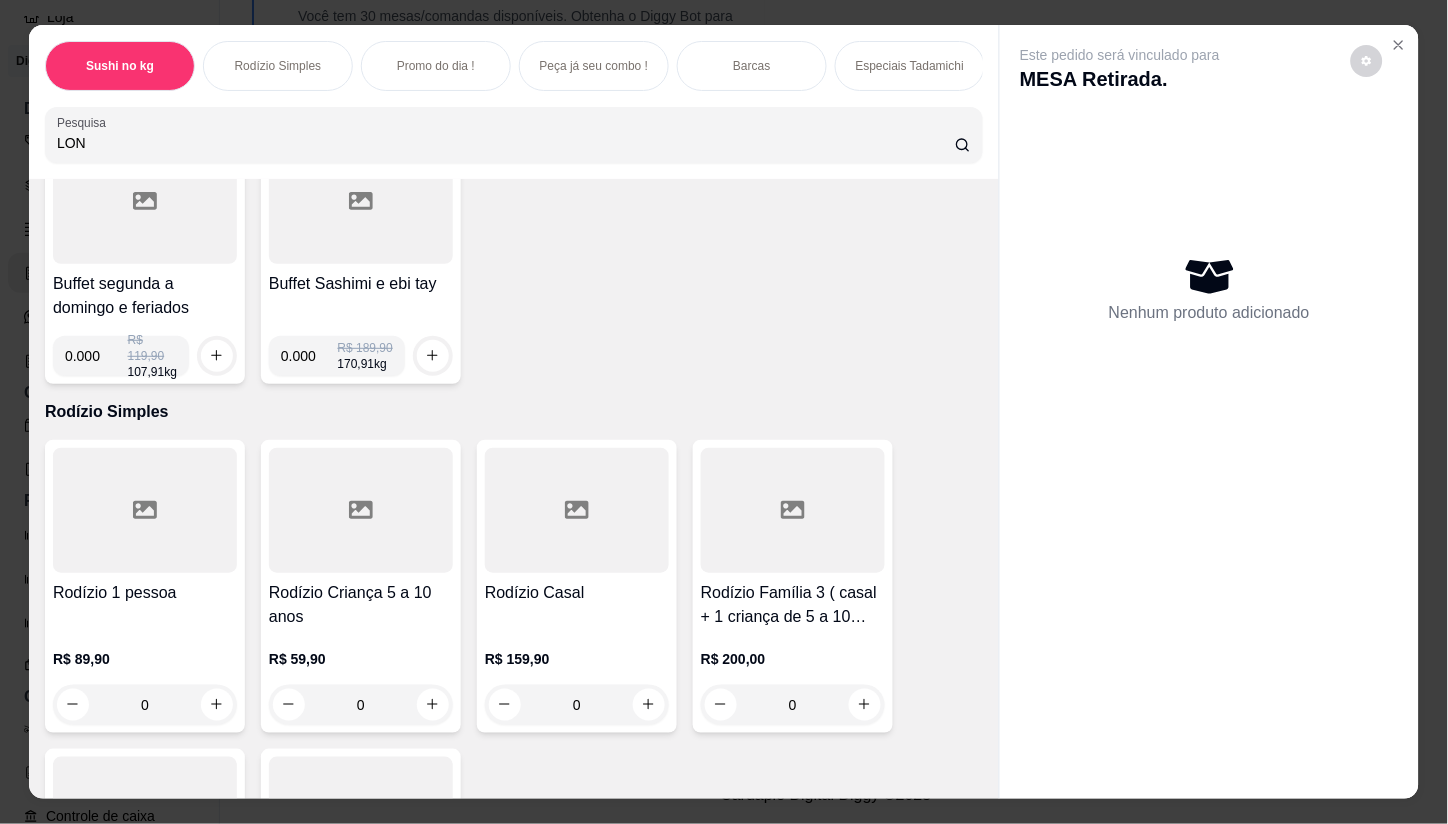 scroll, scrollTop: 876, scrollLeft: 0, axis: vertical 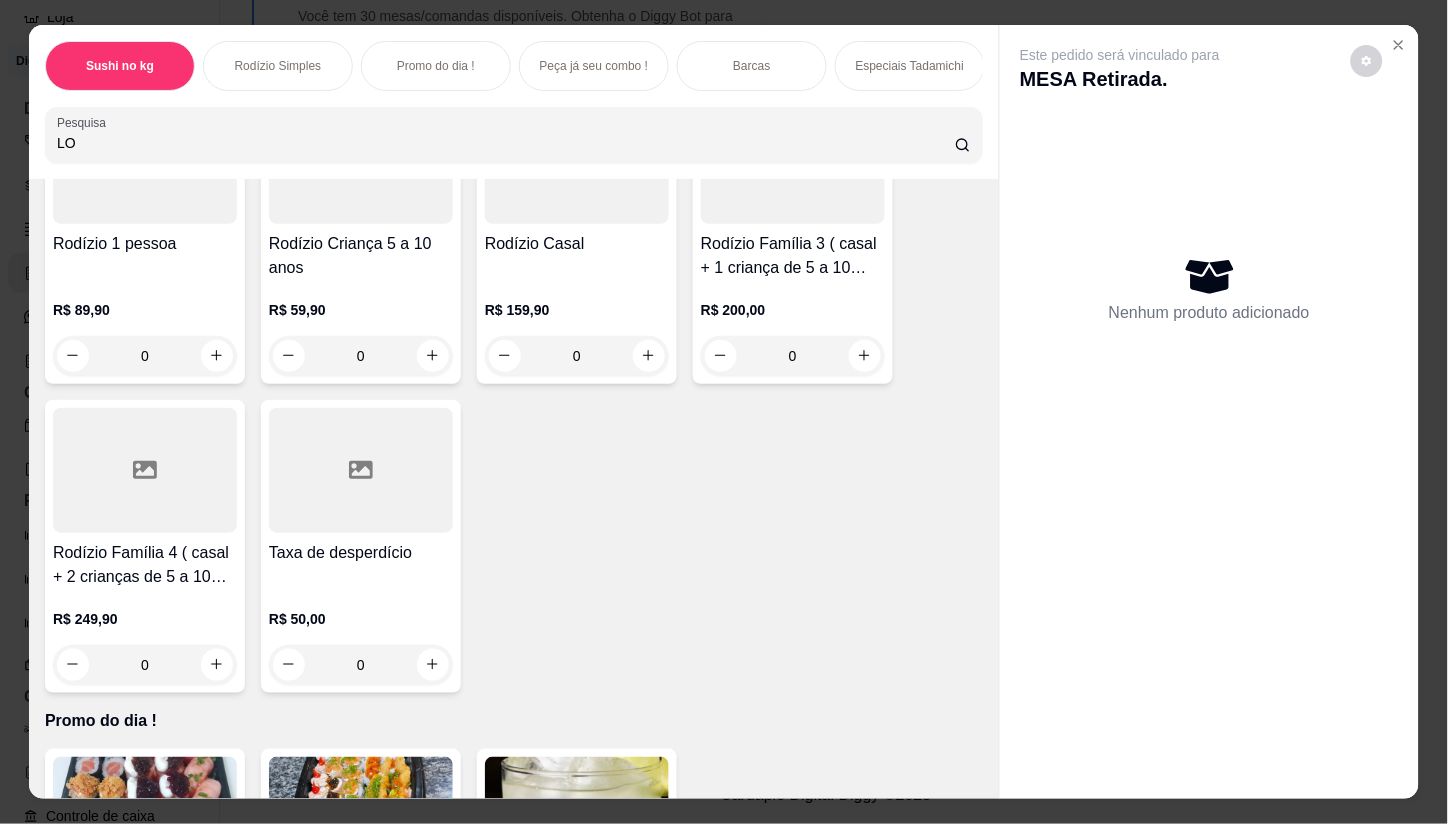 type on "L" 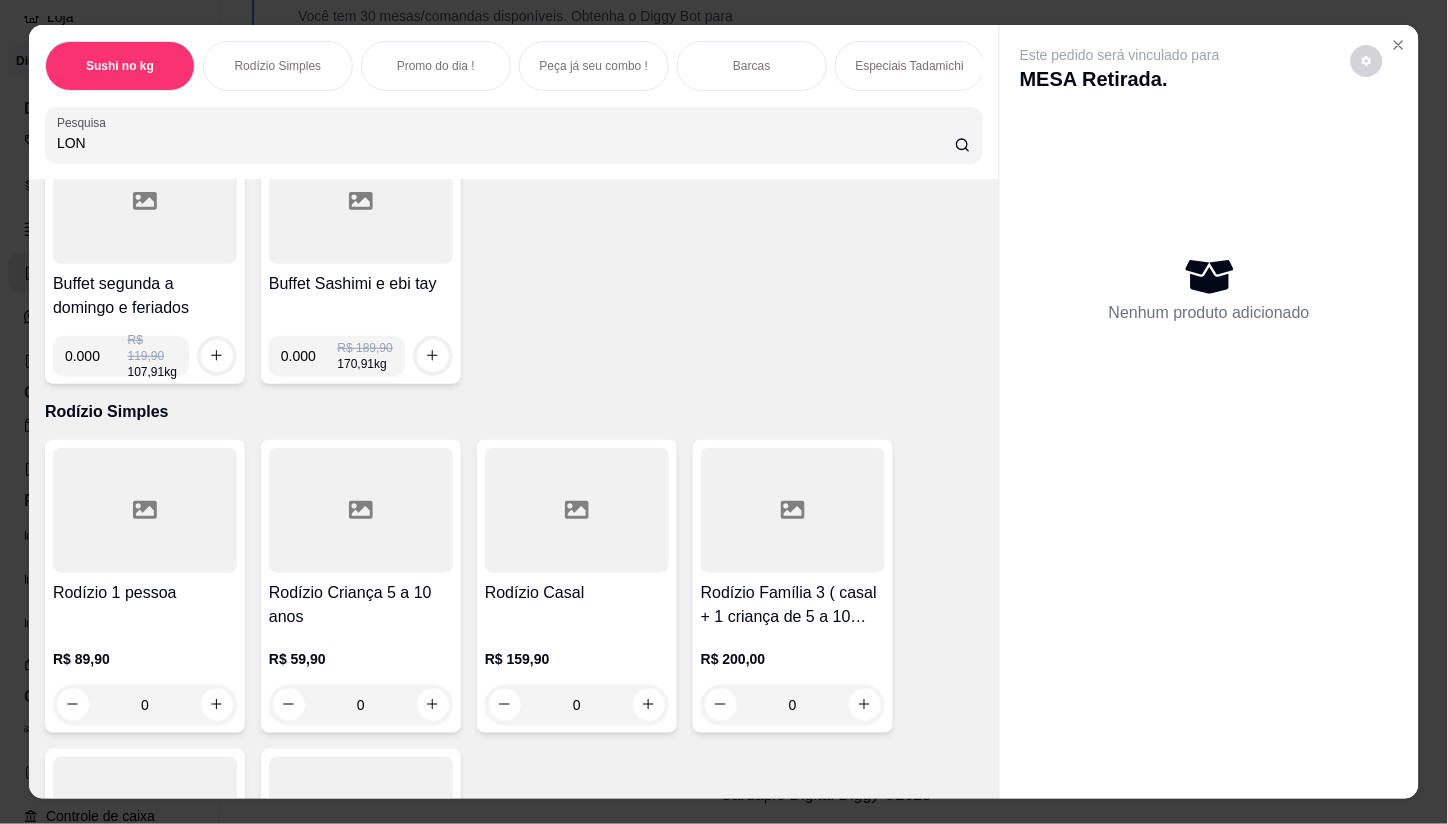 scroll, scrollTop: 876, scrollLeft: 0, axis: vertical 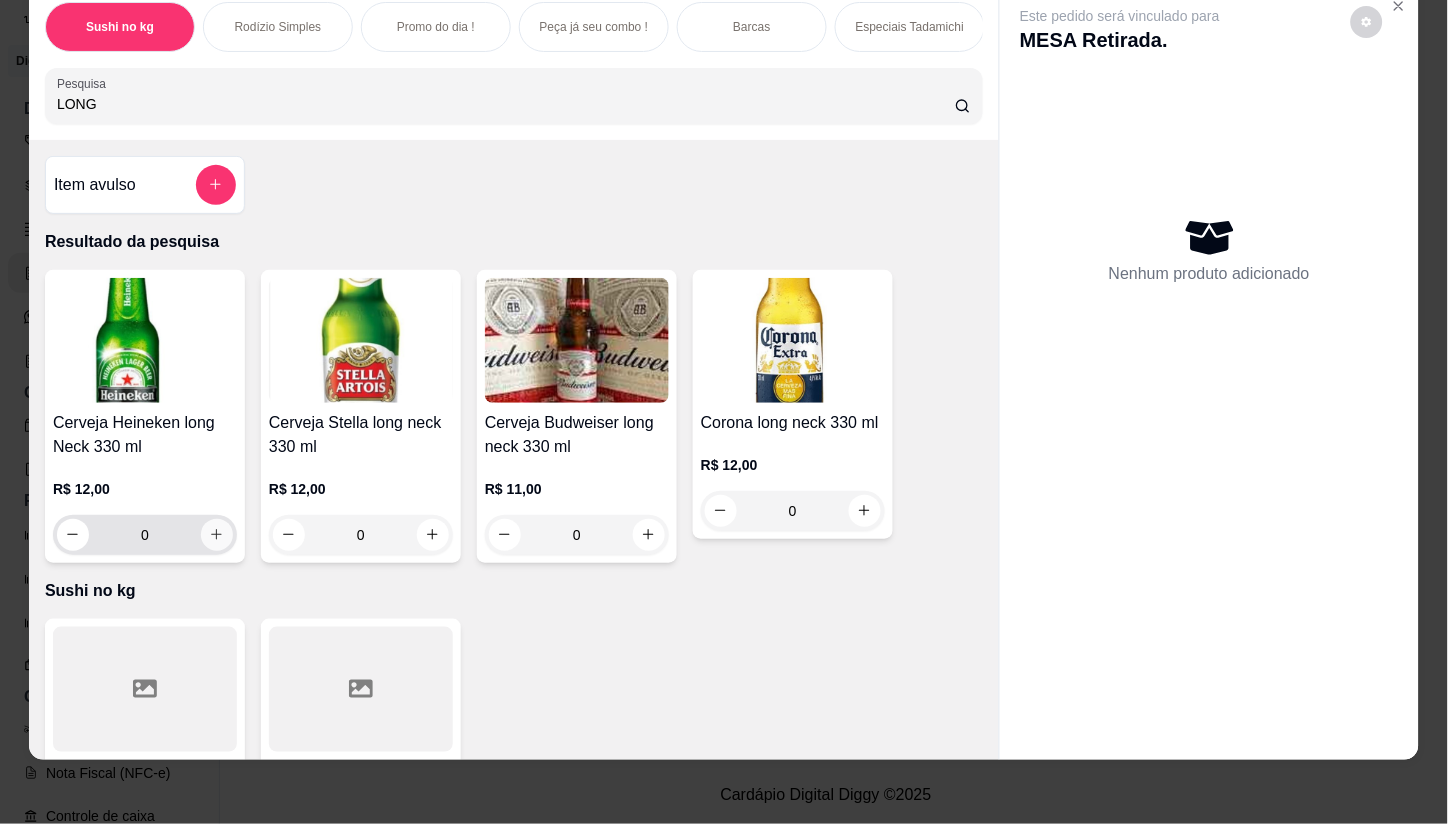 type on "LONG" 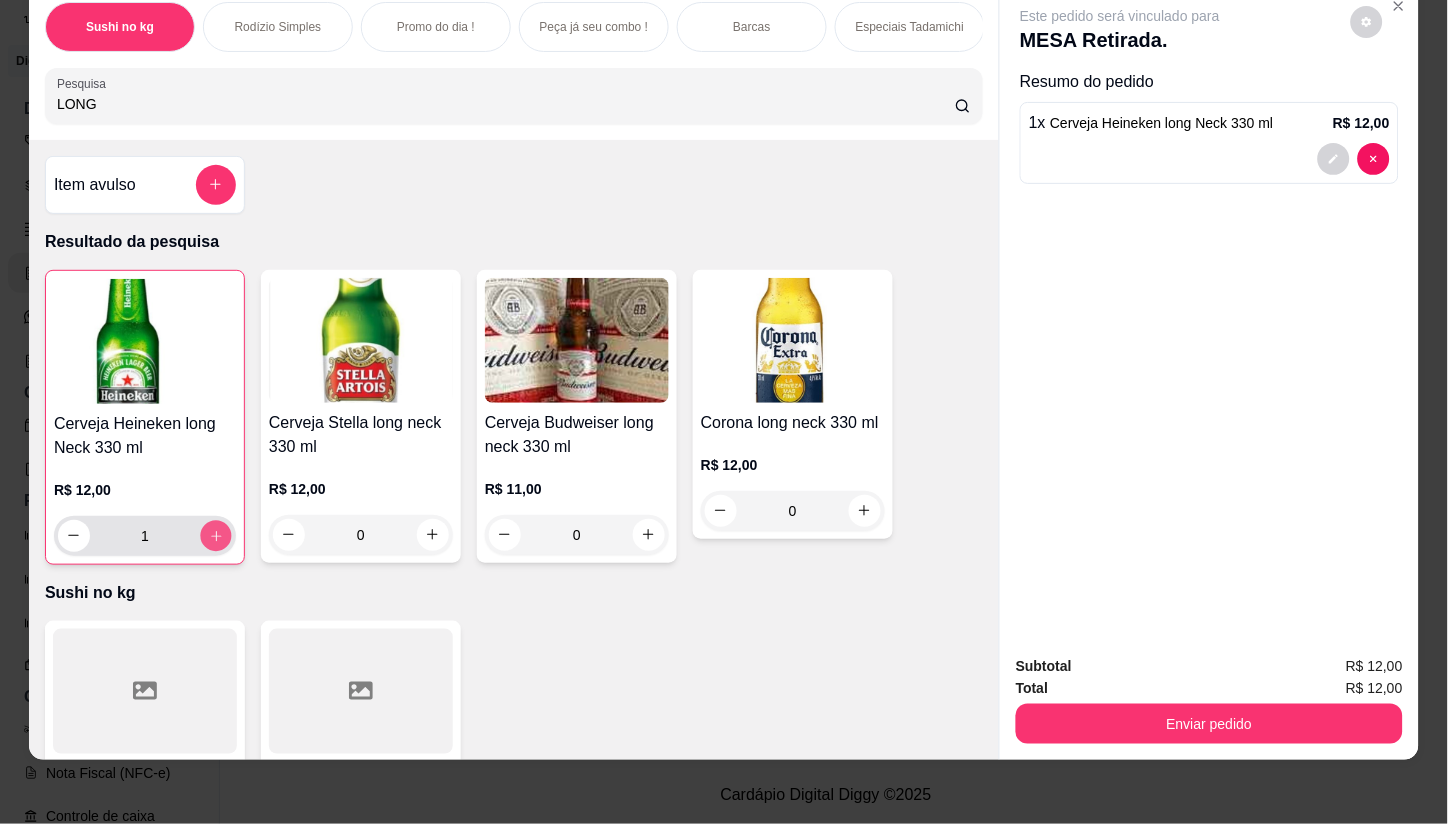 click 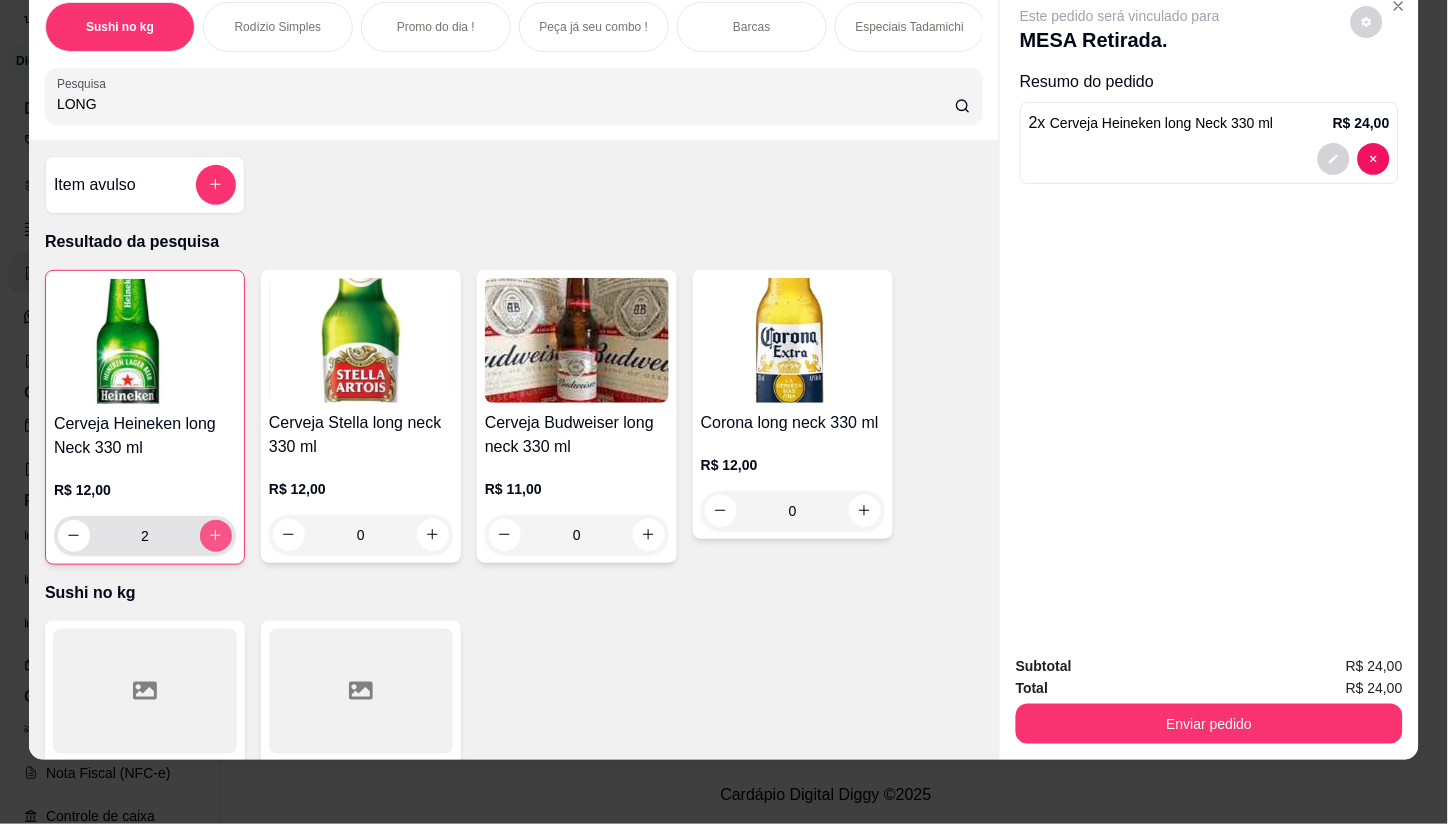 type on "2" 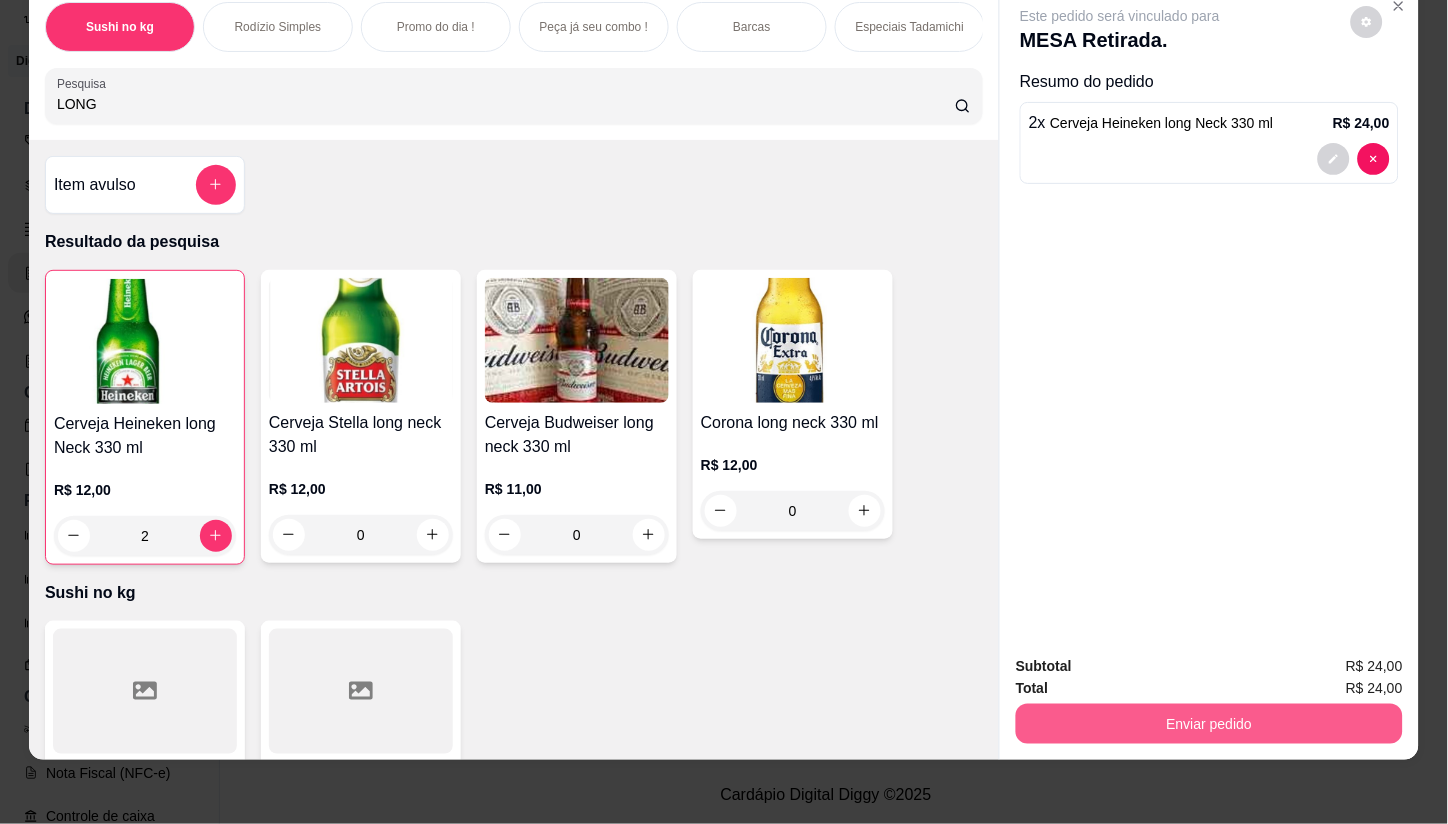 click on "Enviar pedido" at bounding box center (1209, 724) 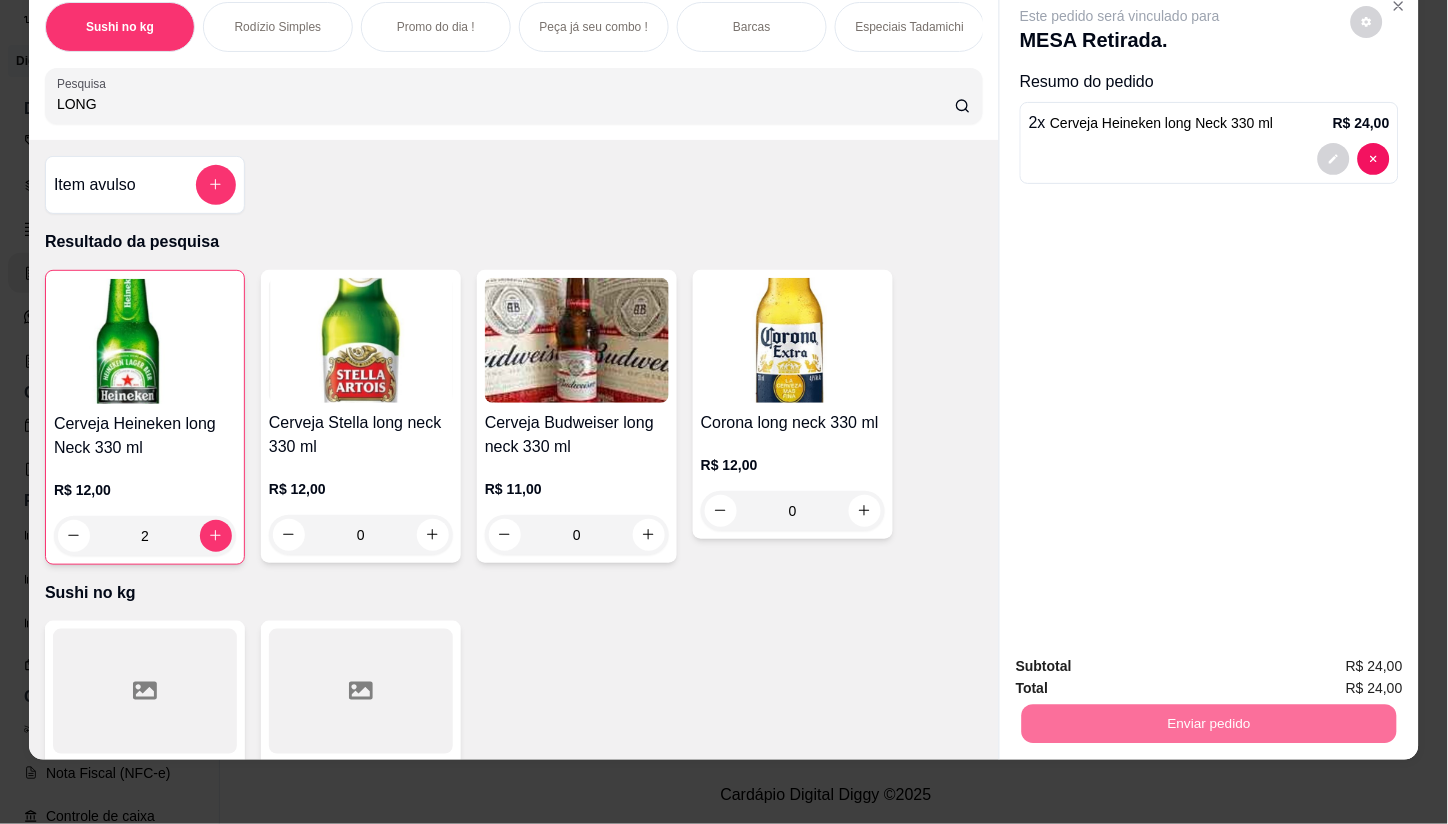 click on "Não registrar e enviar pedido" at bounding box center (1144, 658) 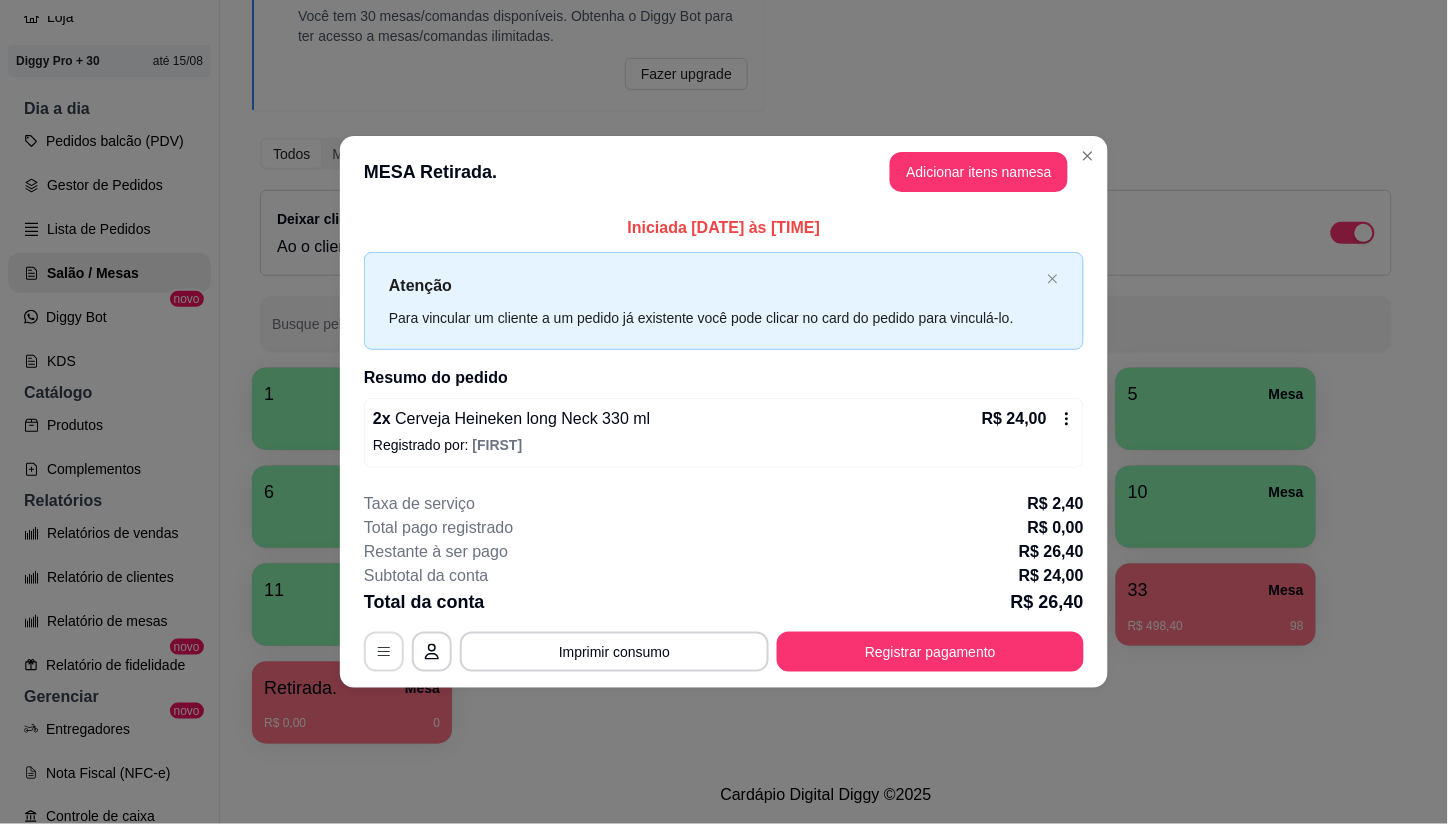 click 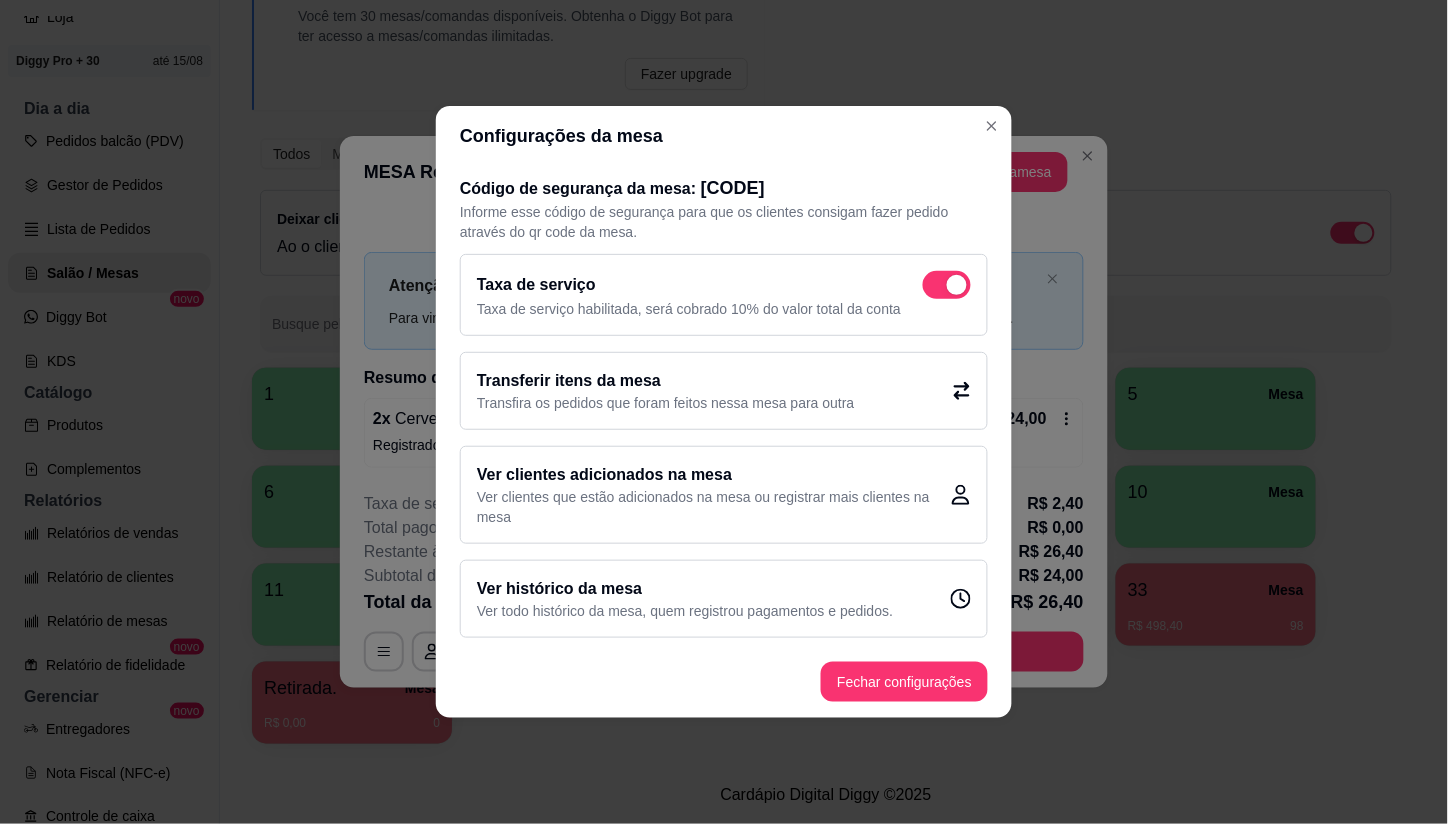 click at bounding box center (947, 285) 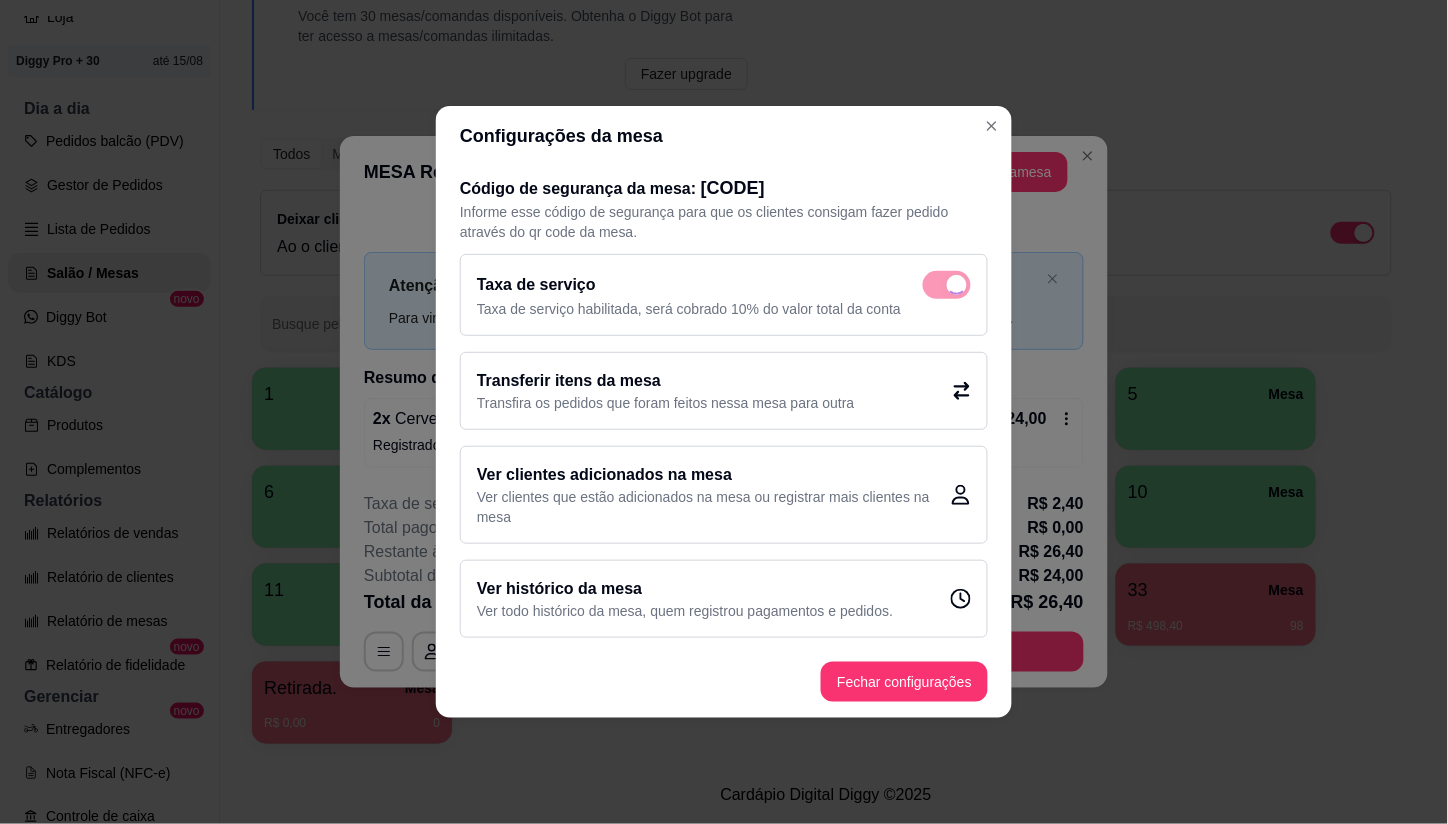 checkbox on "false" 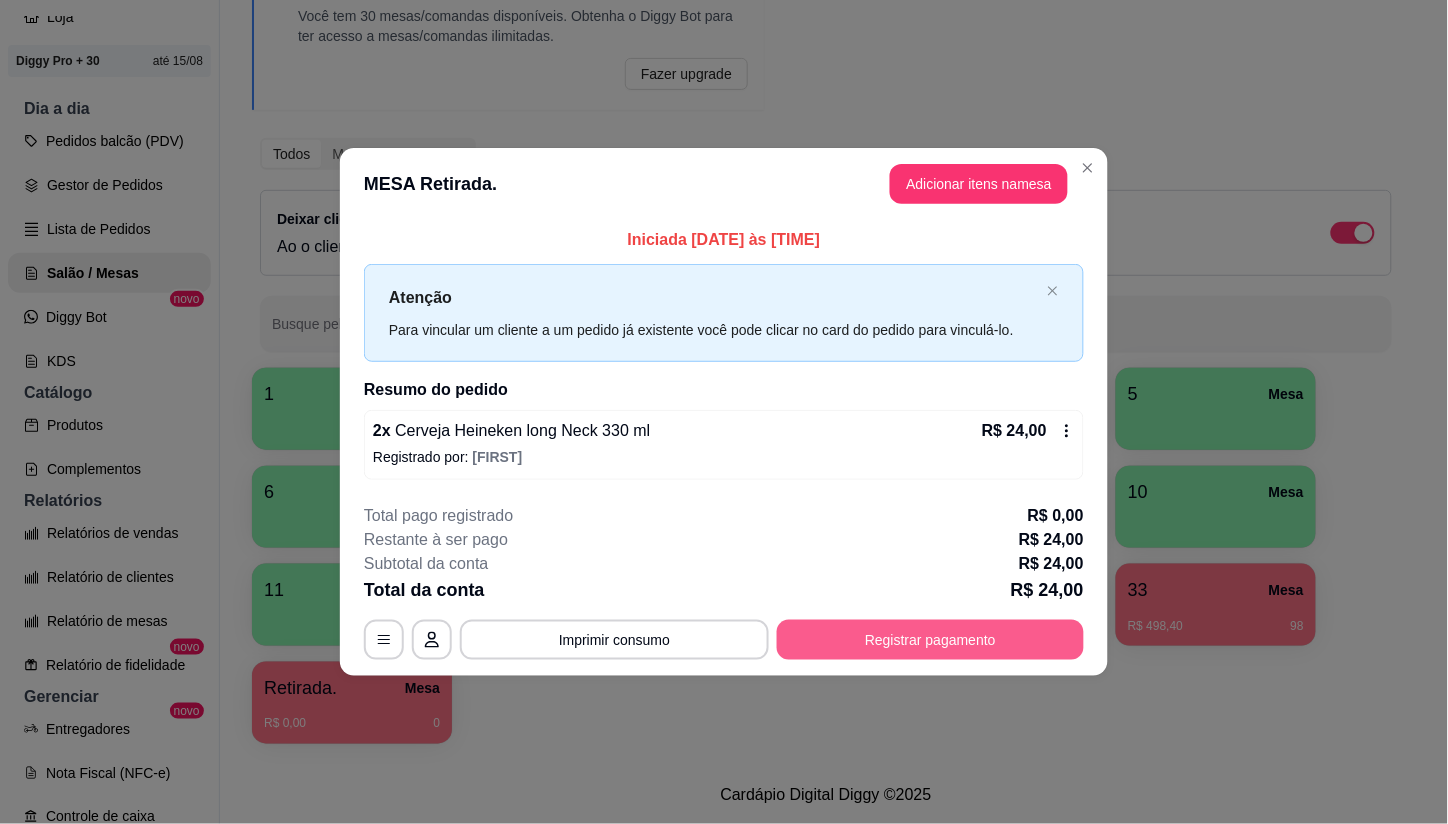 click on "Registrar pagamento" at bounding box center [930, 640] 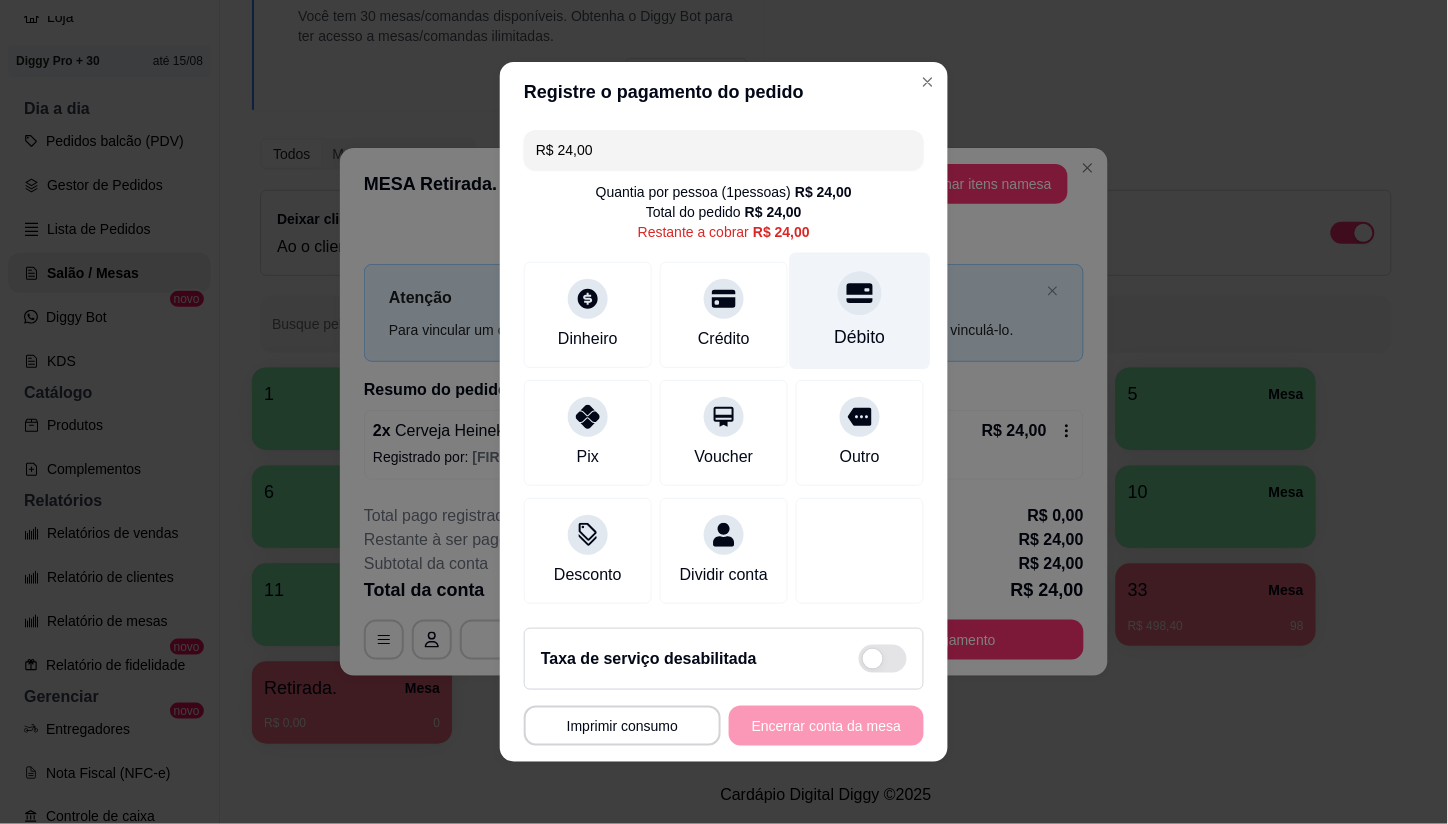 click on "Débito" at bounding box center (860, 311) 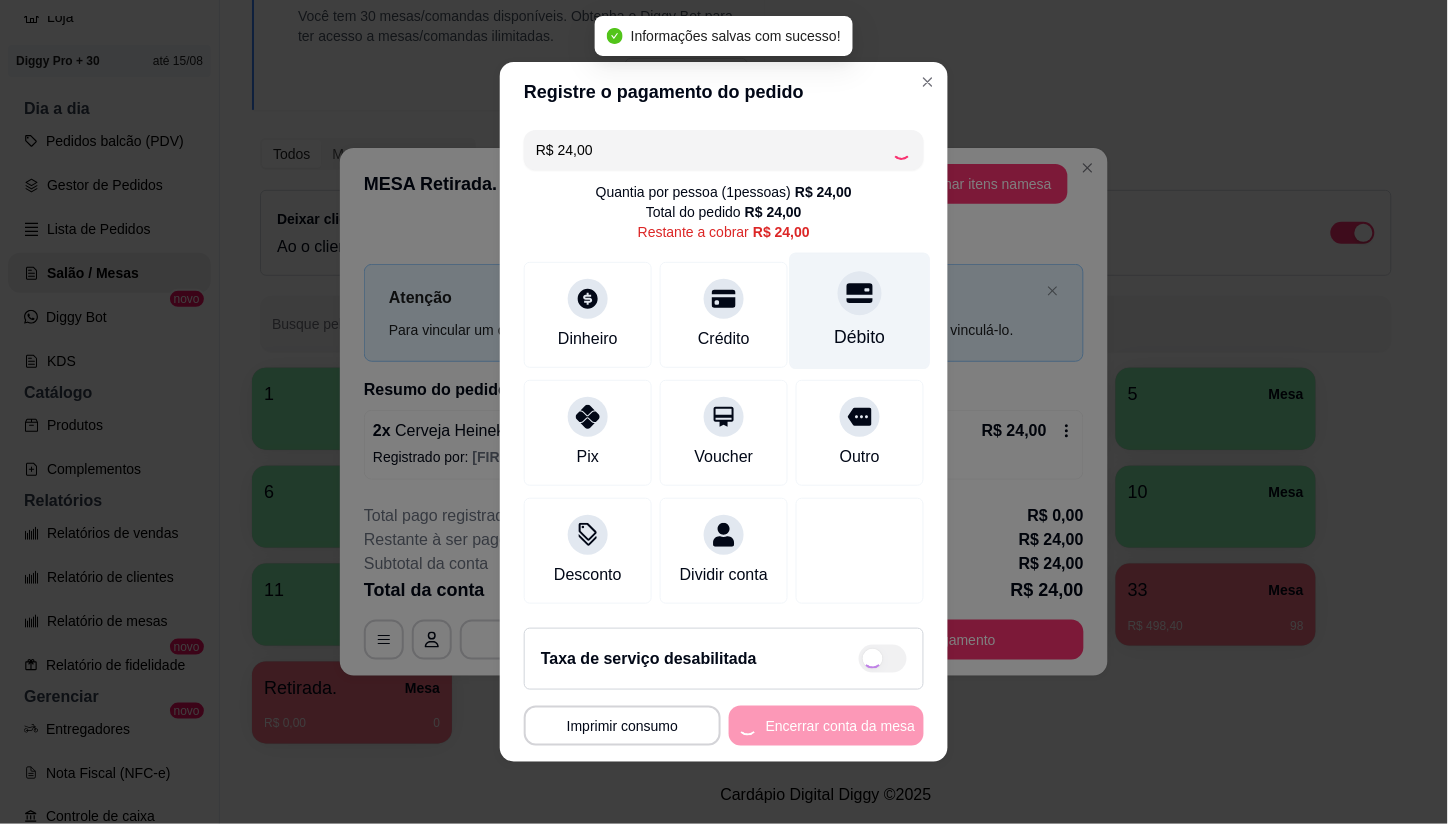 type on "R$ 0,00" 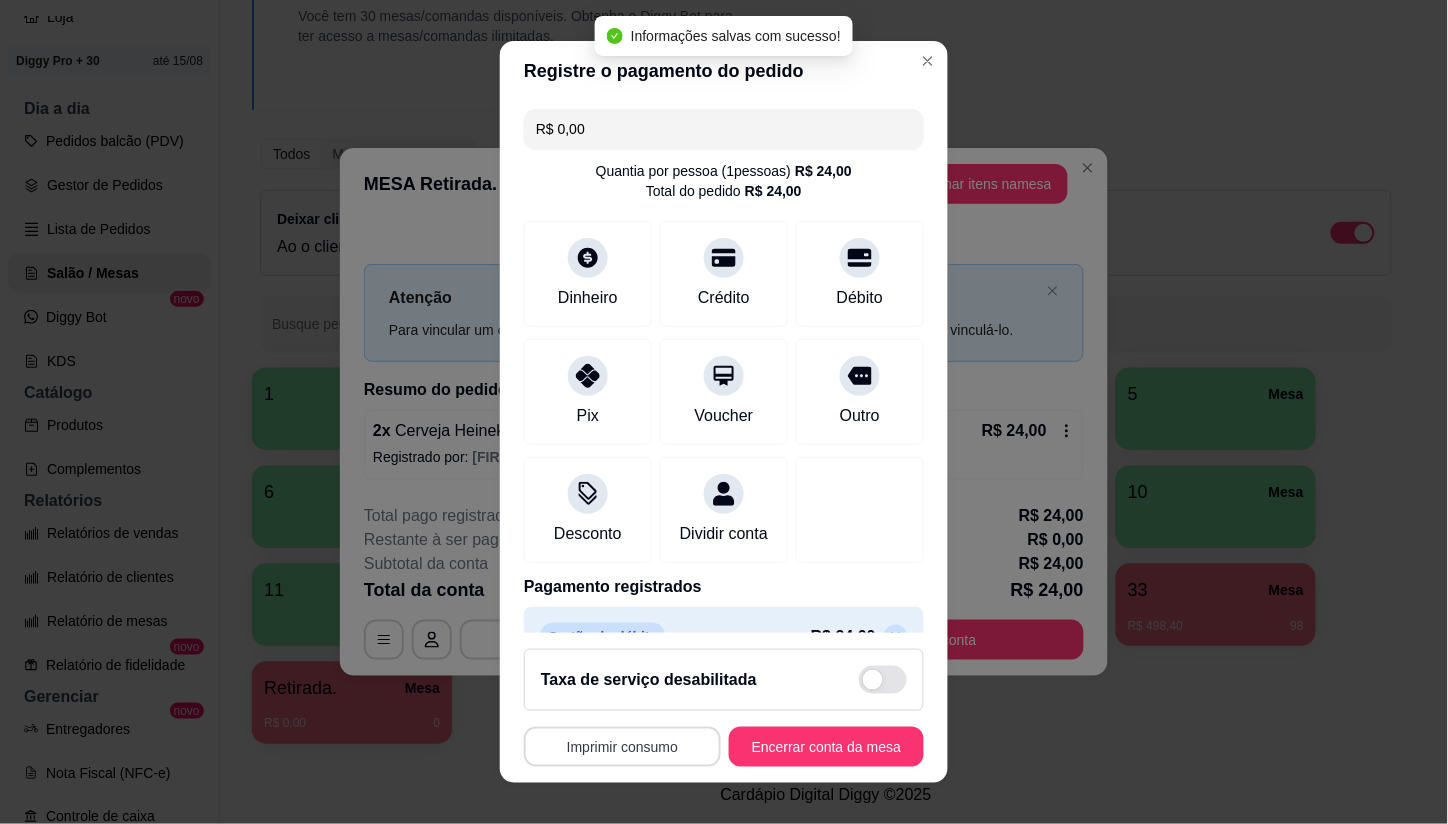 click on "Imprimir consumo" at bounding box center (622, 747) 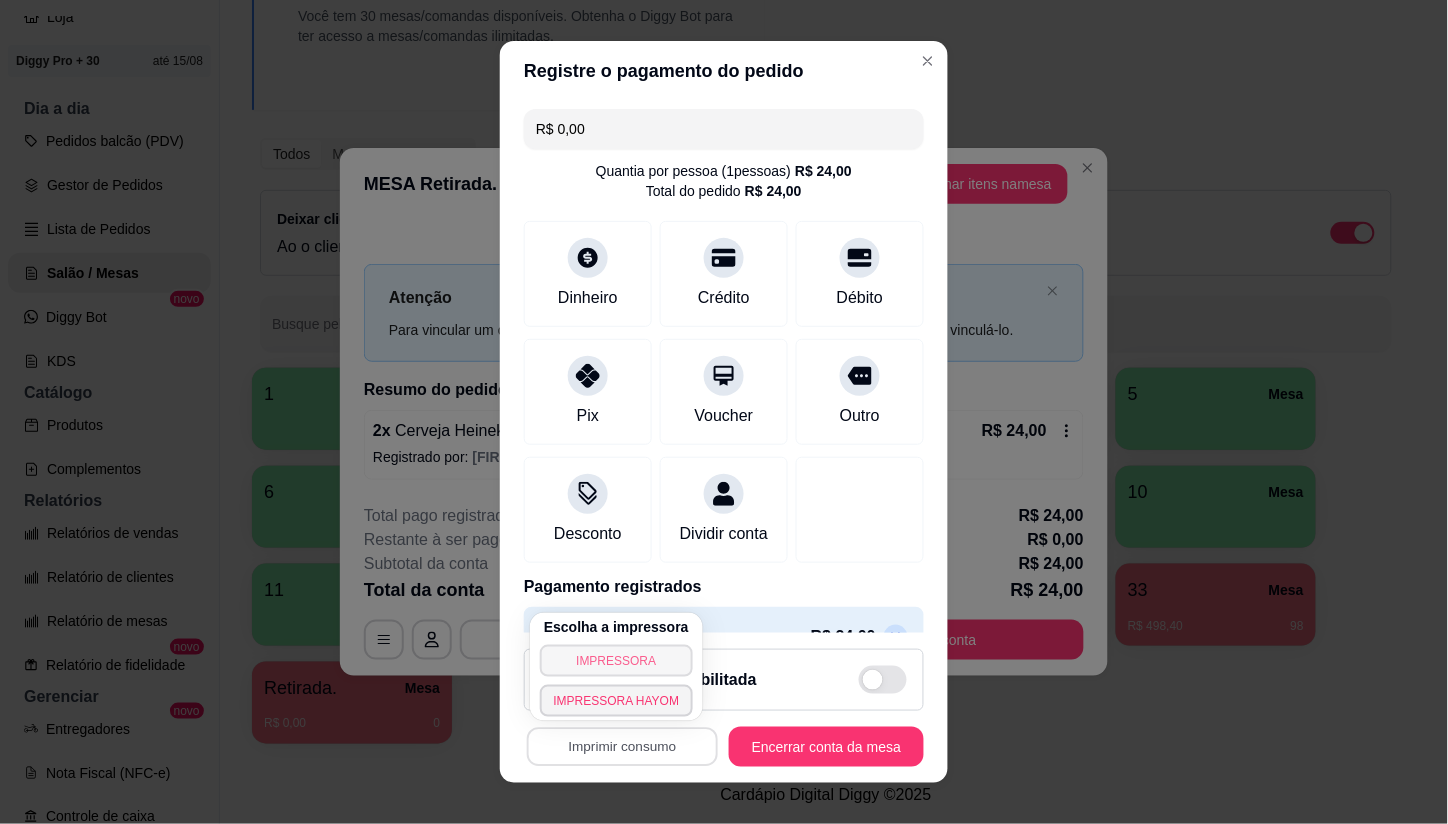 click on "IMPRESSORA" at bounding box center (617, 661) 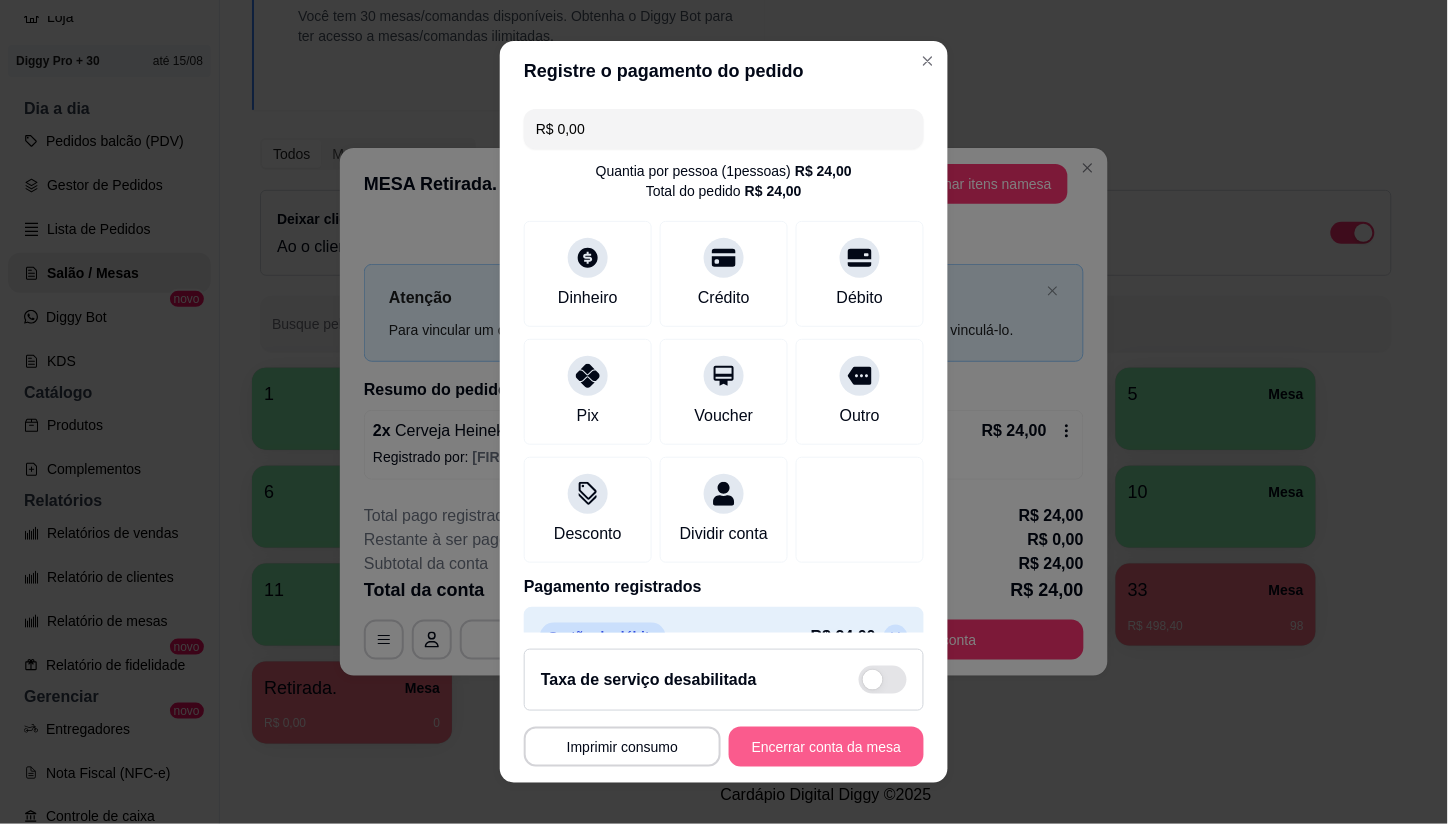 click on "Encerrar conta da mesa" at bounding box center (826, 747) 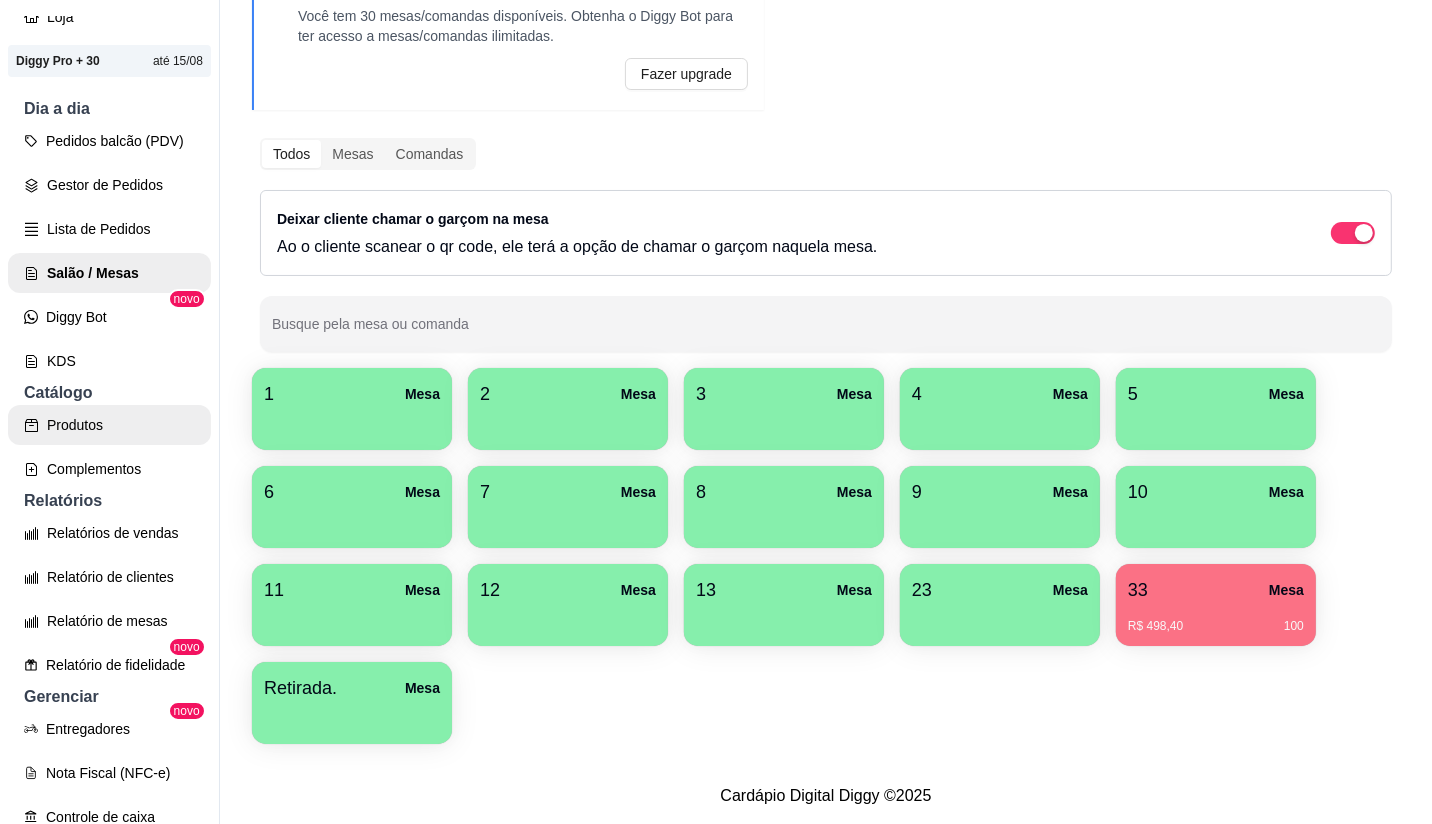 click on "Produtos" at bounding box center [109, 425] 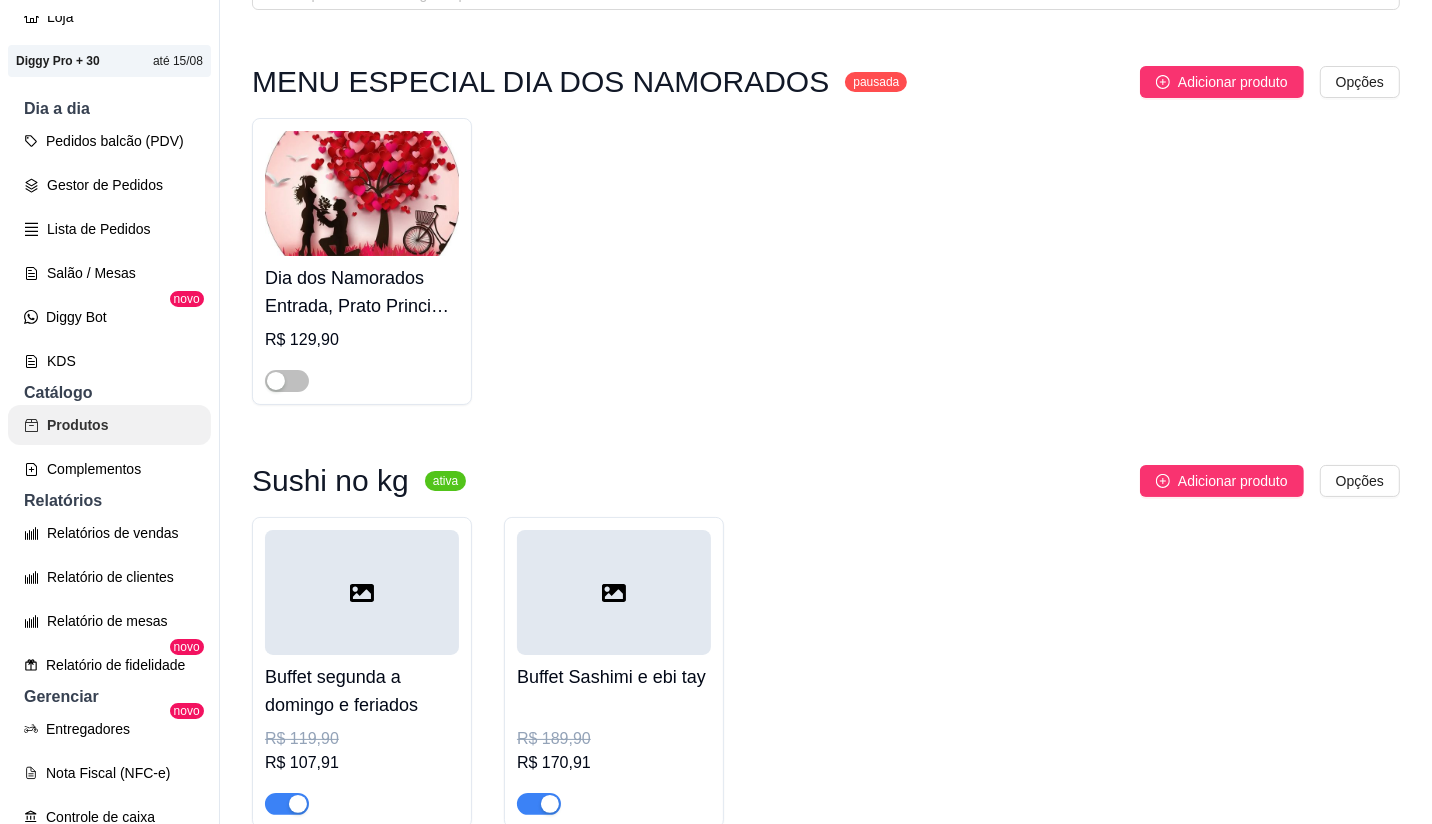 scroll, scrollTop: 0, scrollLeft: 0, axis: both 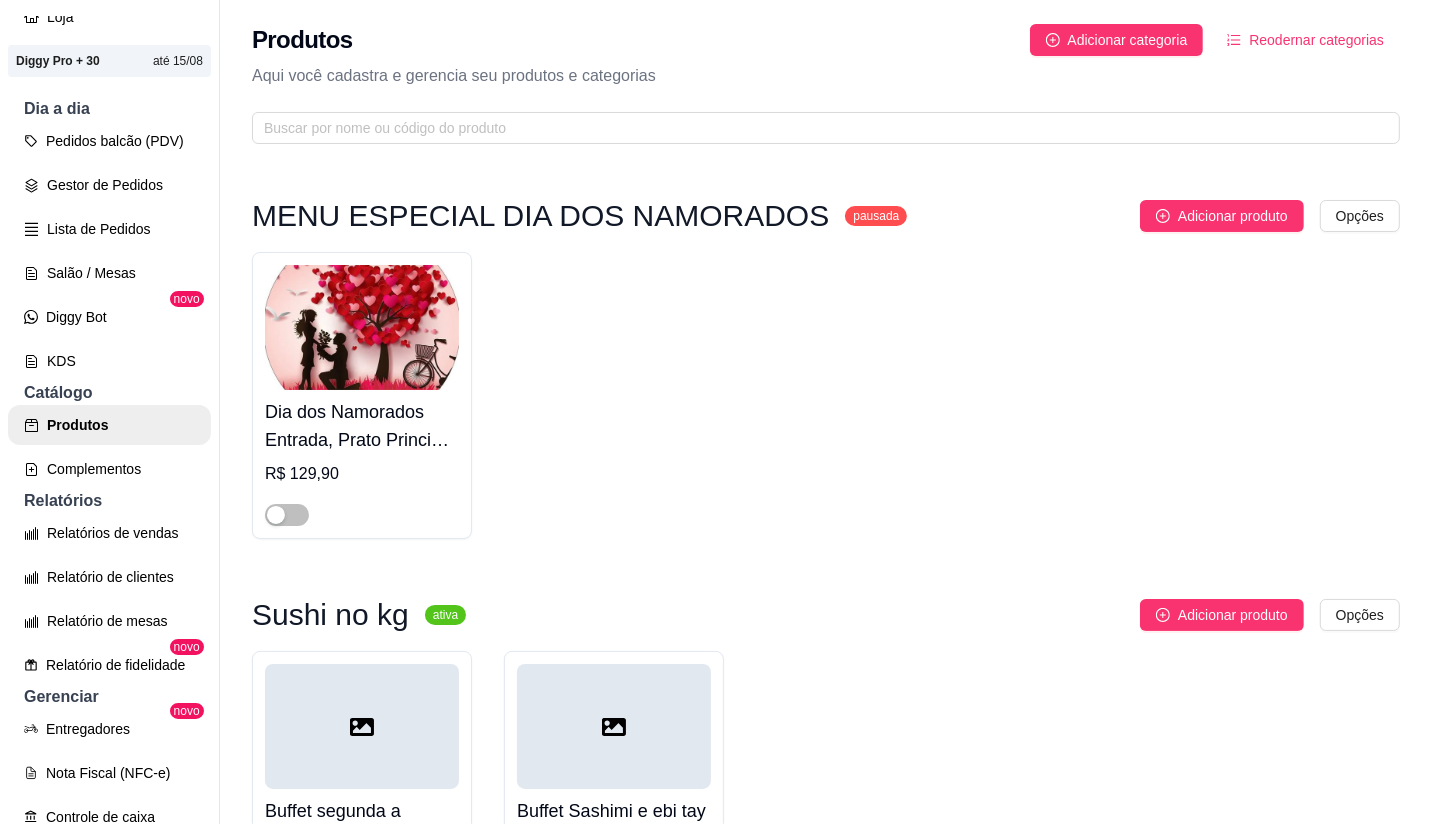 click on "Produtos Adicionar categoria Reodernar categorias Aqui você cadastra e gerencia seu produtos e categorias" at bounding box center (826, 78) 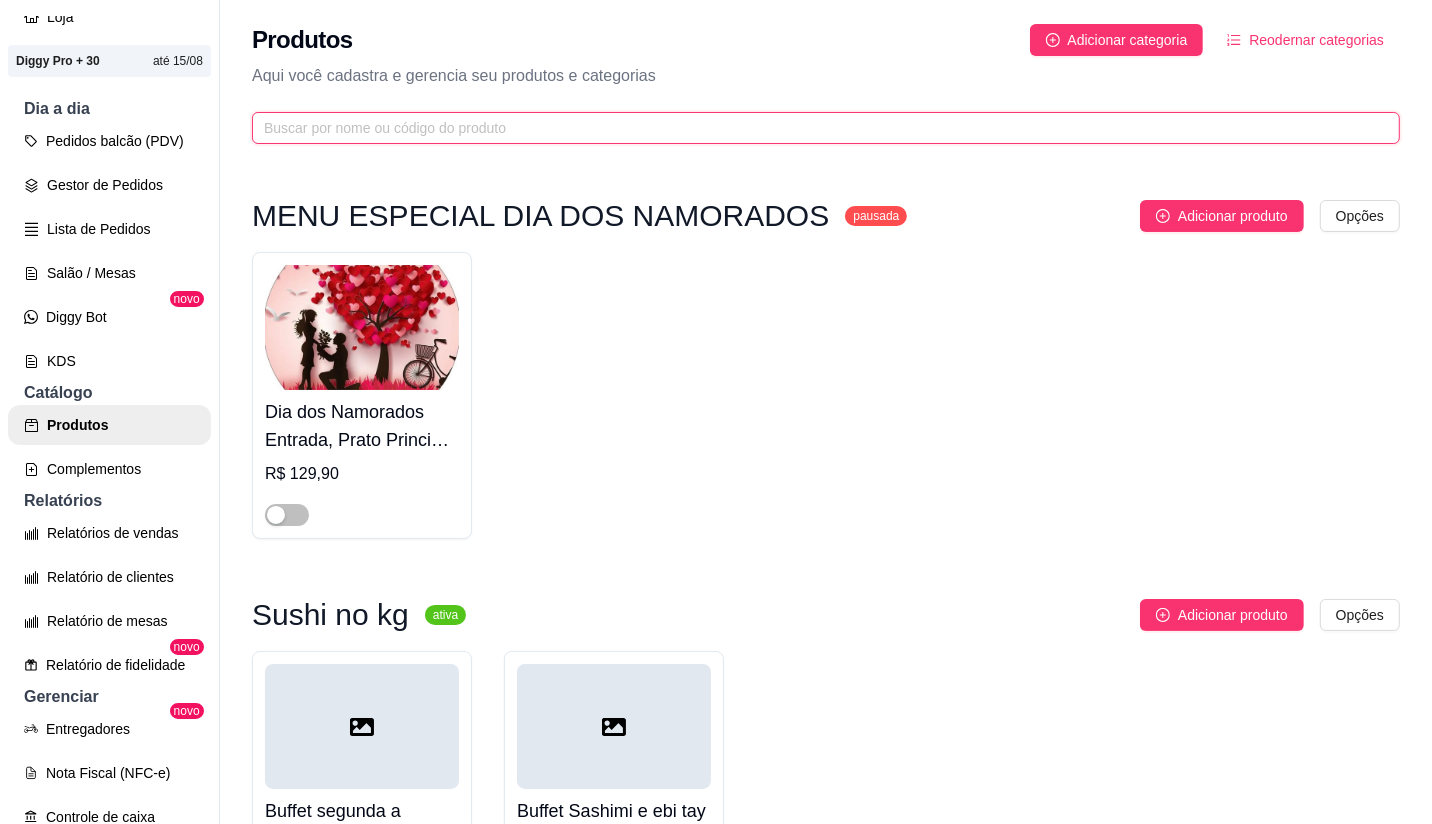 click at bounding box center (818, 128) 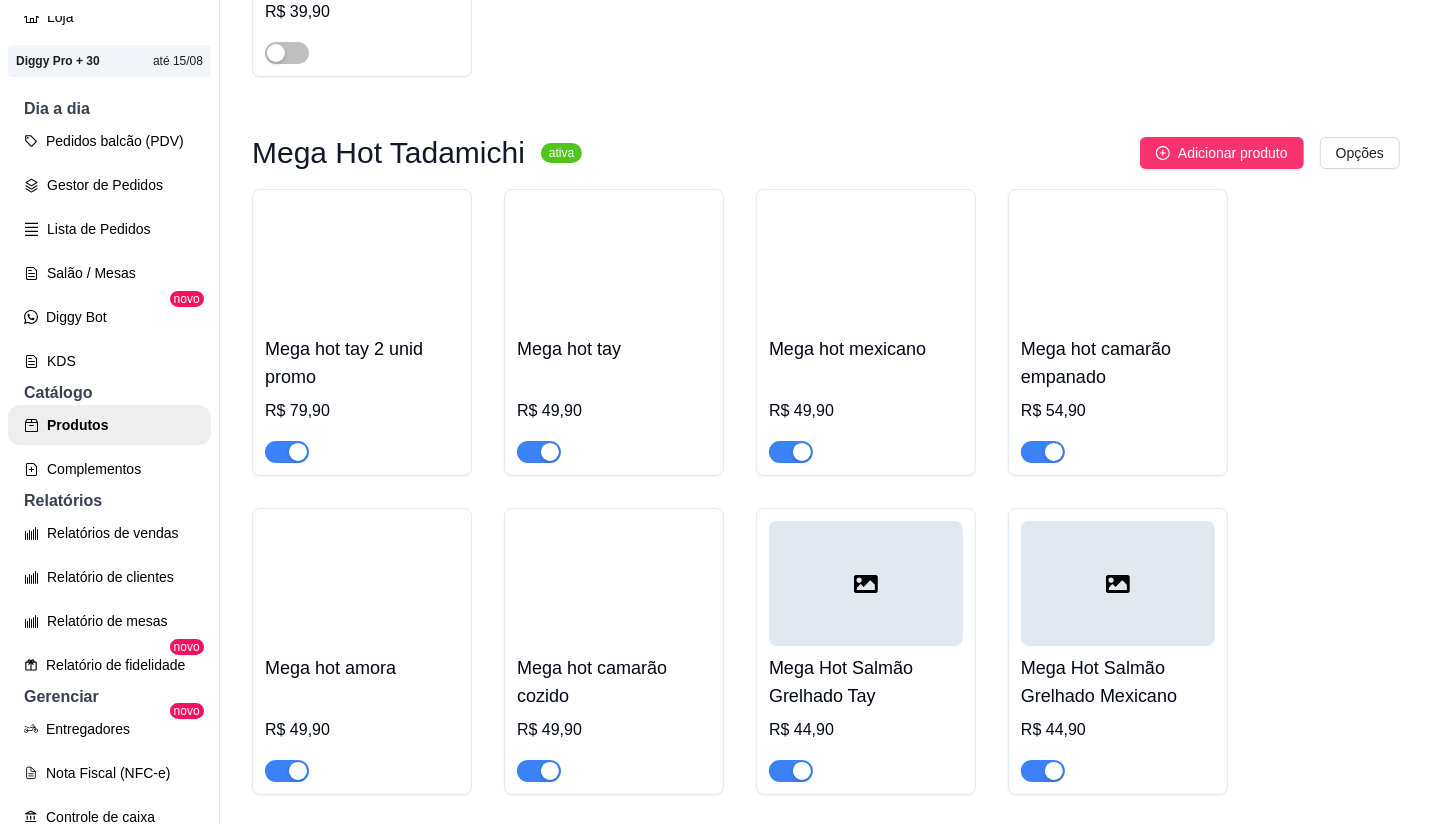 scroll, scrollTop: 444, scrollLeft: 0, axis: vertical 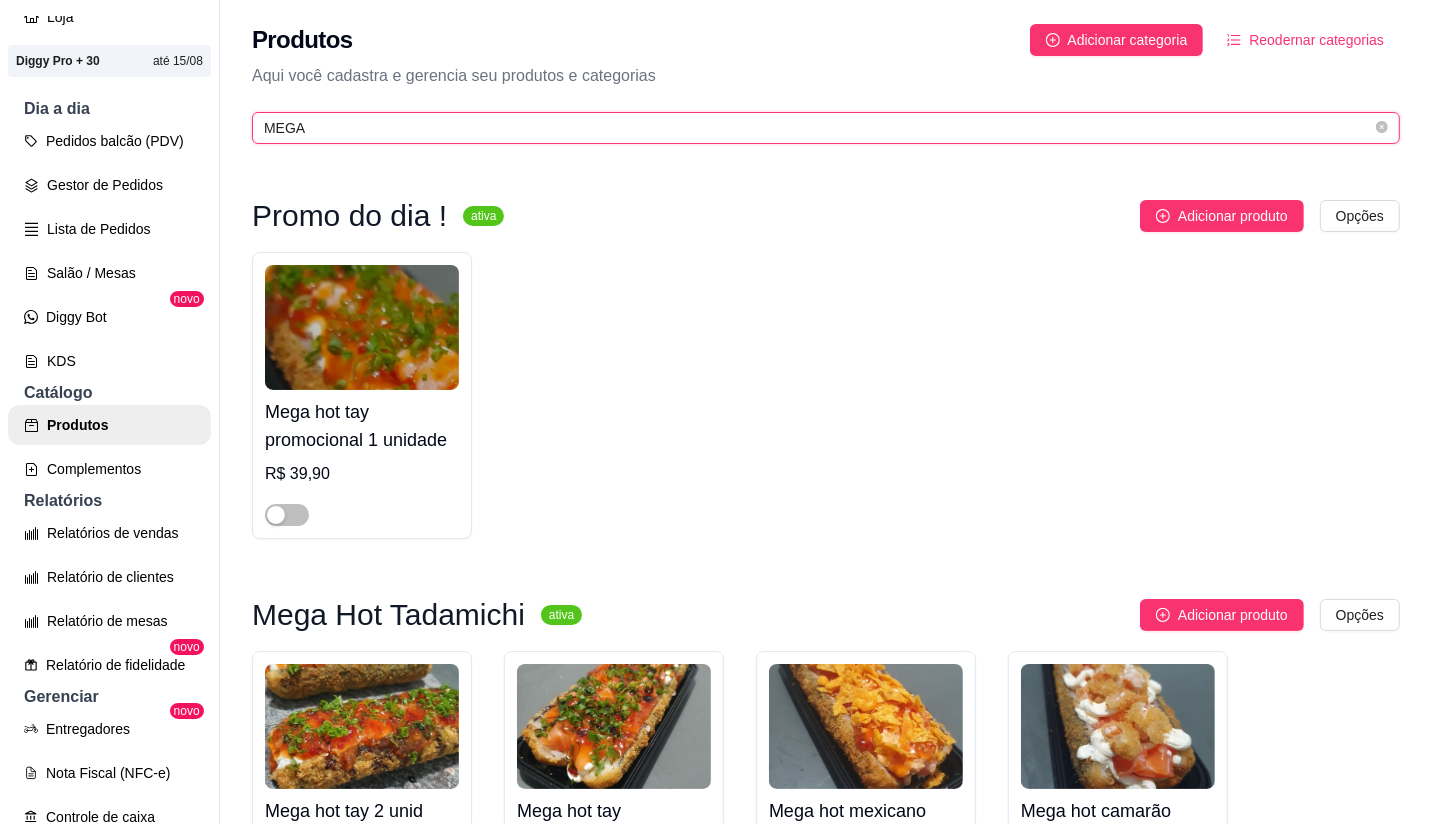 click on "MEGA" at bounding box center [818, 128] 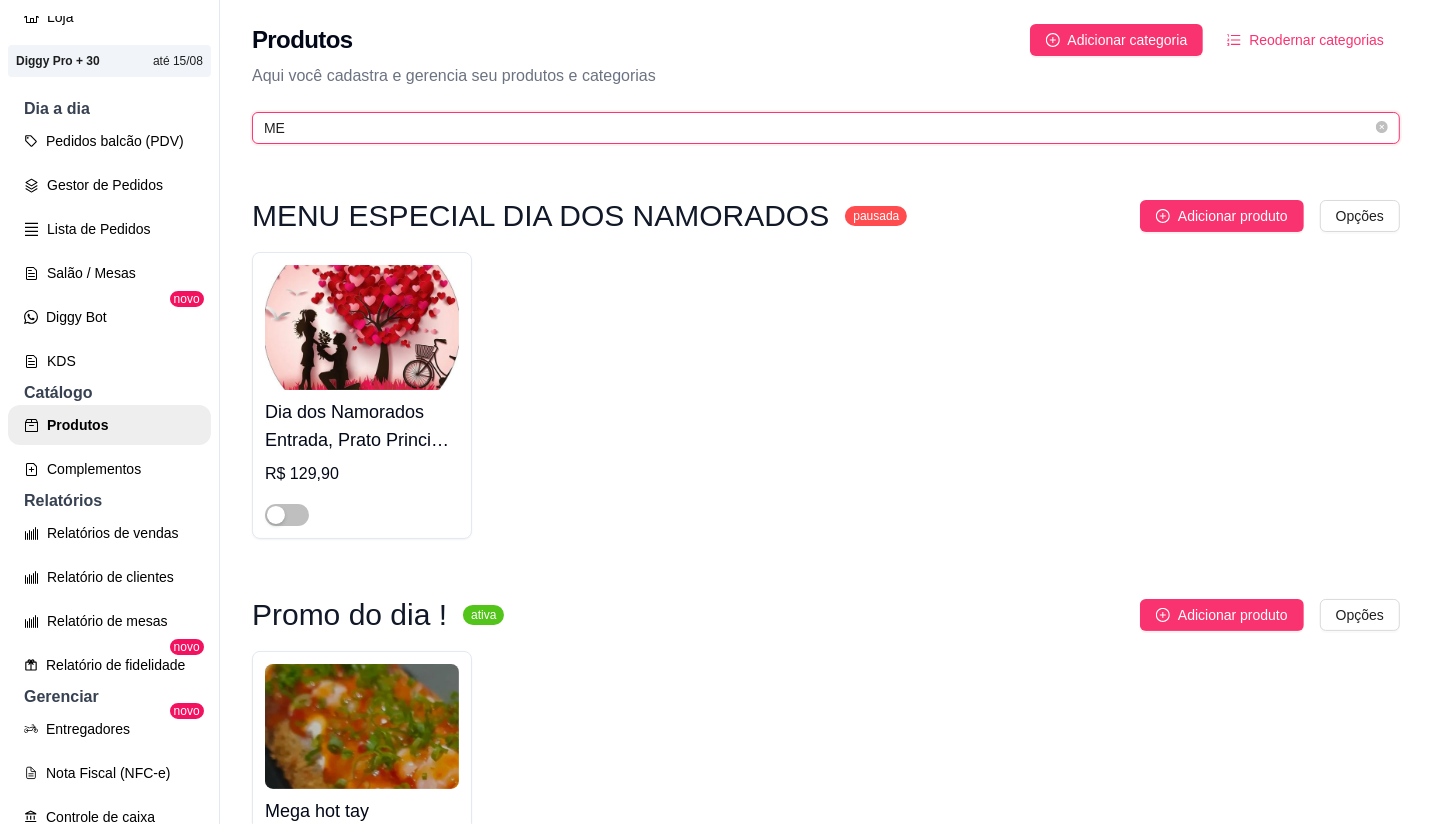 type on "M" 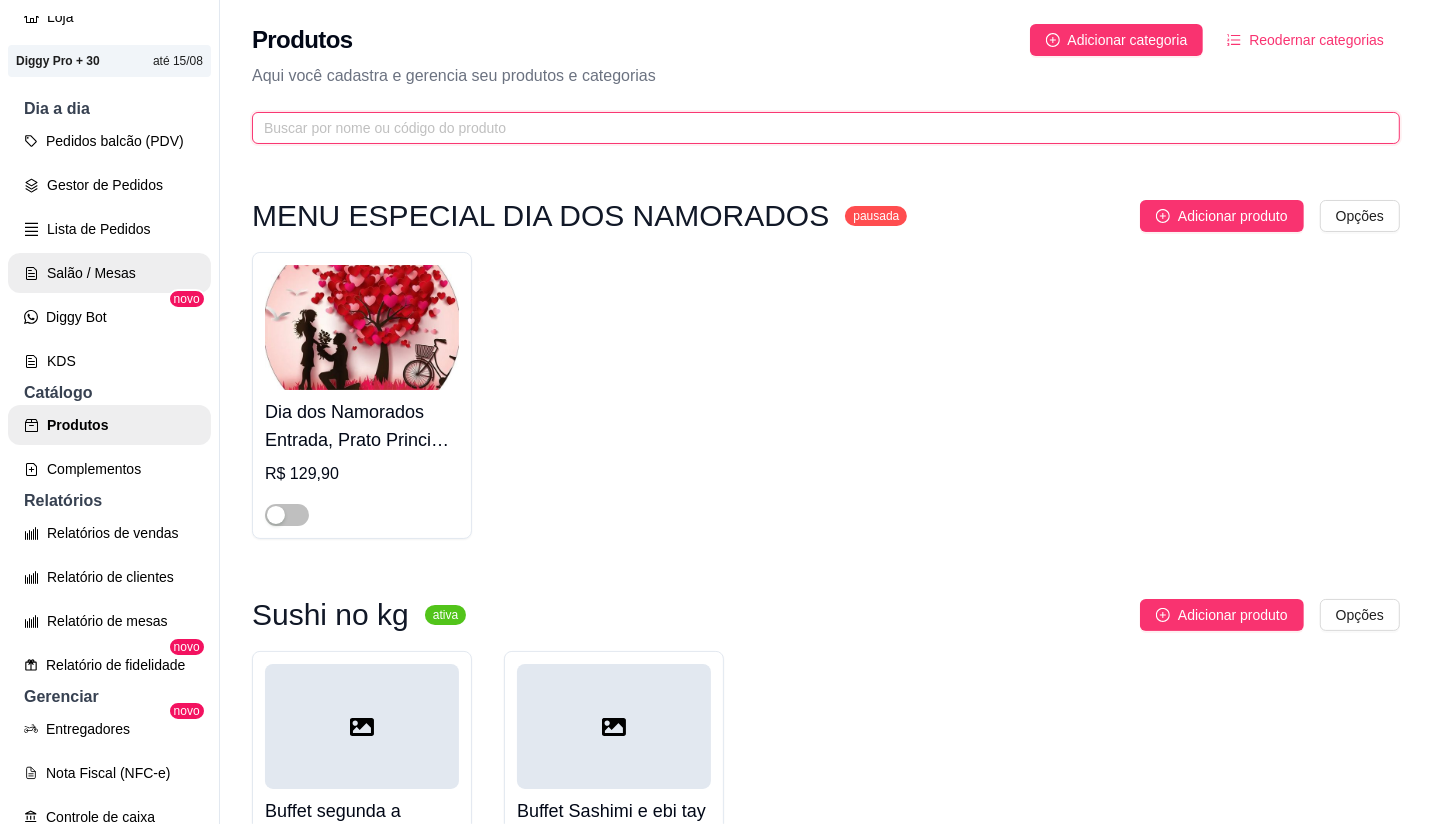 type 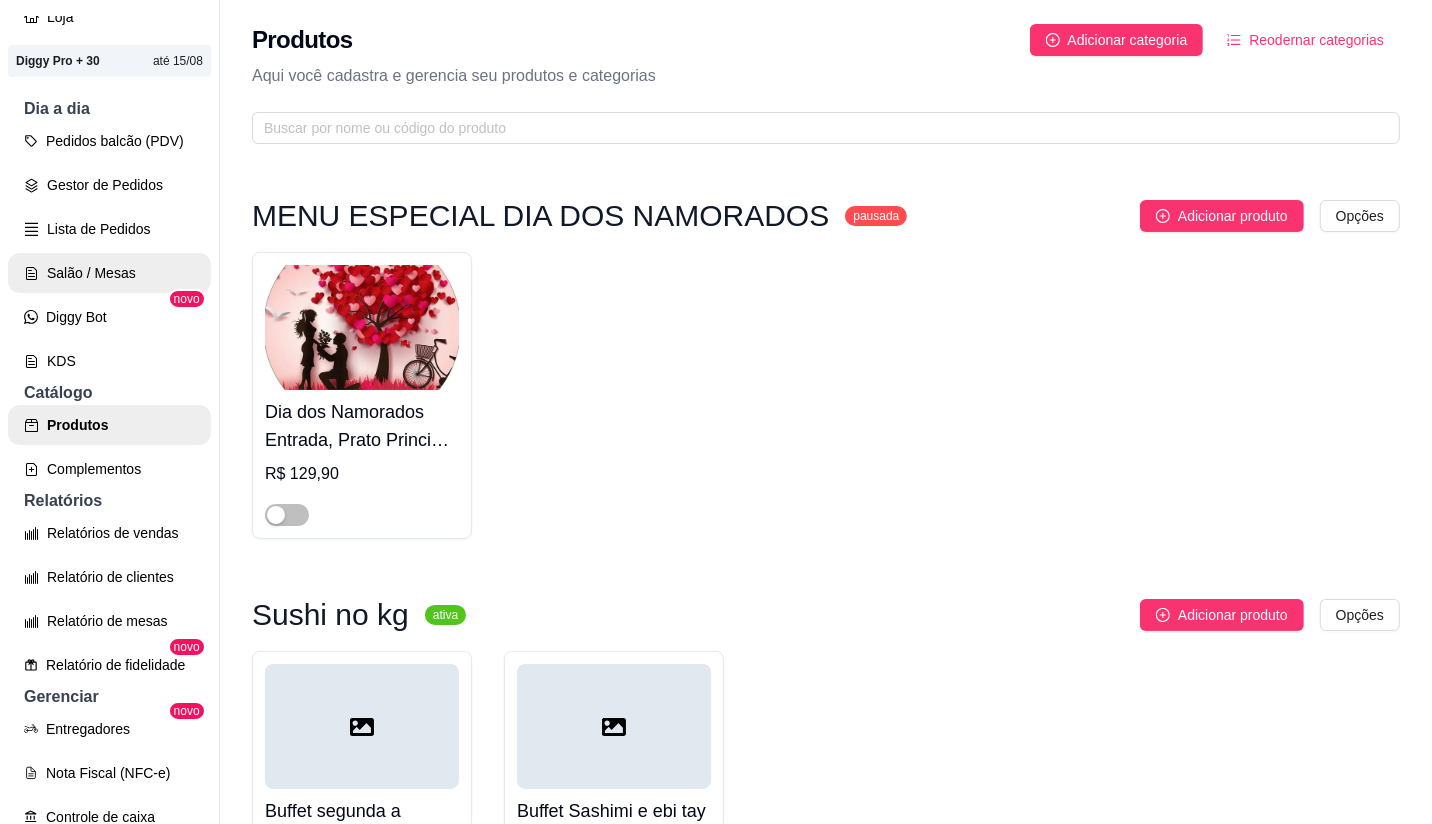 click on "Salão / Mesas" at bounding box center [109, 273] 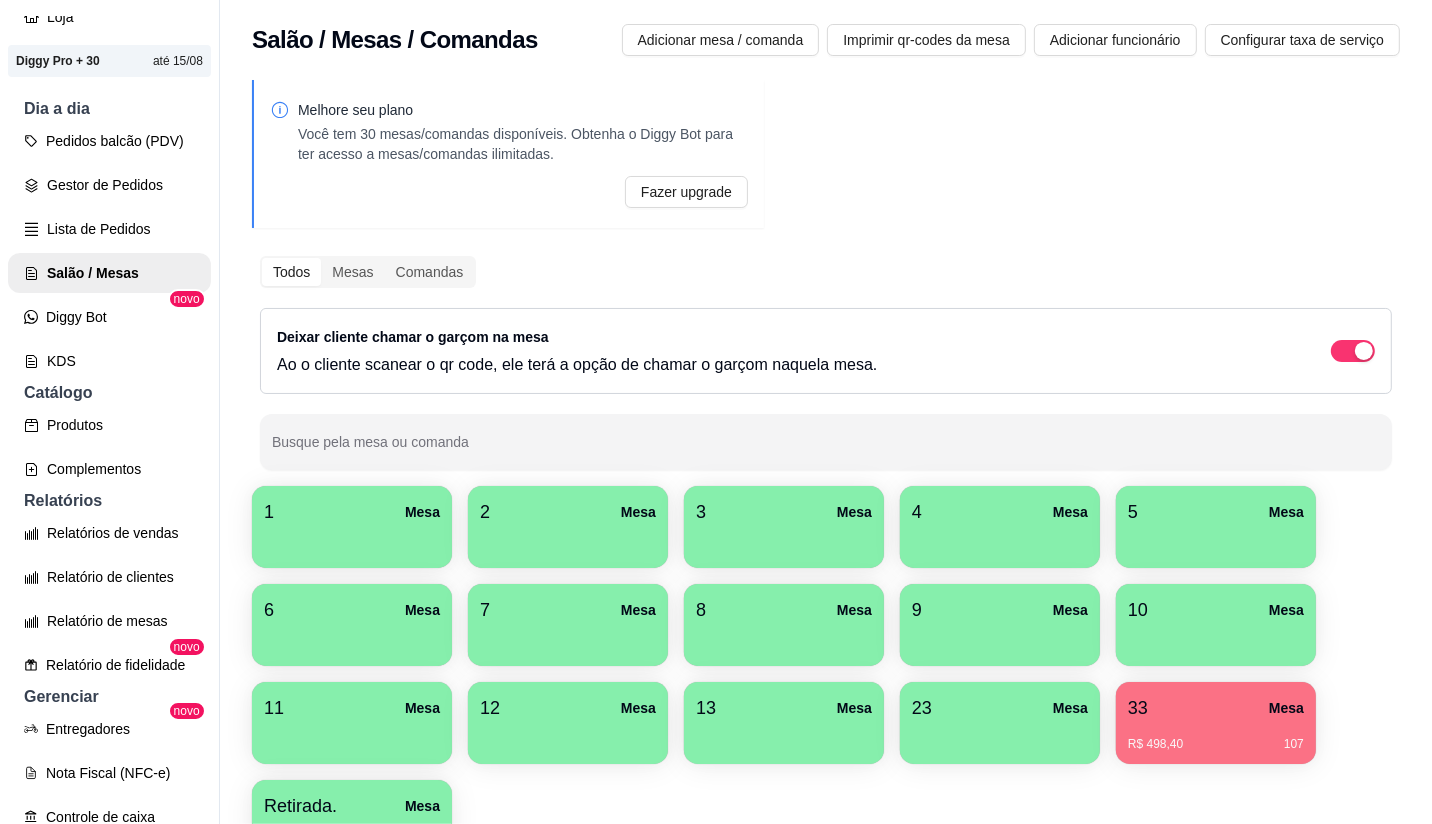 click at bounding box center (784, 737) 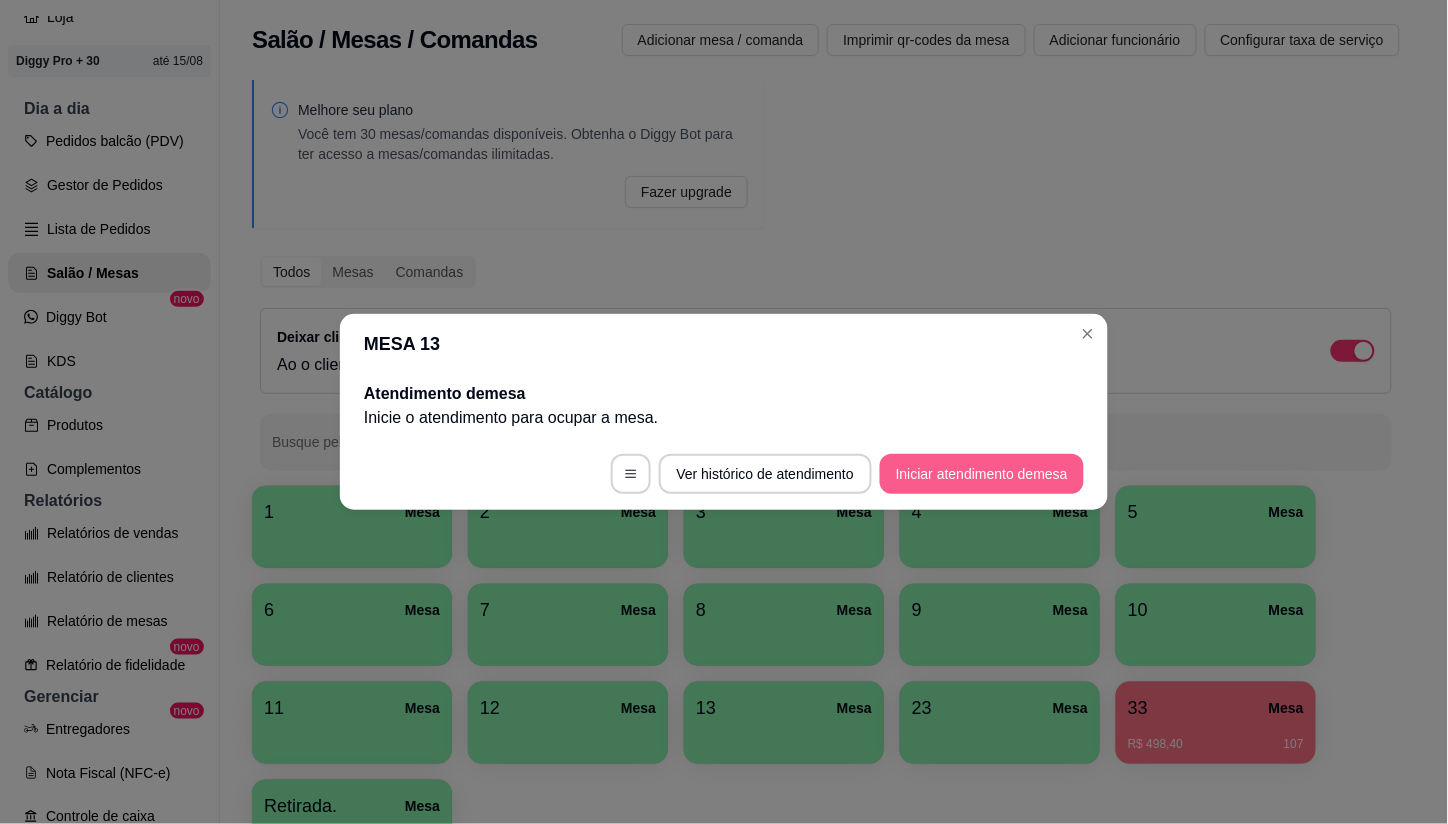 click on "Iniciar atendimento de  mesa" at bounding box center (982, 474) 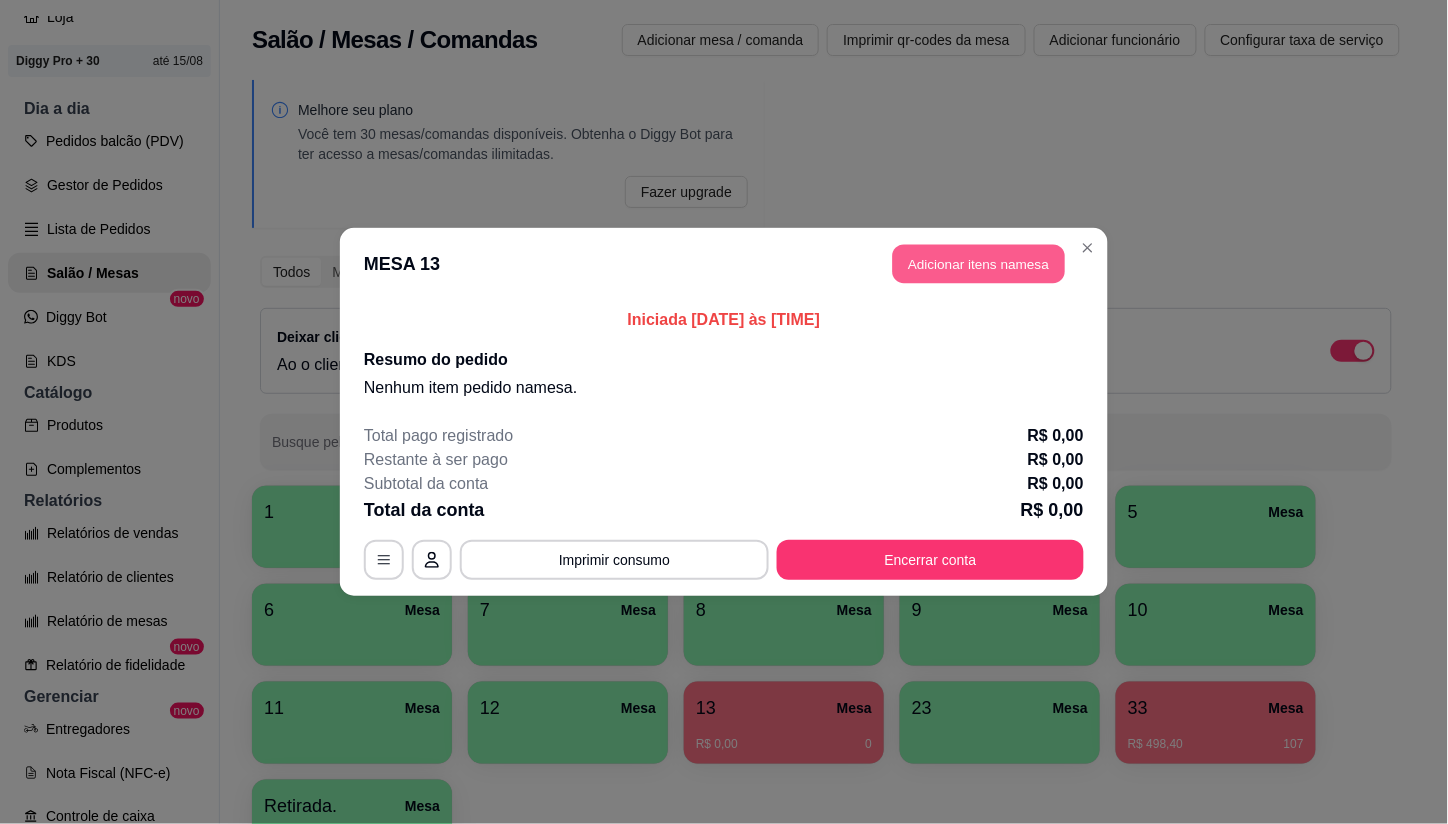 click on "Adicionar itens na  mesa" at bounding box center [979, 264] 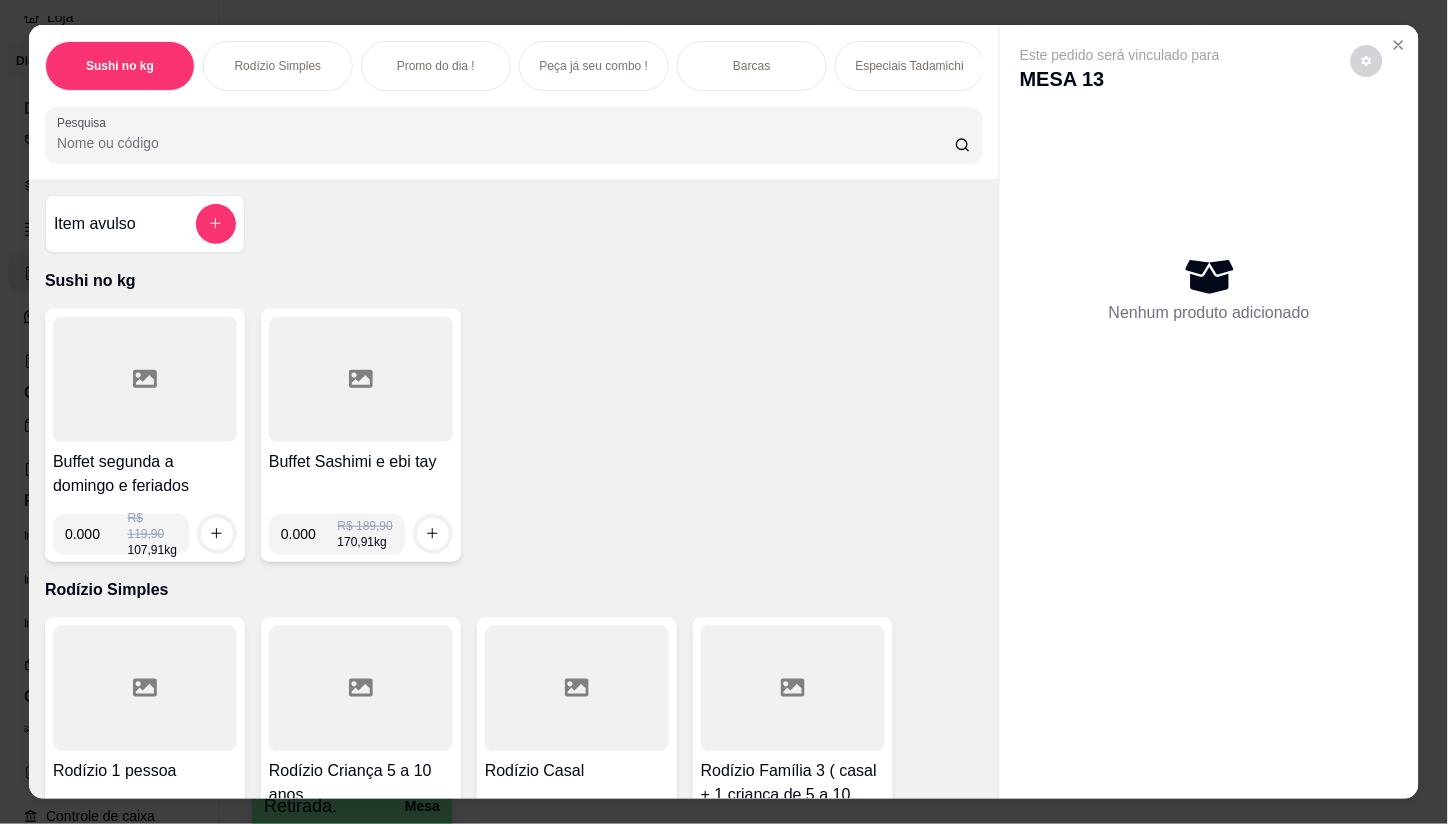 click at bounding box center (145, 379) 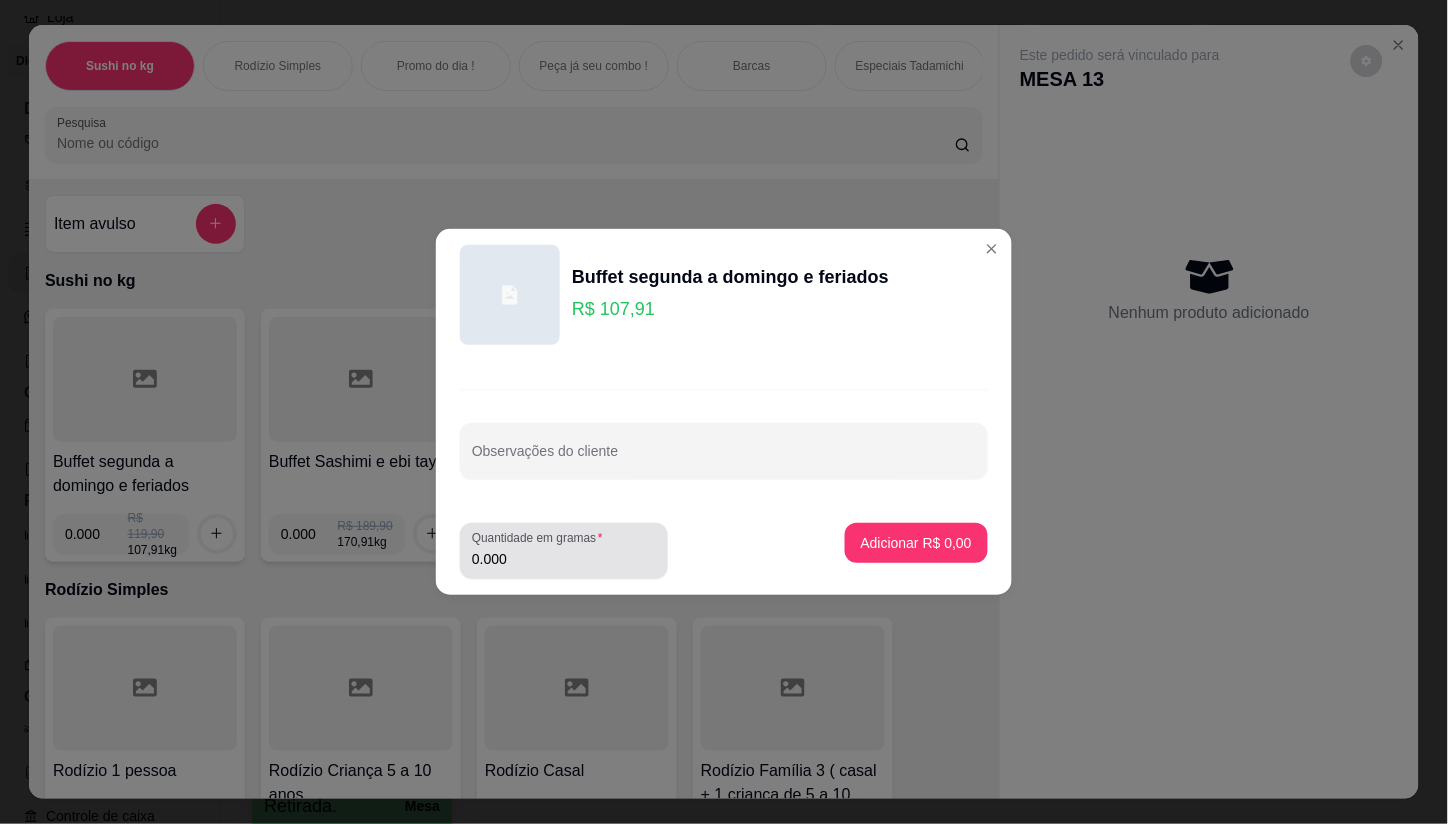 click on "0.000" at bounding box center (564, 559) 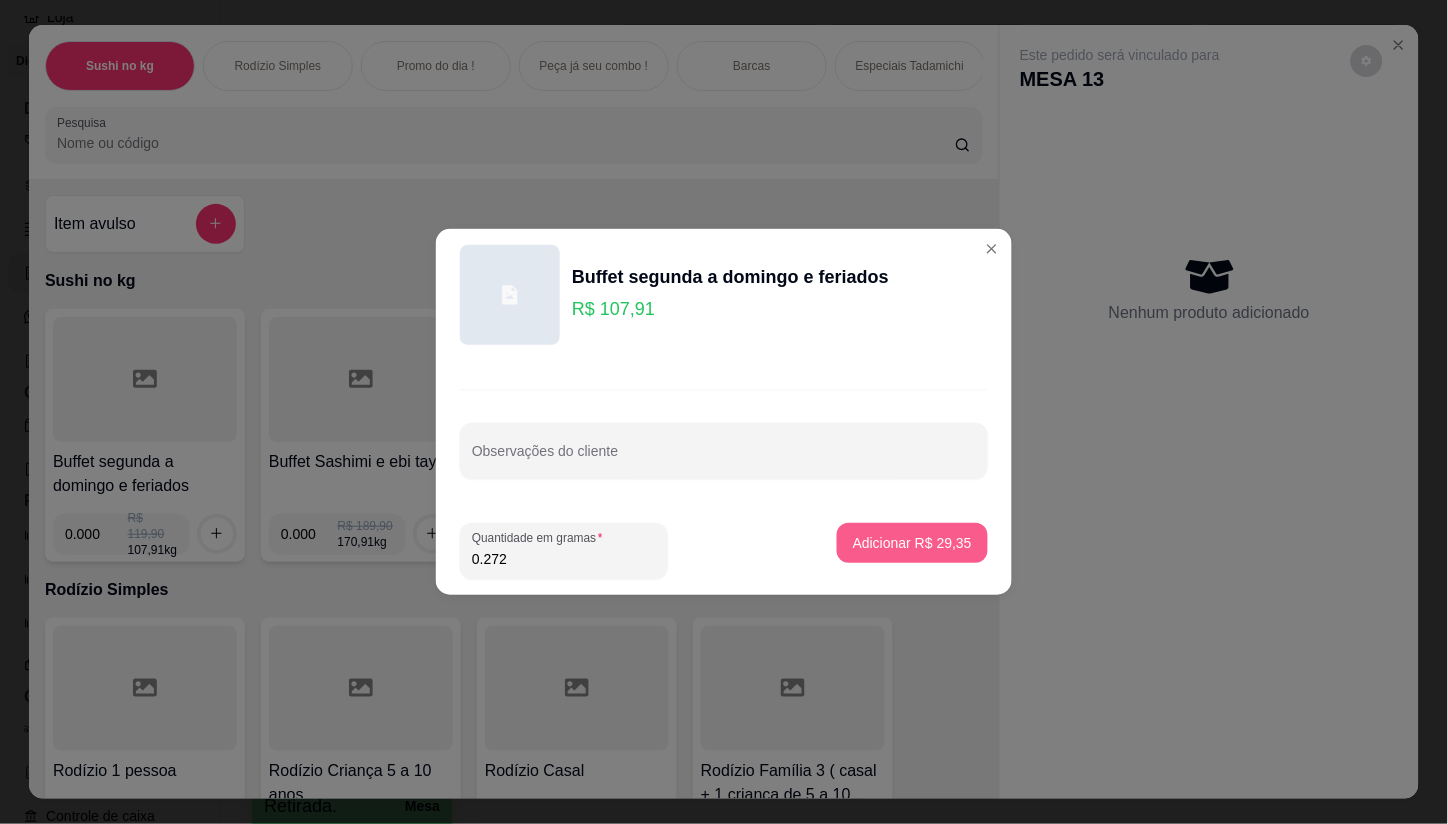 type on "0.272" 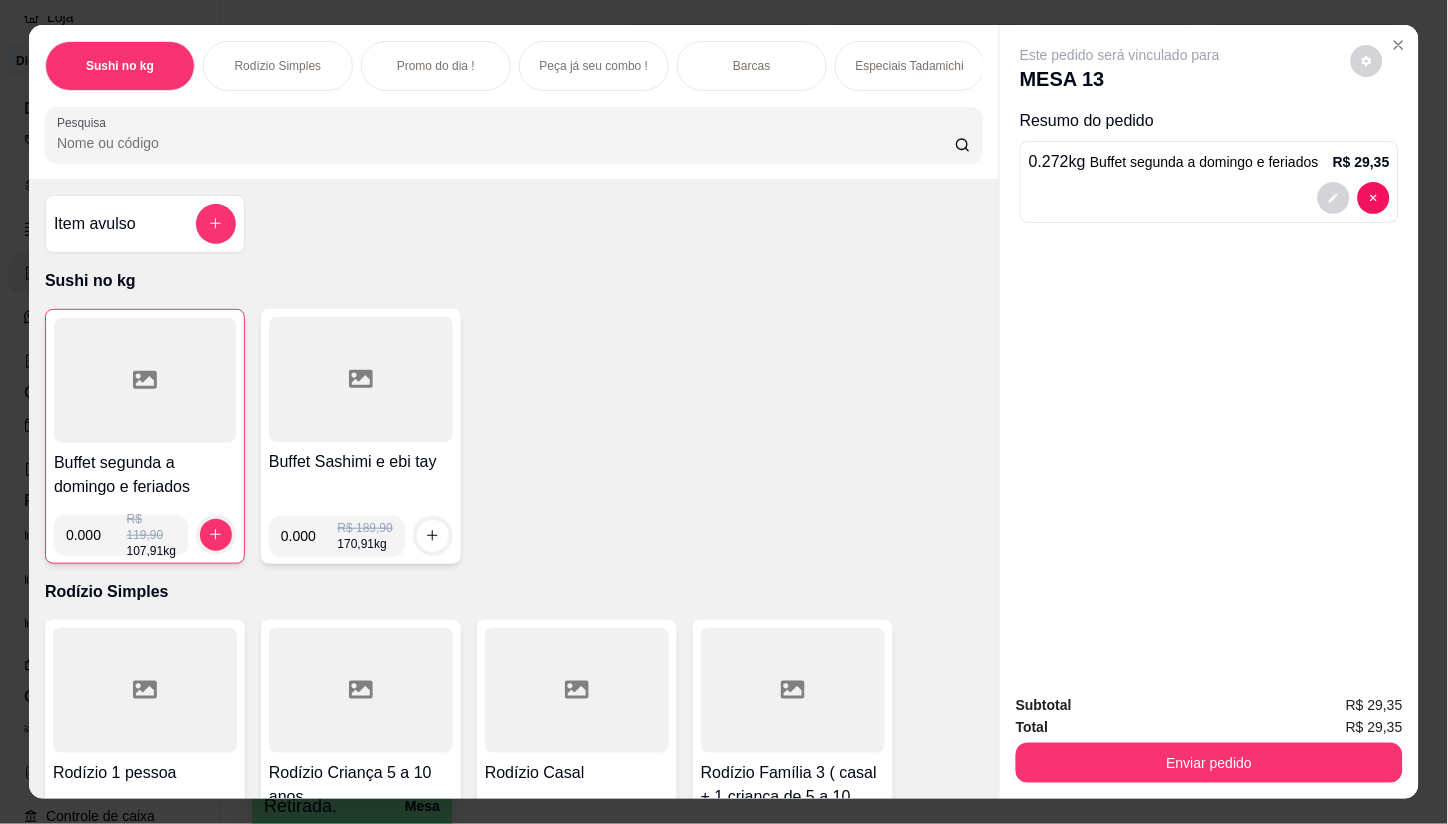 click 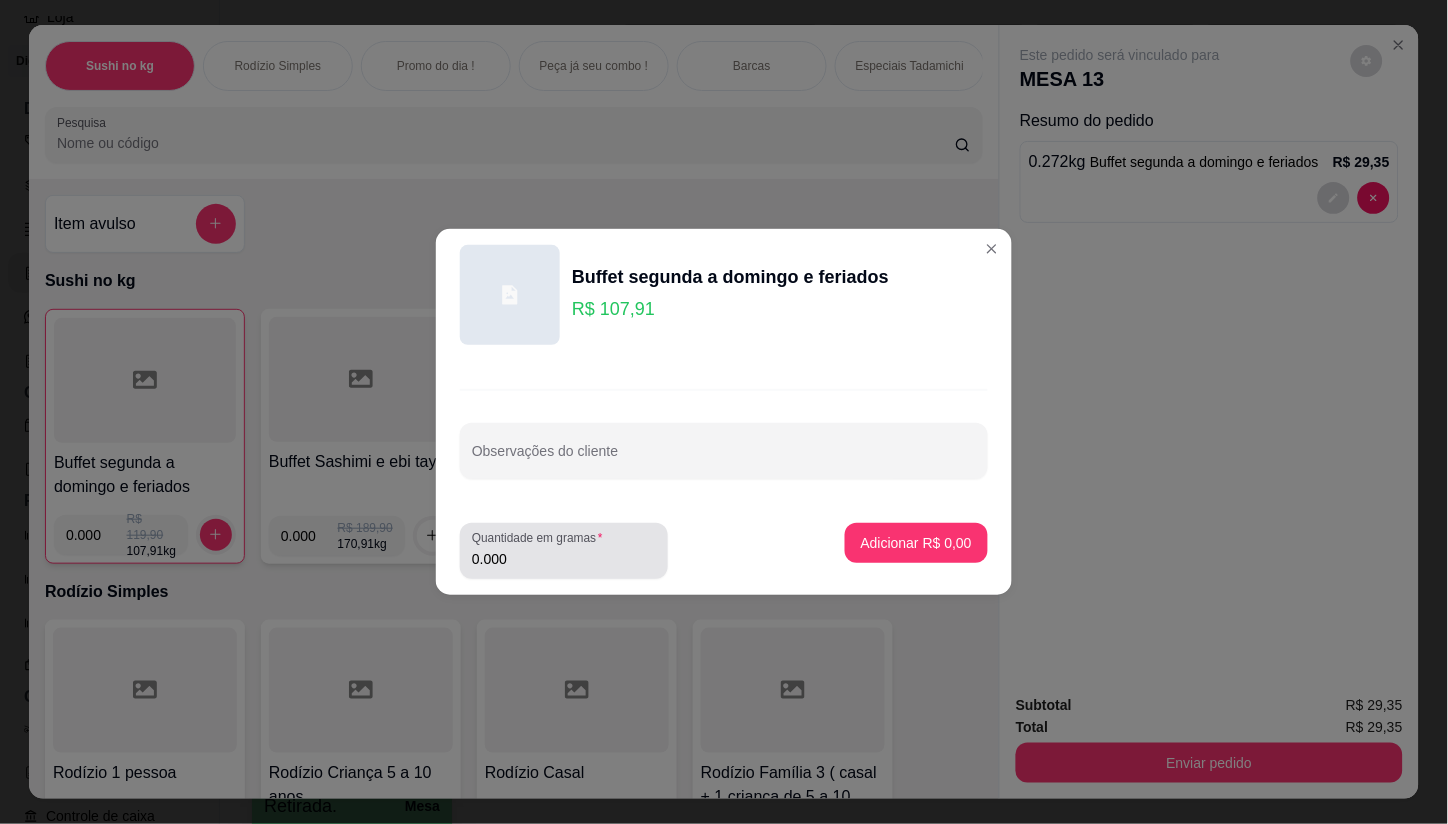 click on "0.000" at bounding box center [564, 559] 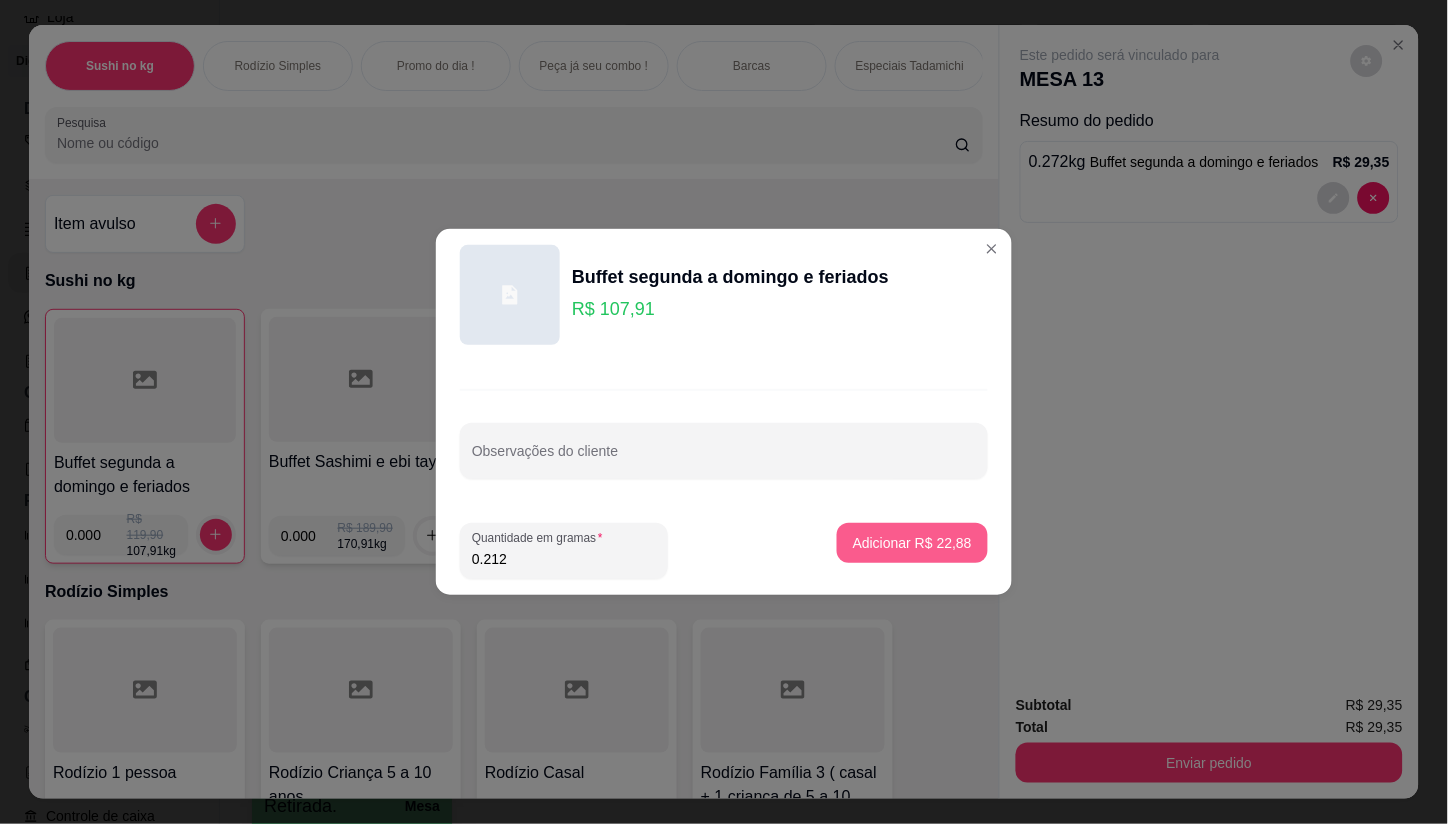 type on "0.212" 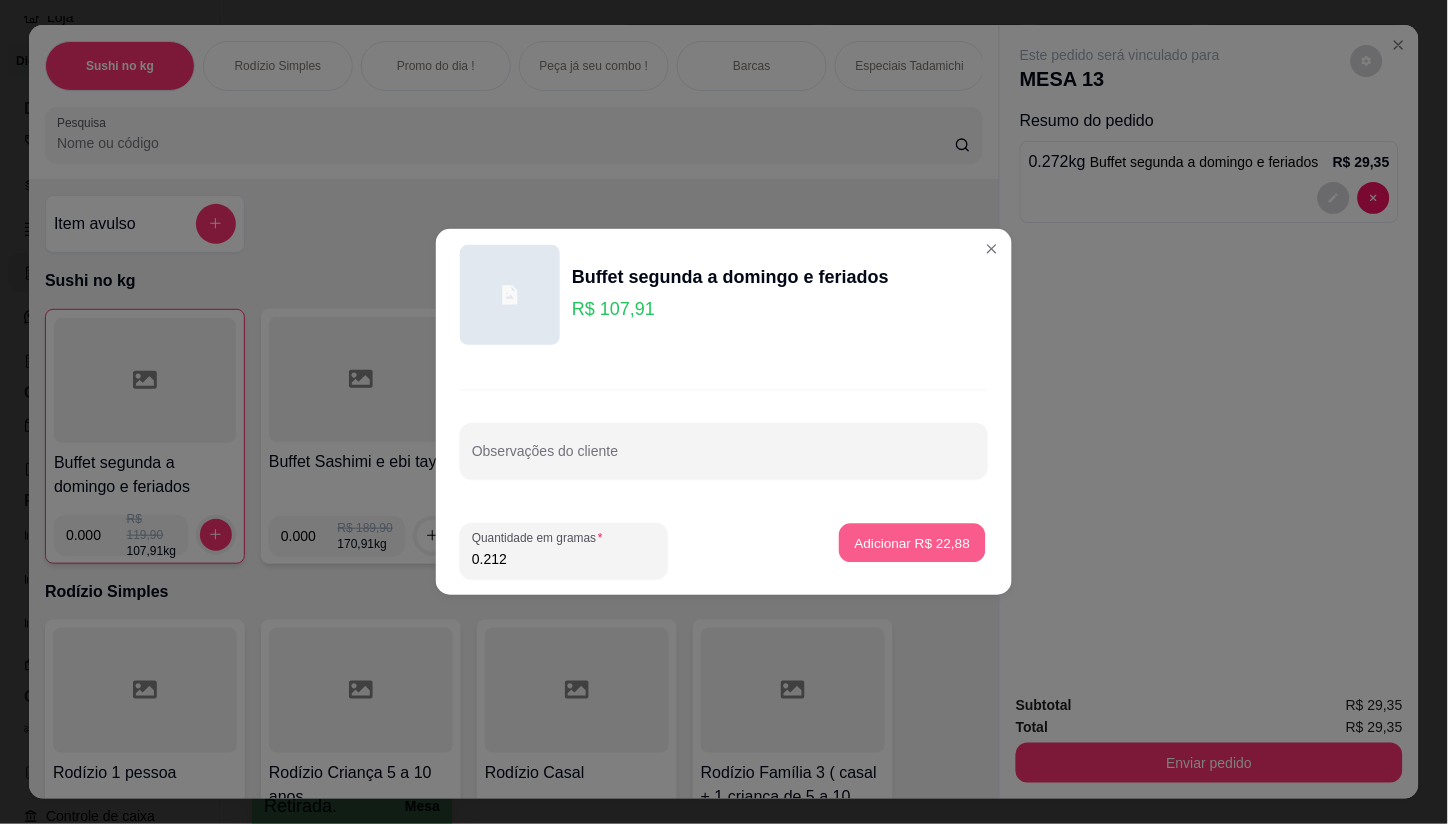 click on "Adicionar   R$ 22,88" at bounding box center [913, 542] 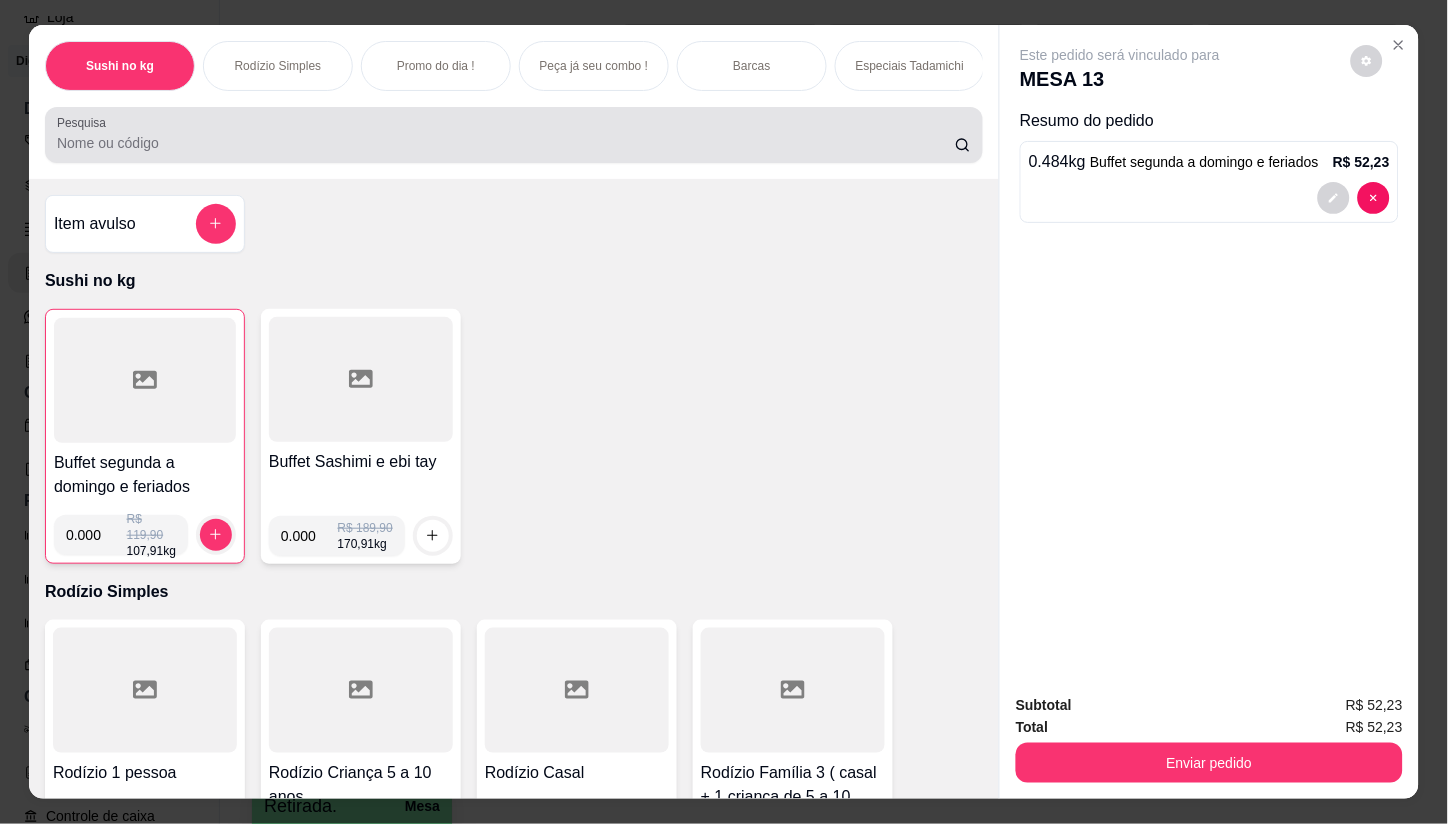 click on "Pesquisa" at bounding box center (506, 143) 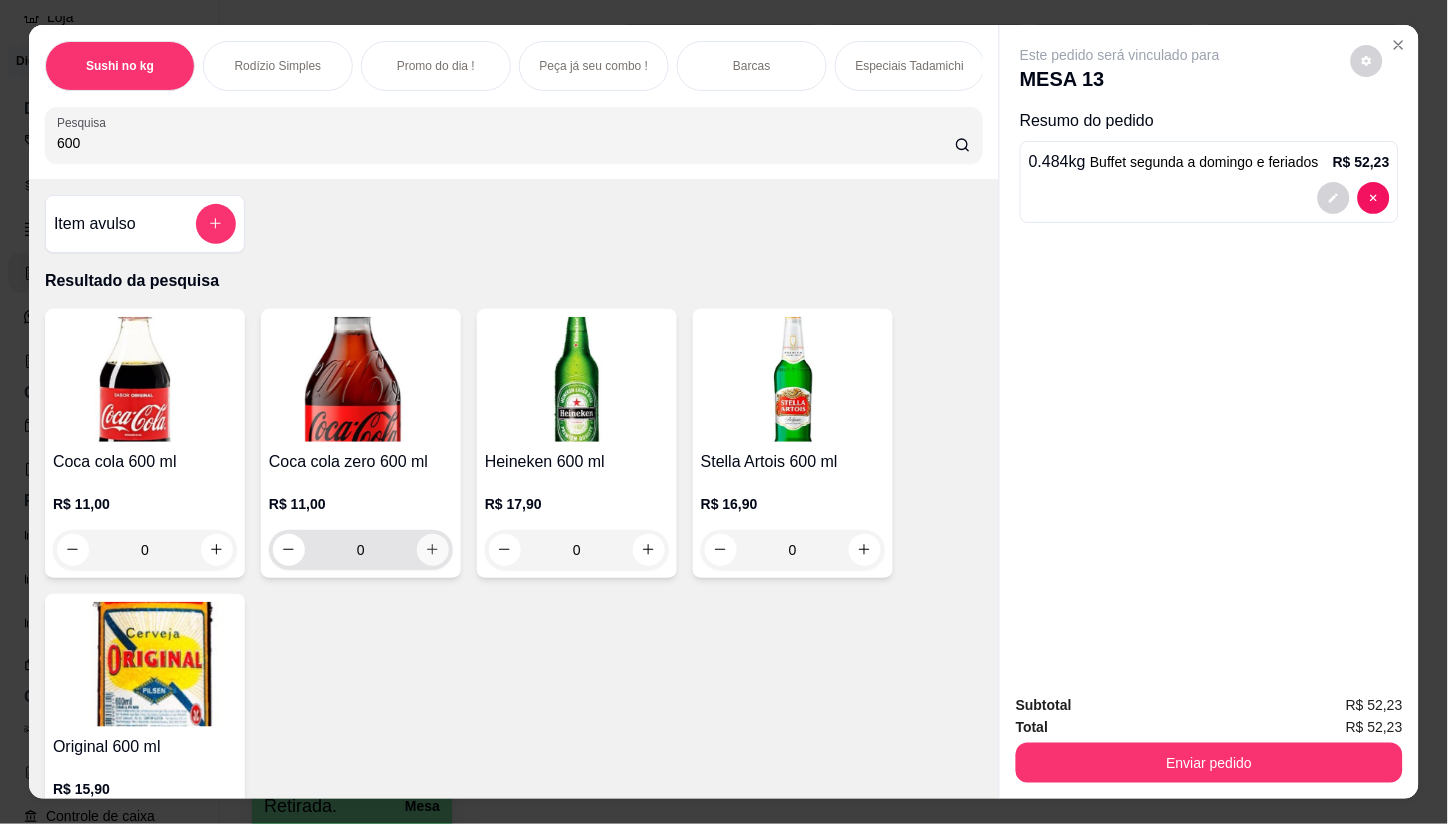 type on "600" 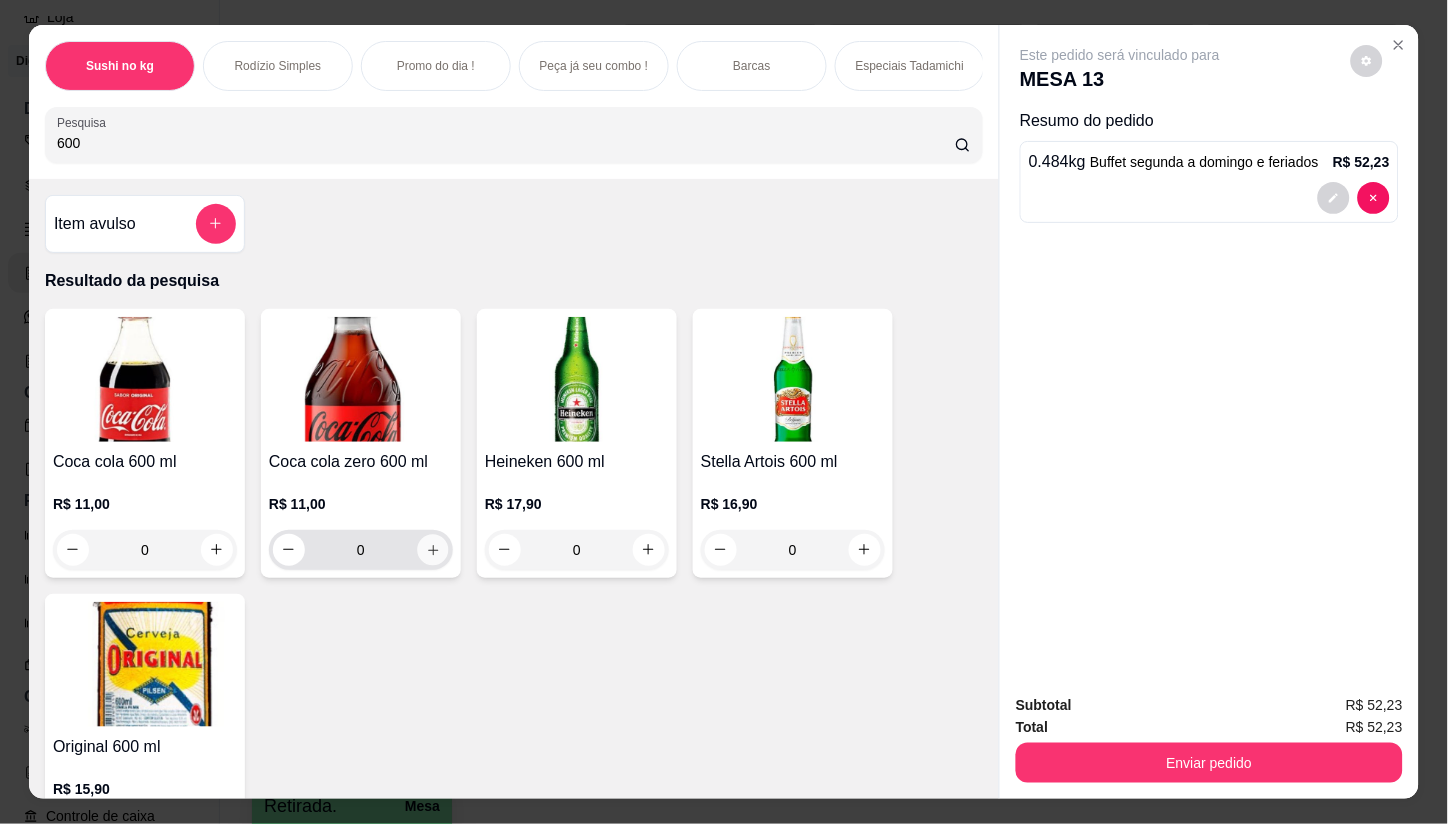 click 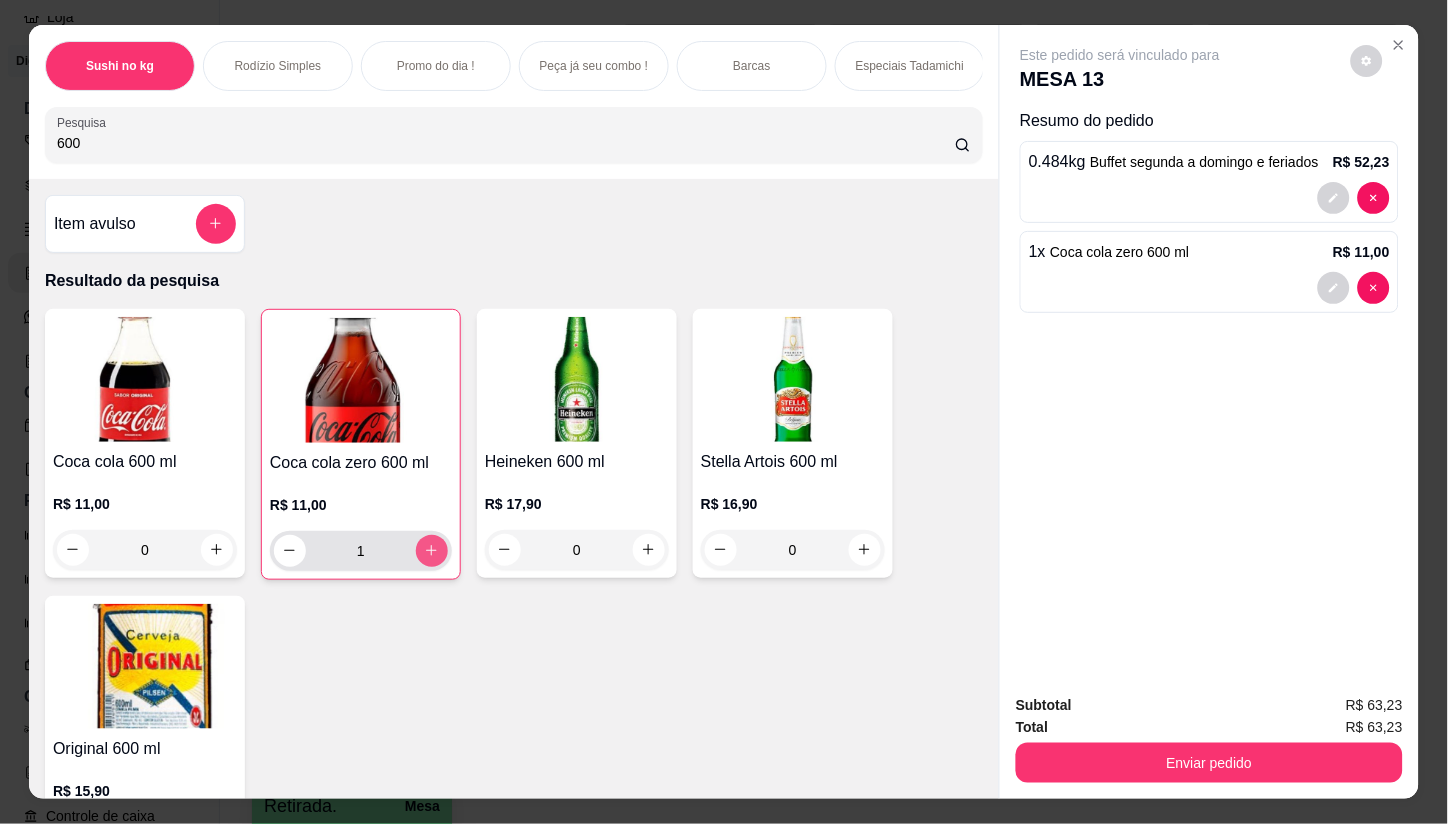 type on "1" 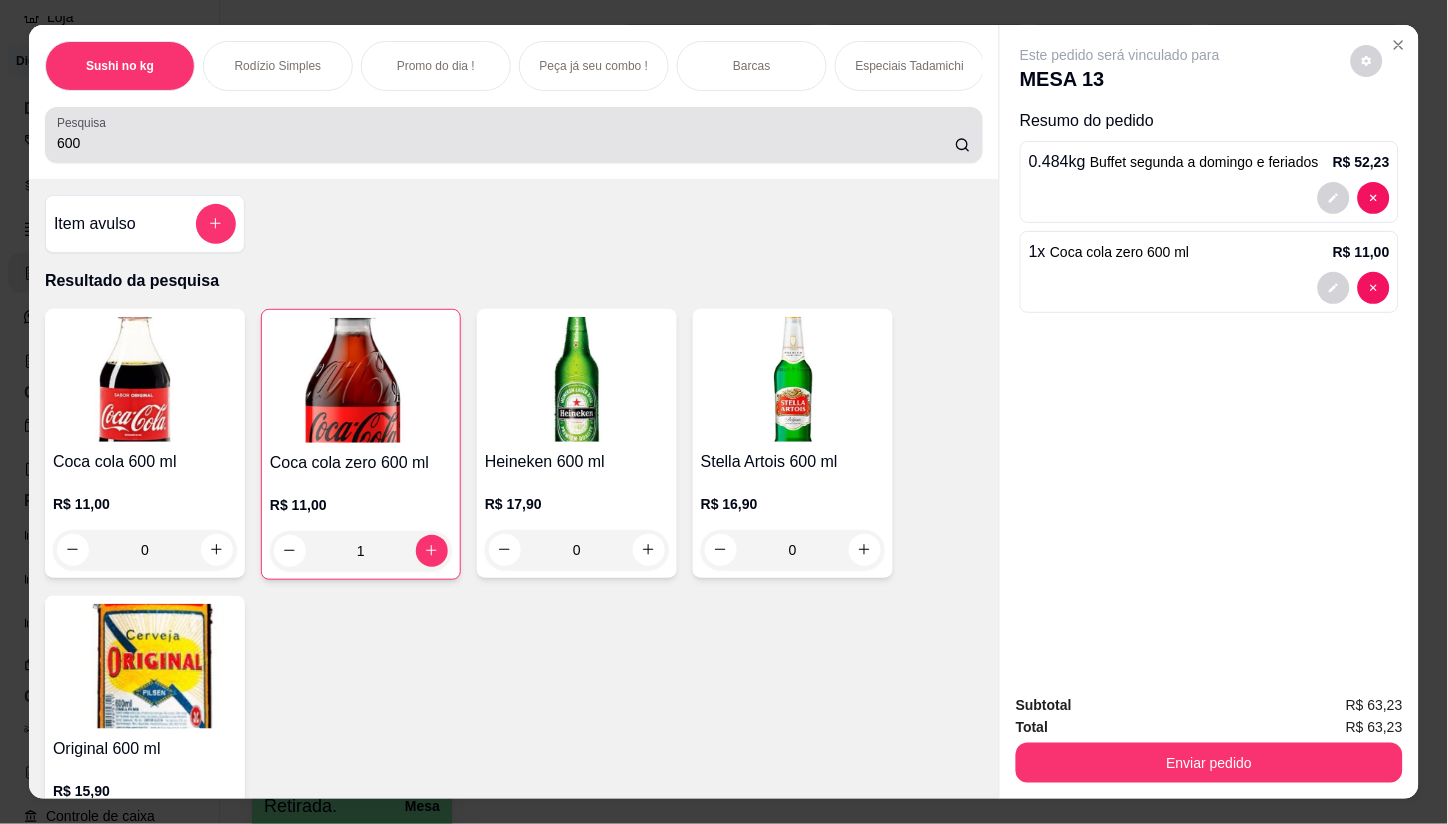 click on "600" at bounding box center (506, 143) 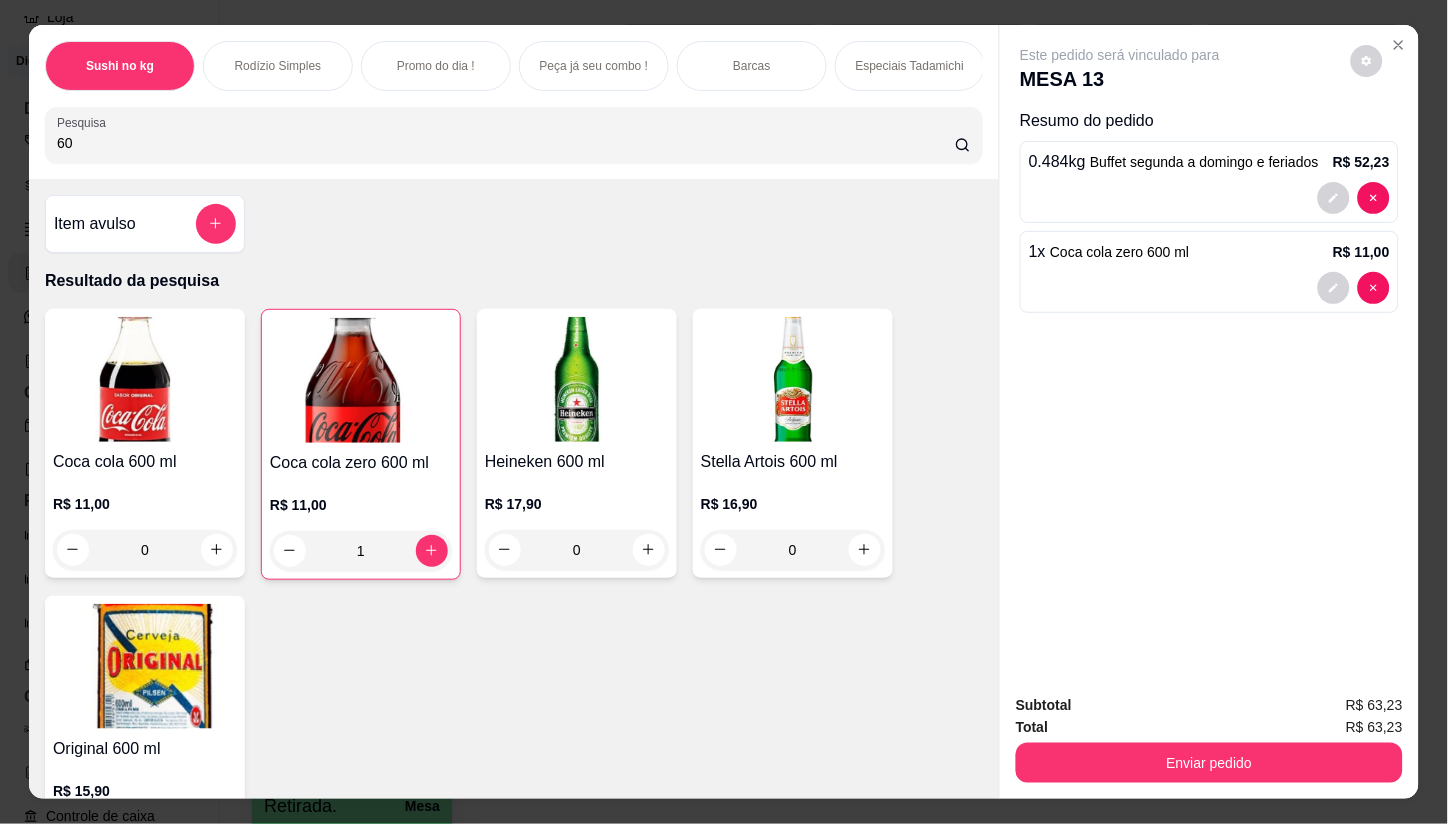 type on "6" 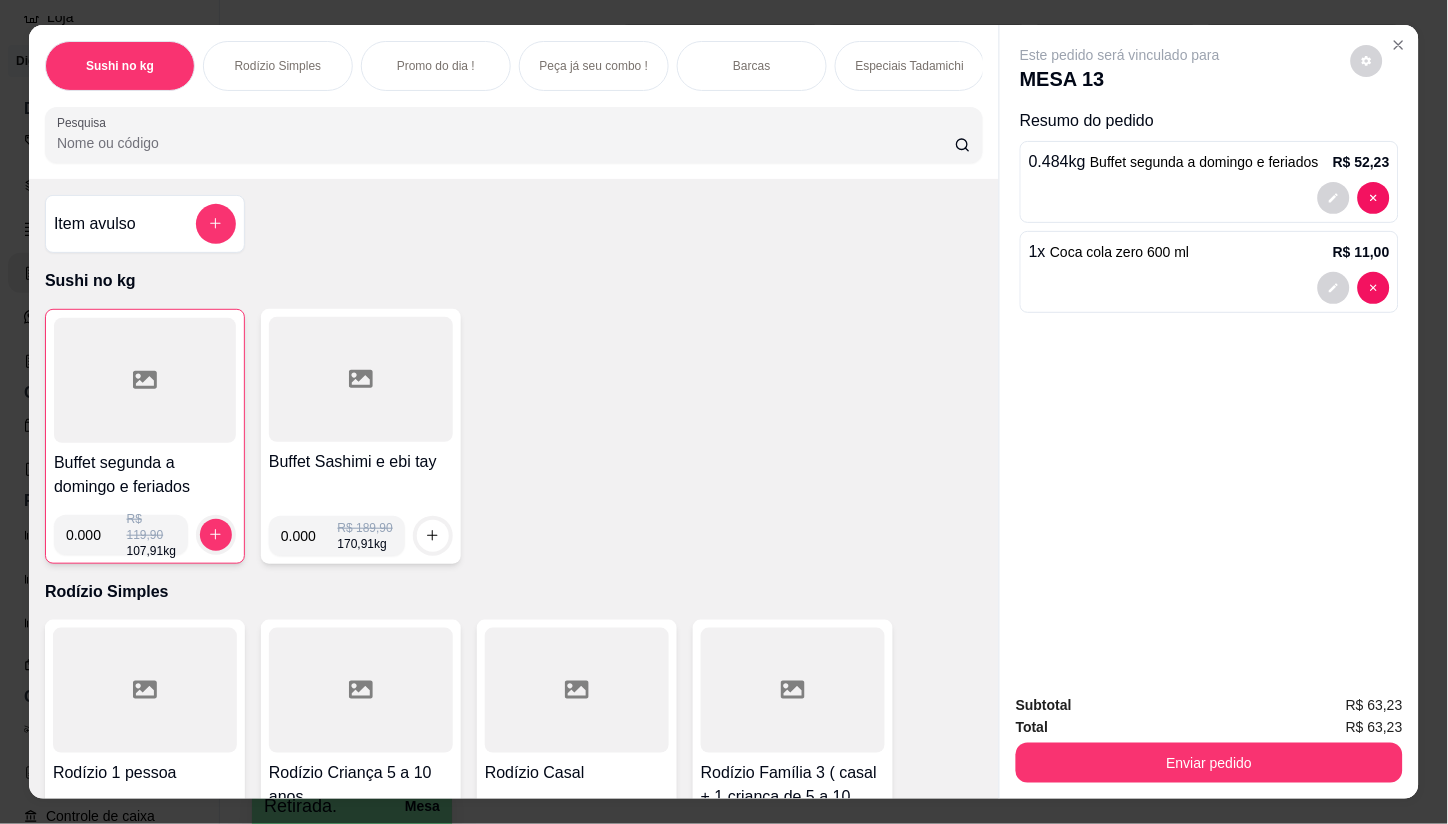 click on "Pesquisa" at bounding box center [506, 143] 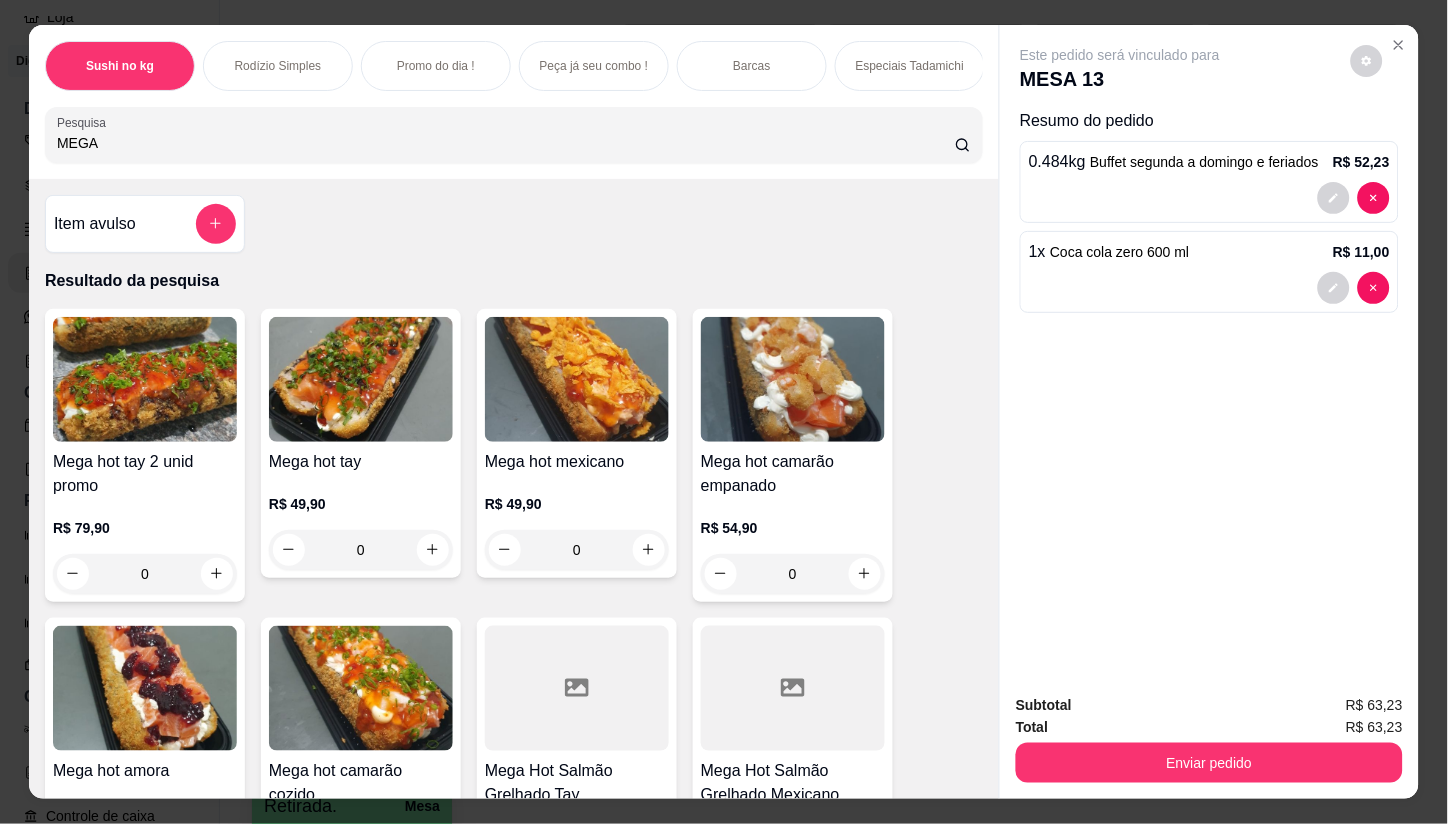 type on "MEGA" 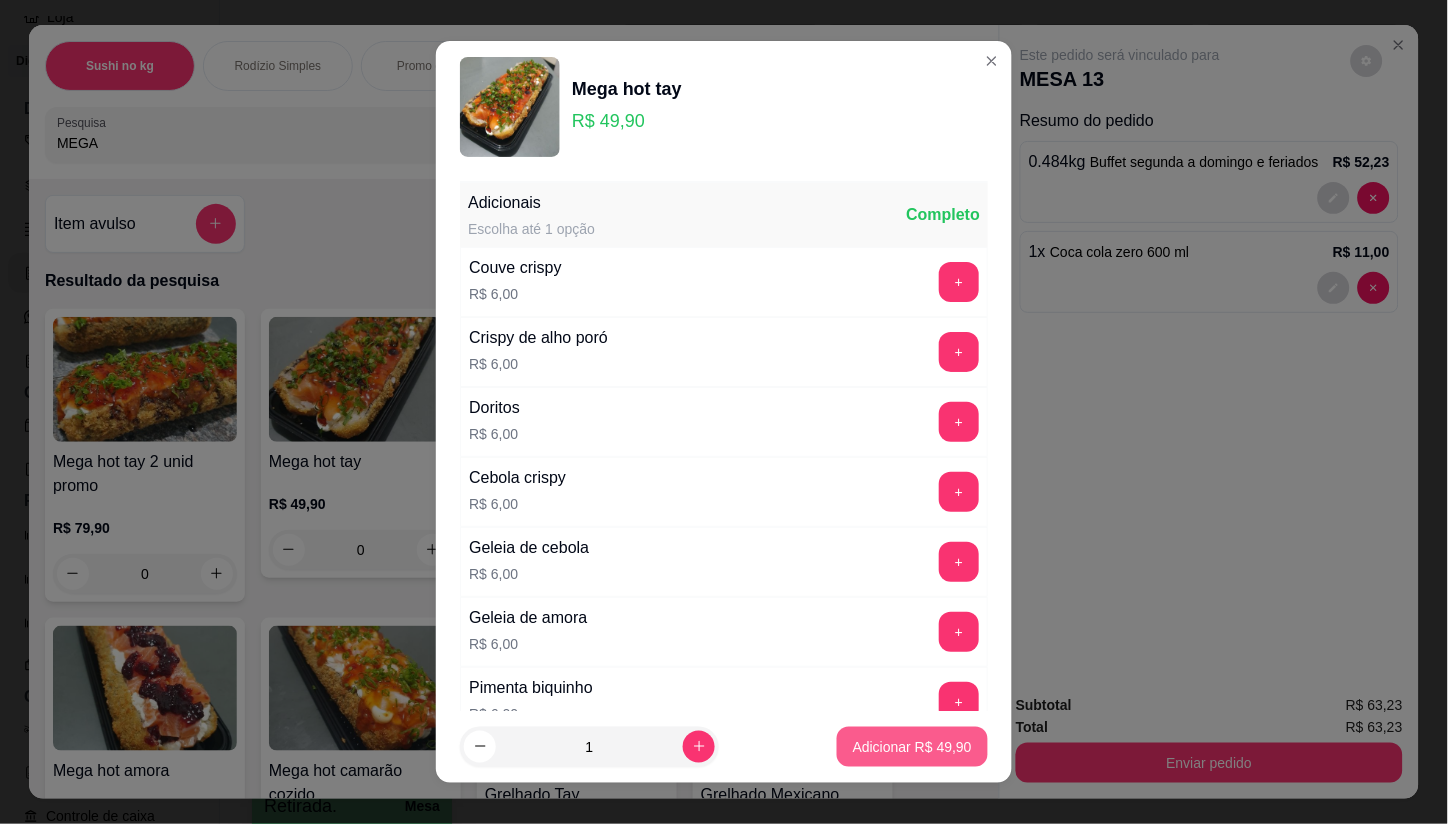 click on "Adicionar   R$ 49,90" at bounding box center (912, 747) 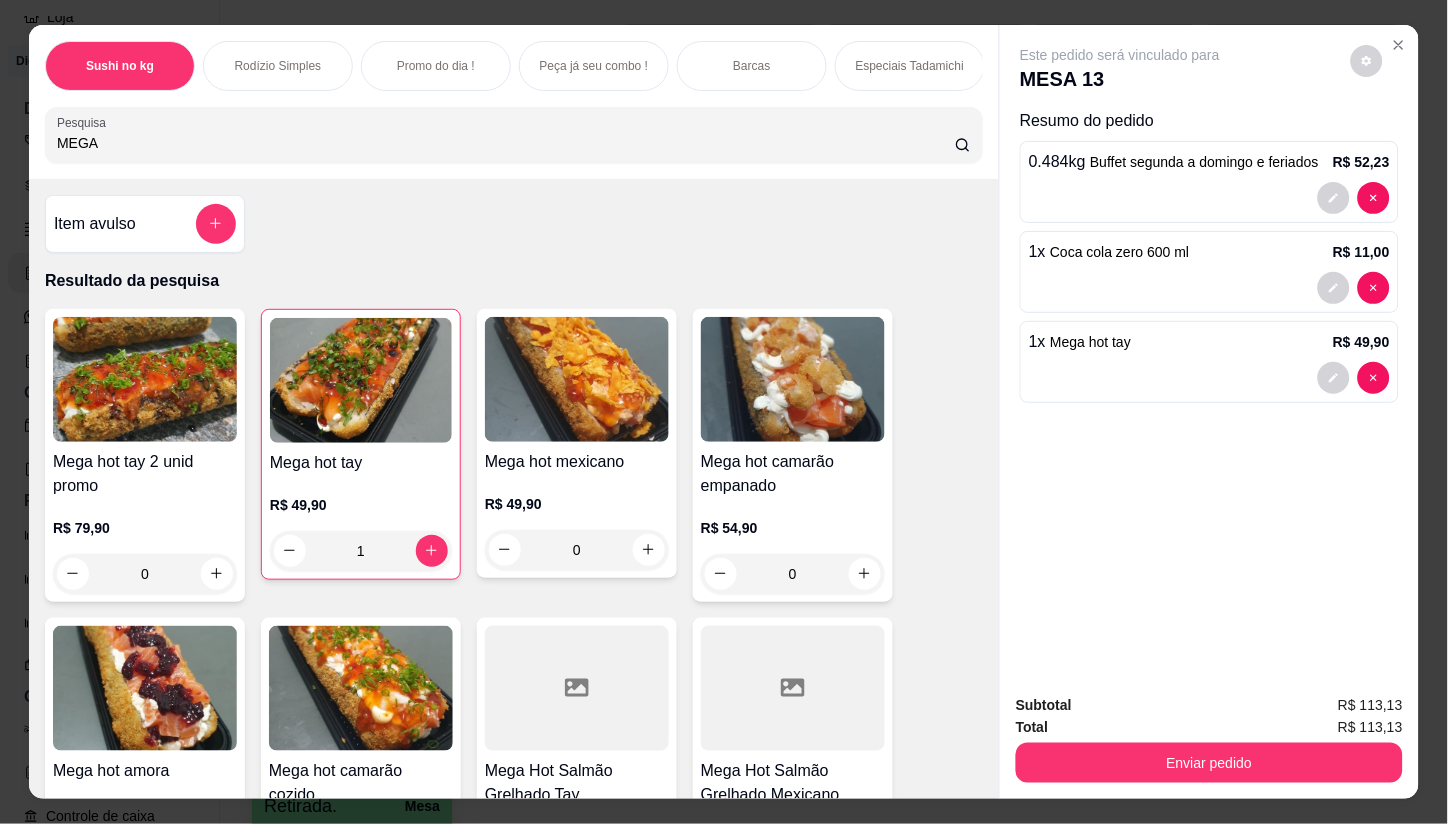 type on "1" 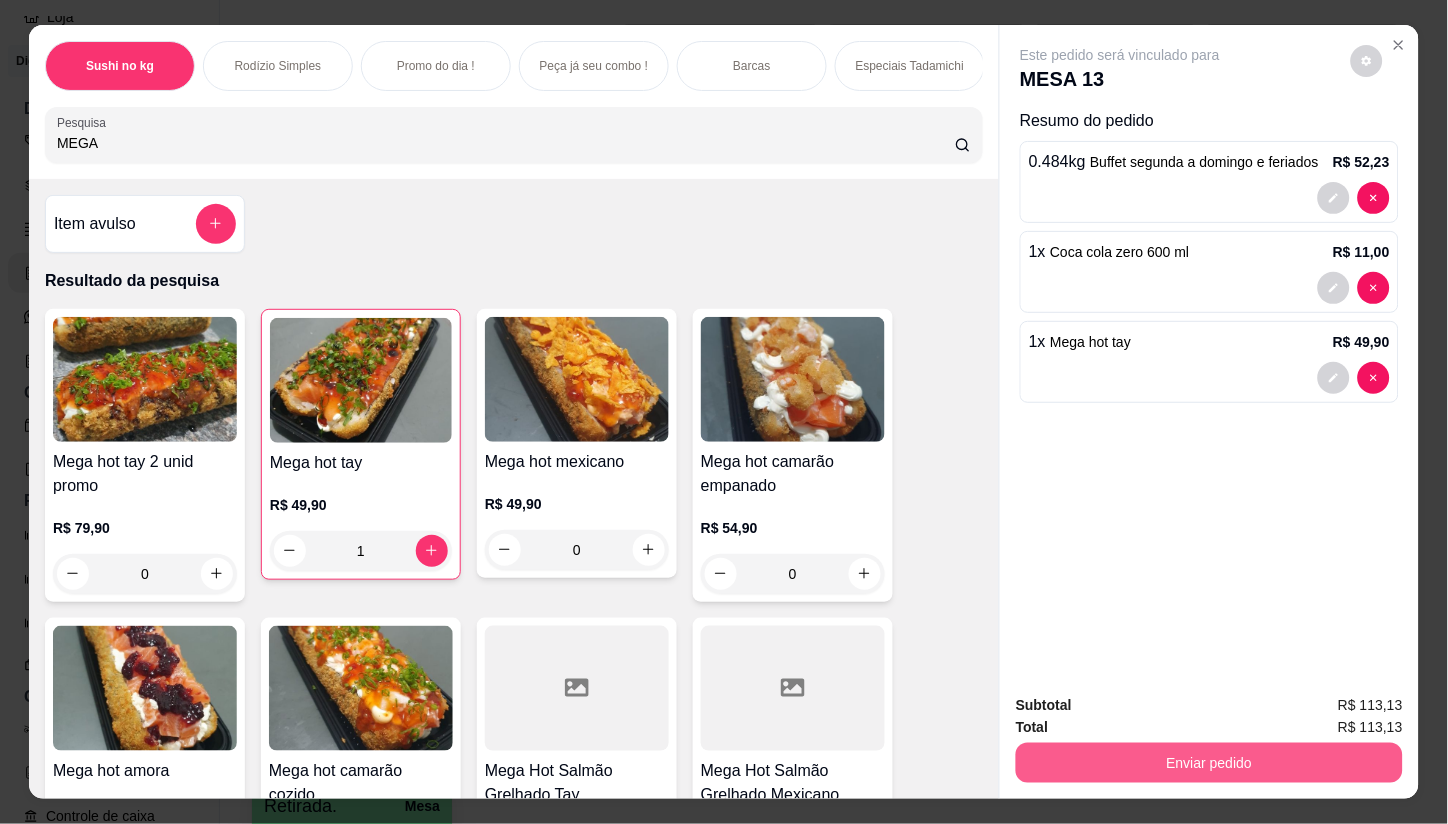 click on "Enviar pedido" at bounding box center (1209, 763) 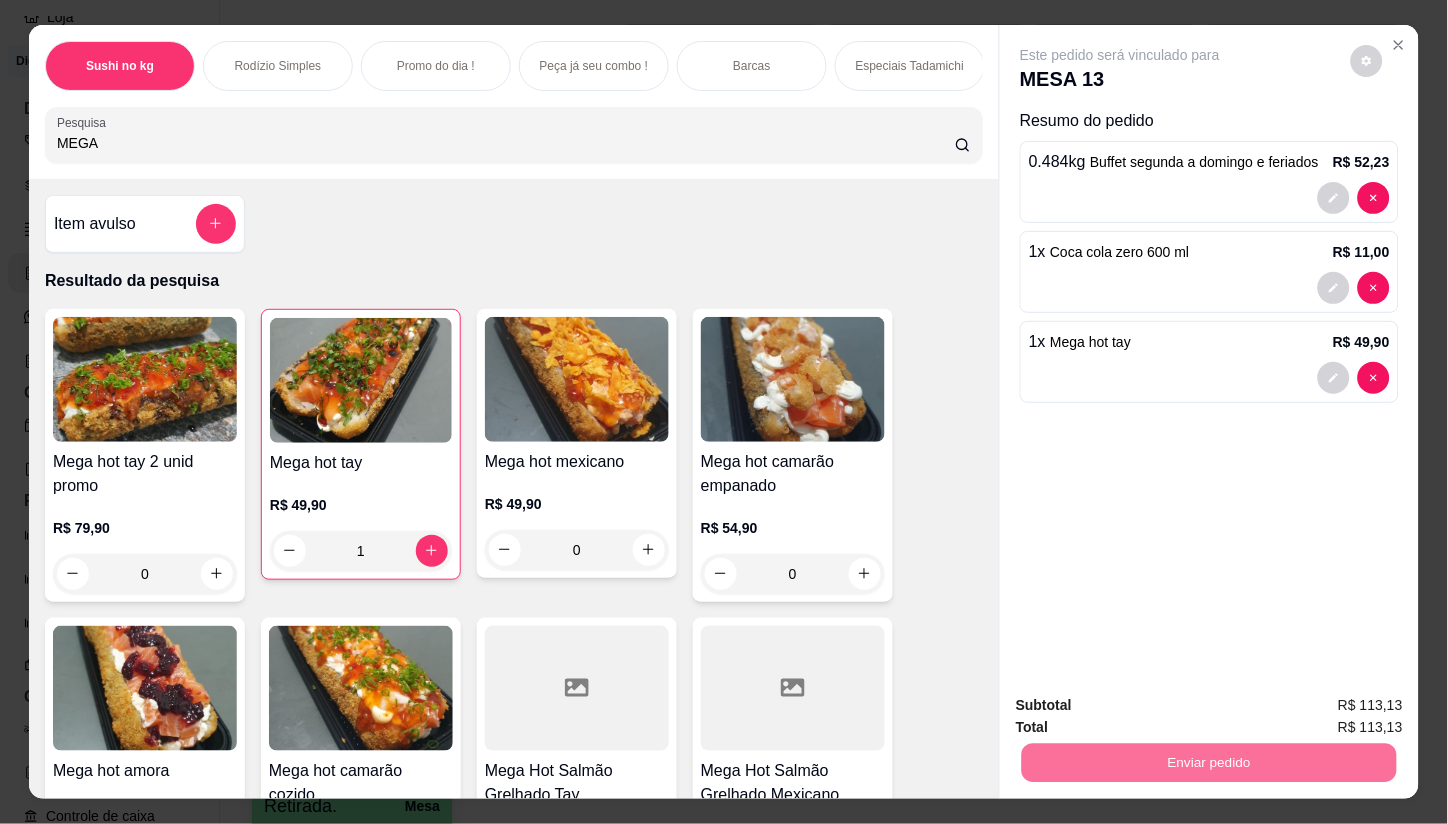 click on "Não registrar e enviar pedido" at bounding box center [1144, 705] 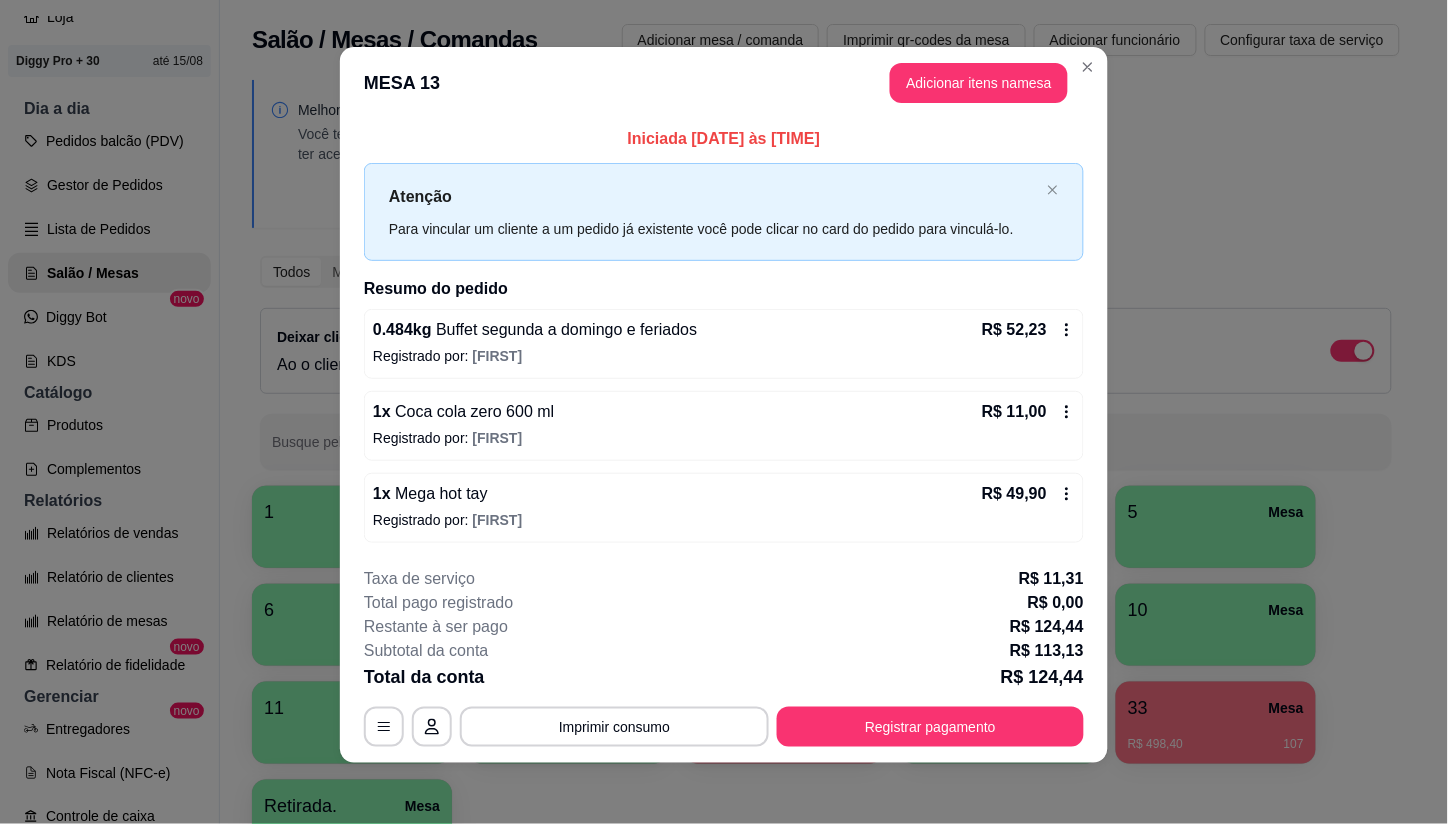 scroll, scrollTop: 10, scrollLeft: 0, axis: vertical 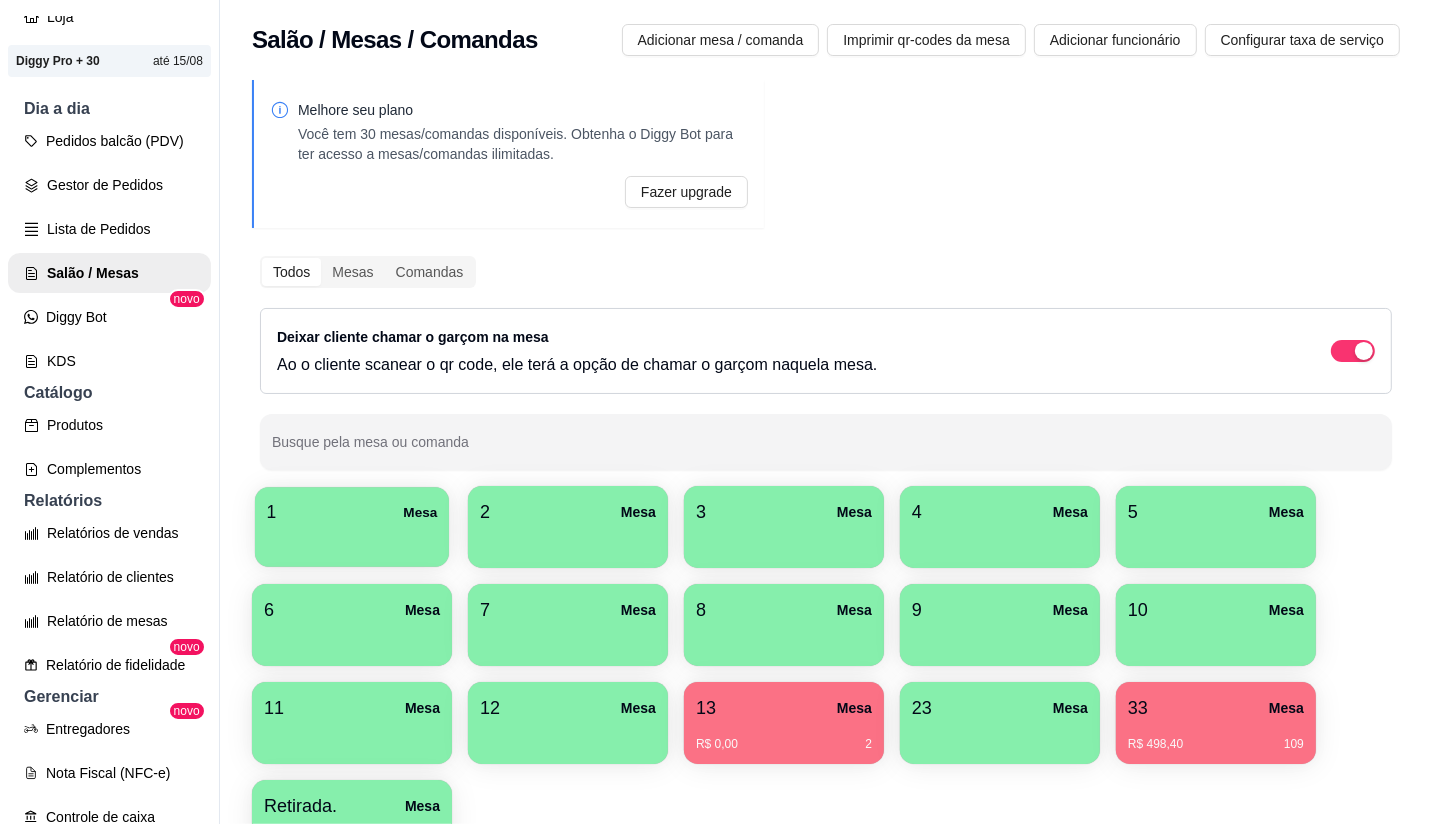 click on "1 Mesa" at bounding box center [352, 512] 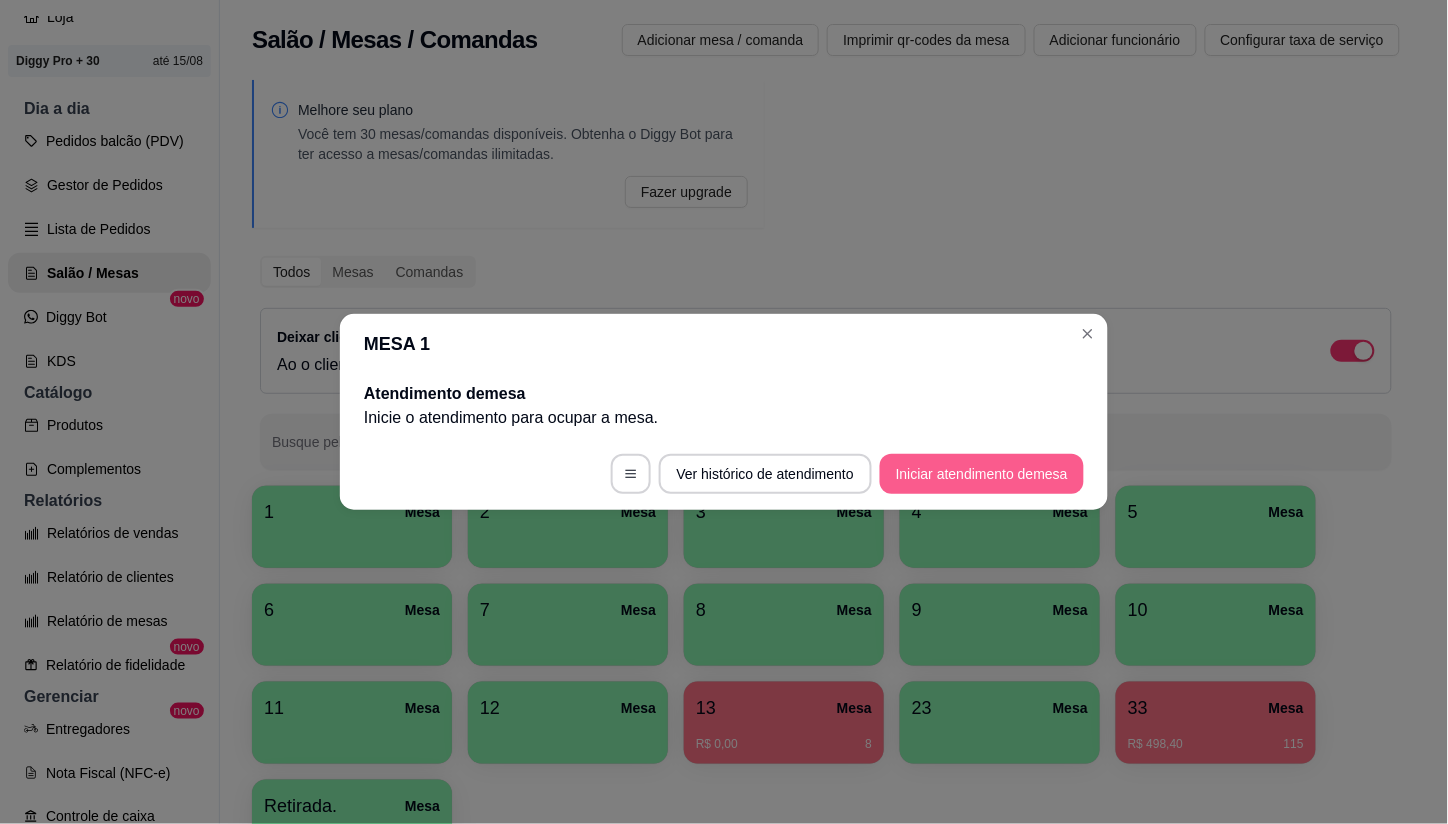 click on "Iniciar atendimento de  mesa" at bounding box center (982, 474) 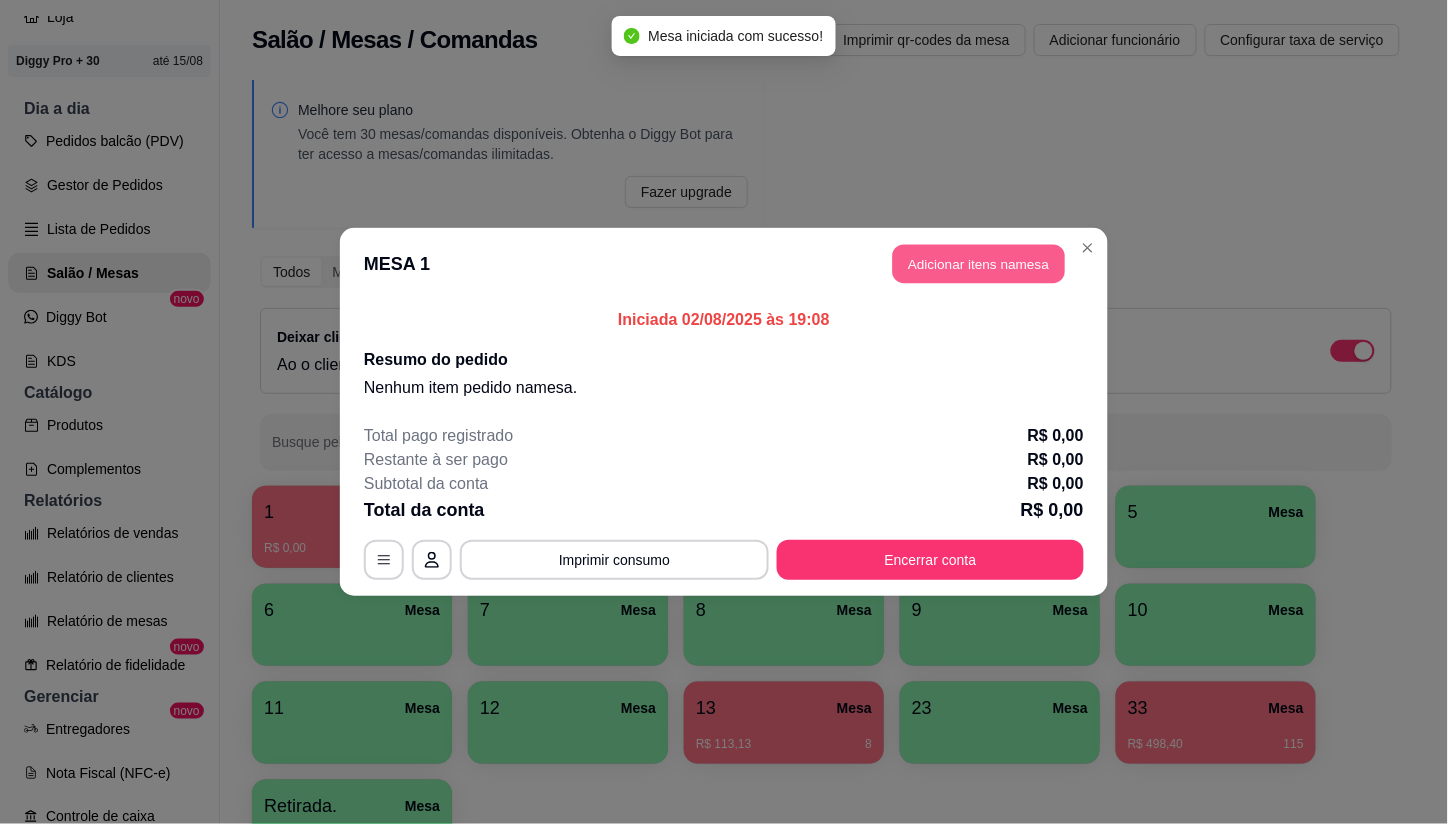 click on "Adicionar itens na  mesa" at bounding box center [979, 264] 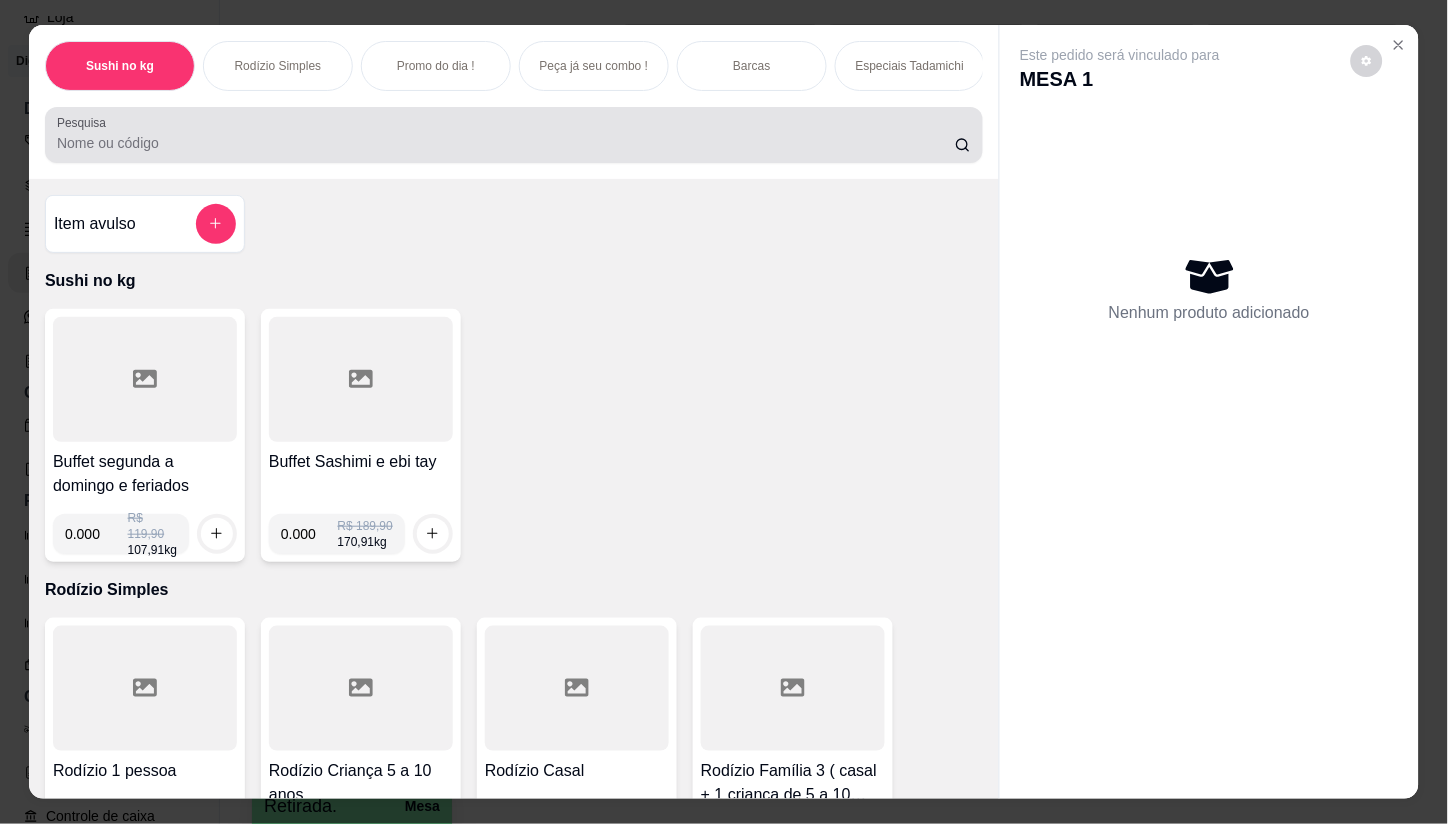 click at bounding box center [514, 135] 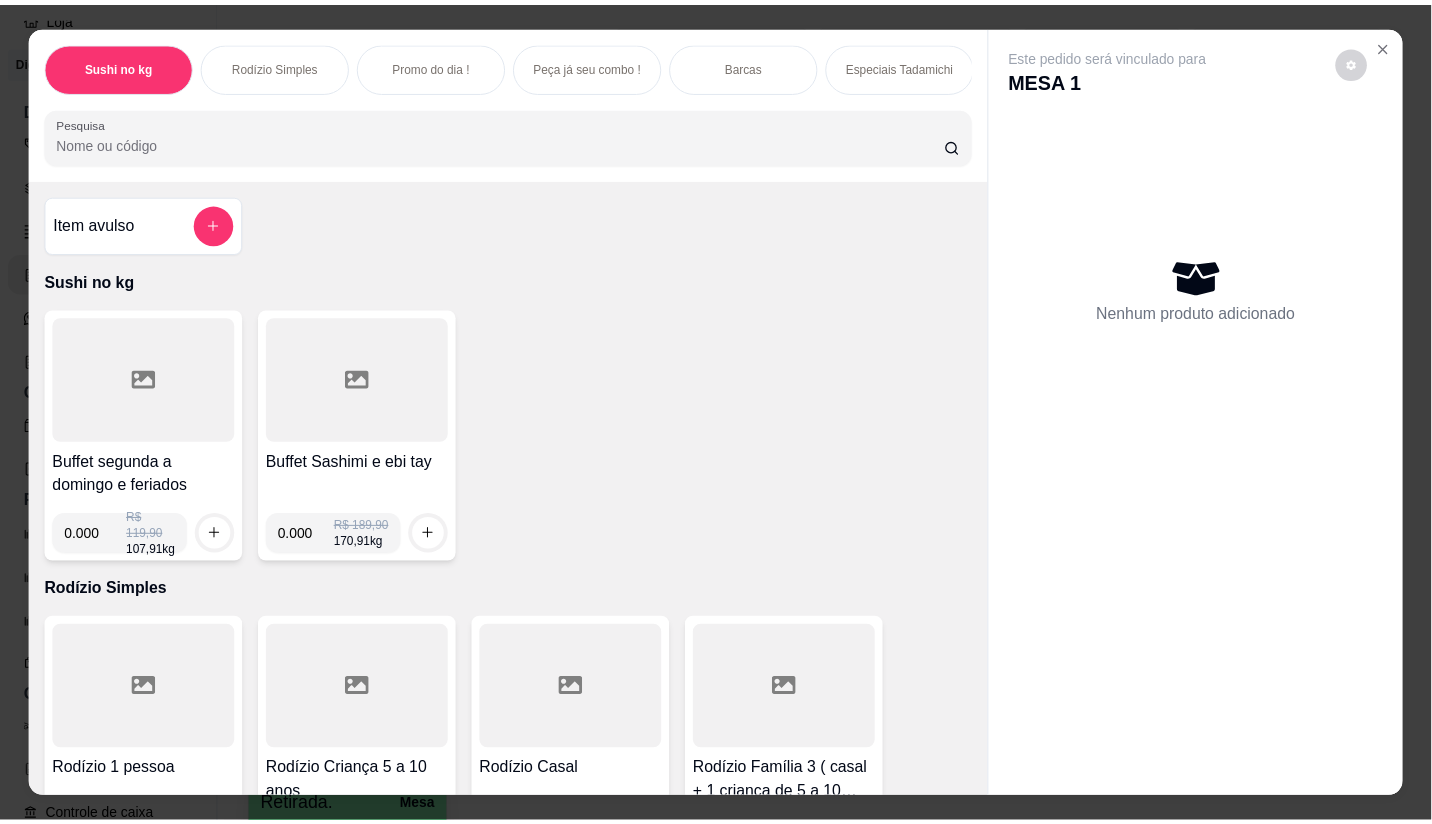 scroll, scrollTop: 333, scrollLeft: 0, axis: vertical 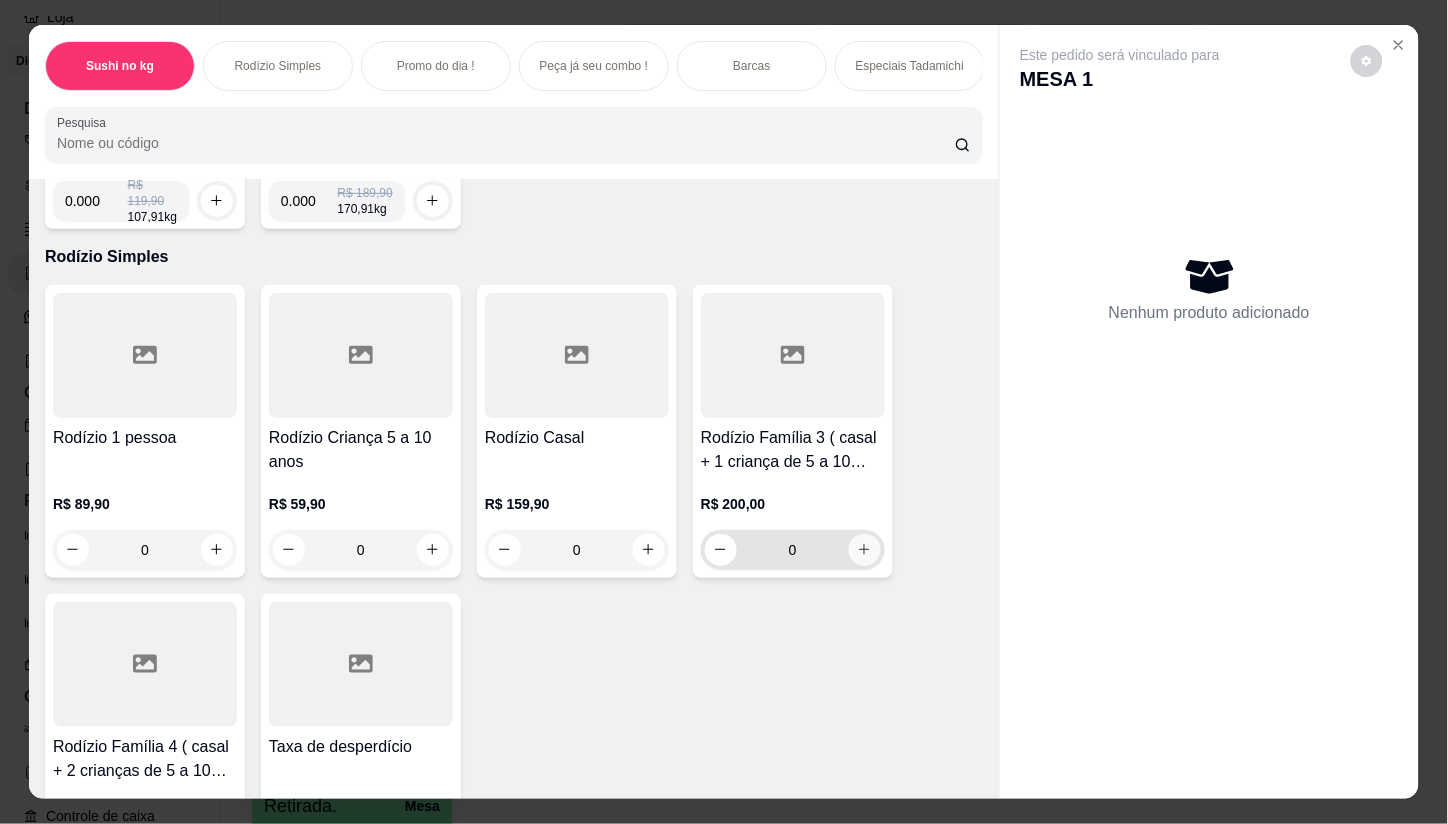 click 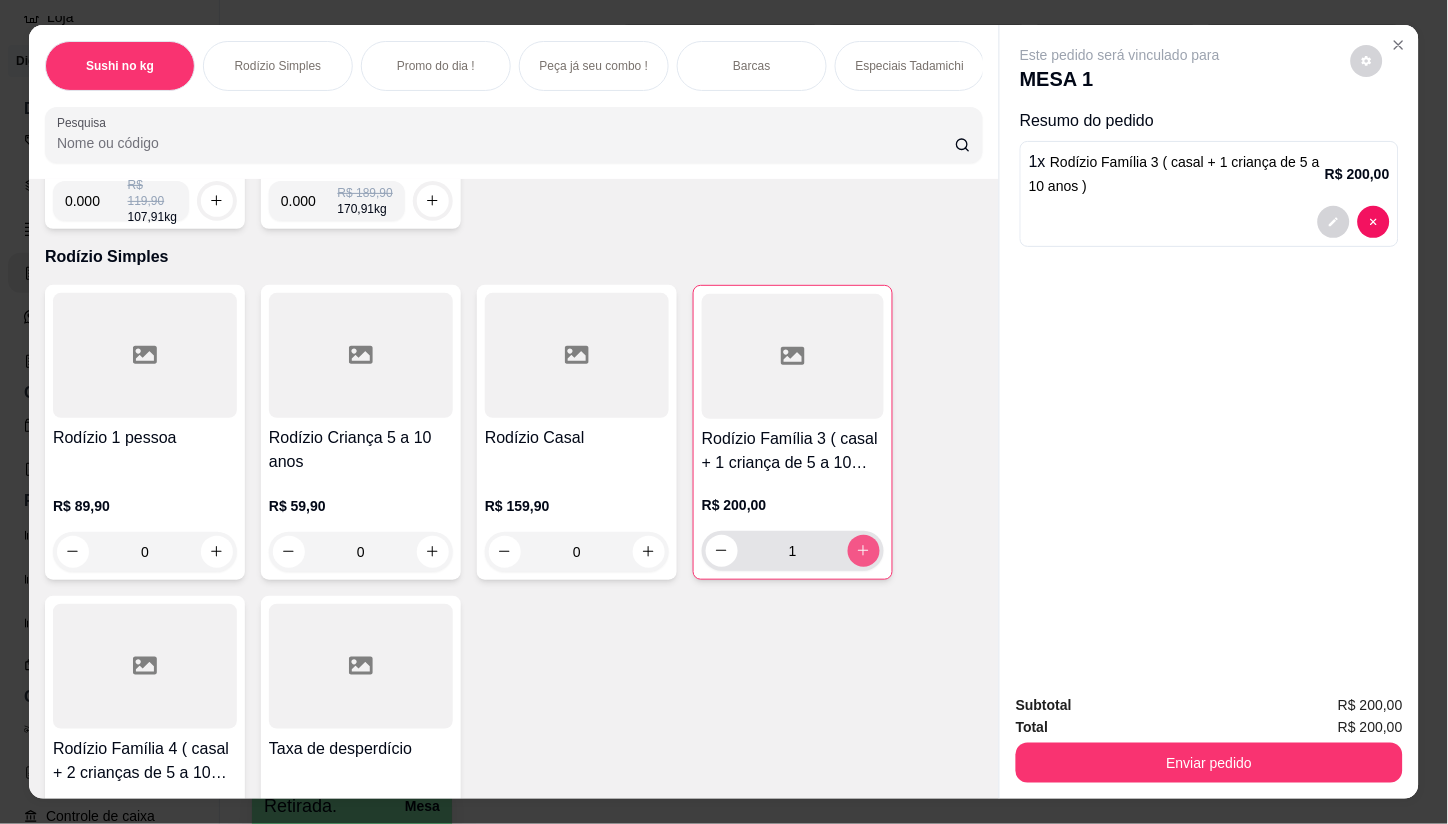type on "1" 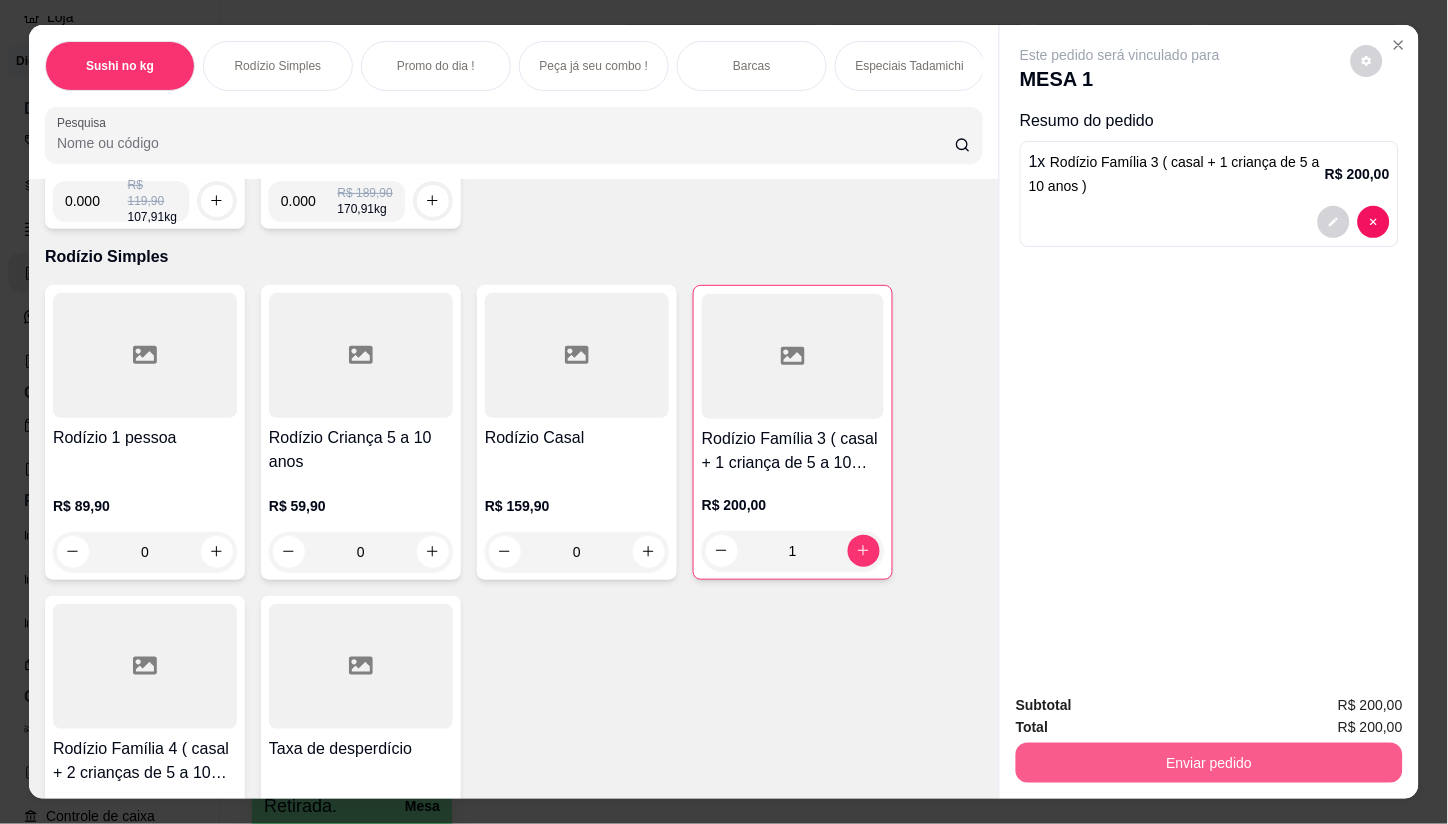 click on "Enviar pedido" at bounding box center (1209, 763) 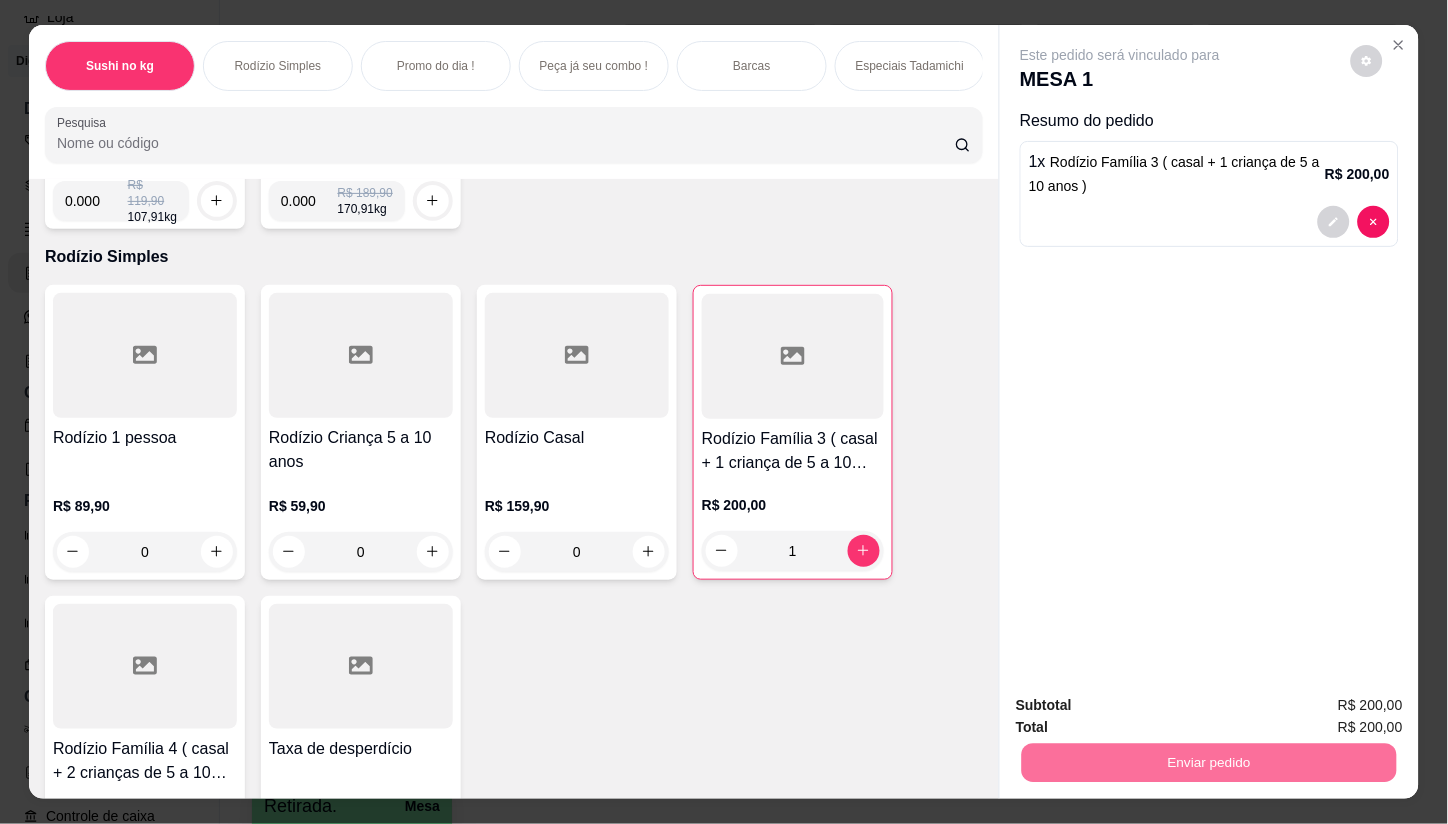 click on "Não registrar e enviar pedido" at bounding box center [1143, 706] 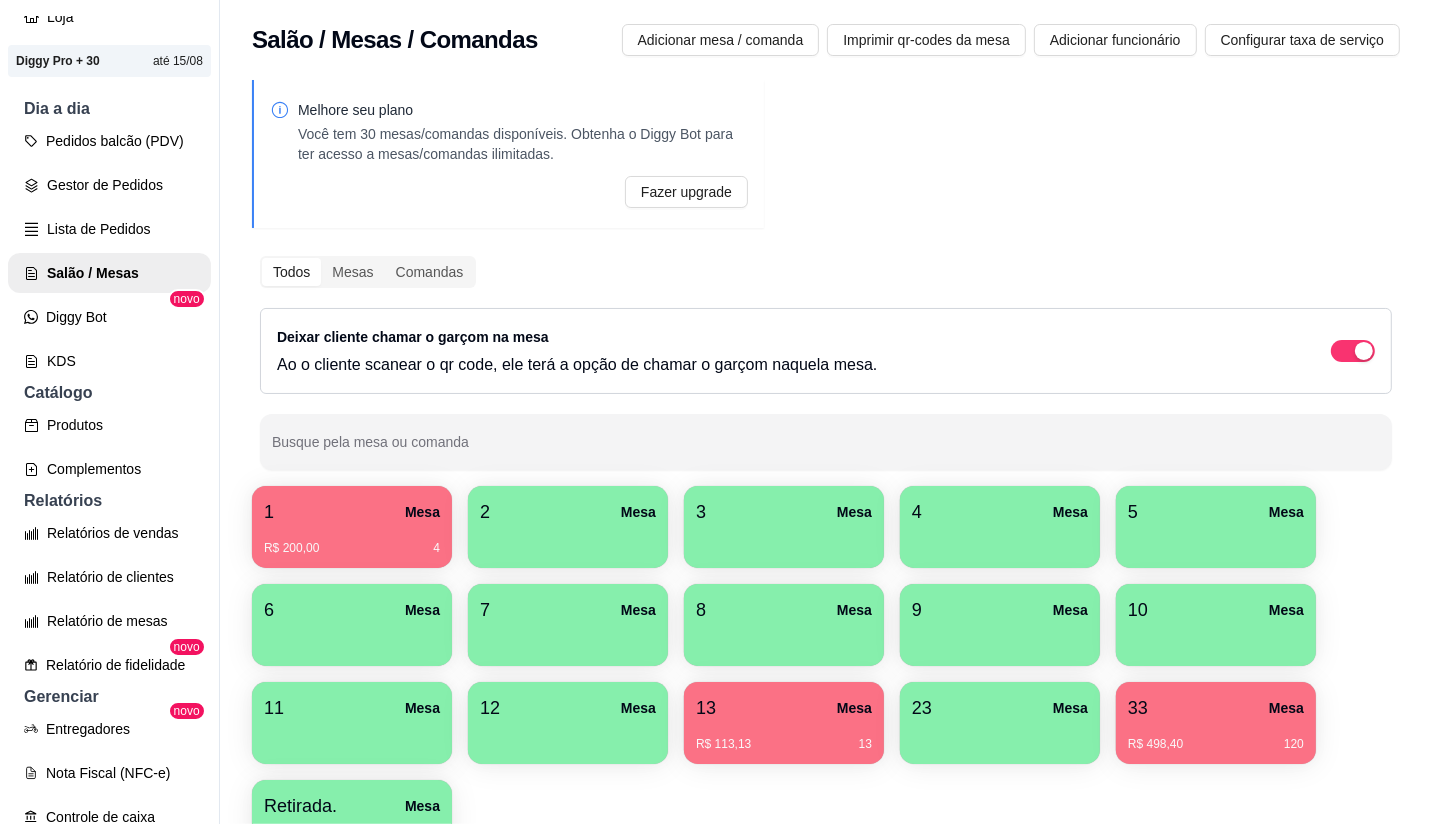 scroll, scrollTop: 134, scrollLeft: 0, axis: vertical 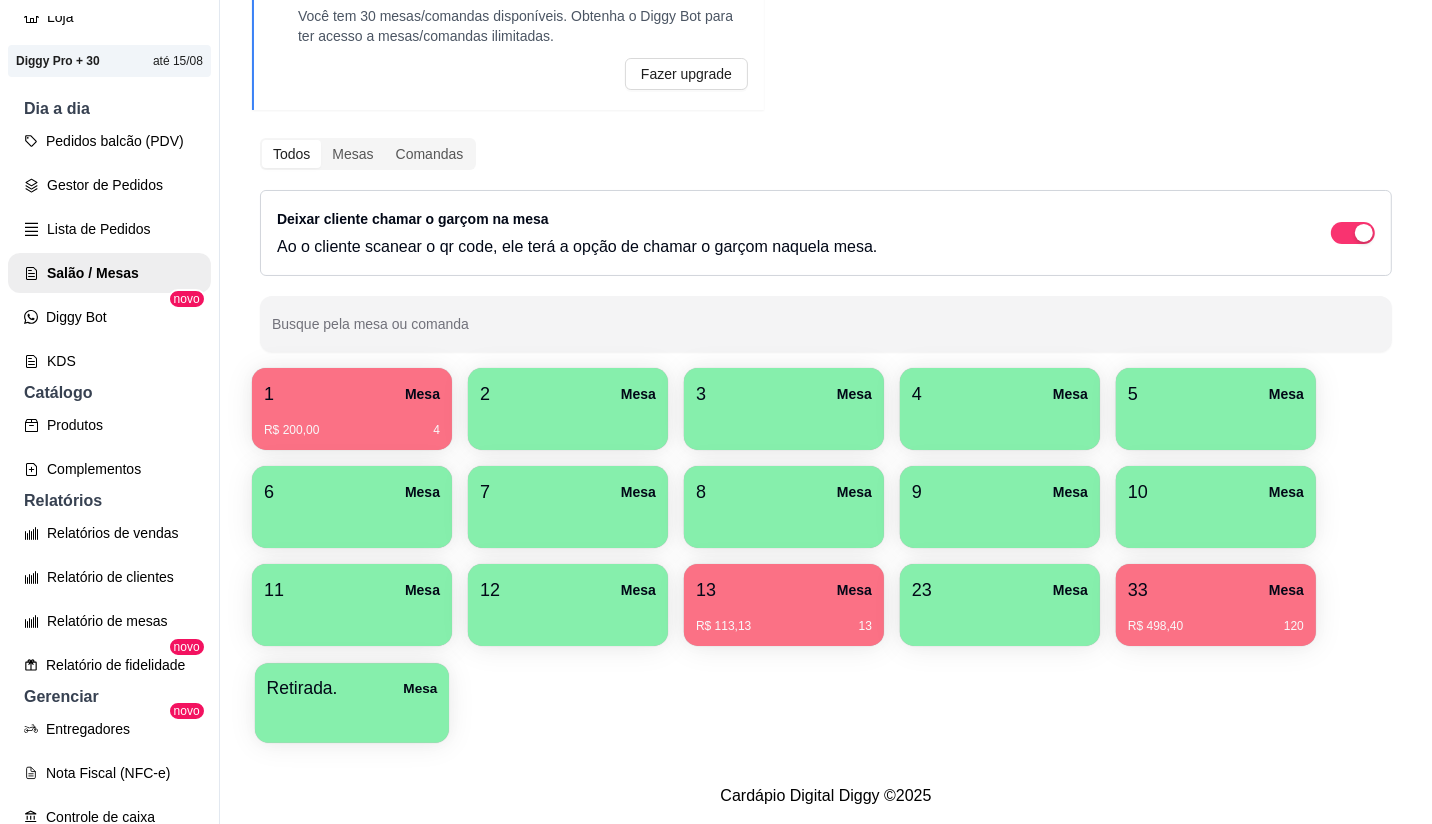 click at bounding box center [352, 716] 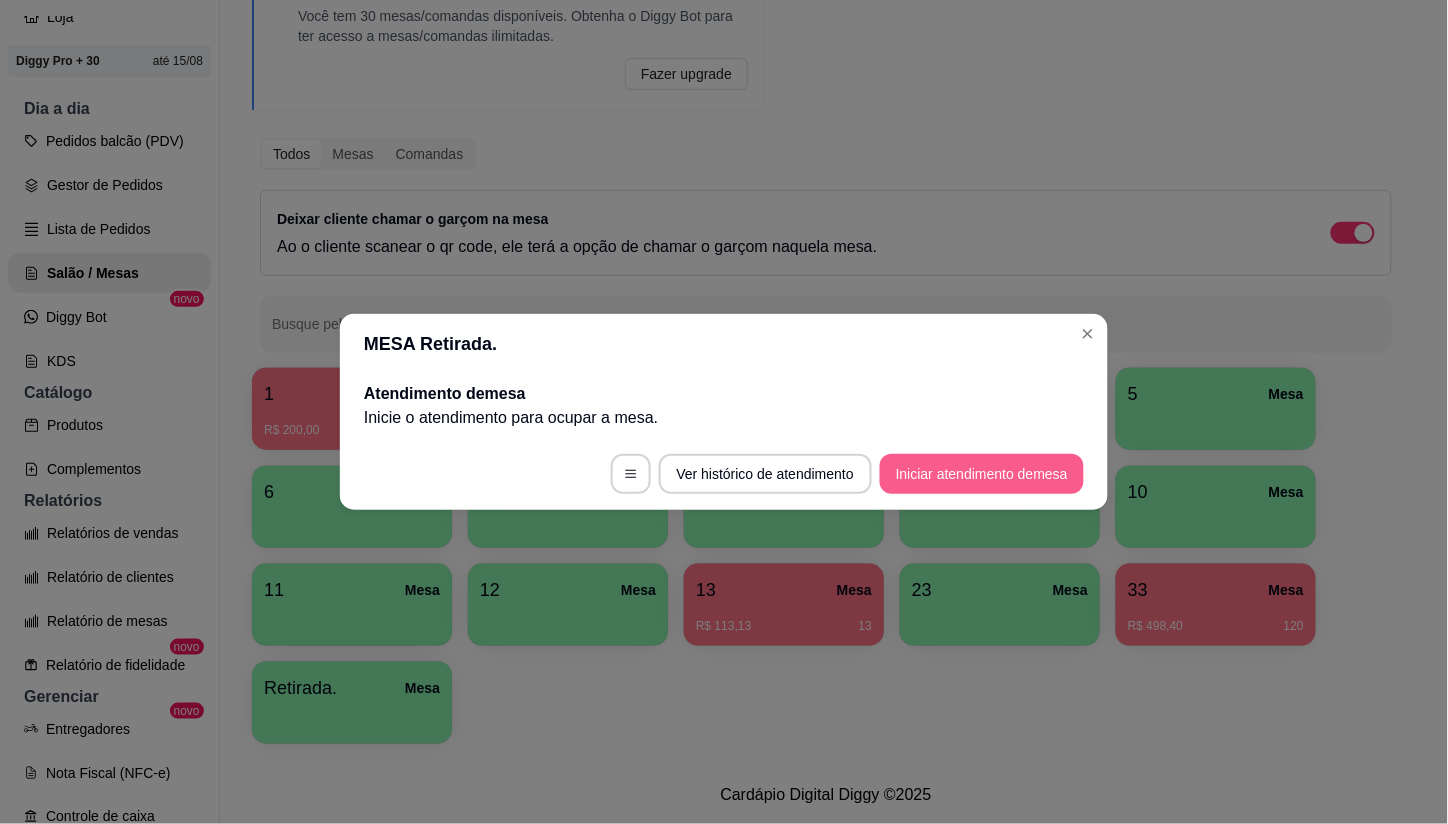 click on "Iniciar atendimento de  mesa" at bounding box center (982, 474) 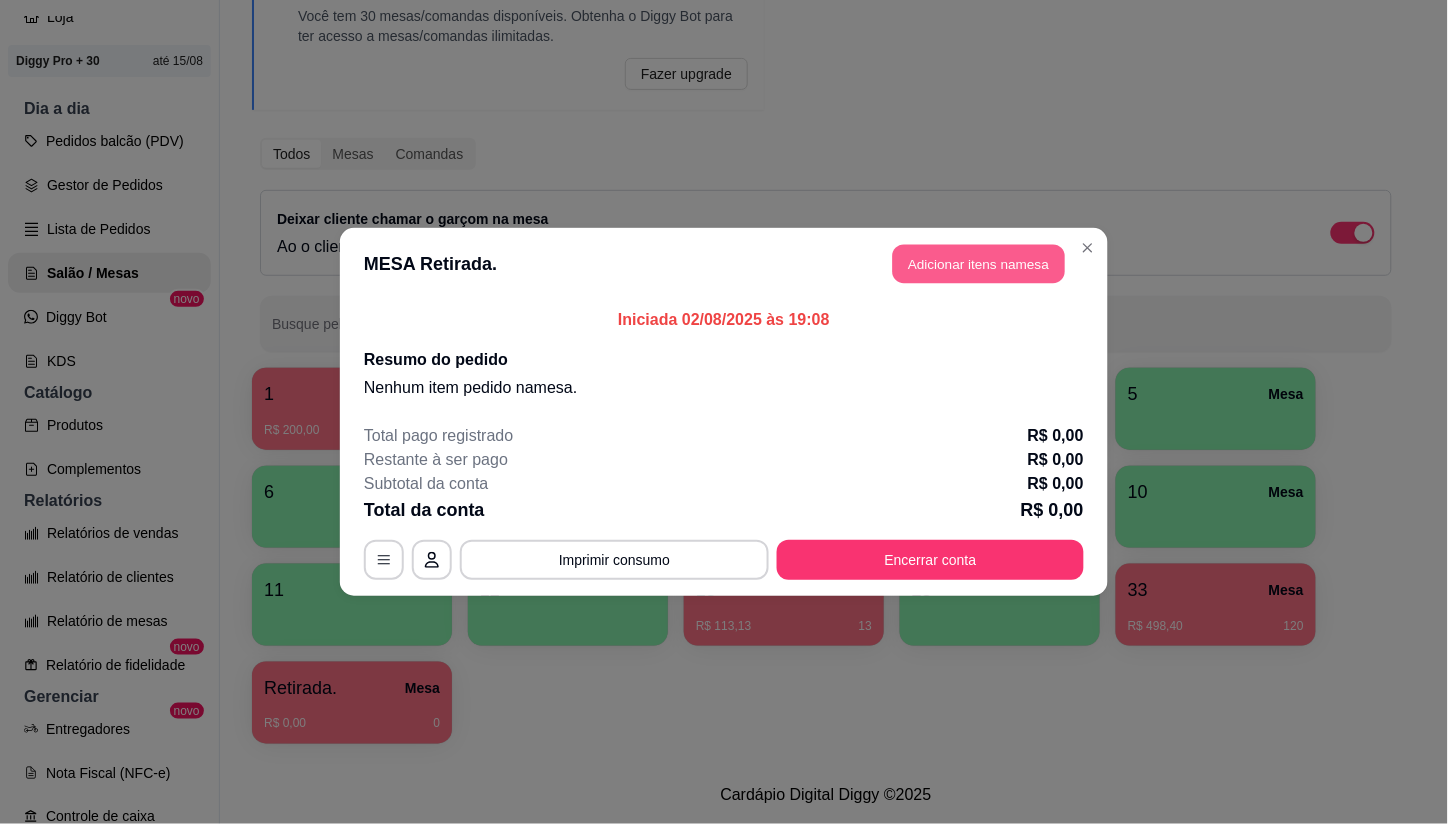click on "Adicionar itens na  mesa" at bounding box center [979, 264] 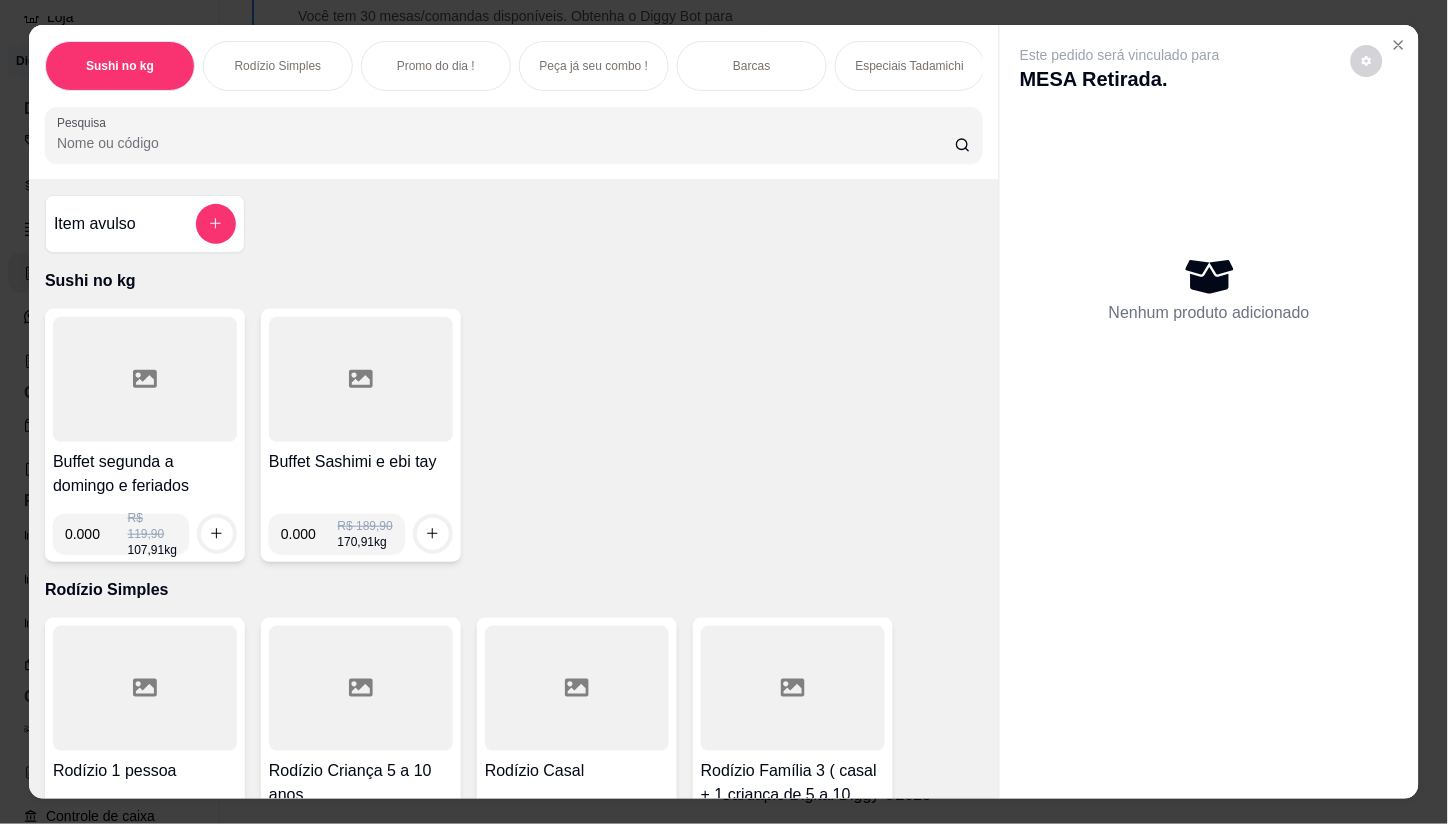 click 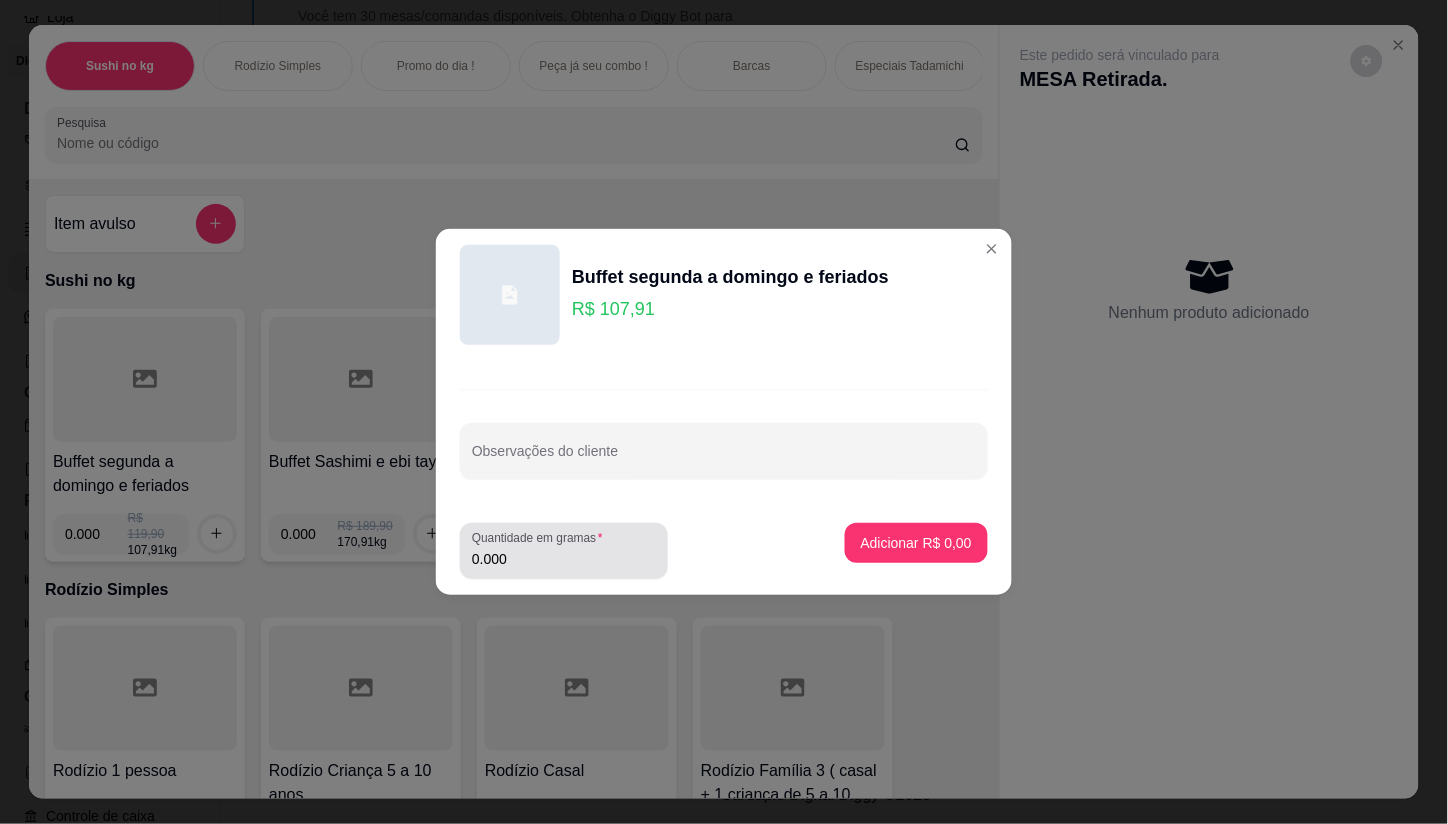 click on "Quantidade em gramas" at bounding box center (541, 538) 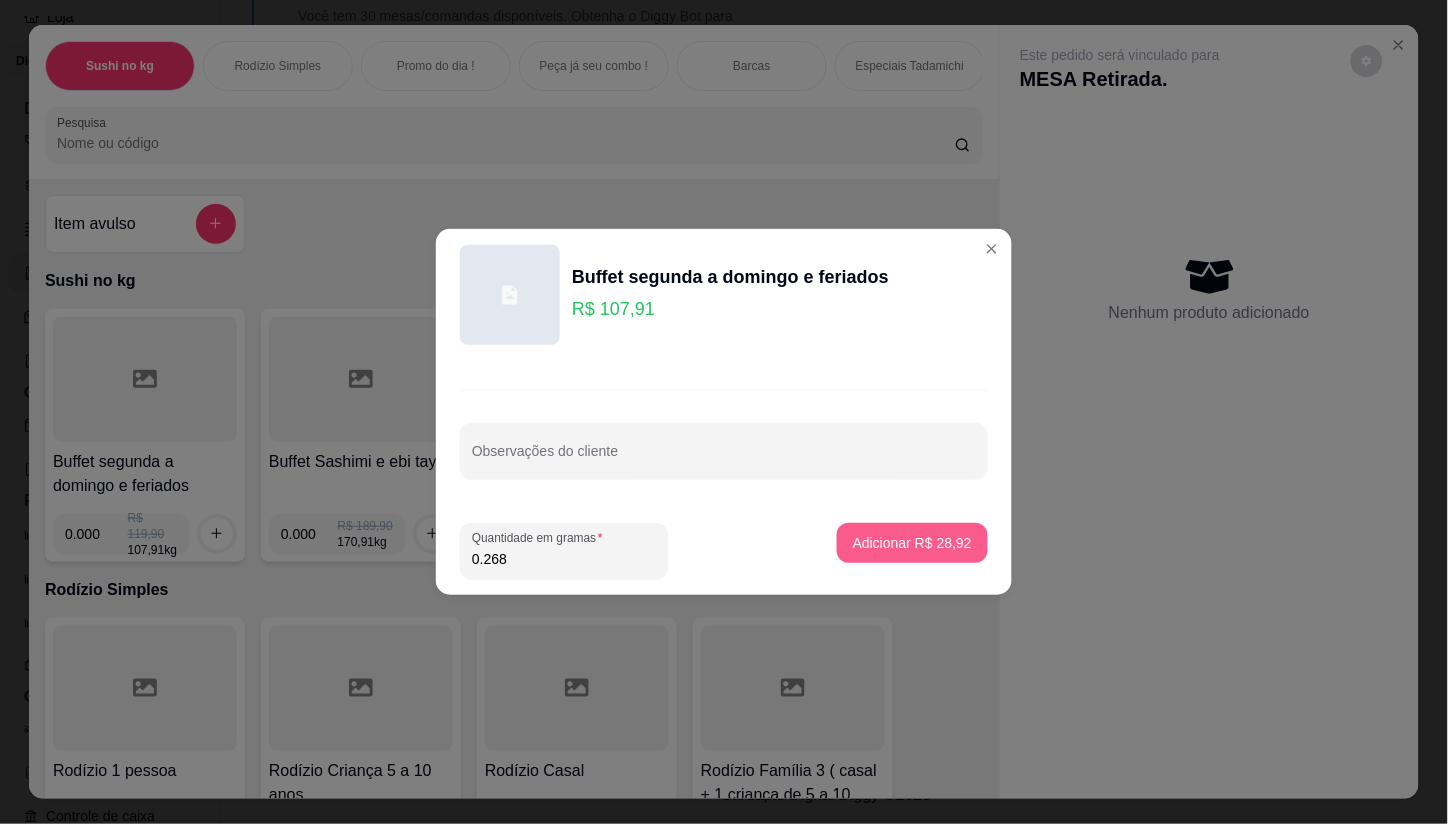 type on "0.268" 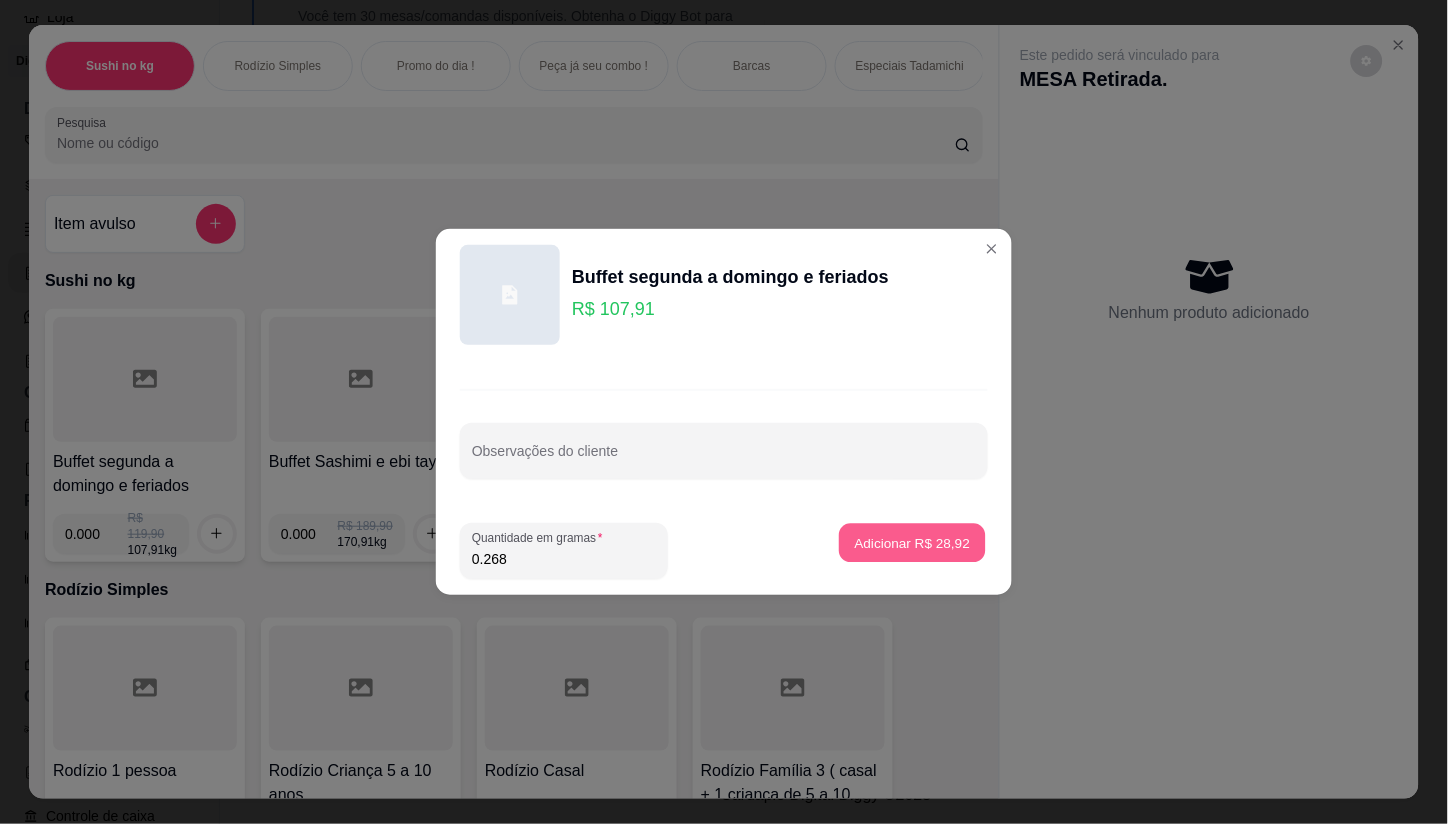 click on "Adicionar   R$ 28,92" at bounding box center [913, 542] 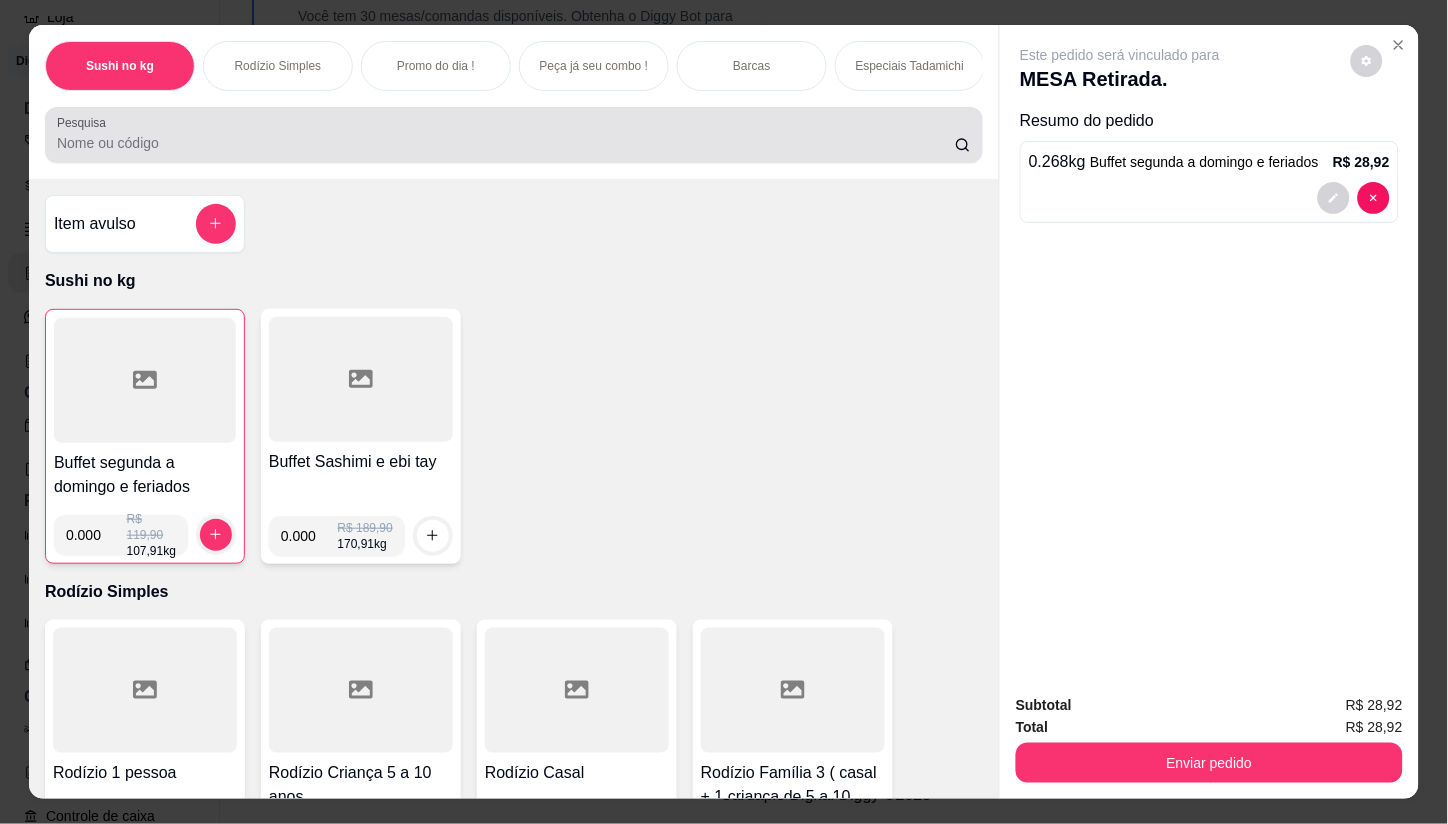click at bounding box center (514, 135) 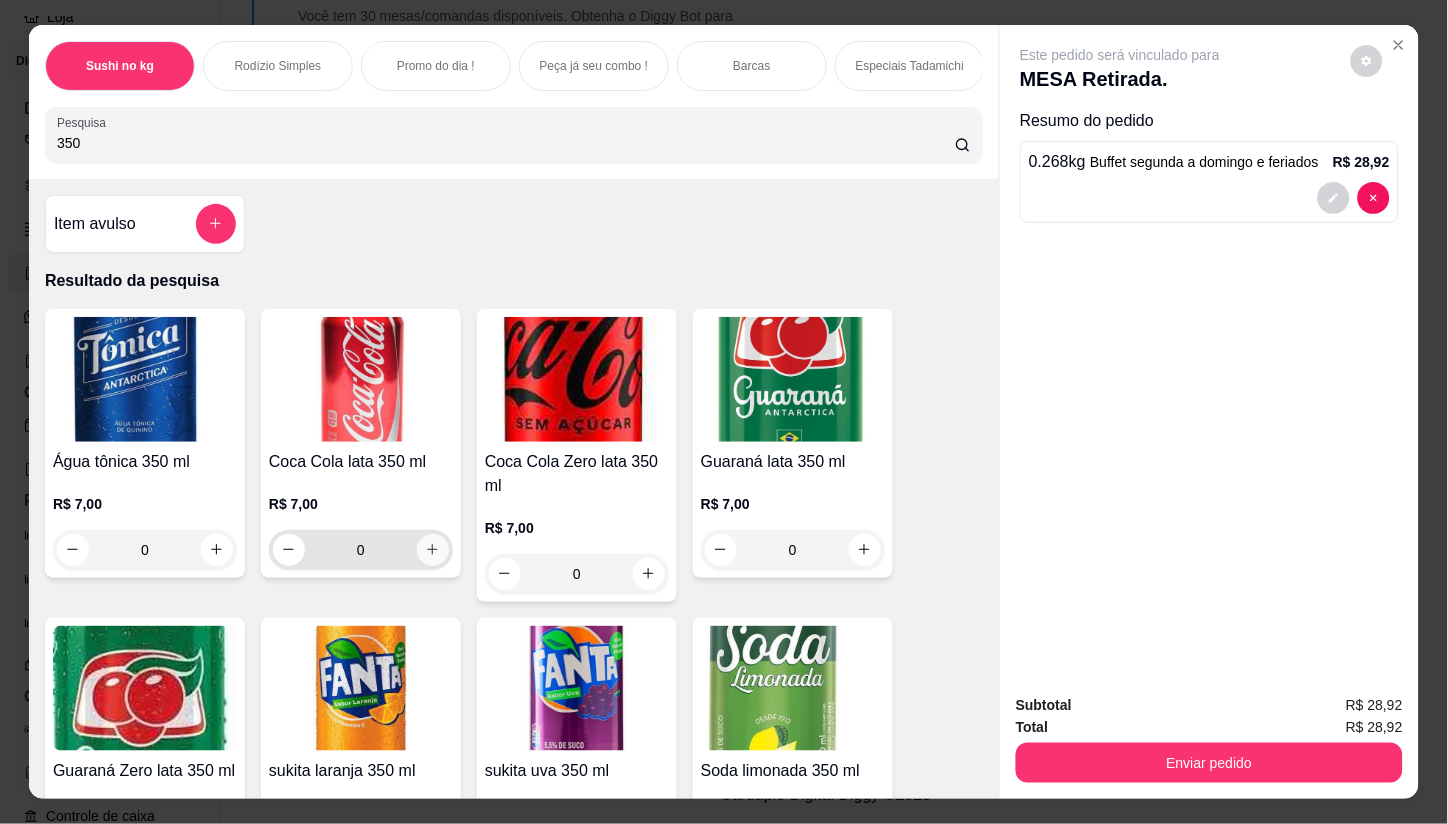 type on "350" 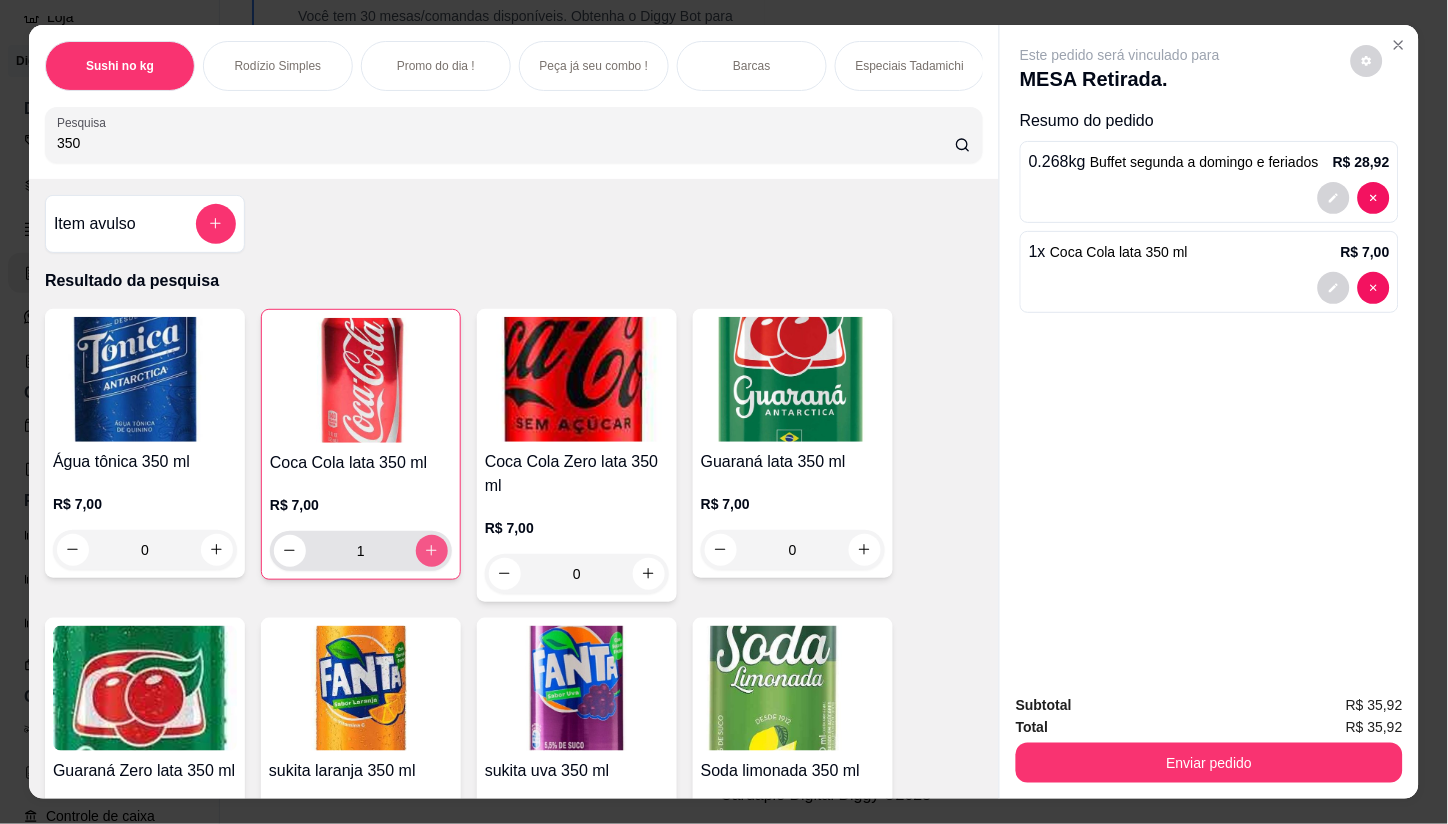 type on "1" 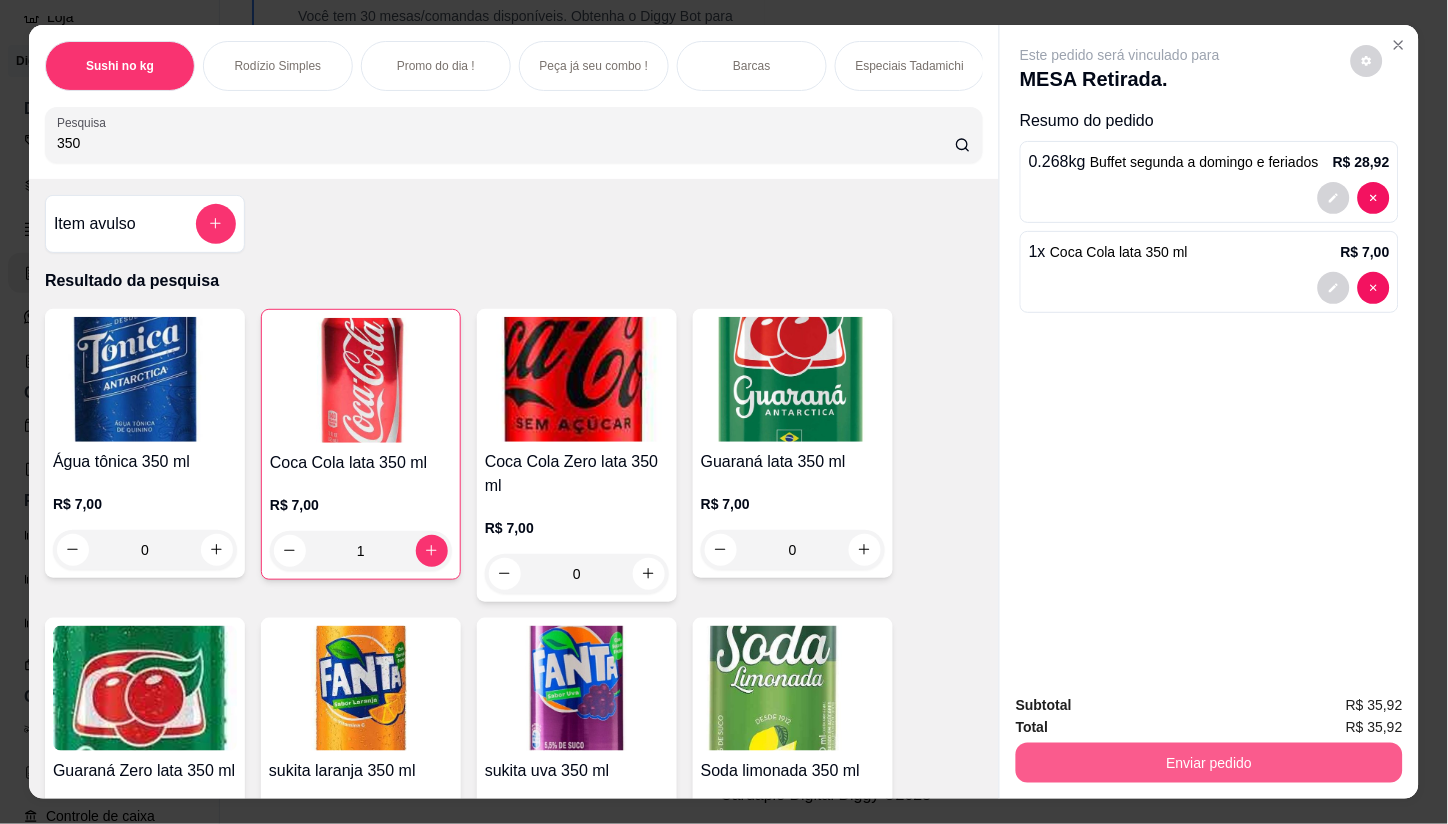 click on "Enviar pedido" at bounding box center [1209, 763] 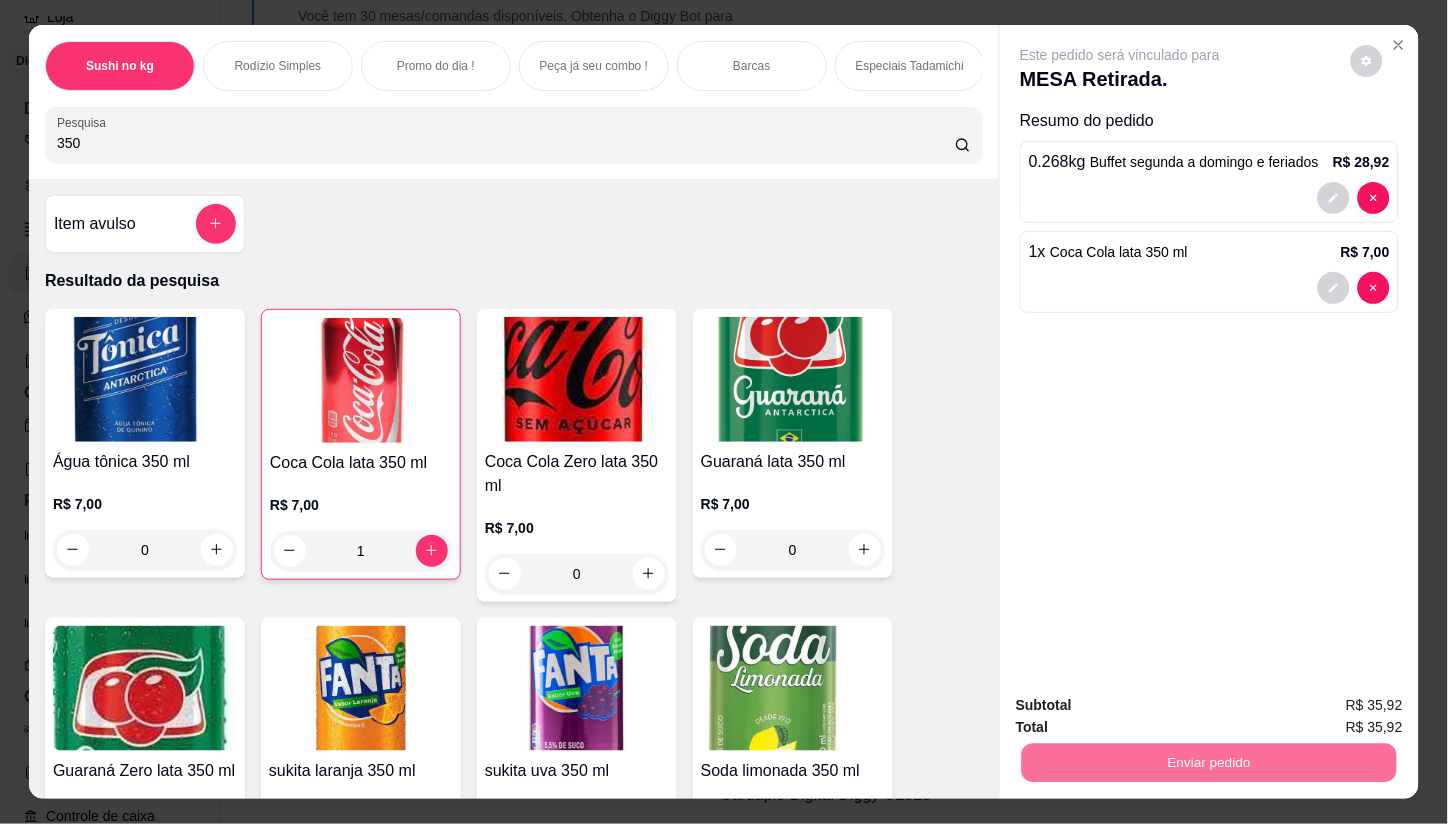 click on "Não registrar e enviar pedido" at bounding box center (1144, 705) 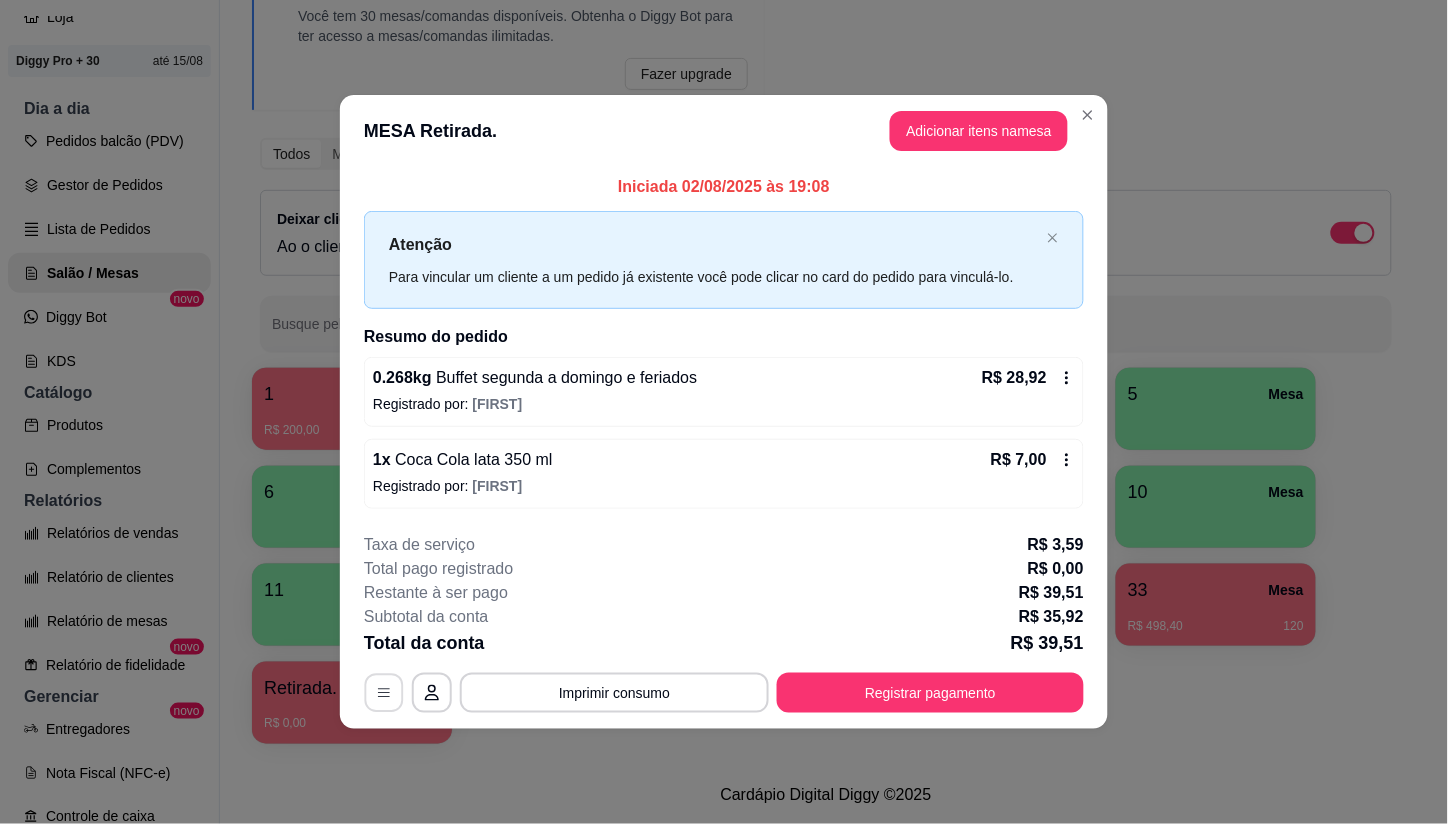click 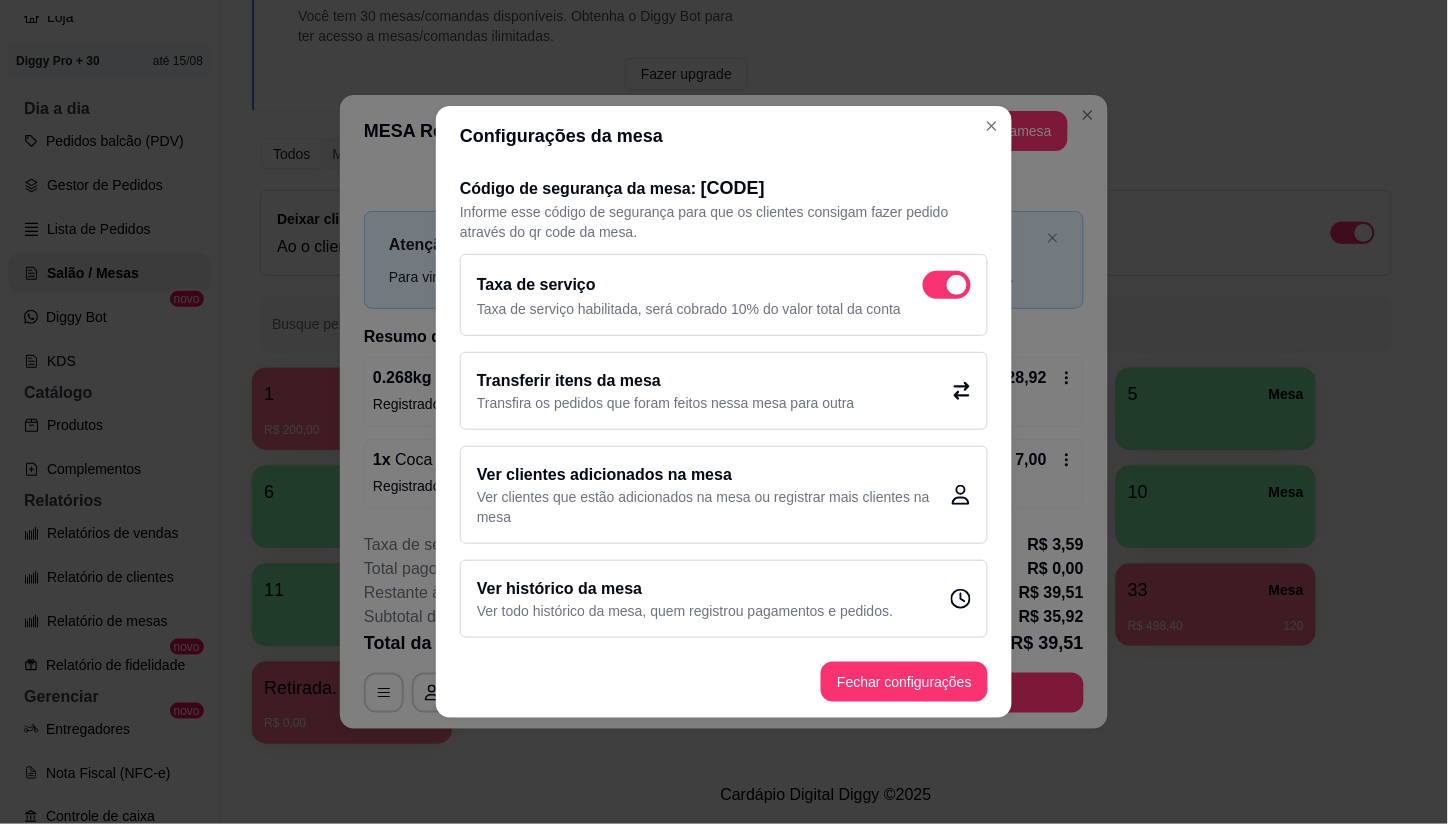 click at bounding box center [947, 285] 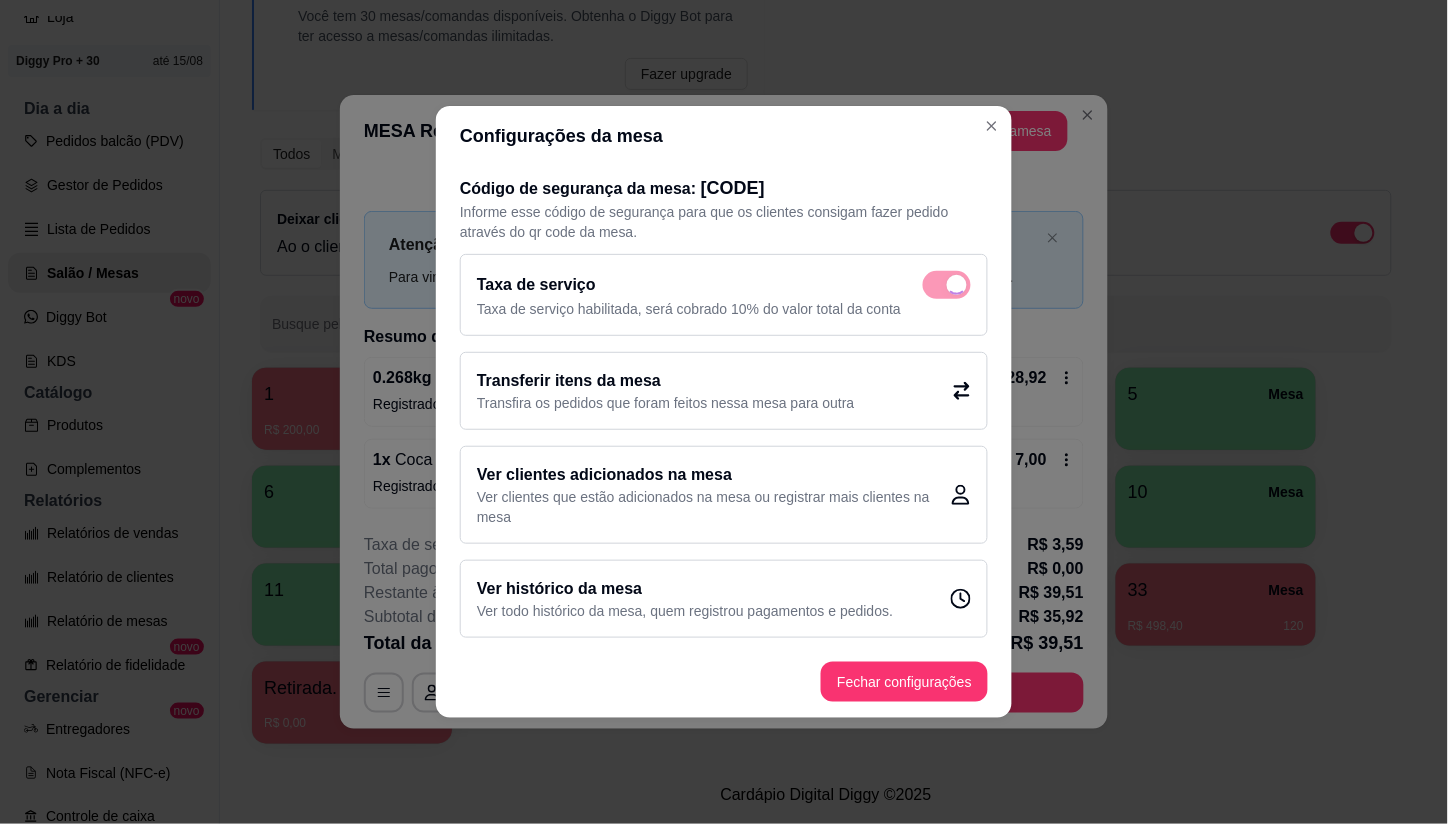 checkbox on "false" 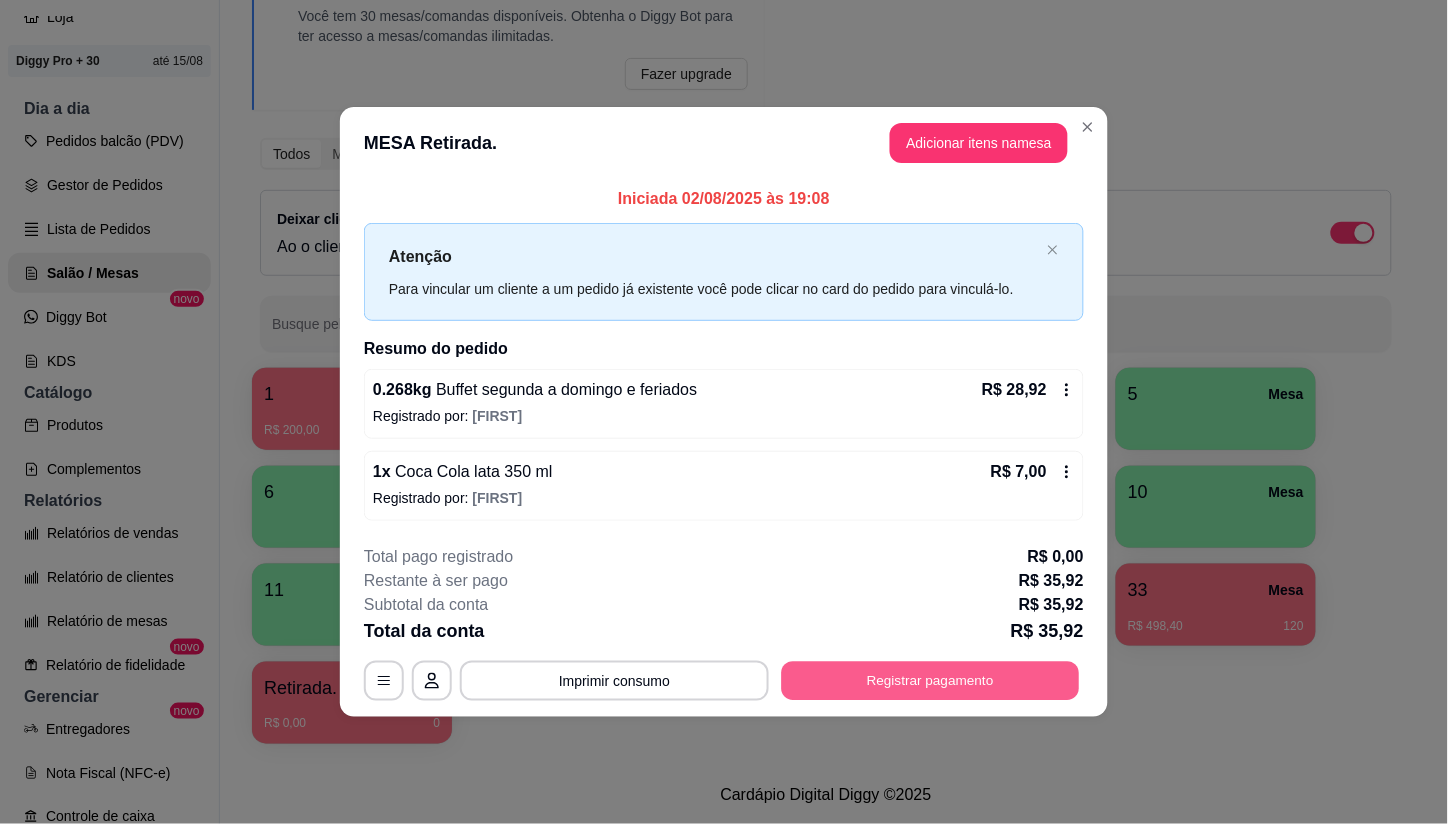 click on "Registrar pagamento" at bounding box center [931, 680] 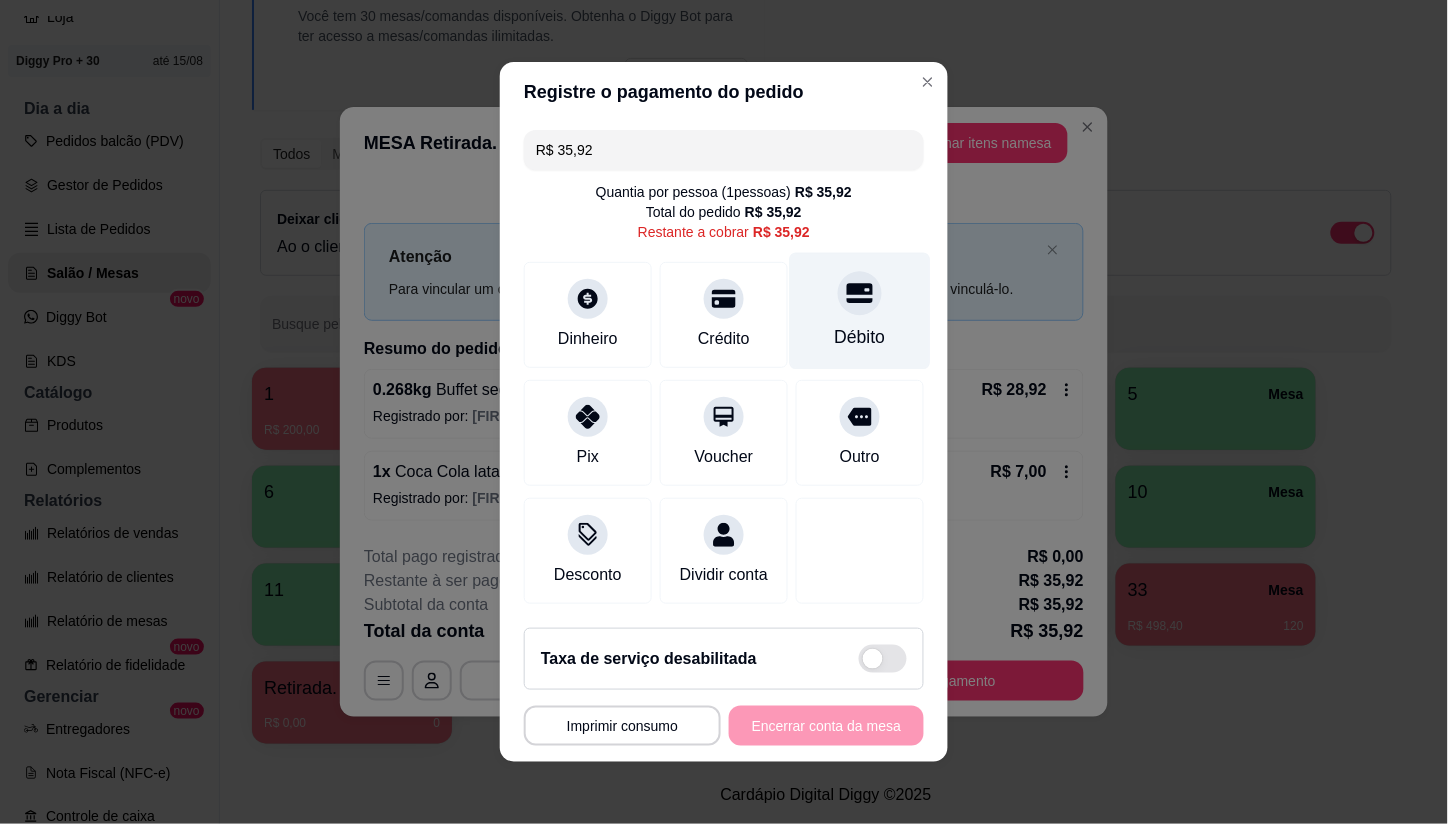 click on "Débito" at bounding box center (860, 311) 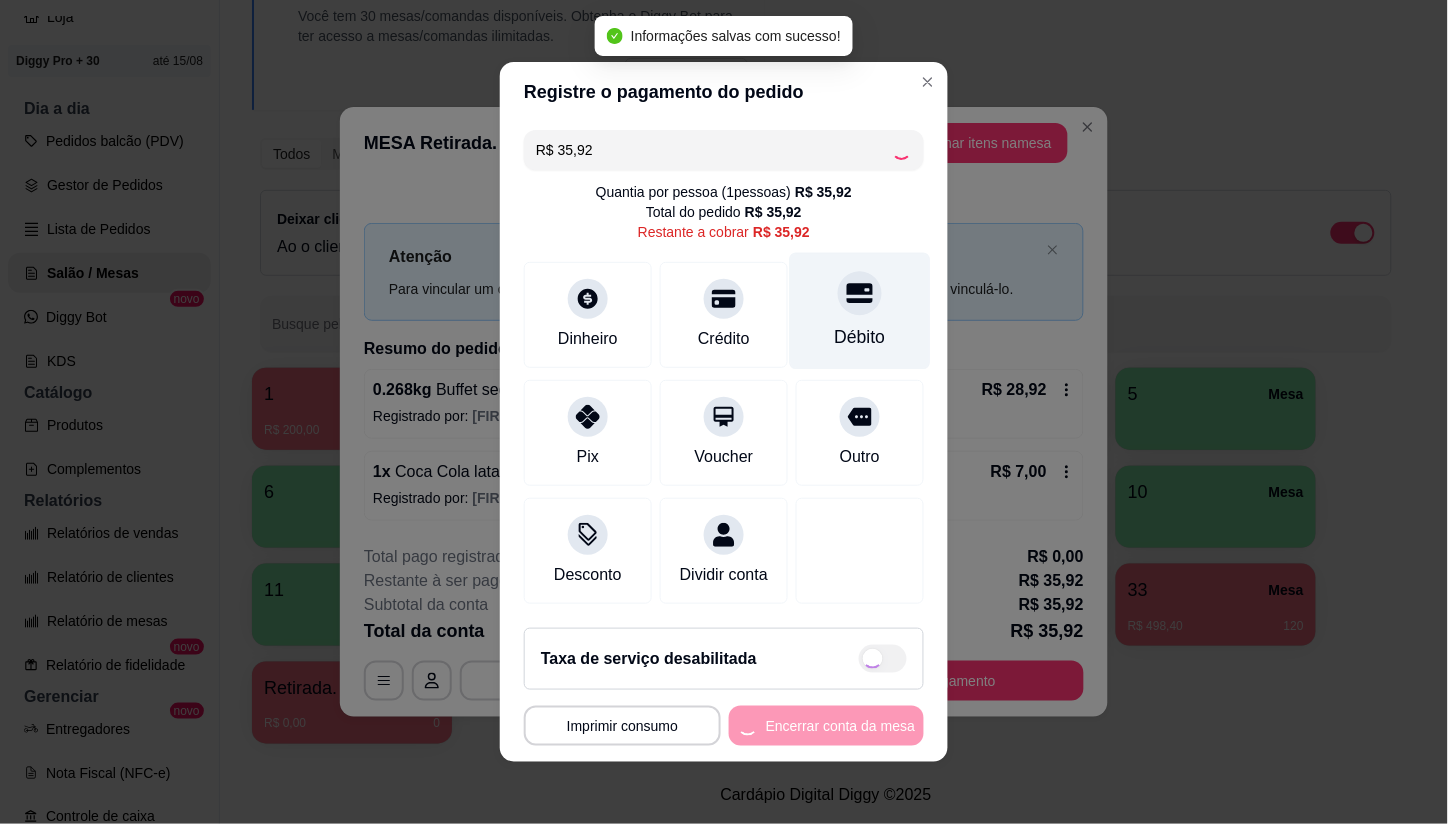 type on "R$ 0,00" 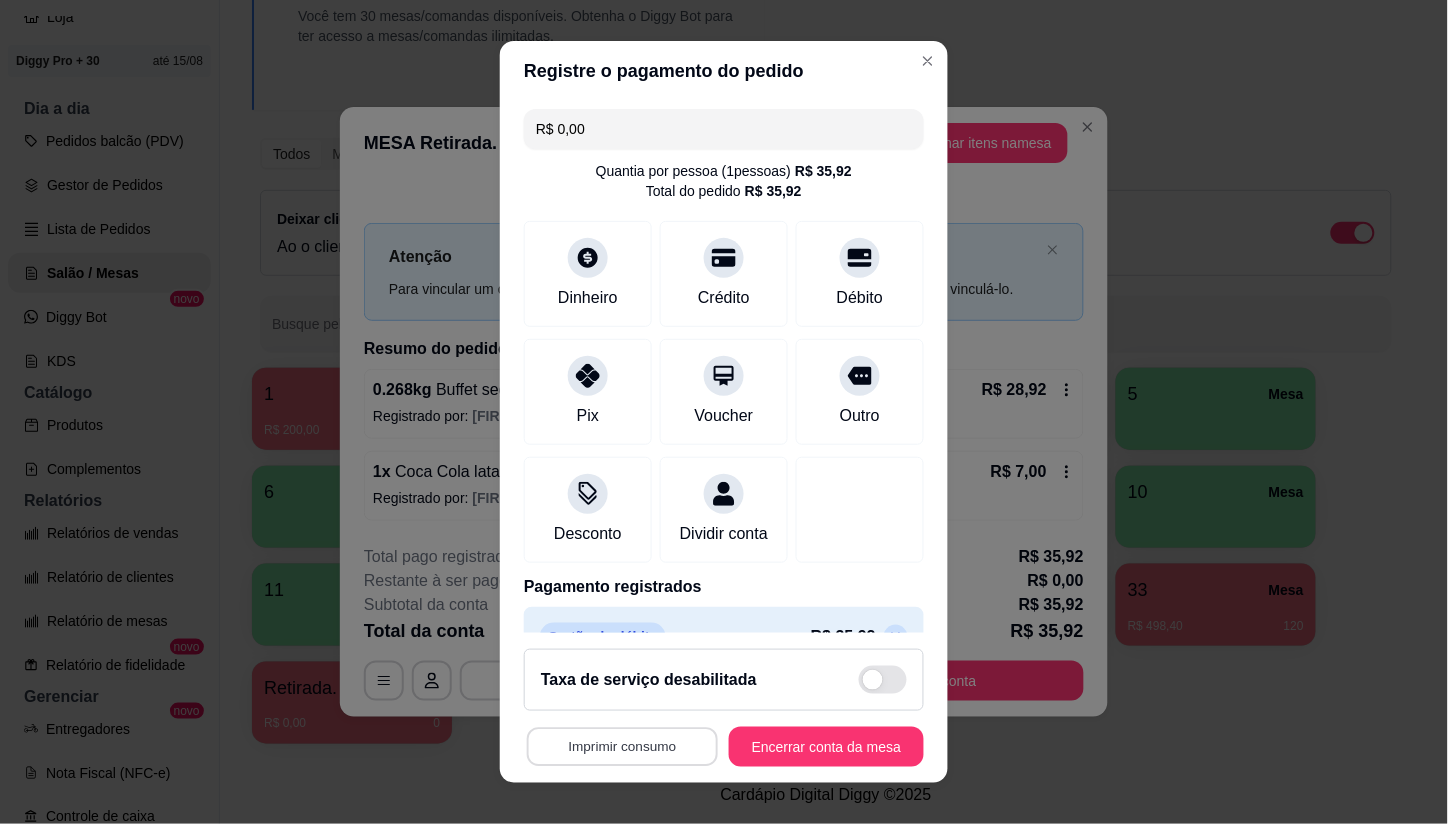 click on "Imprimir consumo" at bounding box center [622, 746] 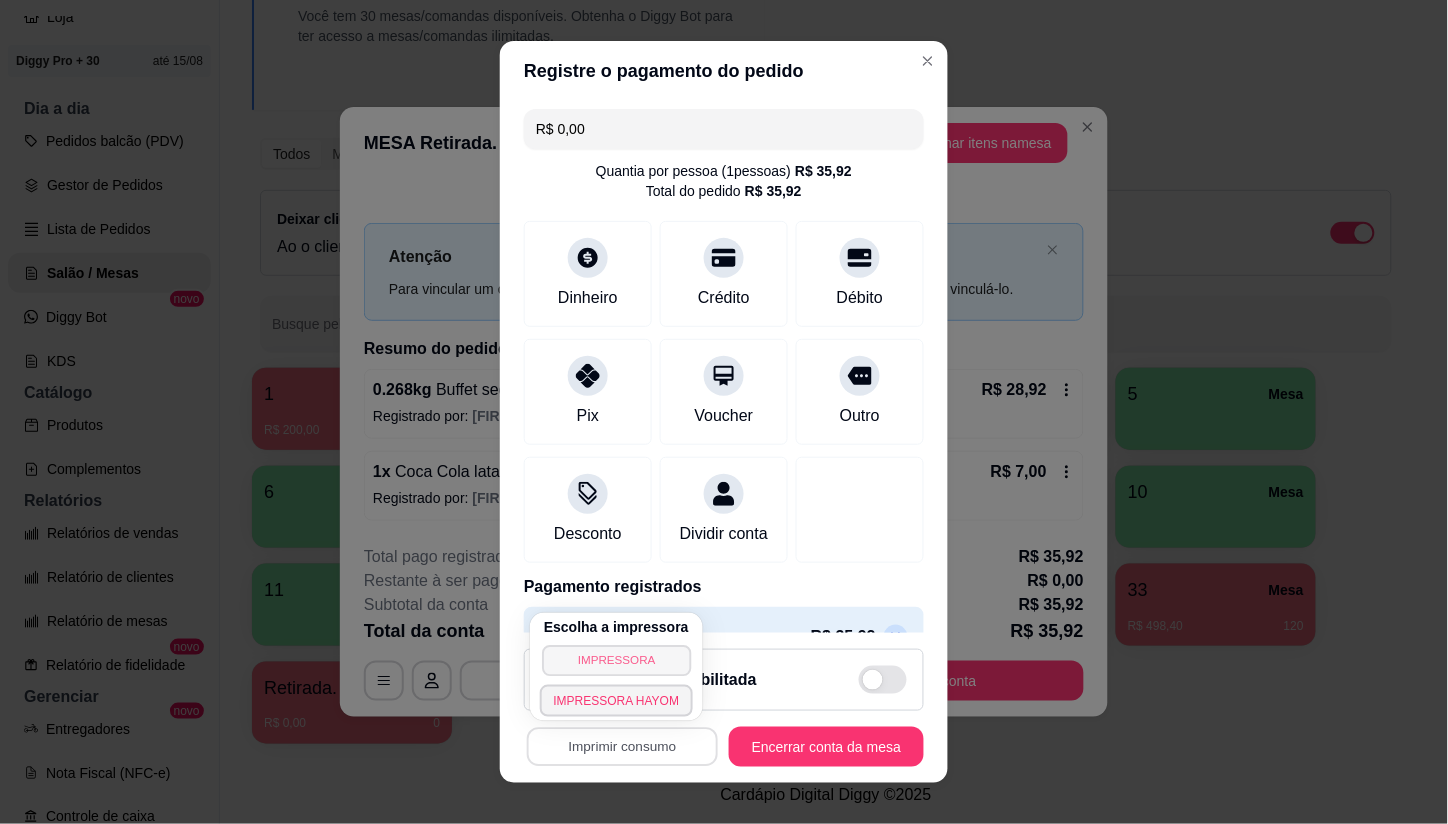 click on "IMPRESSORA" at bounding box center (616, 660) 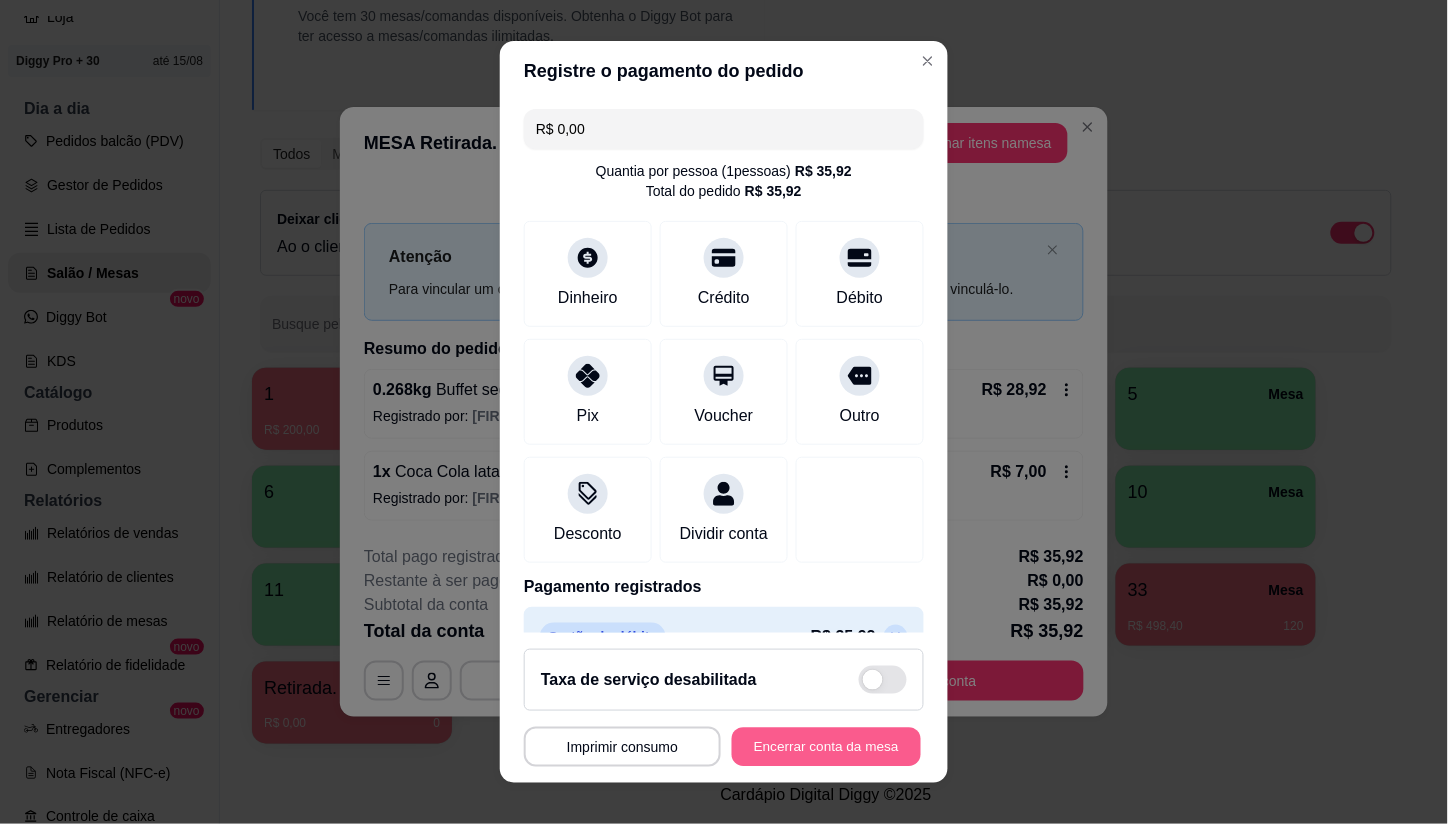 click on "Encerrar conta da mesa" at bounding box center [826, 746] 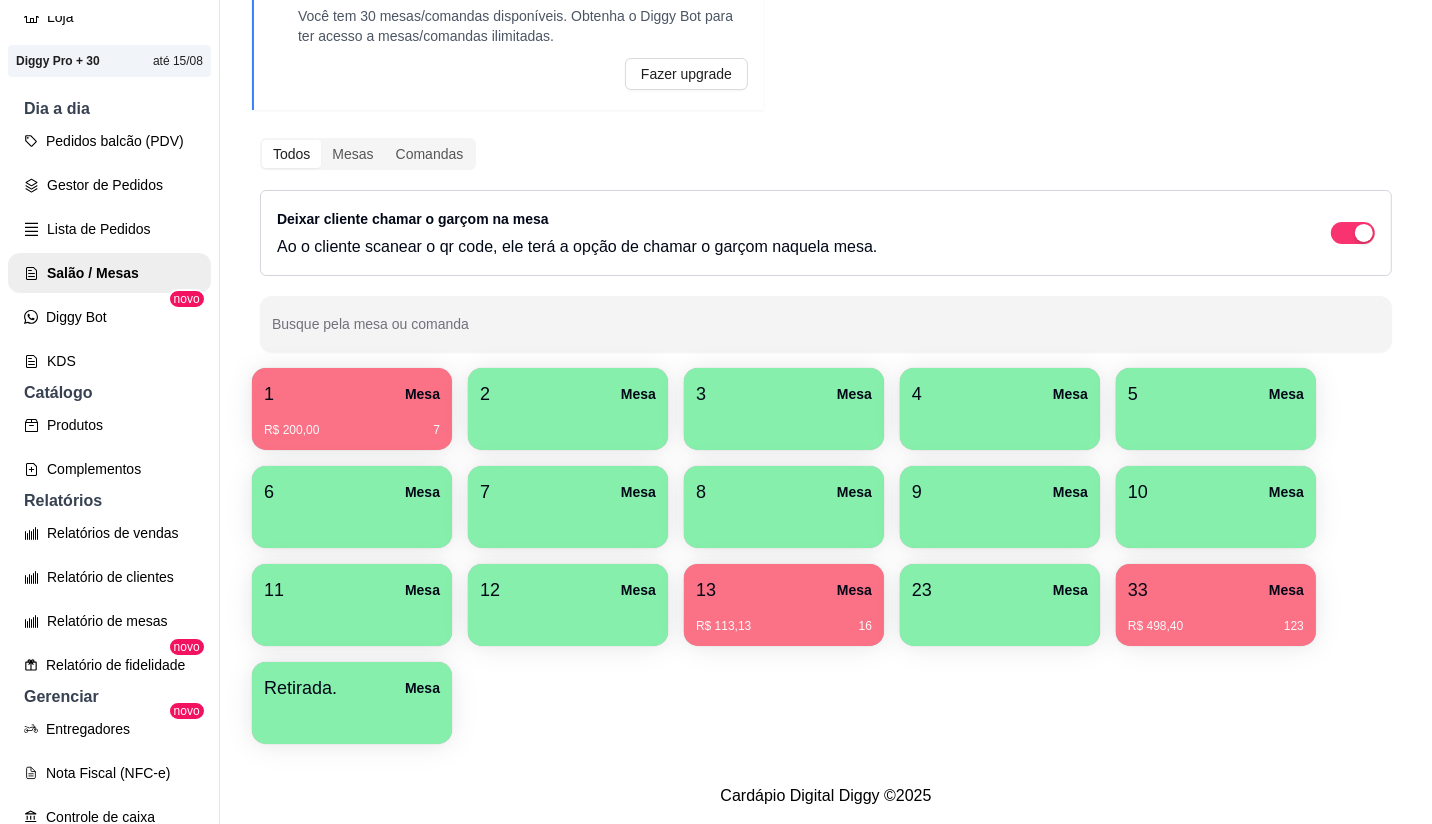 click on "R$ 113,13 16" at bounding box center (784, 619) 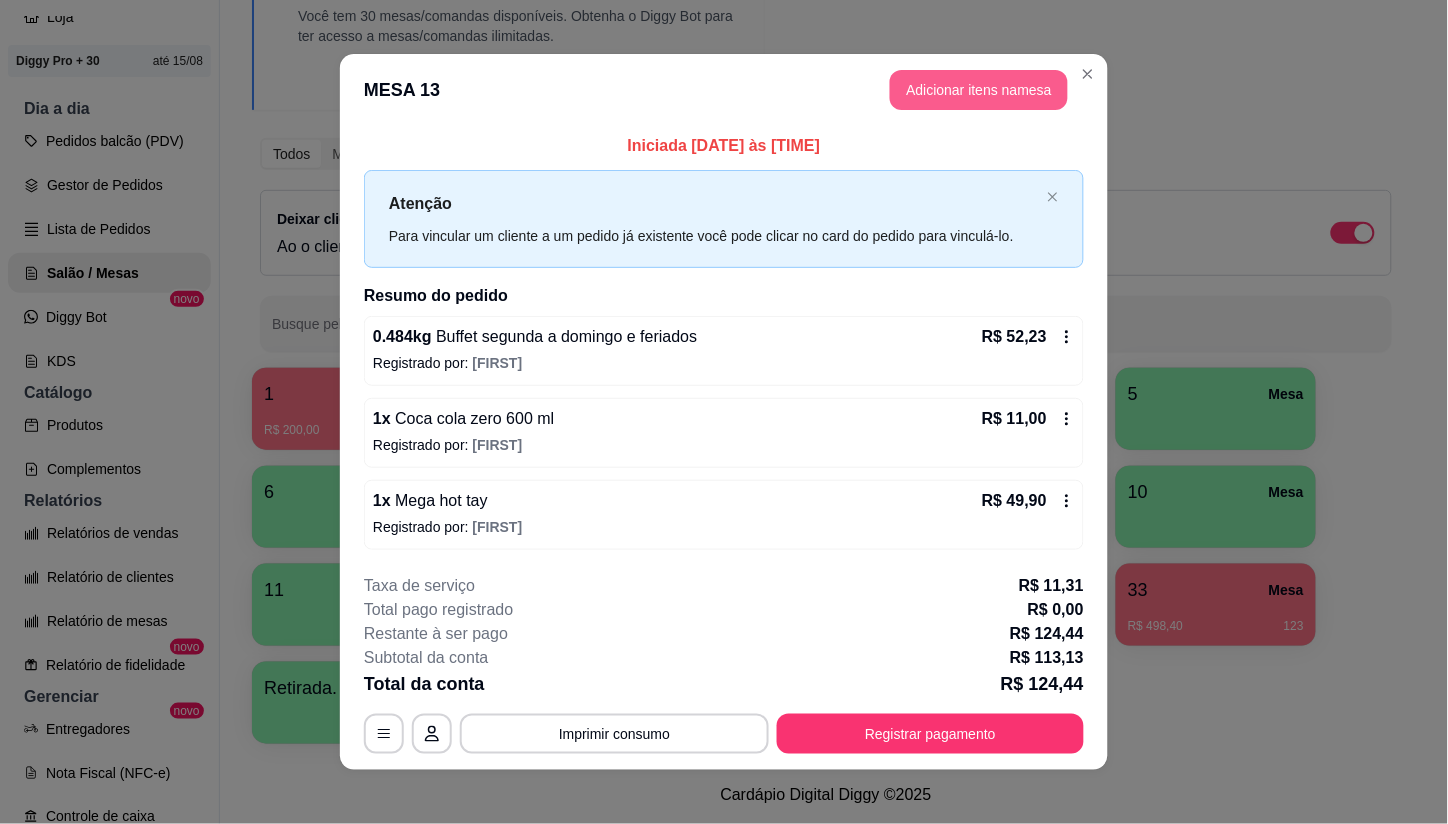 click on "Adicionar itens na  mesa" at bounding box center (979, 90) 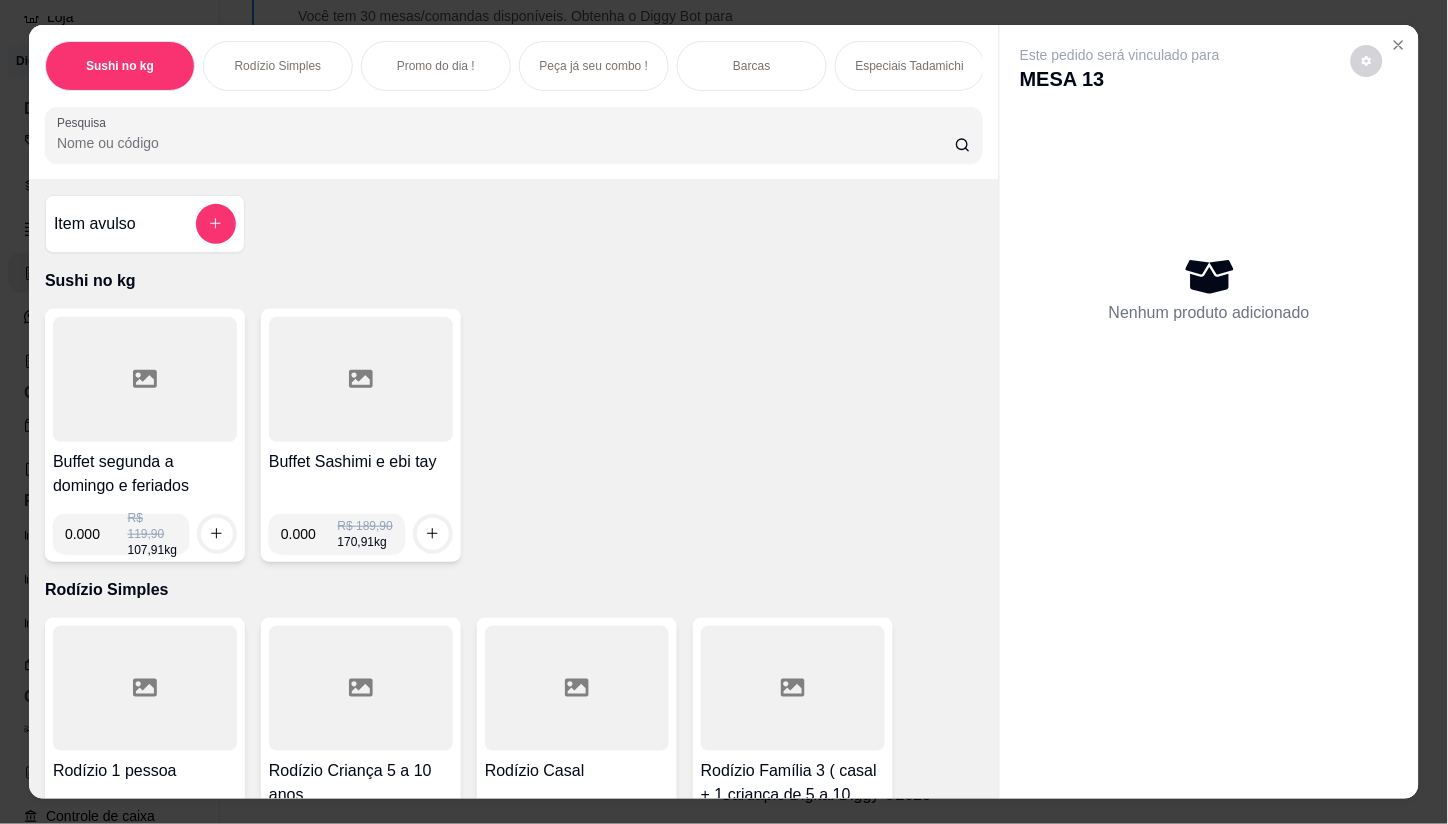 click 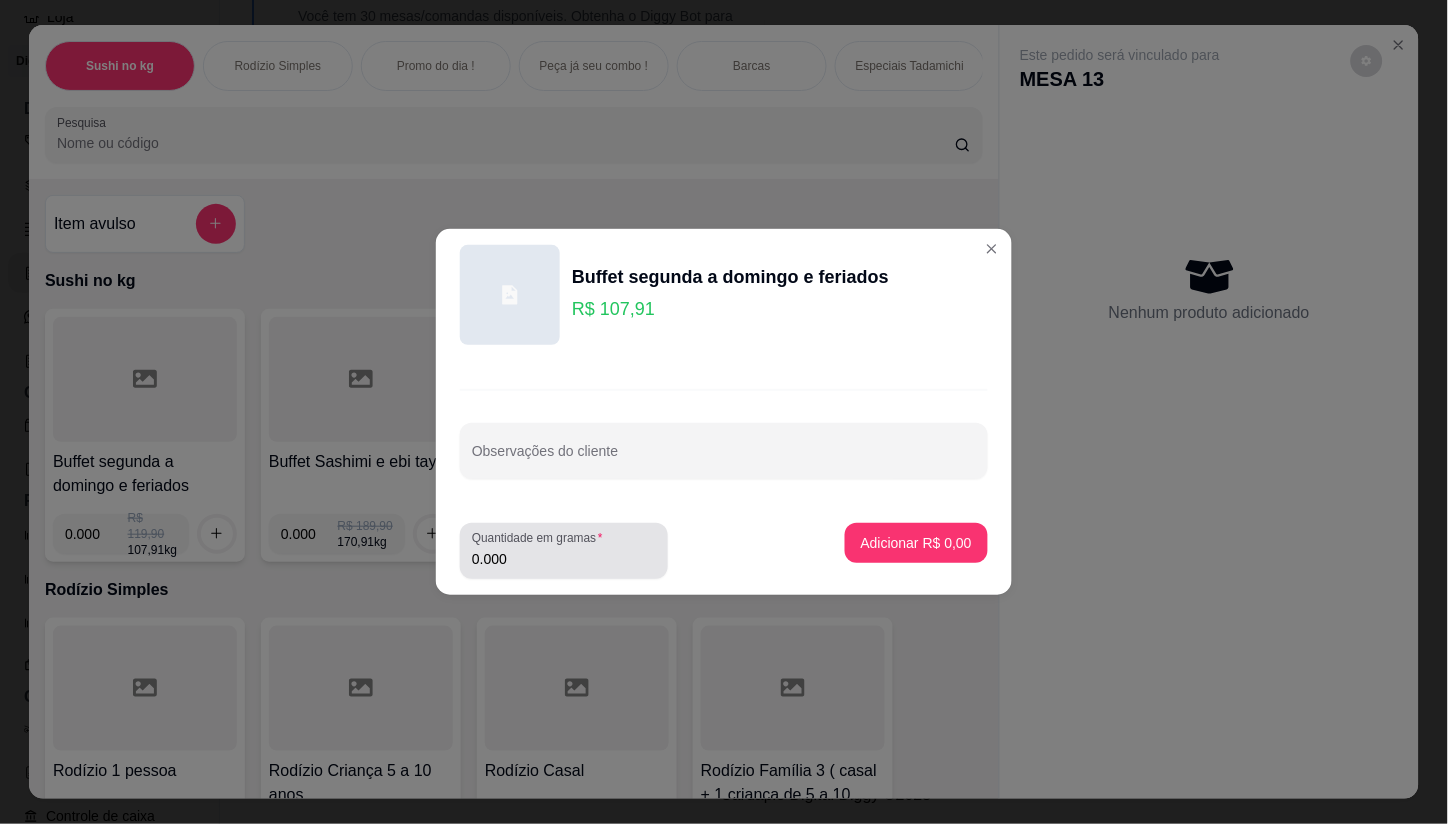 click on "0.000" at bounding box center [564, 559] 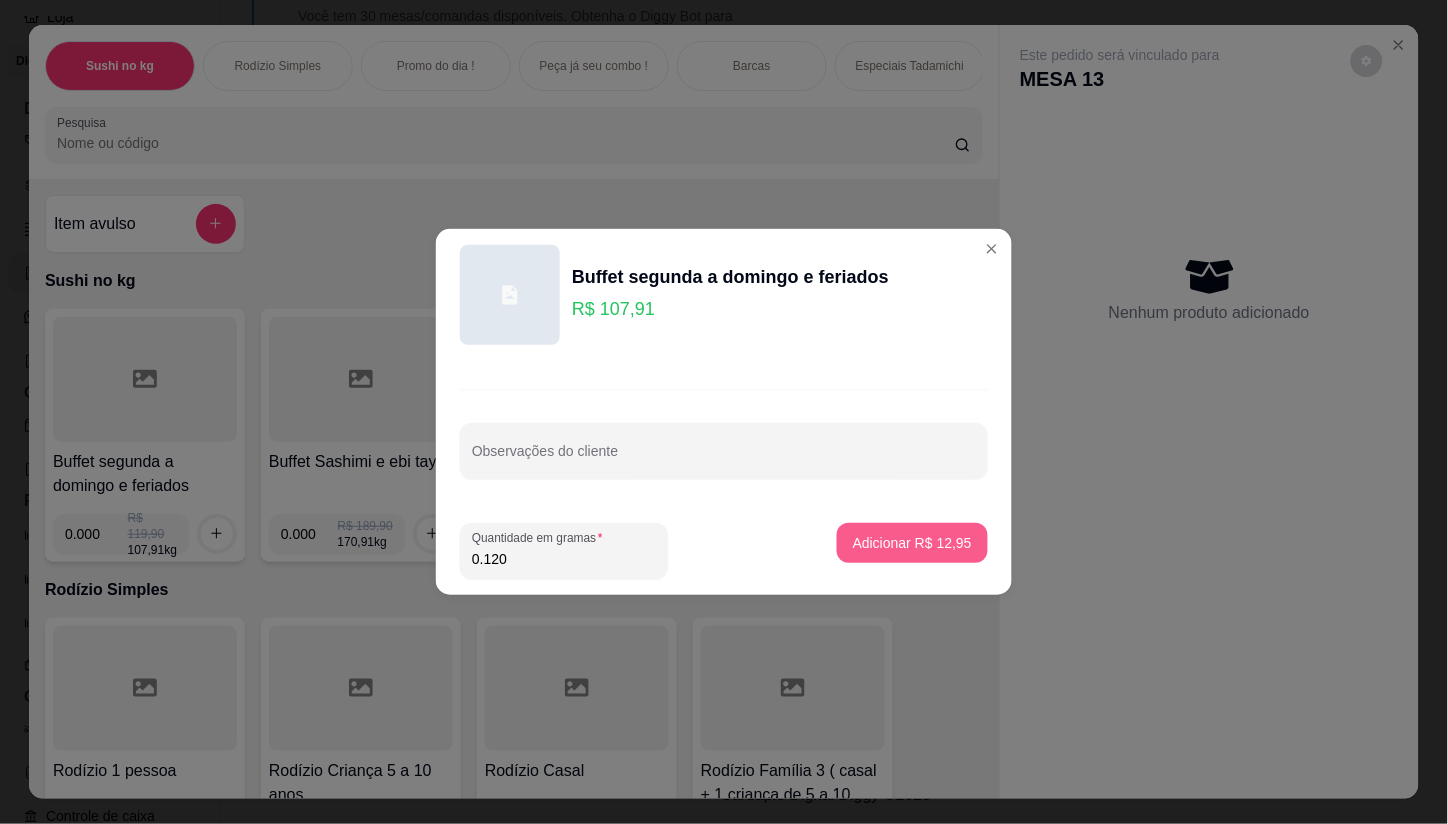 type on "0.120" 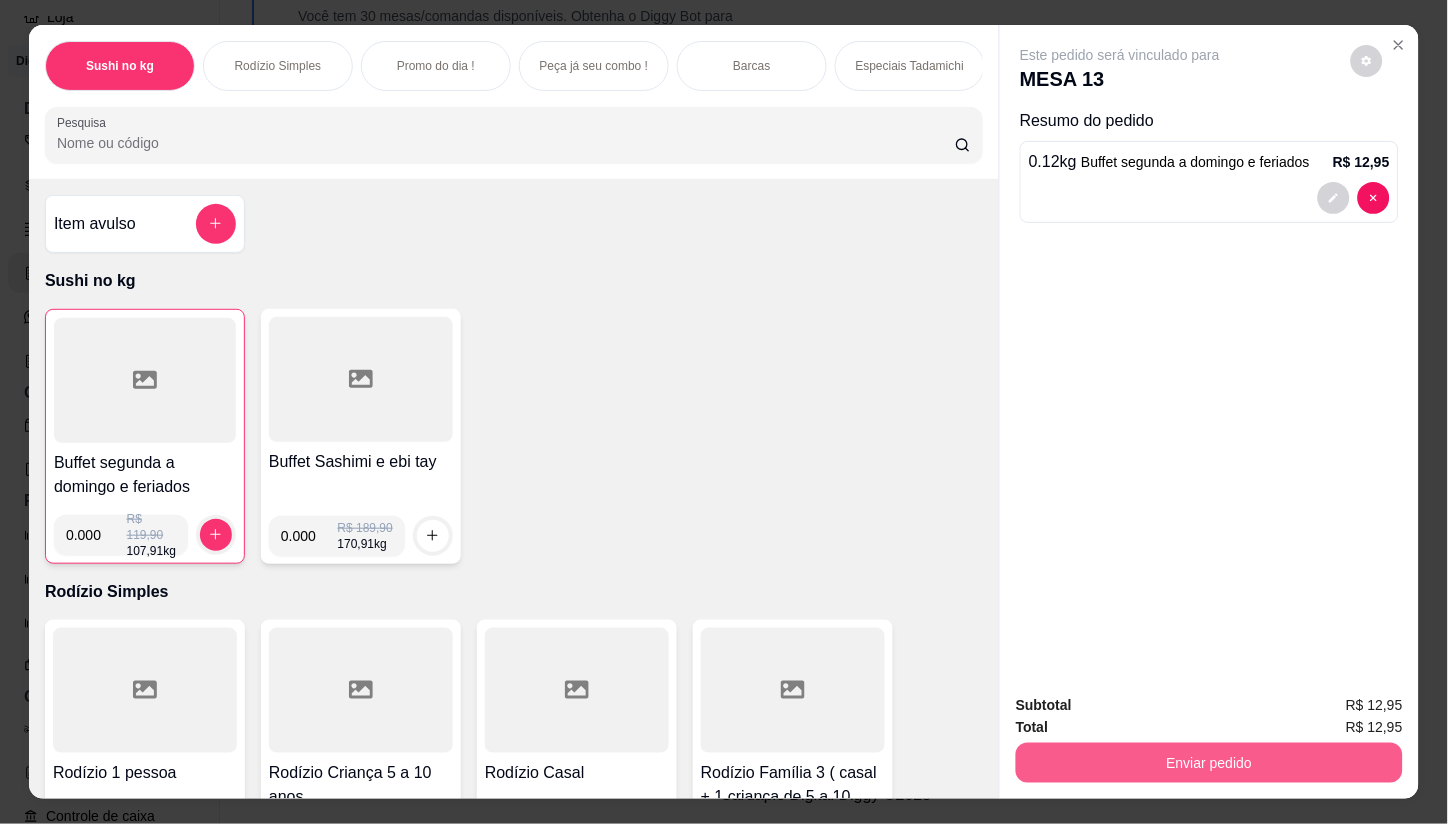click on "Enviar pedido" at bounding box center [1209, 763] 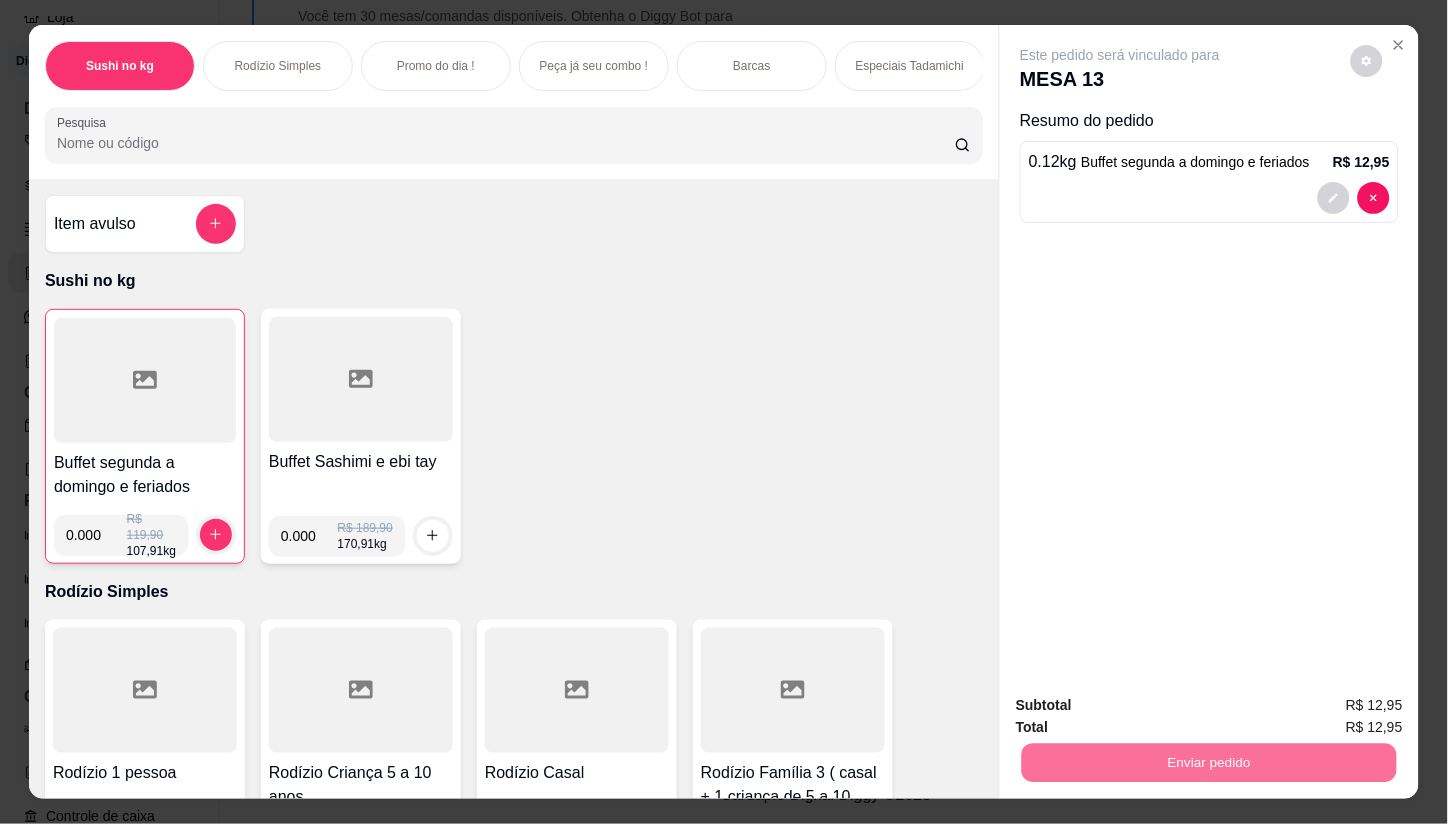 click on "Não registrar e enviar pedido" at bounding box center [1143, 706] 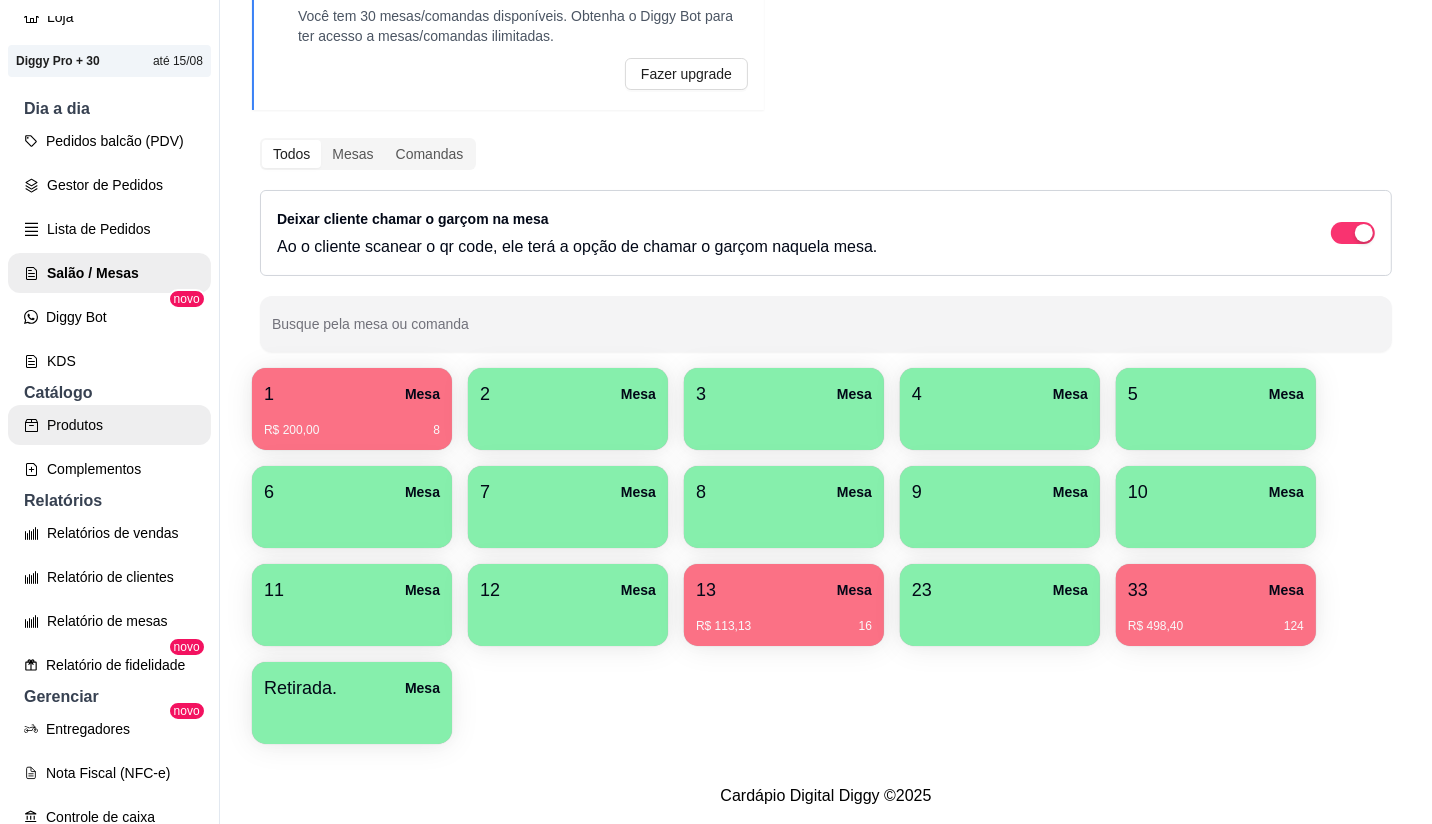 click on "Produtos" at bounding box center (109, 425) 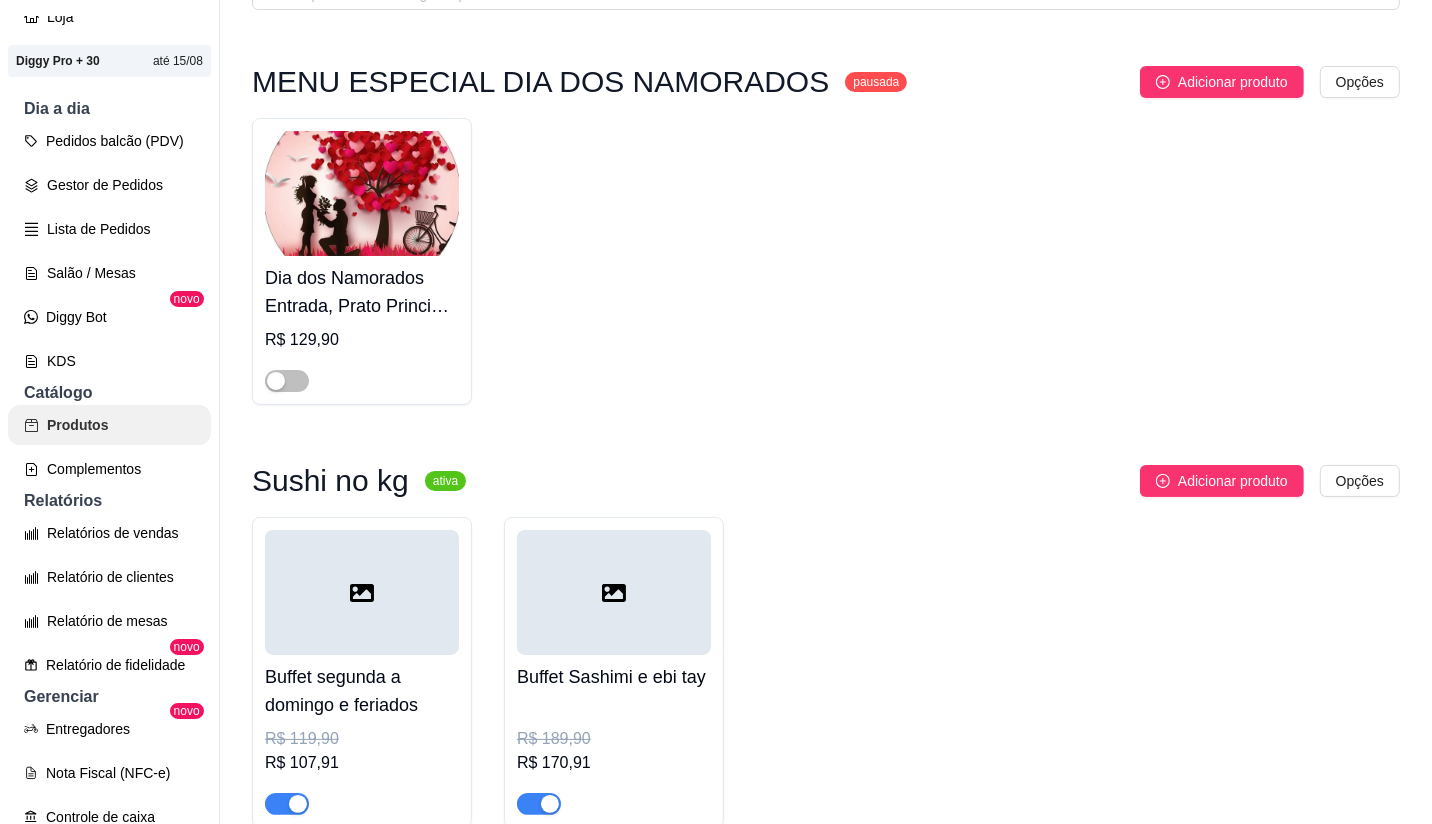 scroll, scrollTop: 0, scrollLeft: 0, axis: both 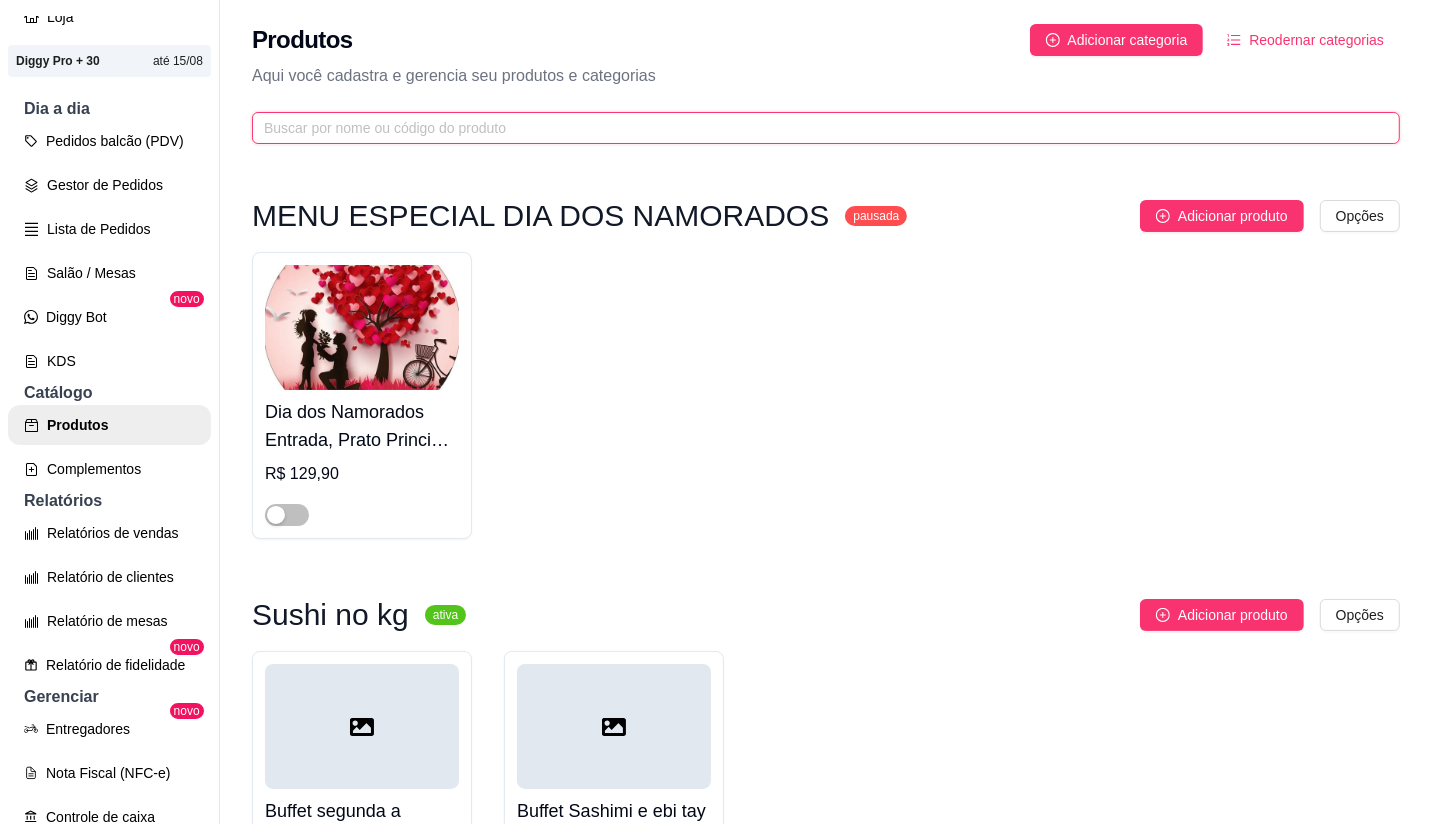 click at bounding box center [818, 128] 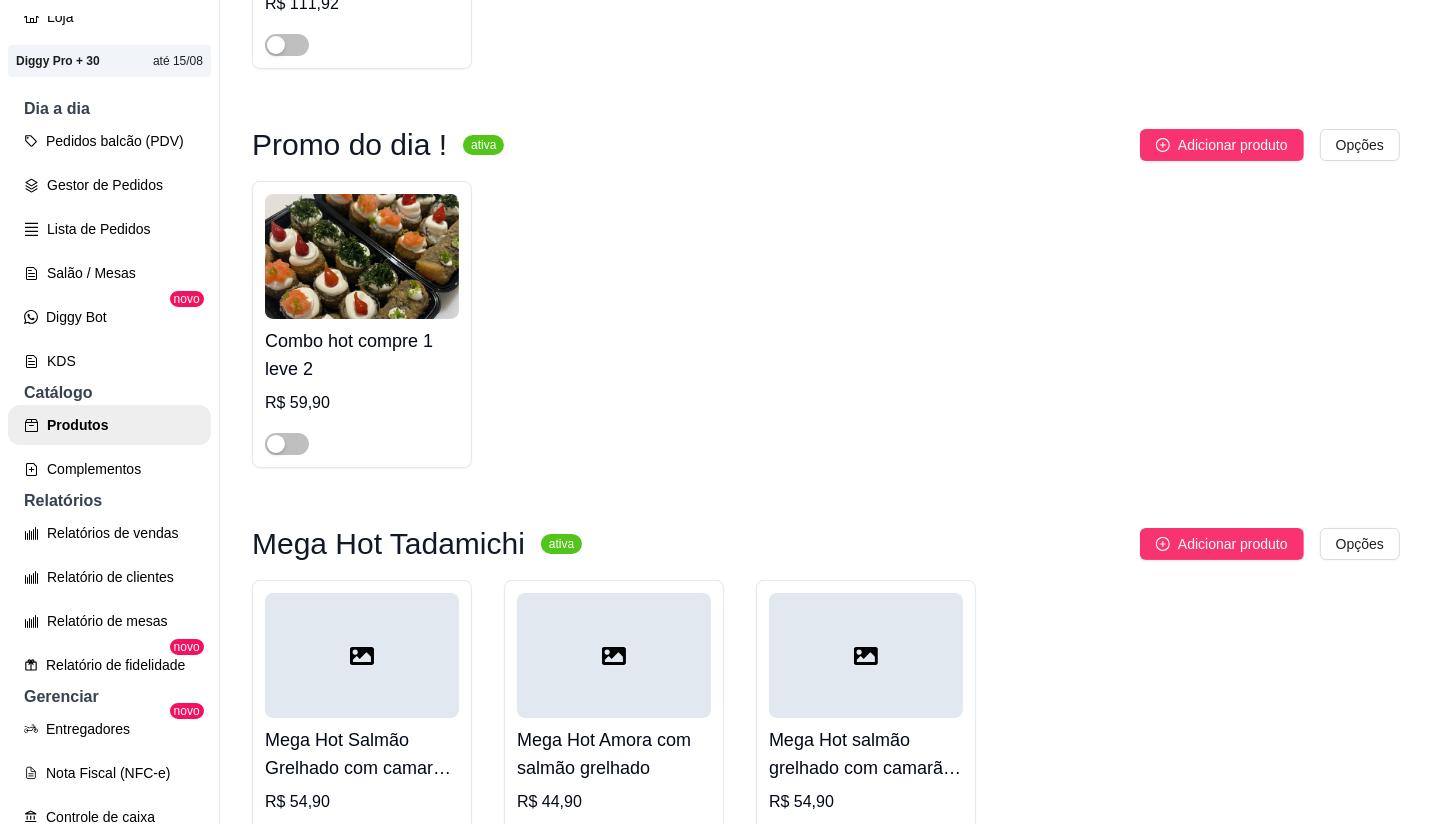 scroll, scrollTop: 666, scrollLeft: 0, axis: vertical 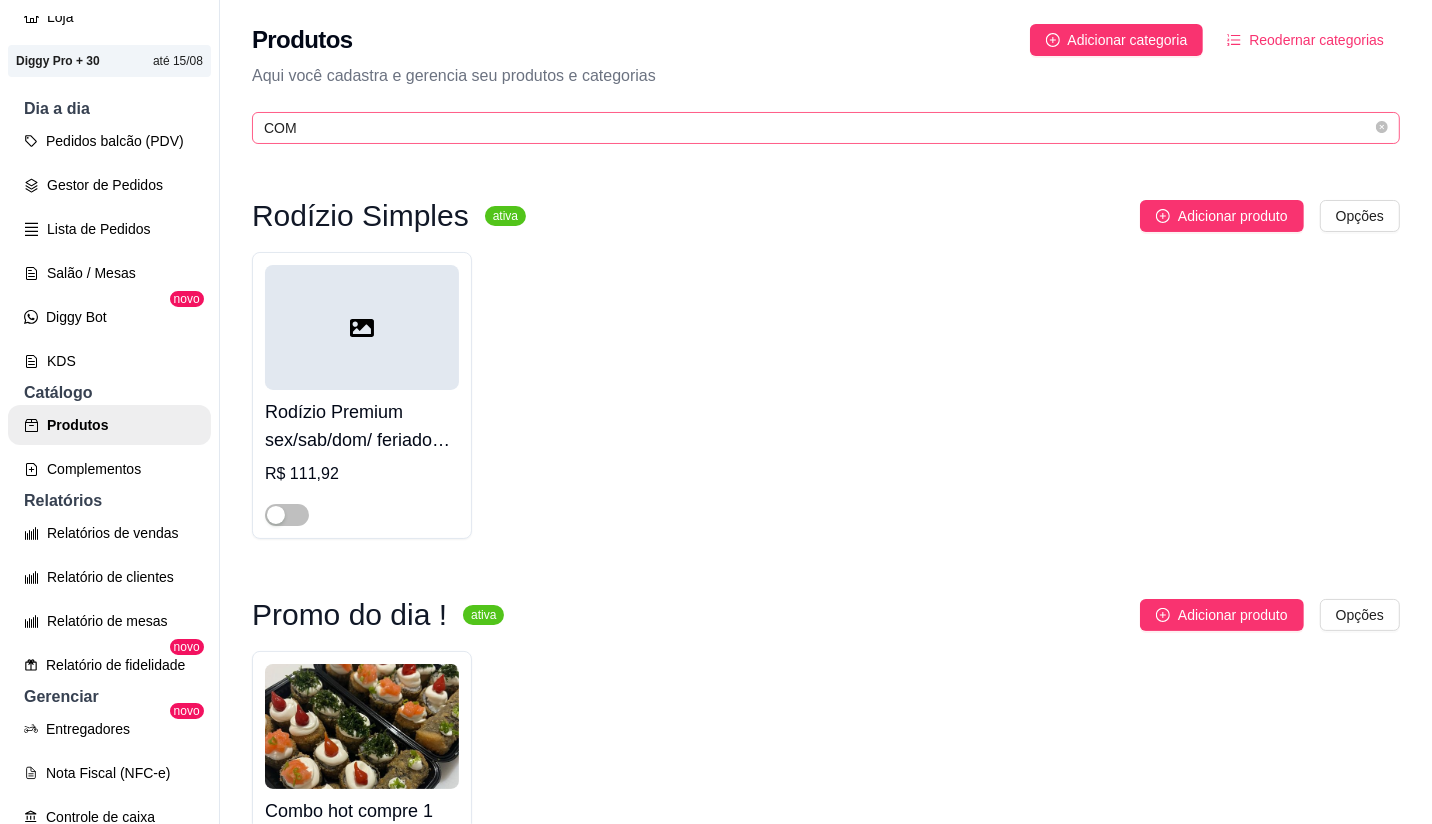 click on "COM" at bounding box center (826, 128) 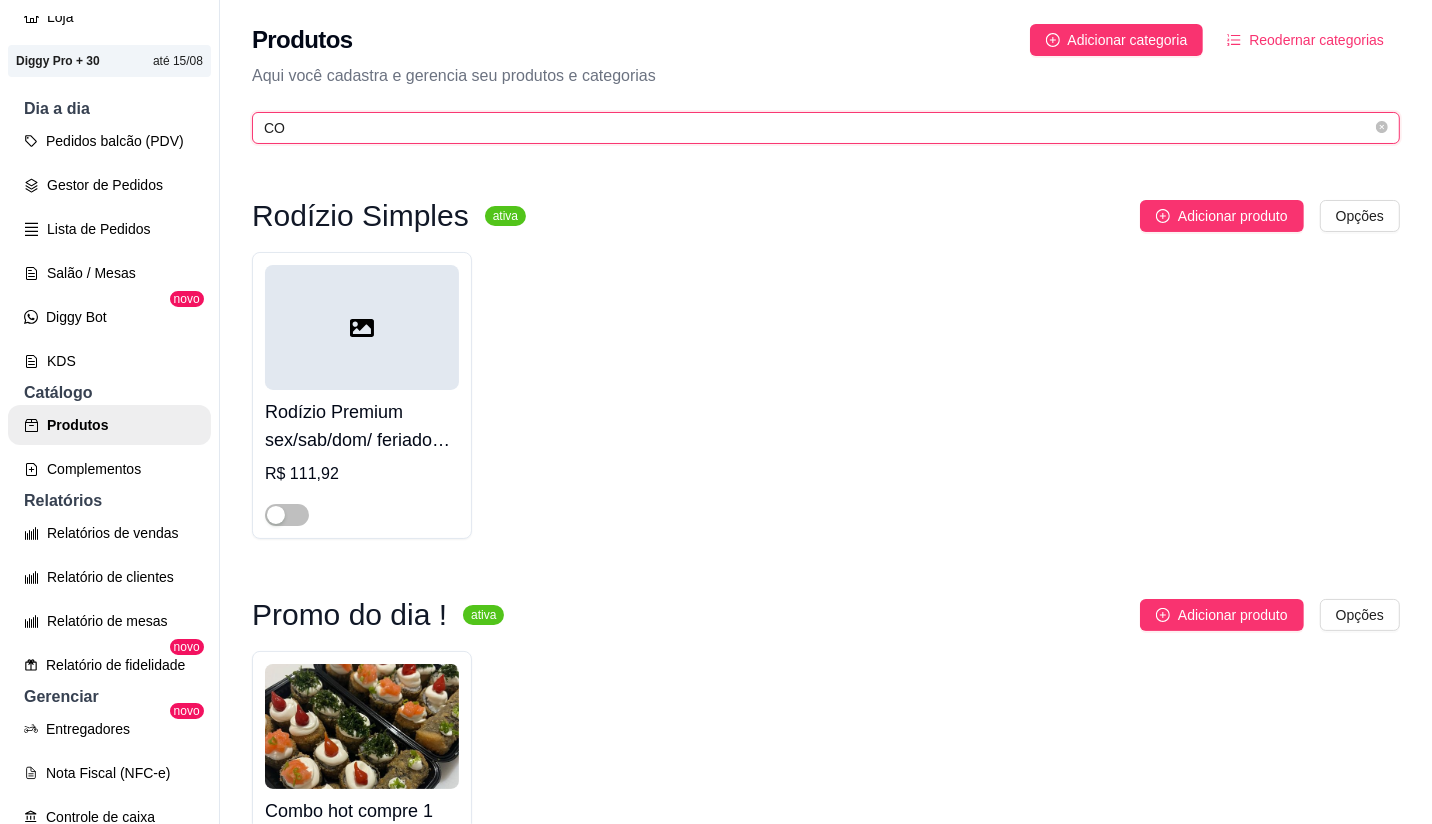 type on "C" 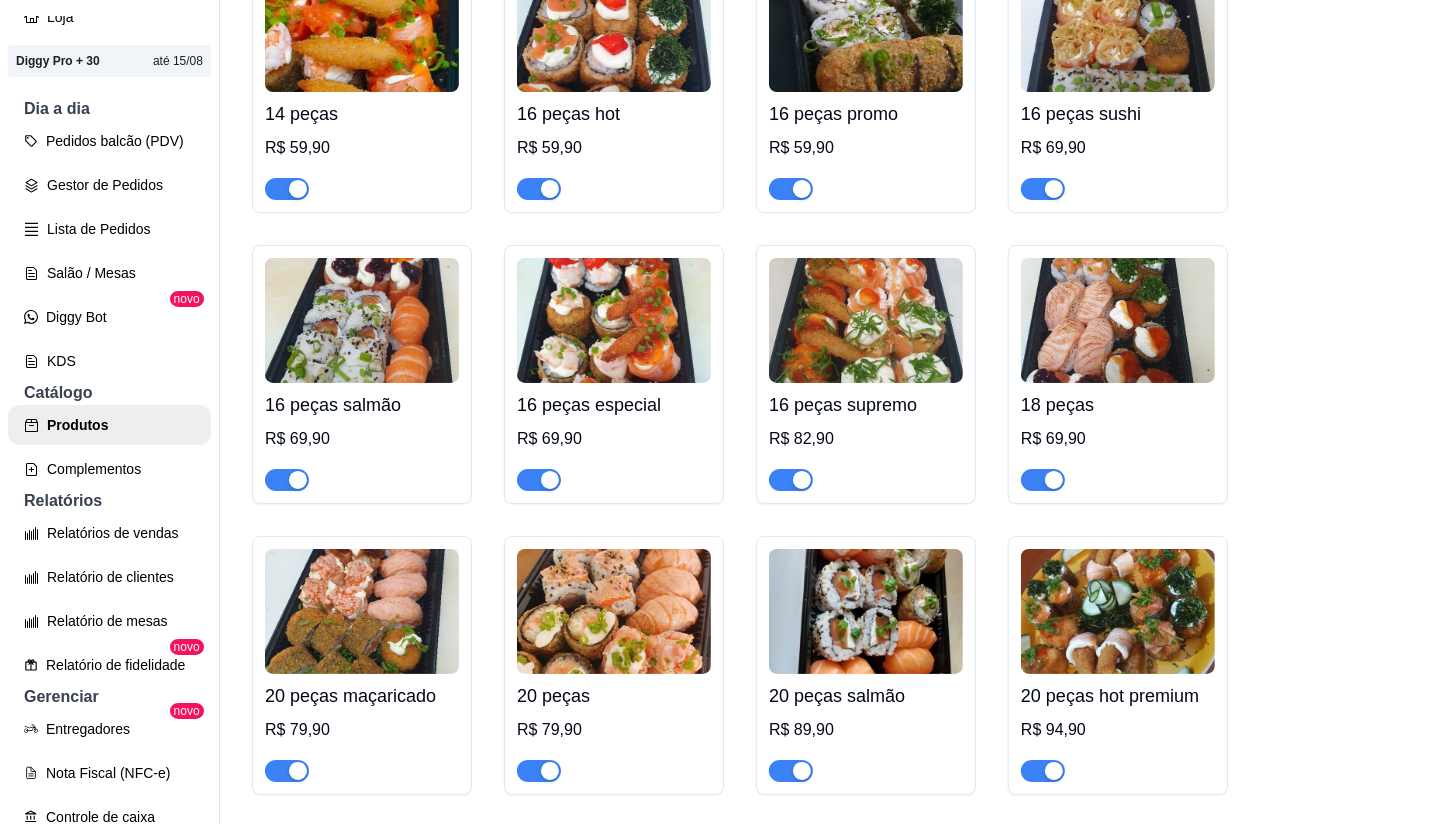 scroll, scrollTop: 2888, scrollLeft: 0, axis: vertical 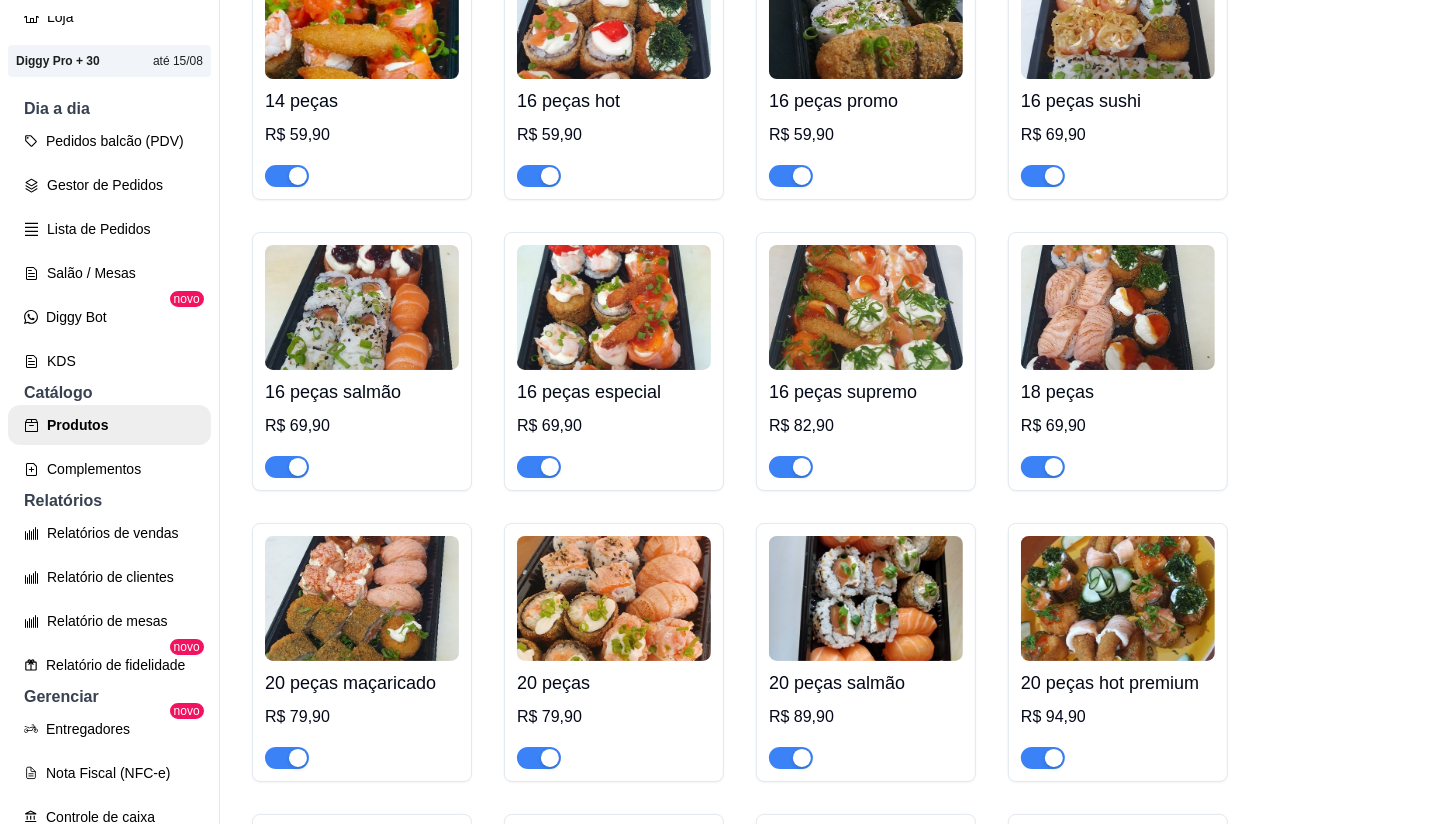 type 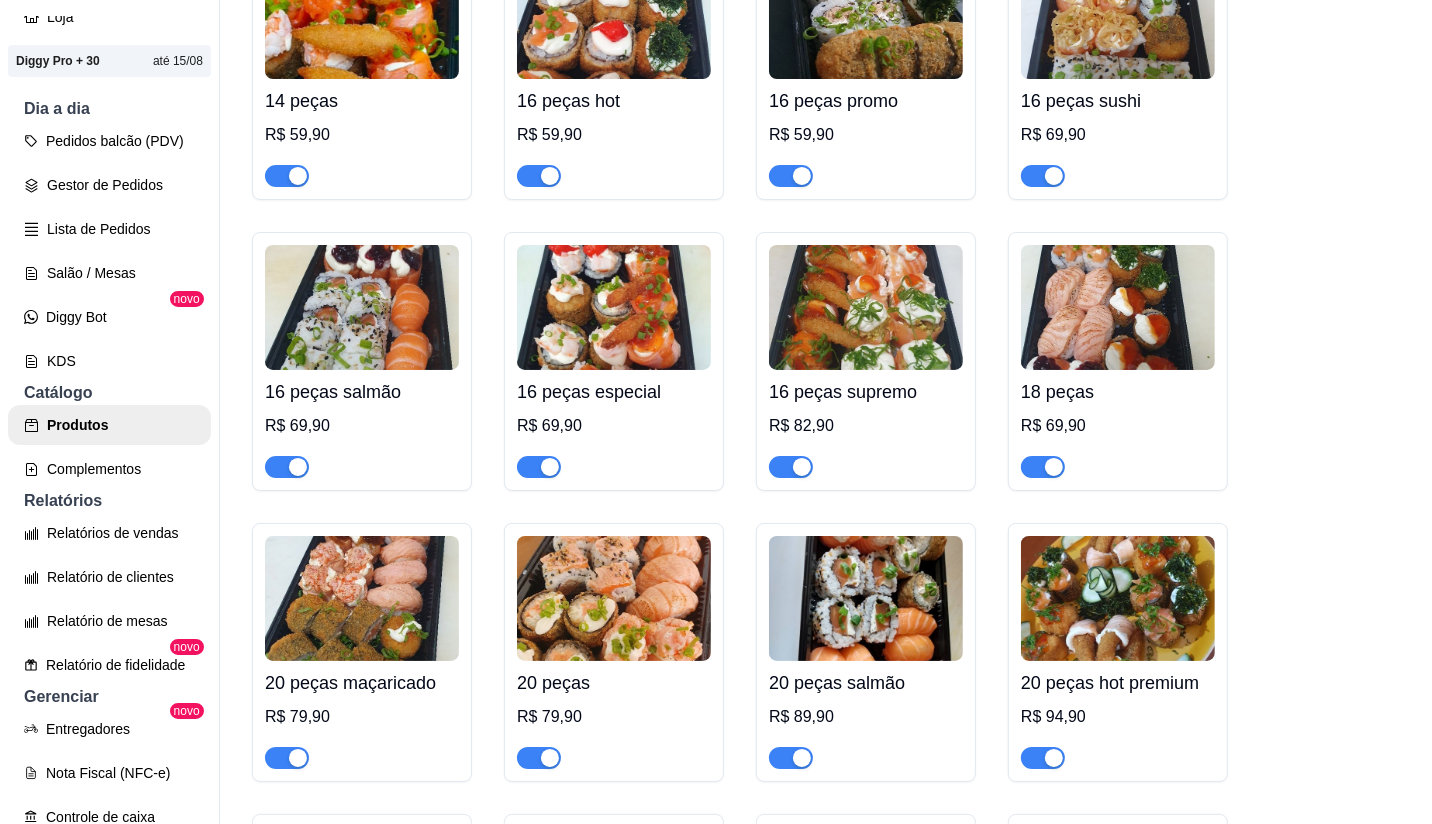 type 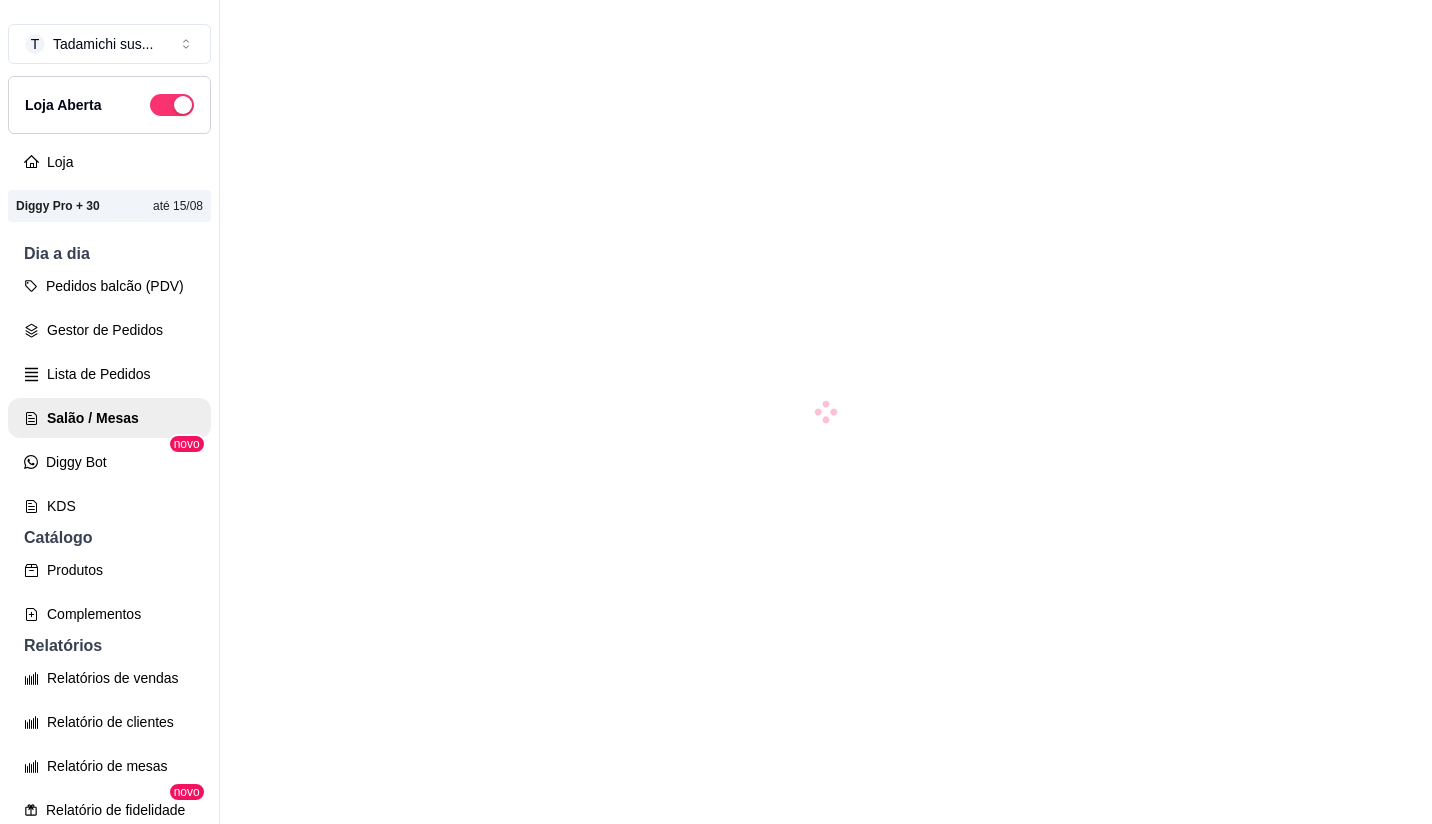 scroll, scrollTop: 0, scrollLeft: 0, axis: both 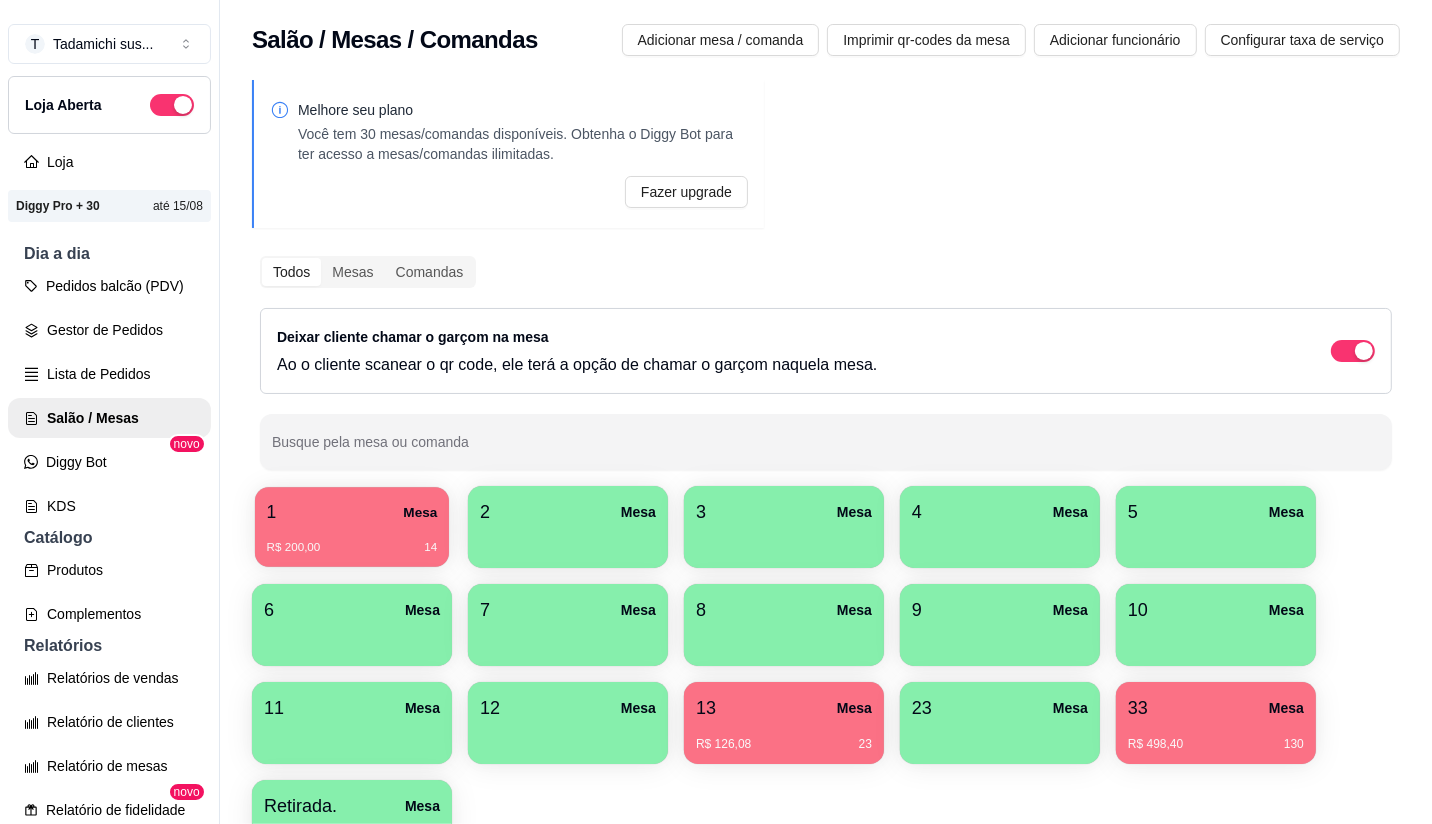 click on "1 Mesa" at bounding box center [352, 512] 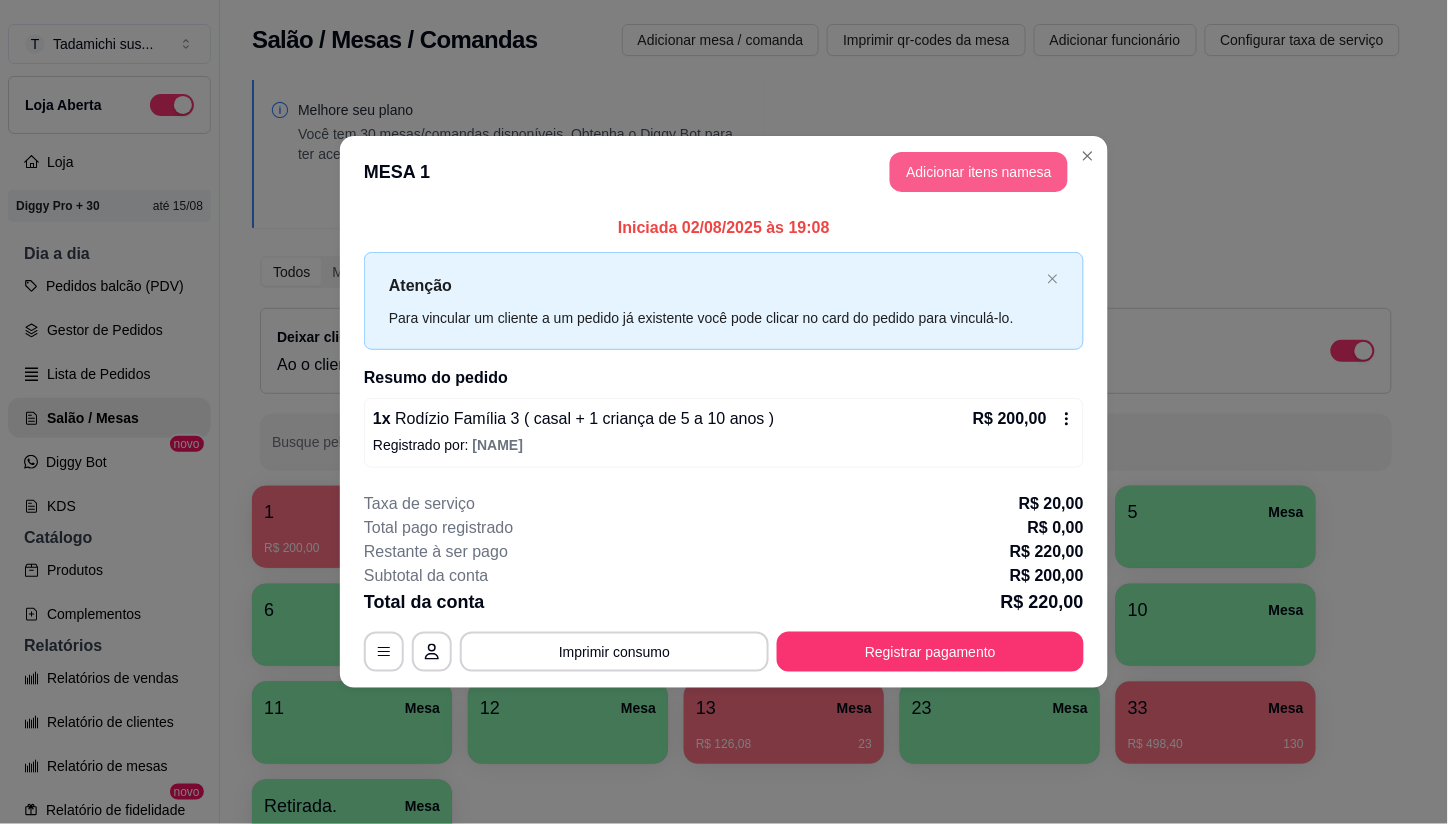 click on "Adicionar itens na  mesa" at bounding box center [979, 172] 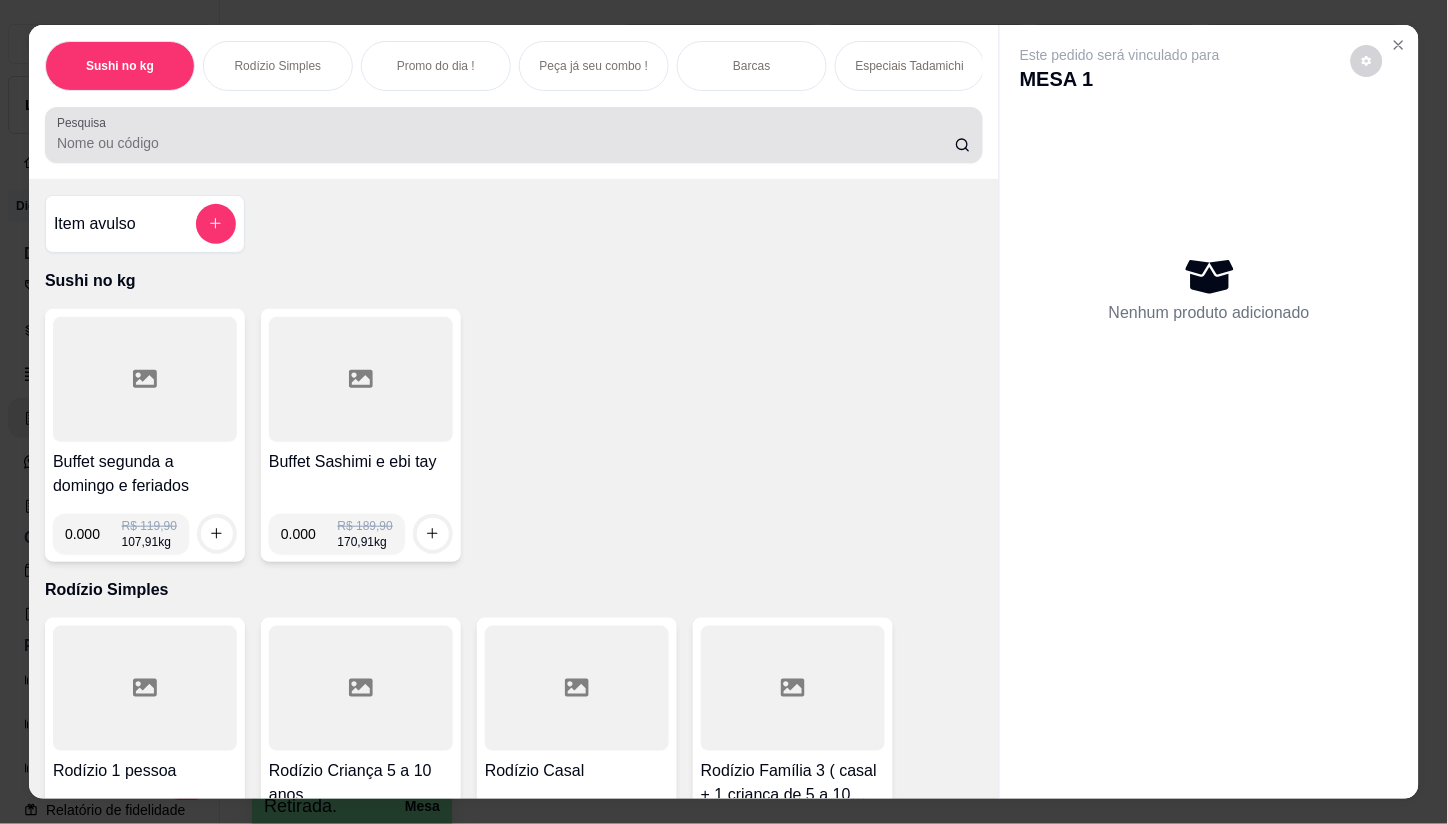 click at bounding box center (514, 135) 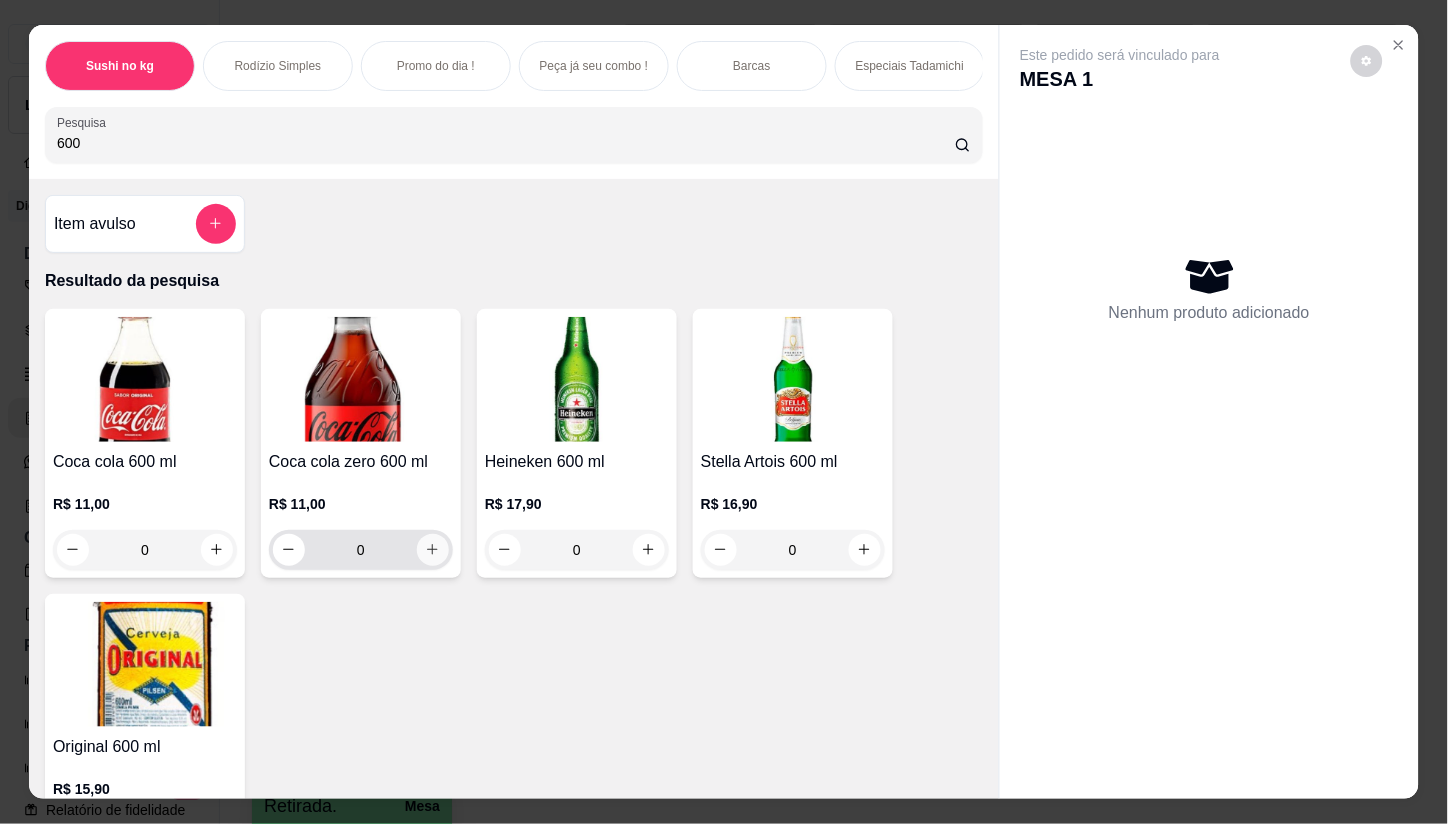 type on "600" 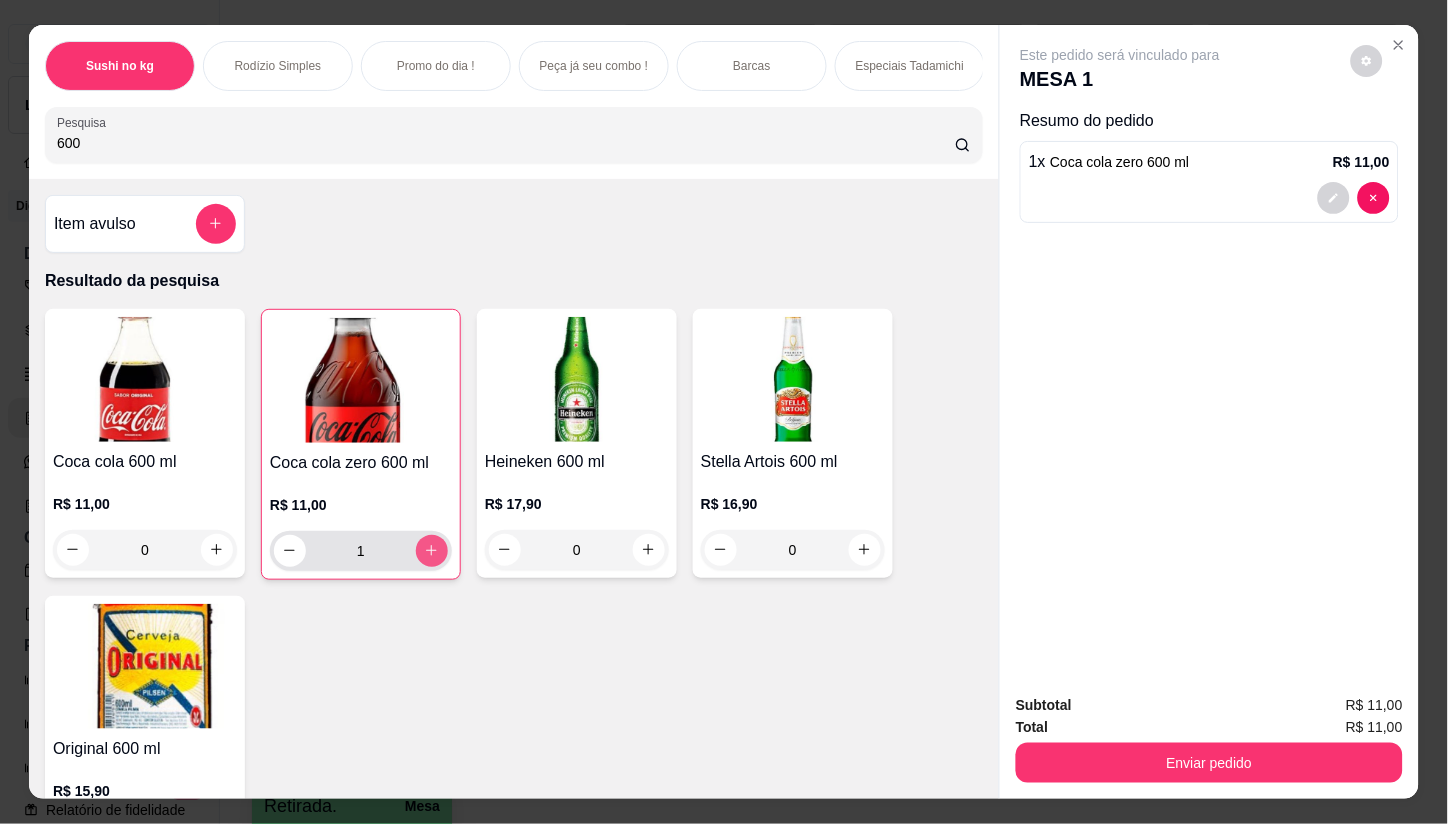 type on "1" 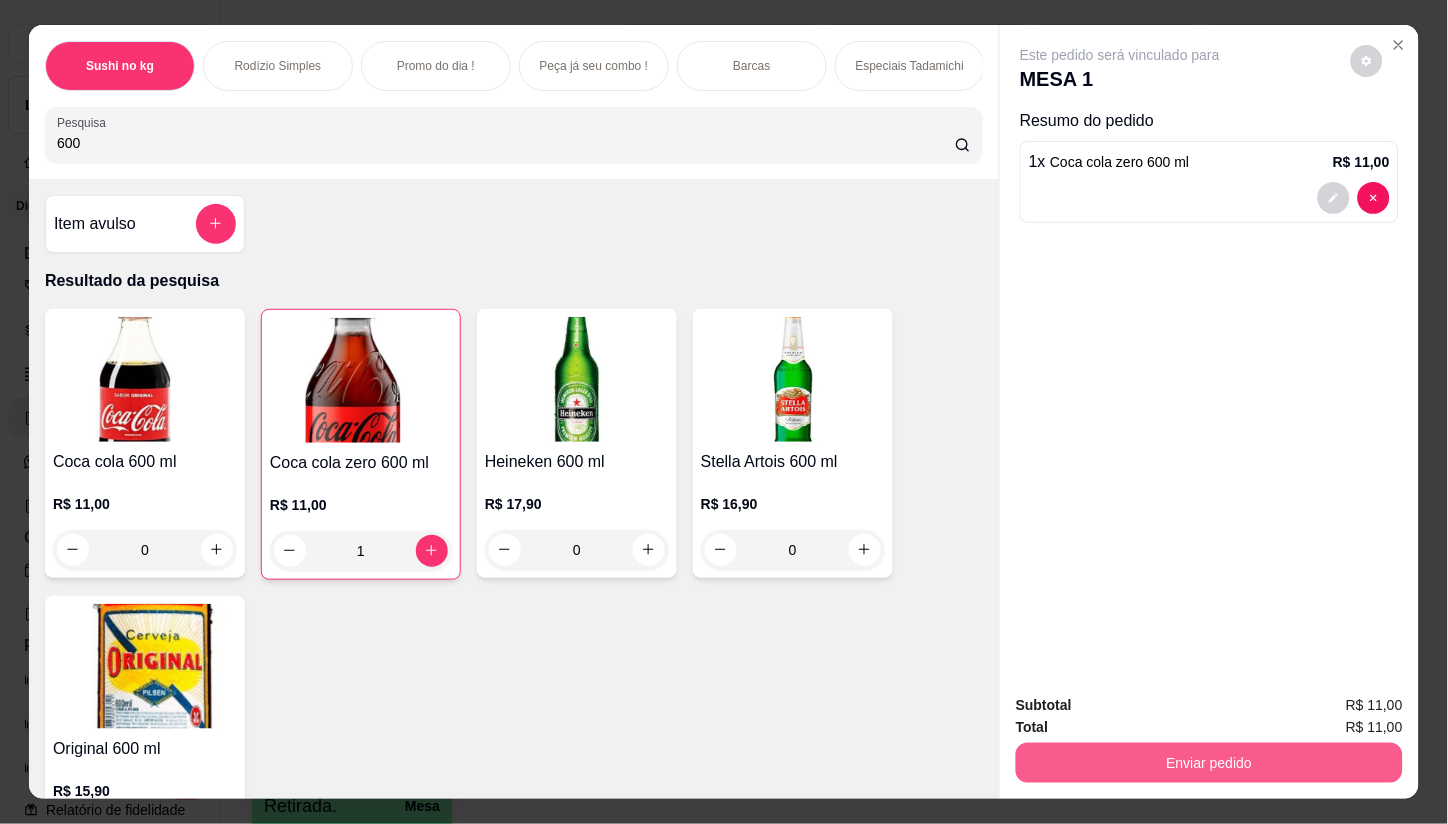 click on "Enviar pedido" at bounding box center [1209, 763] 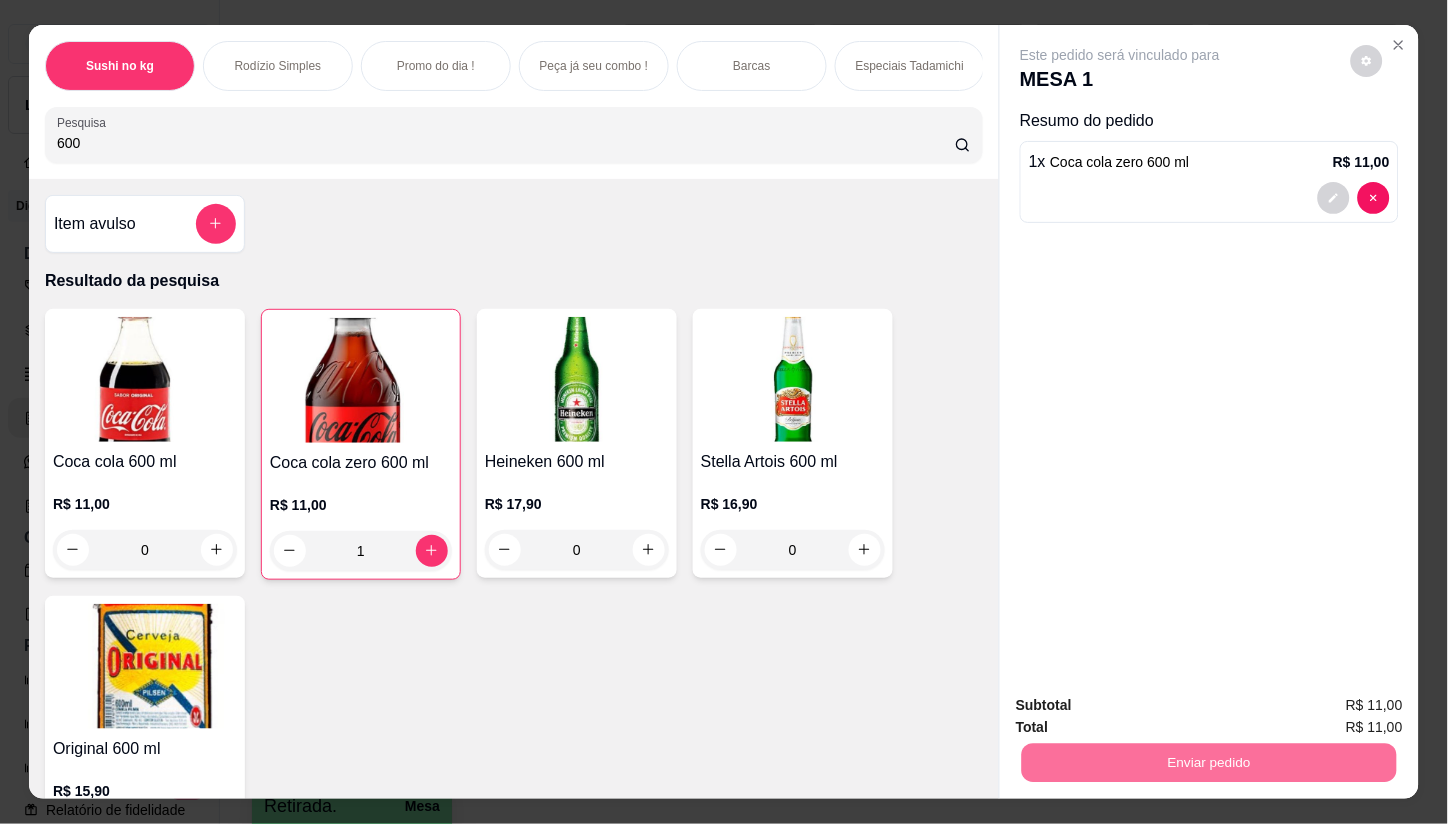 click on "Não registrar e enviar pedido" at bounding box center [1143, 706] 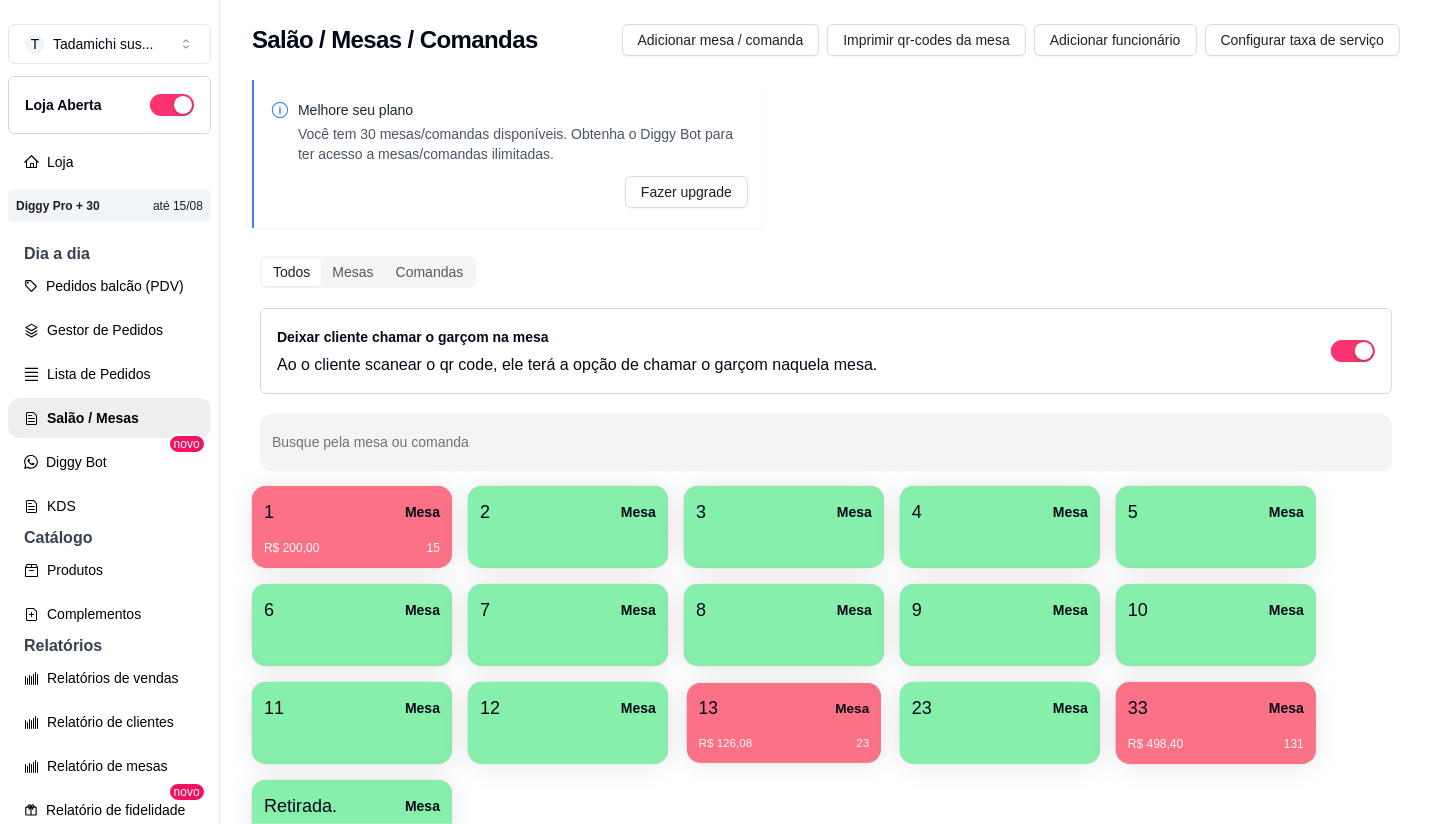click on "13 Mesa" at bounding box center [784, 708] 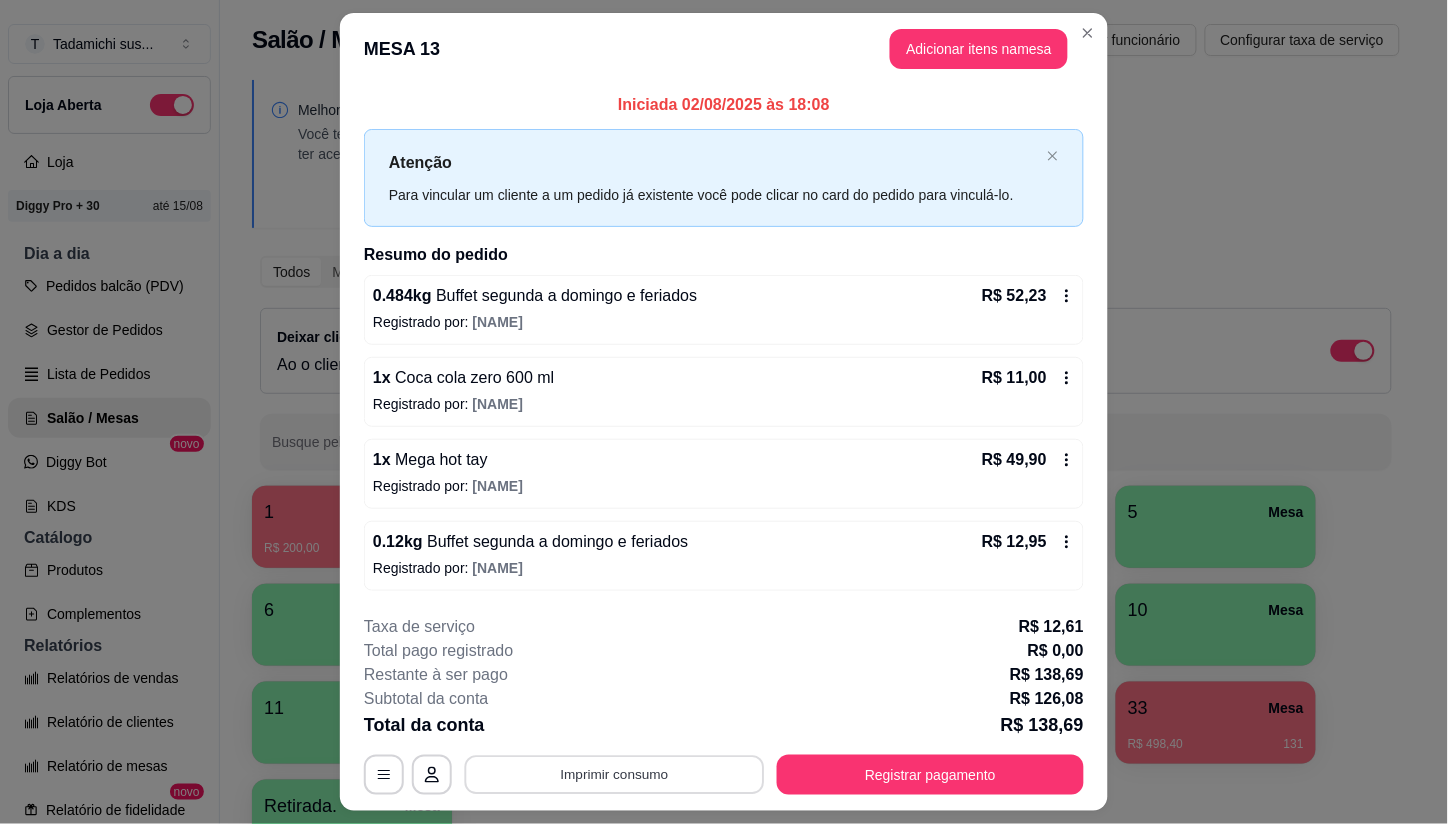 click on "Imprimir consumo" at bounding box center (615, 774) 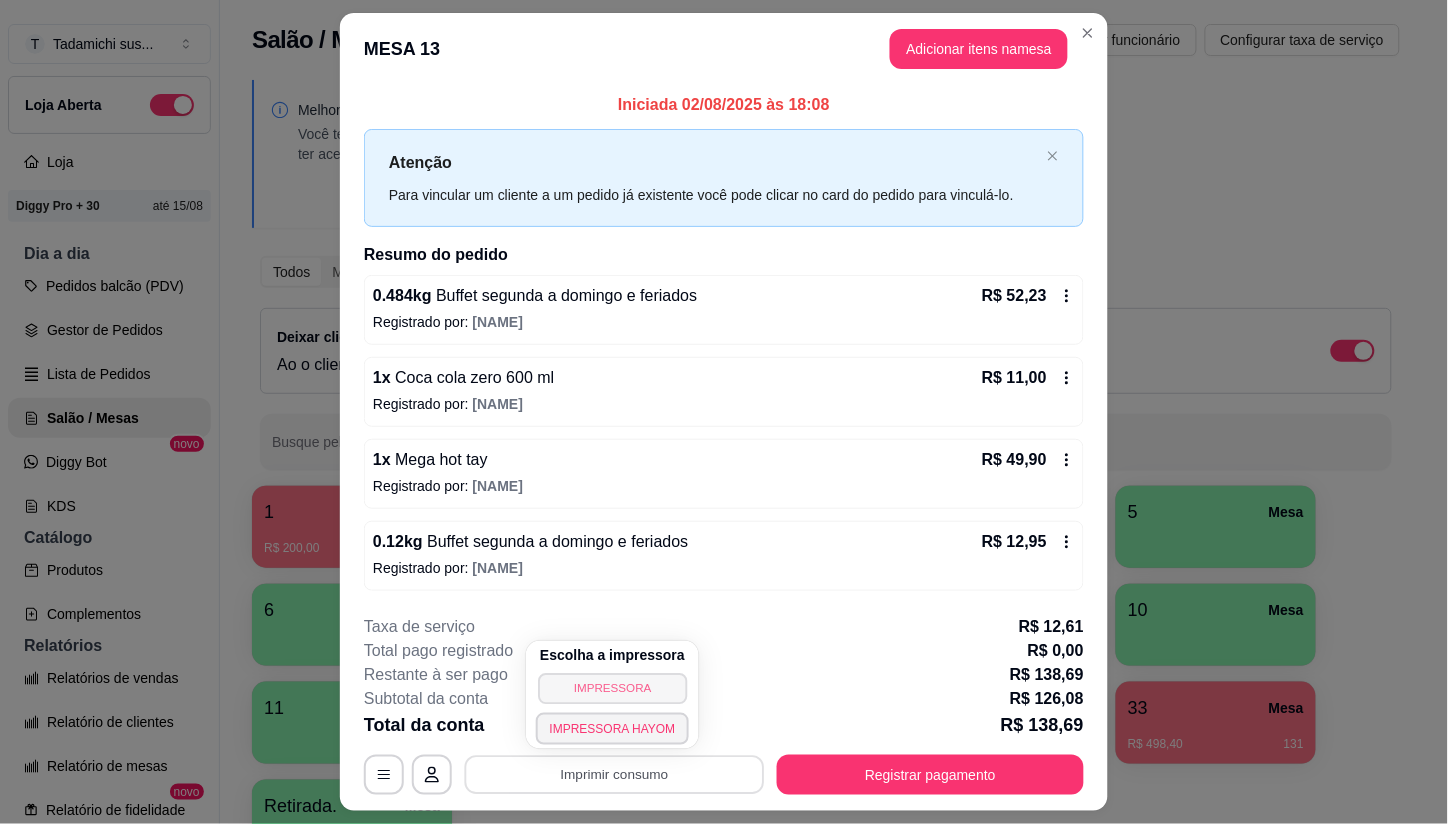 click on "IMPRESSORA" at bounding box center (612, 688) 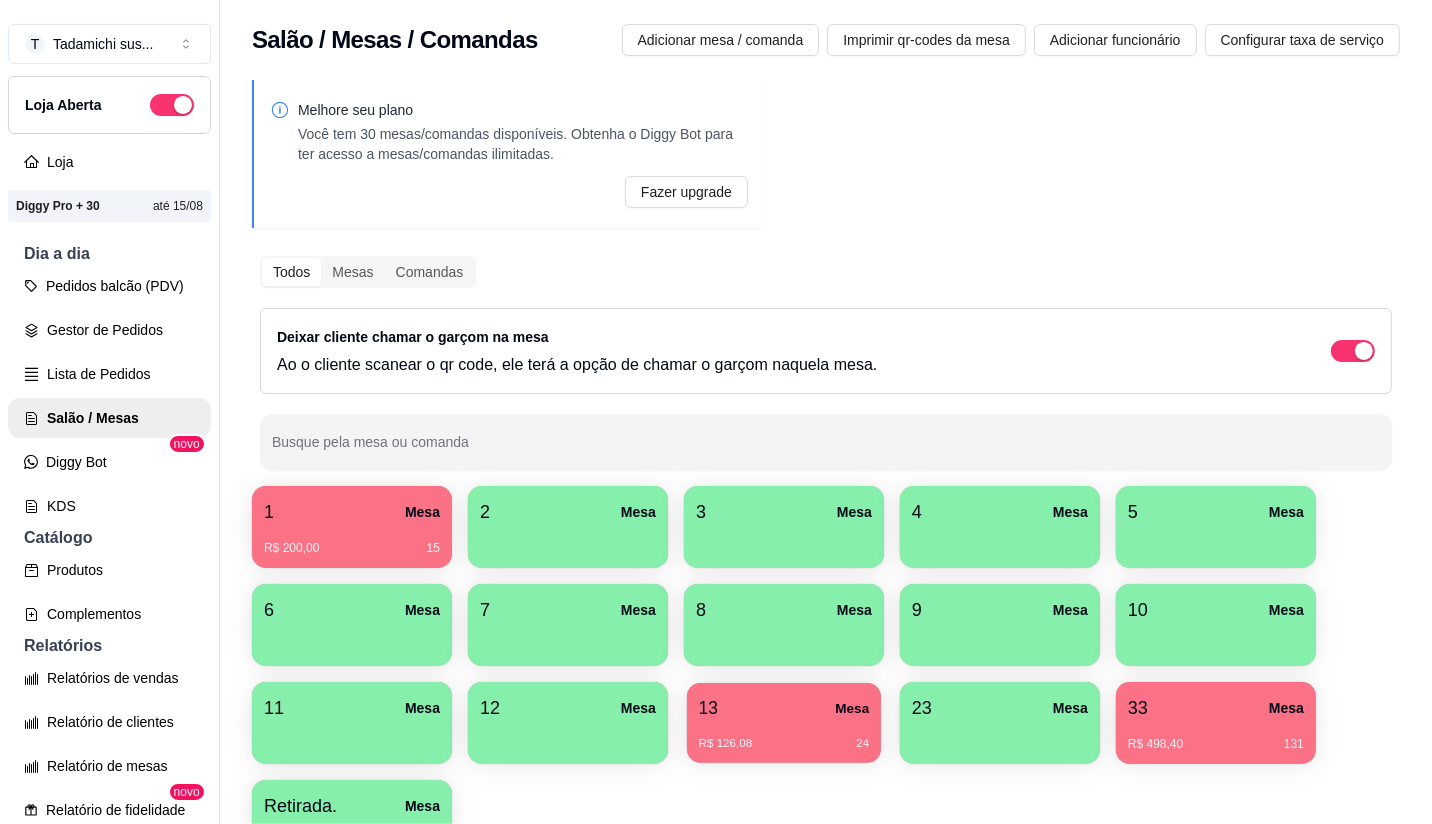 click on "R$ 126,08 24" at bounding box center (784, 736) 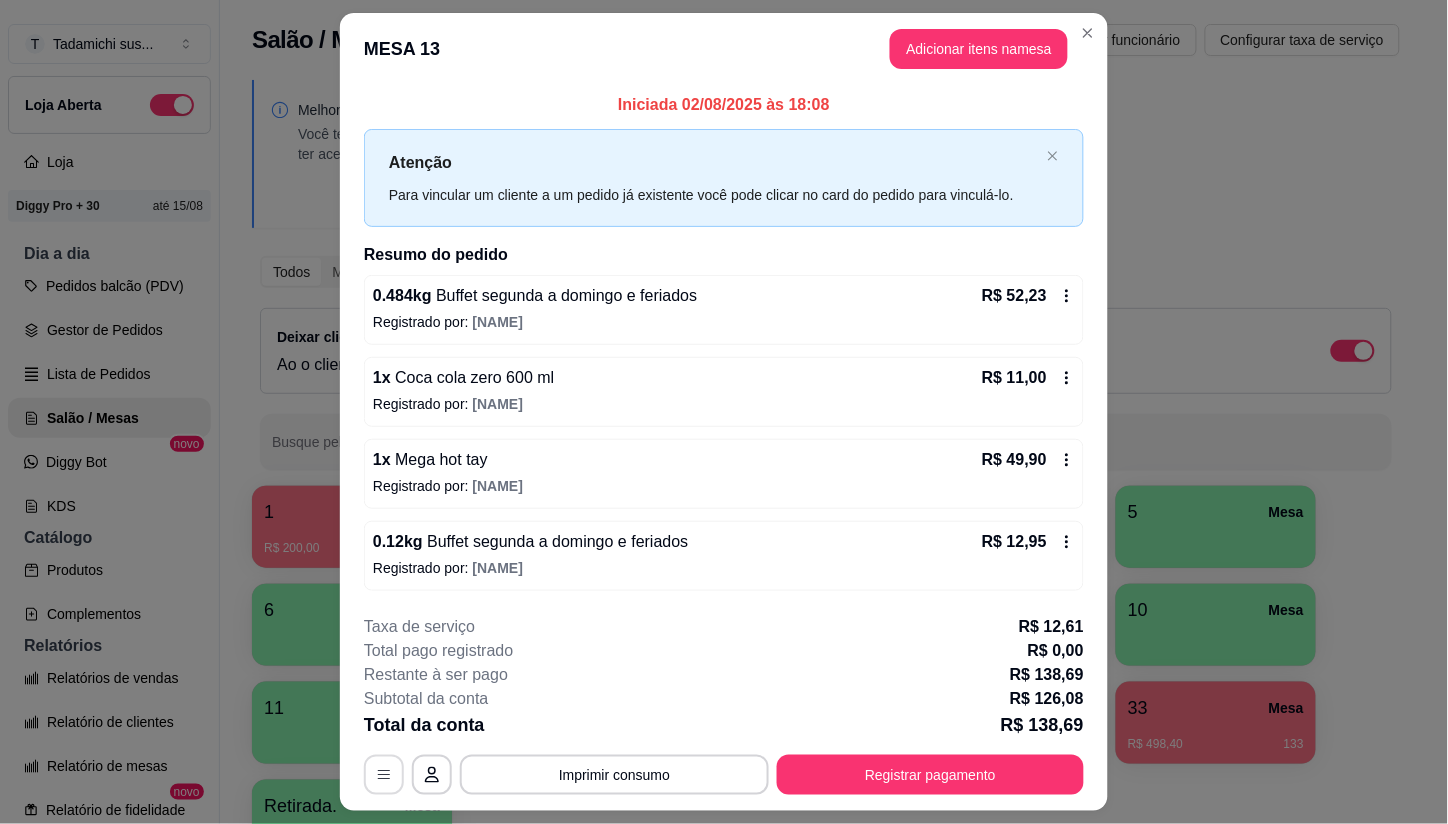 click 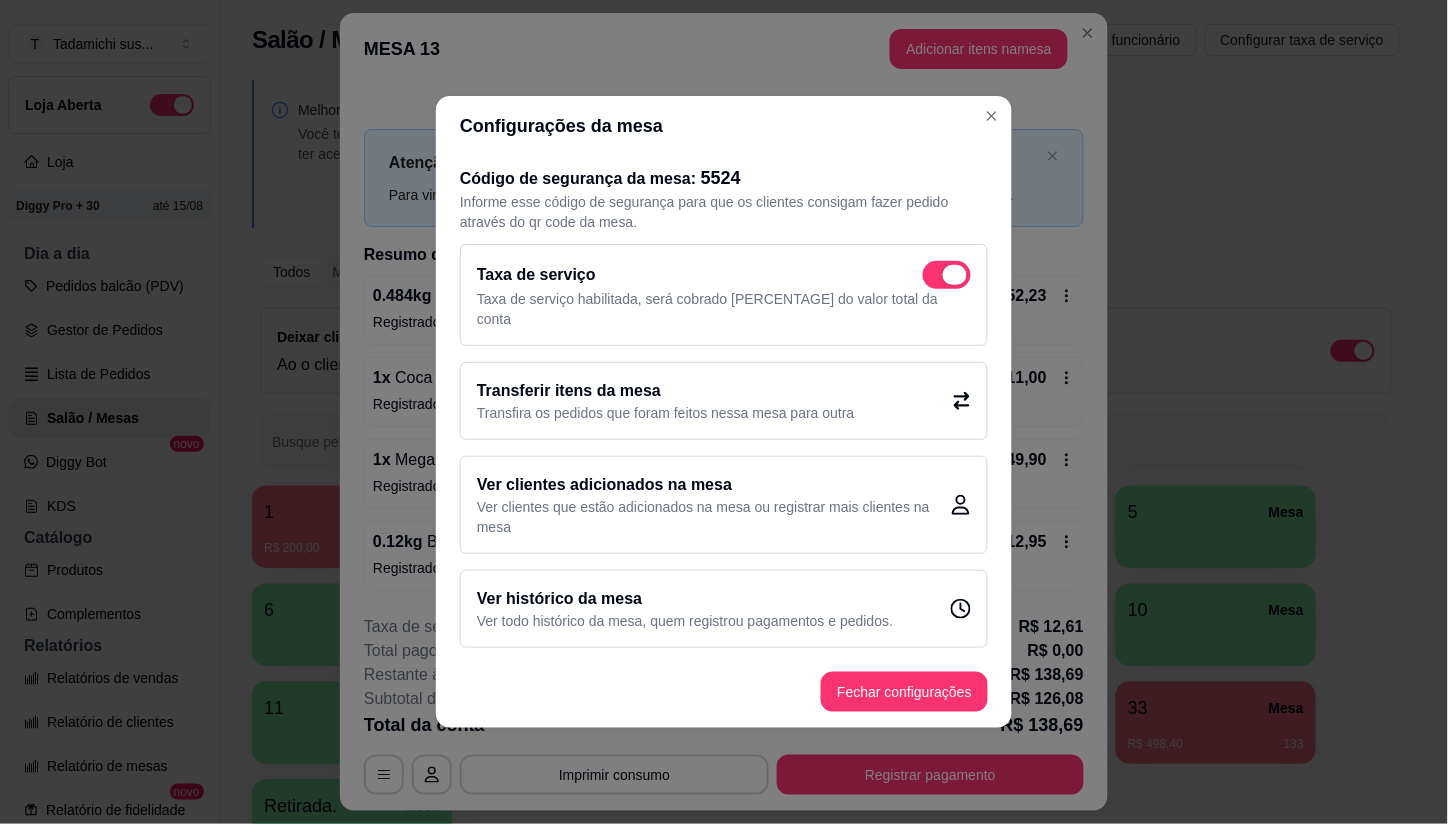 click at bounding box center [947, 275] 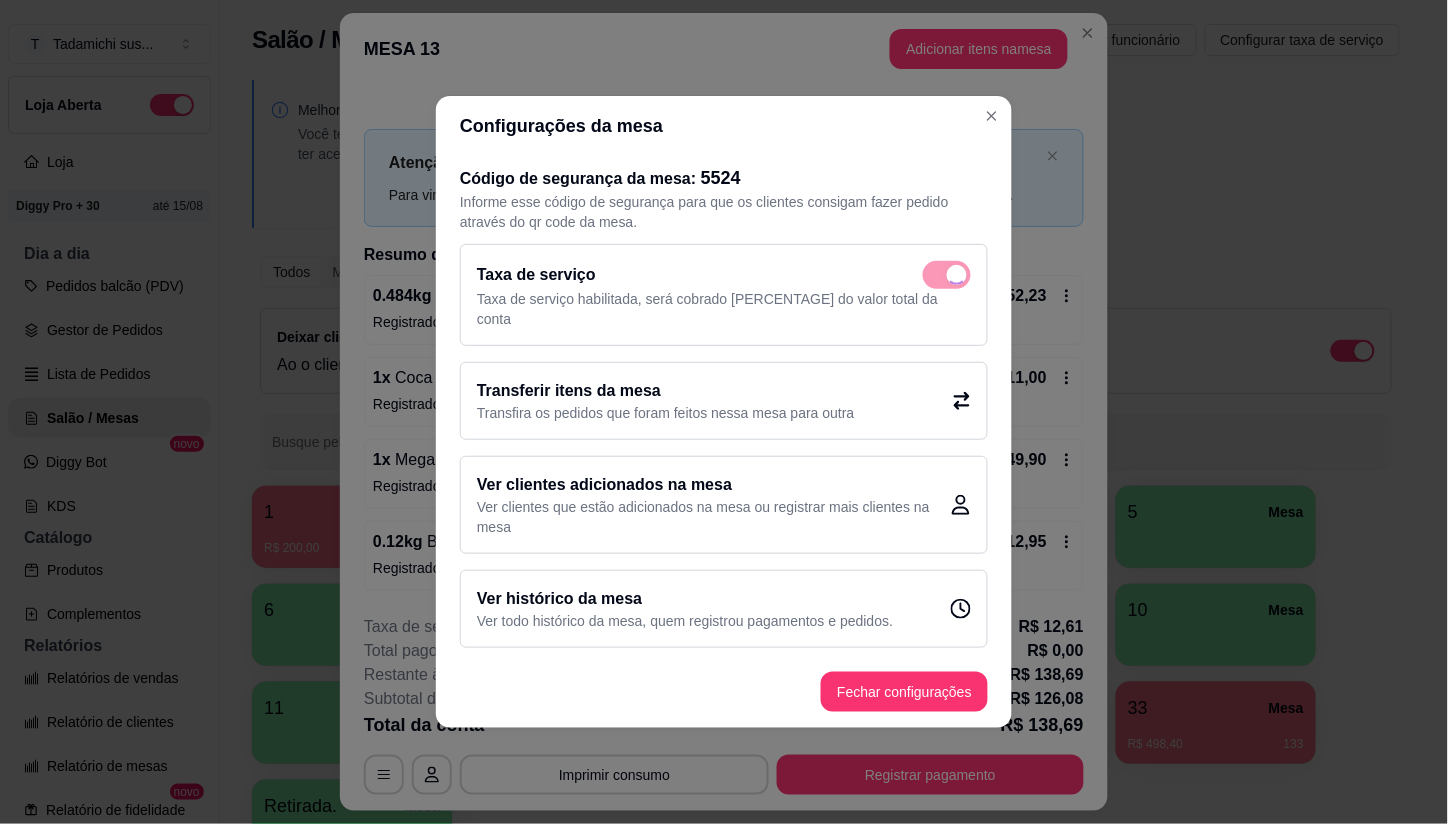checkbox on "false" 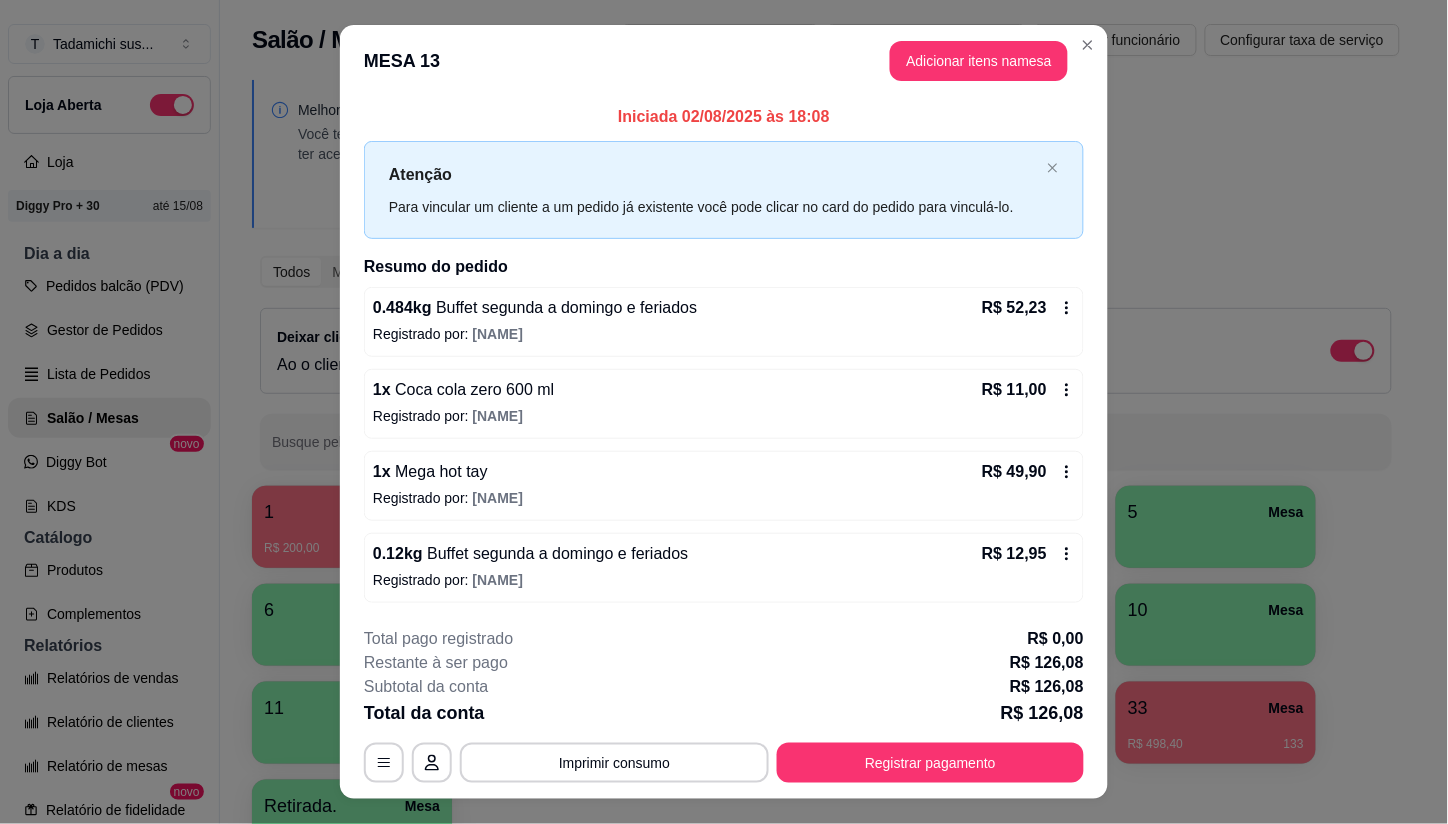click on "**********" at bounding box center [724, 705] 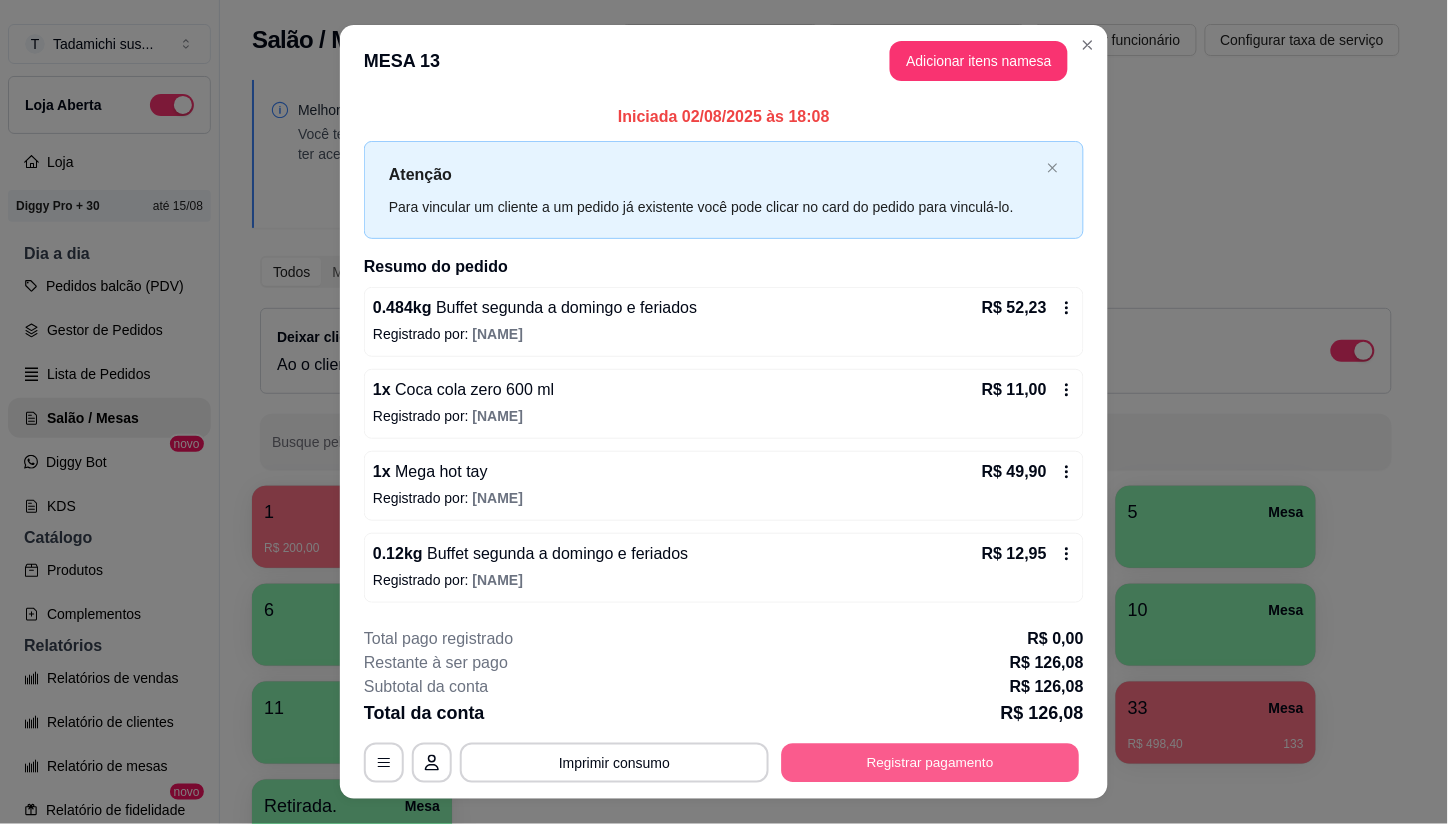 click on "Registrar pagamento" at bounding box center [931, 762] 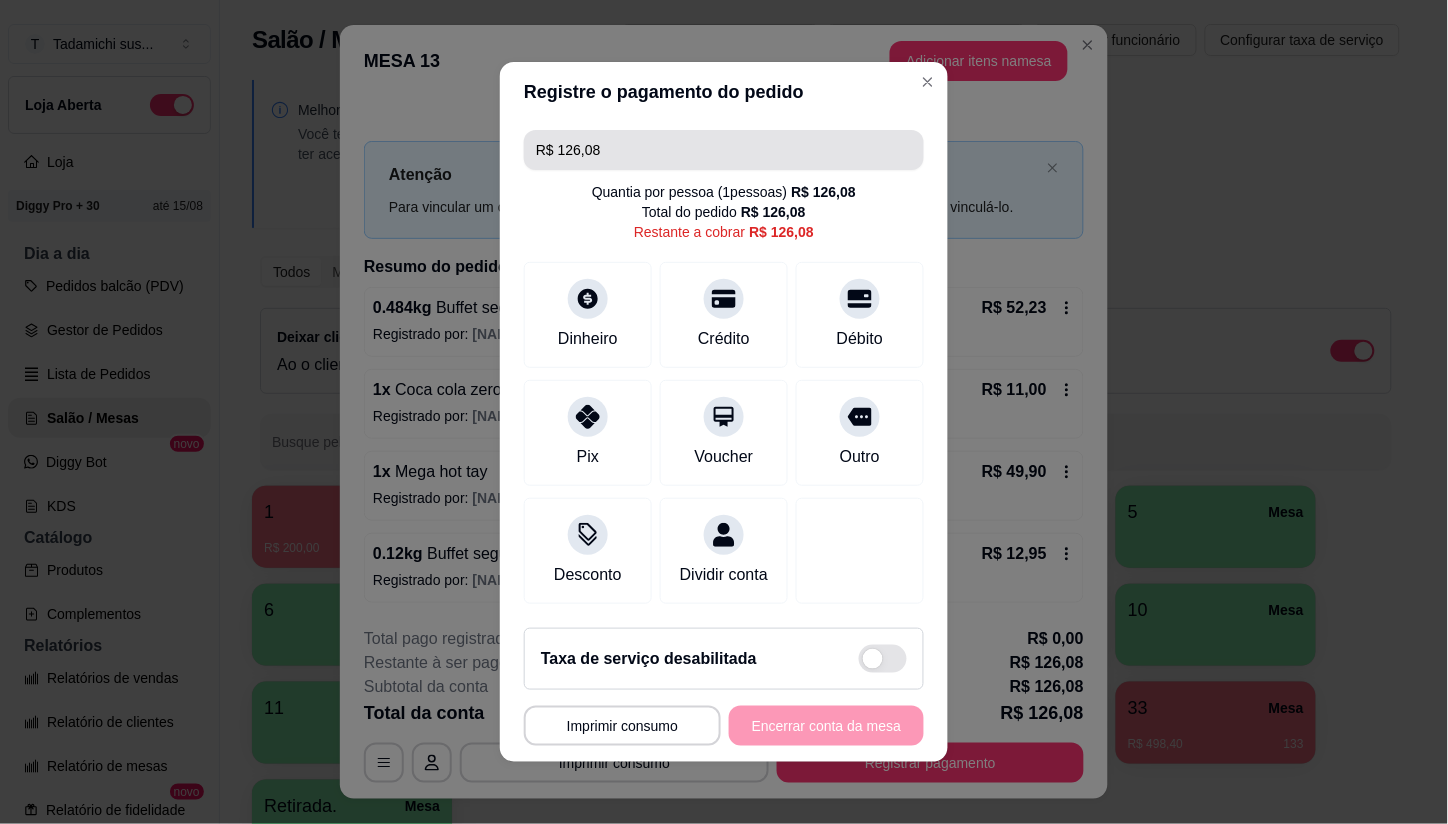click on "R$ 126,08" at bounding box center [724, 150] 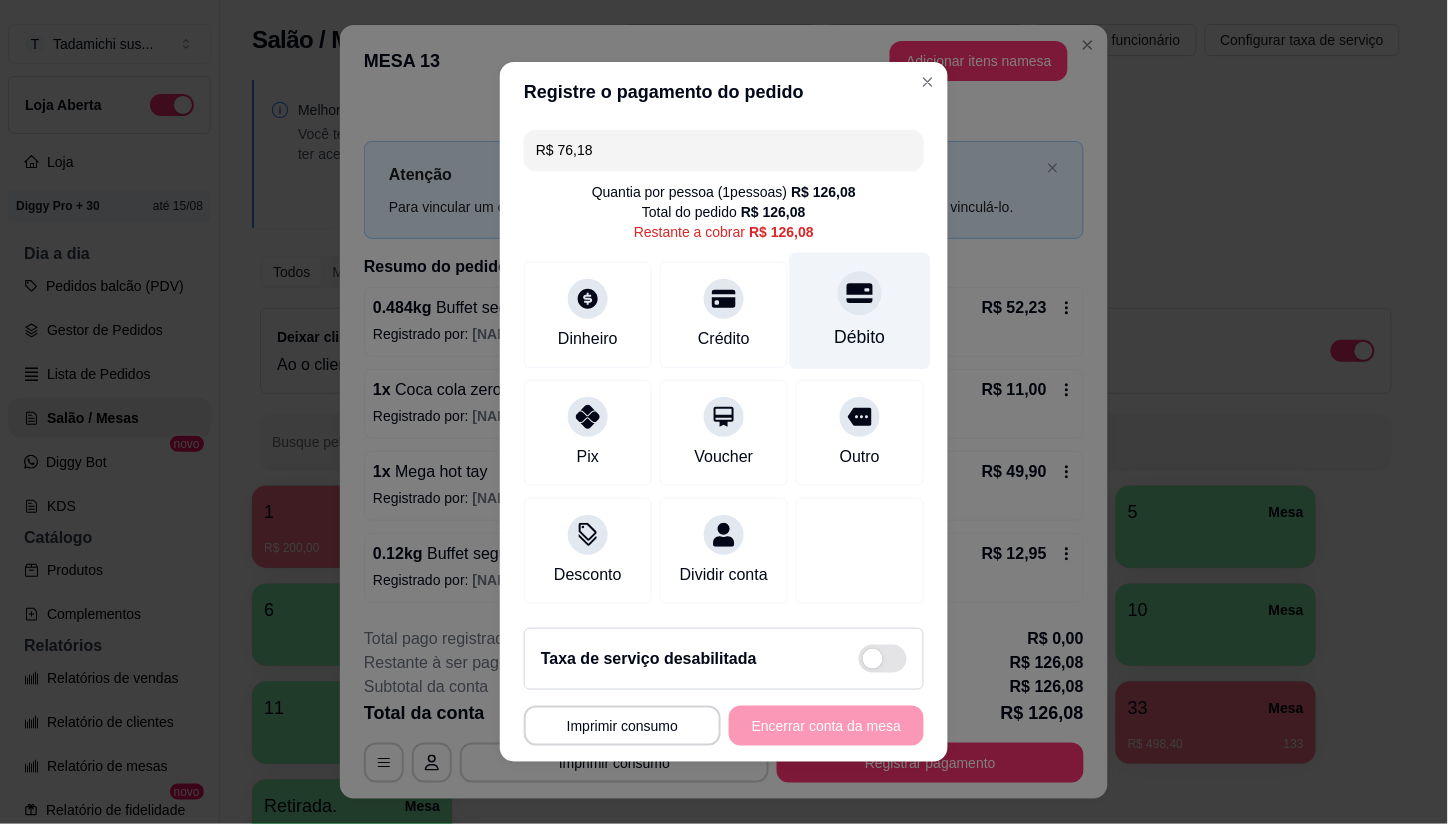 drag, startPoint x: 861, startPoint y: 291, endPoint x: 848, endPoint y: 303, distance: 17.691807 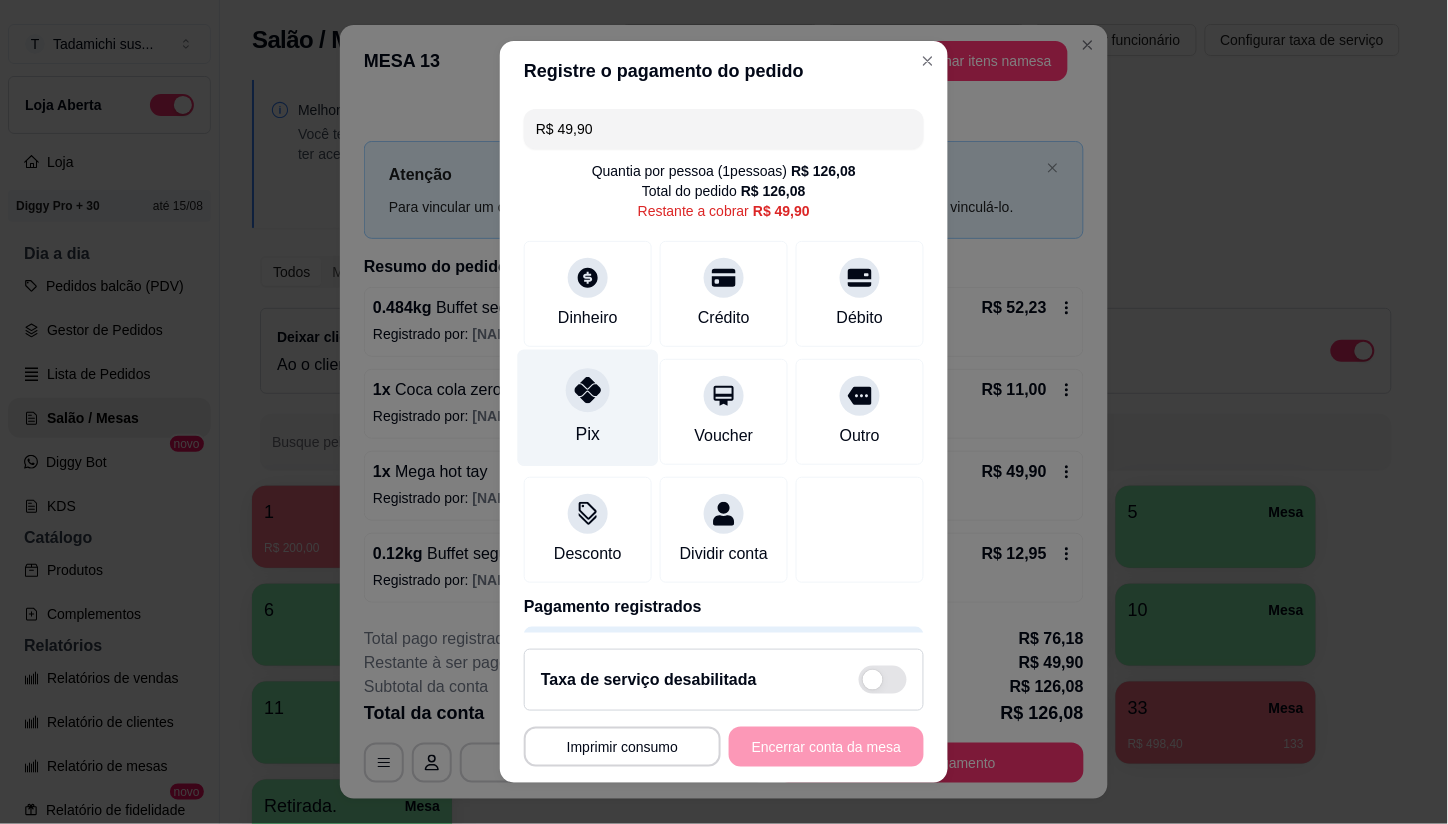 click on "Pix" at bounding box center (588, 408) 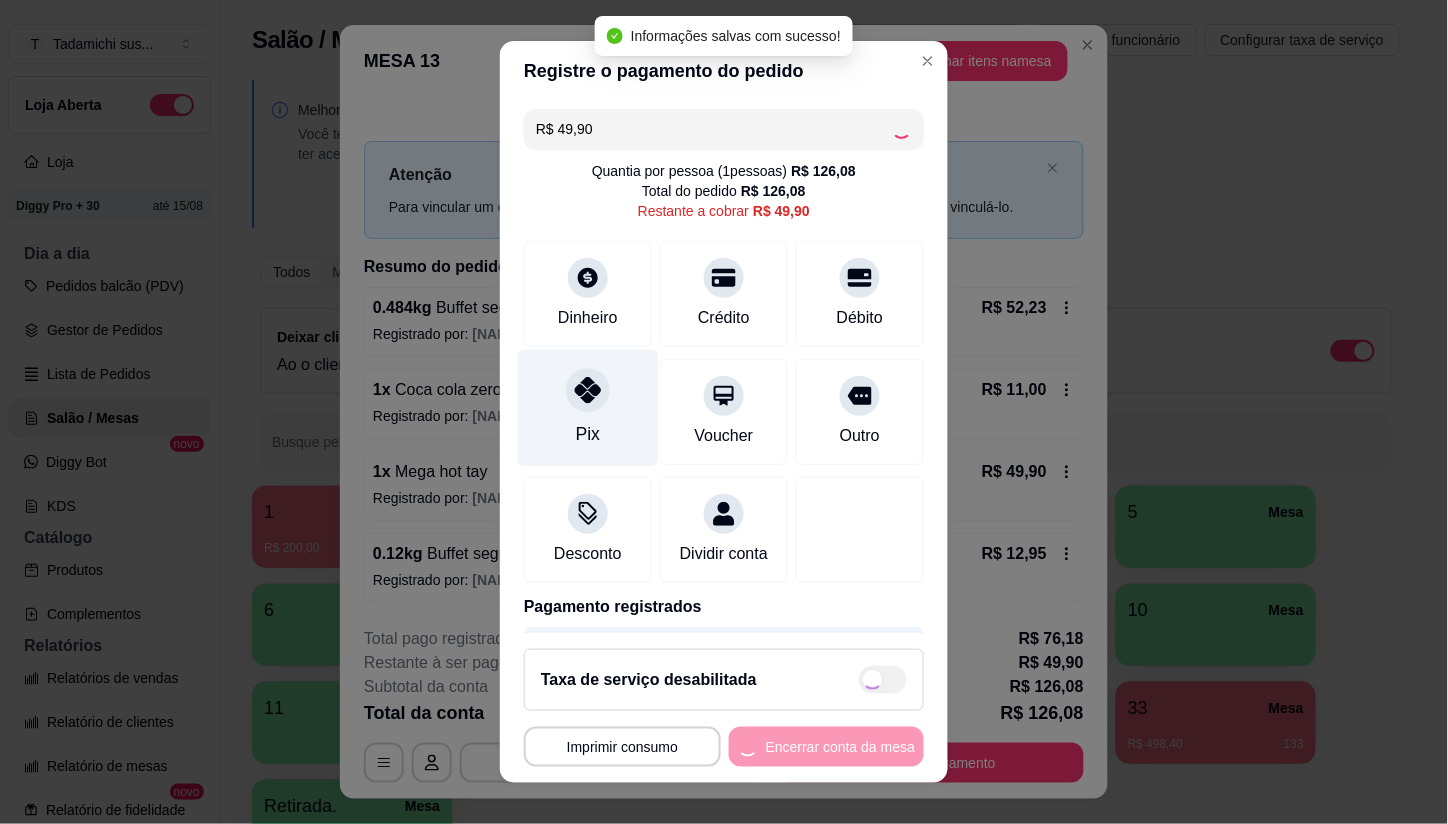 type on "R$ 0,00" 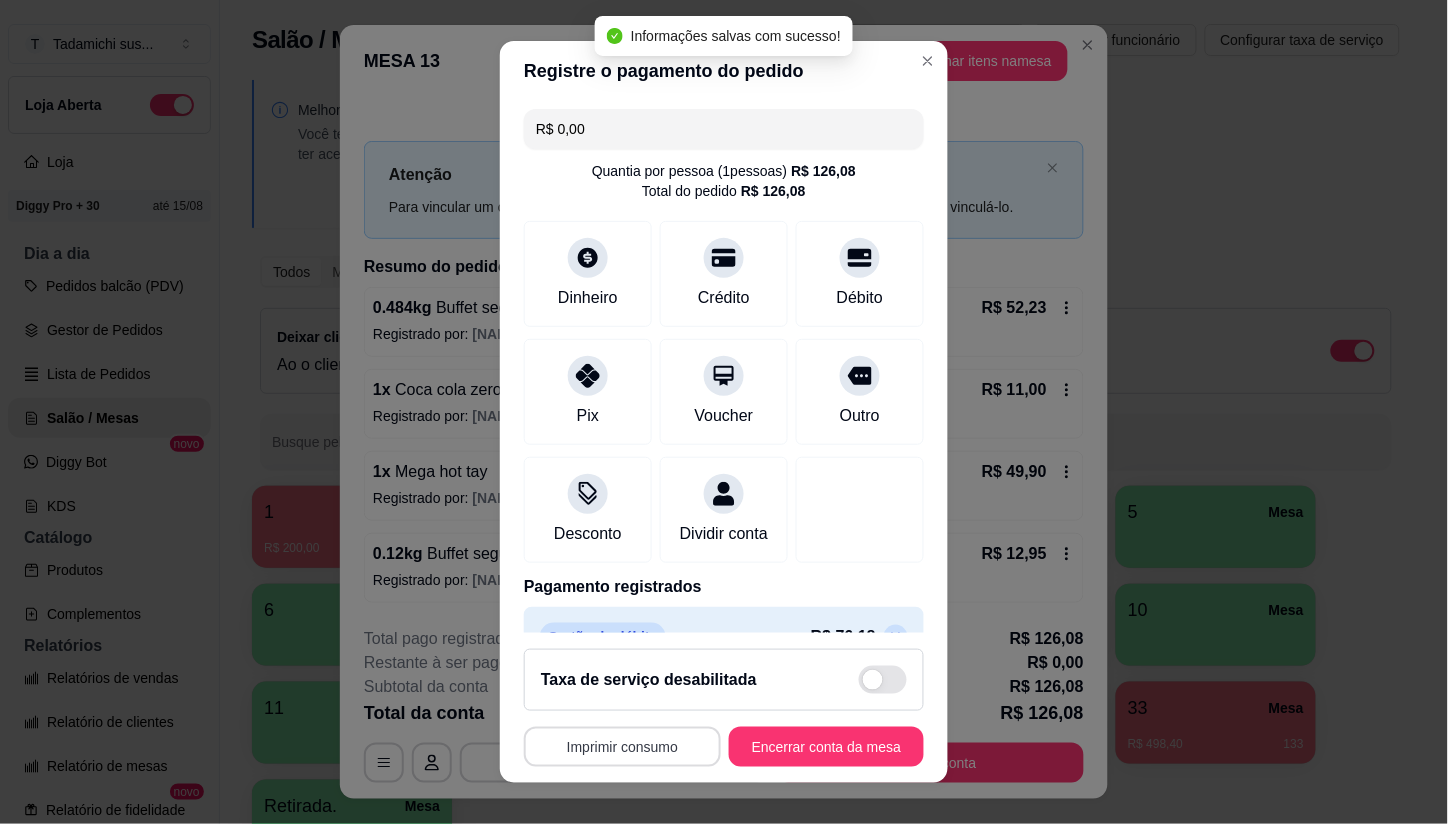 click on "Imprimir consumo" at bounding box center [622, 747] 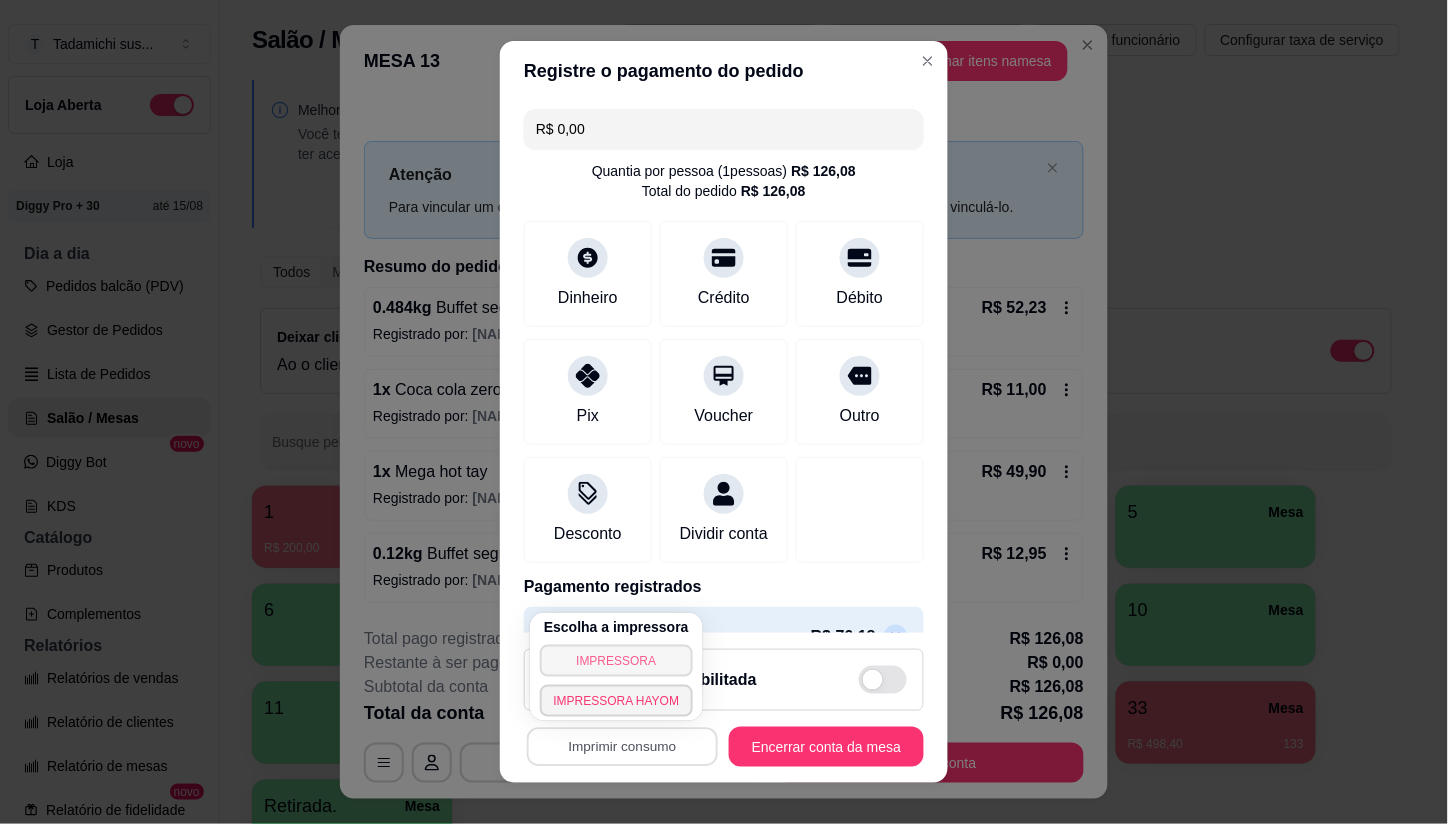 click on "IMPRESSORA" at bounding box center (617, 661) 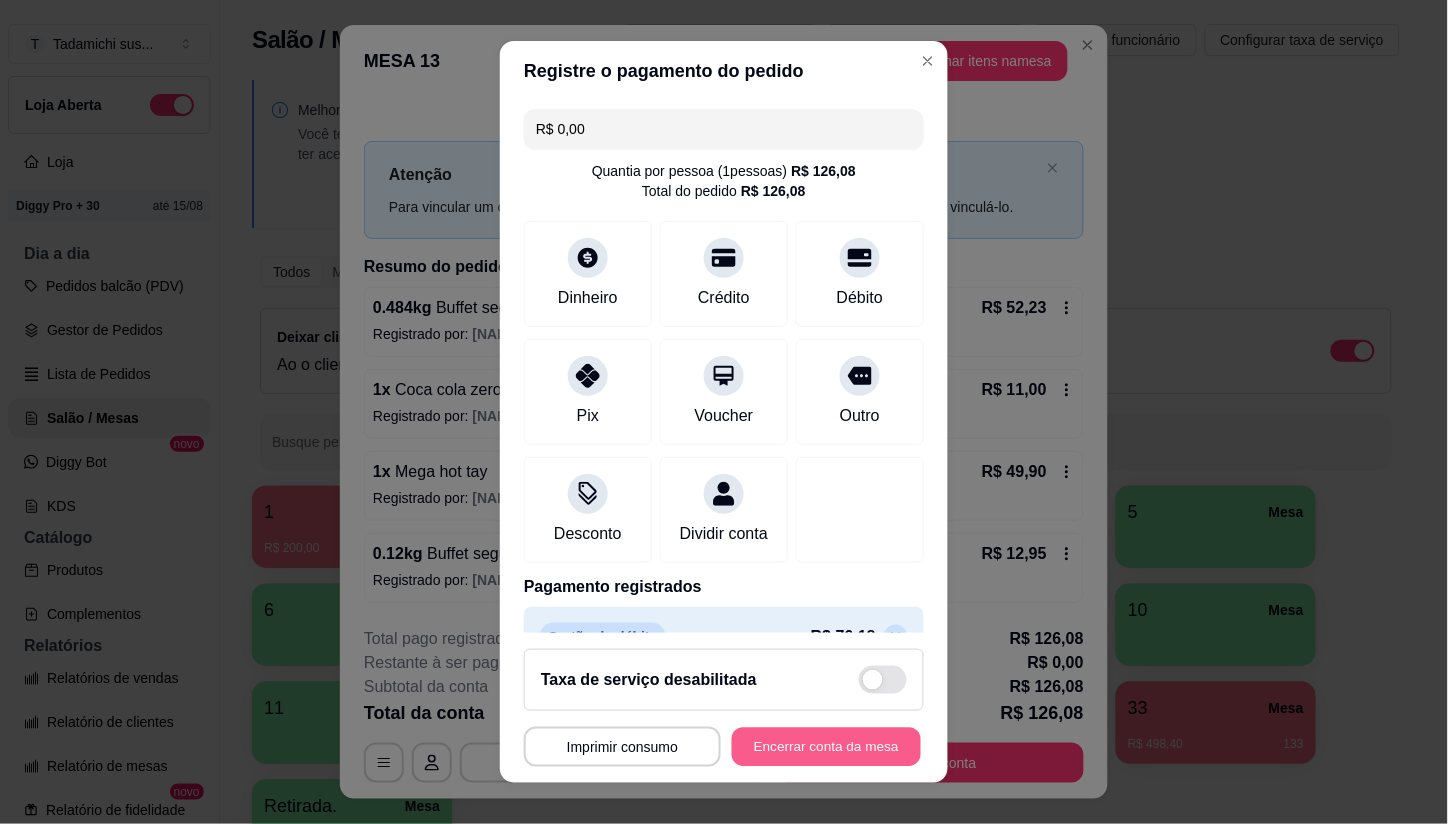 click on "Encerrar conta da mesa" at bounding box center [826, 746] 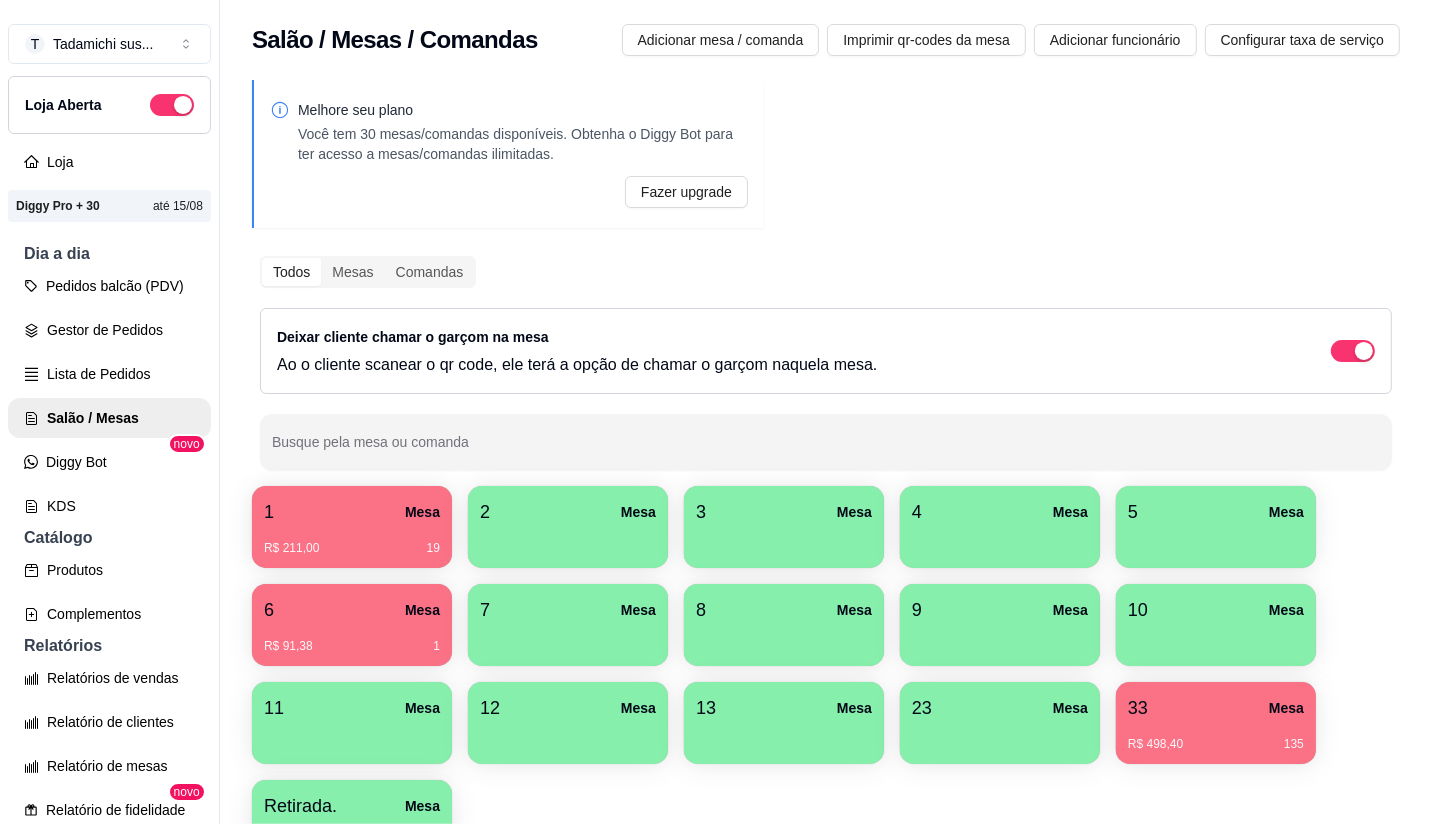 click on "R$ 498,40 135" at bounding box center (1216, 737) 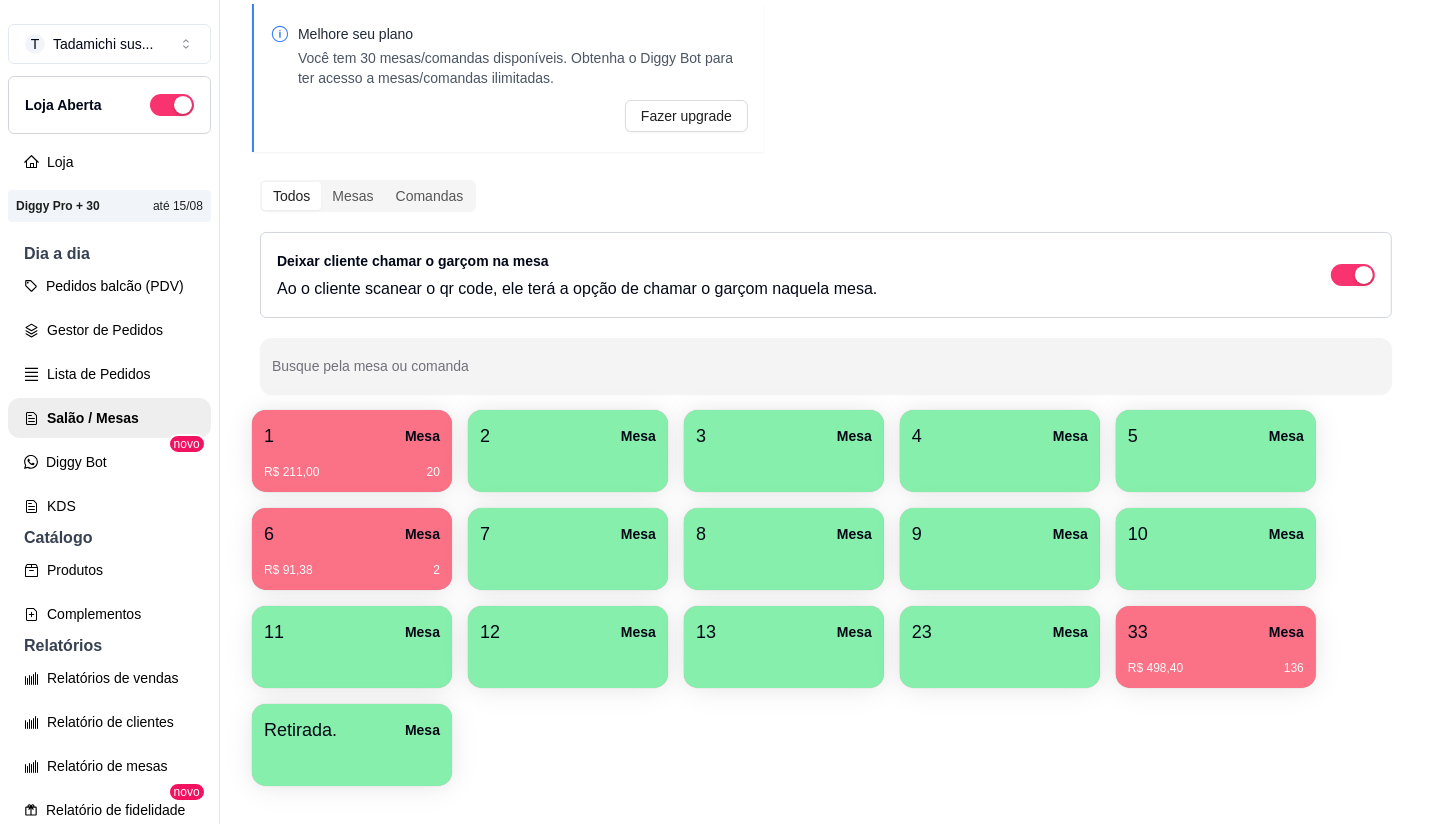 scroll, scrollTop: 0, scrollLeft: 0, axis: both 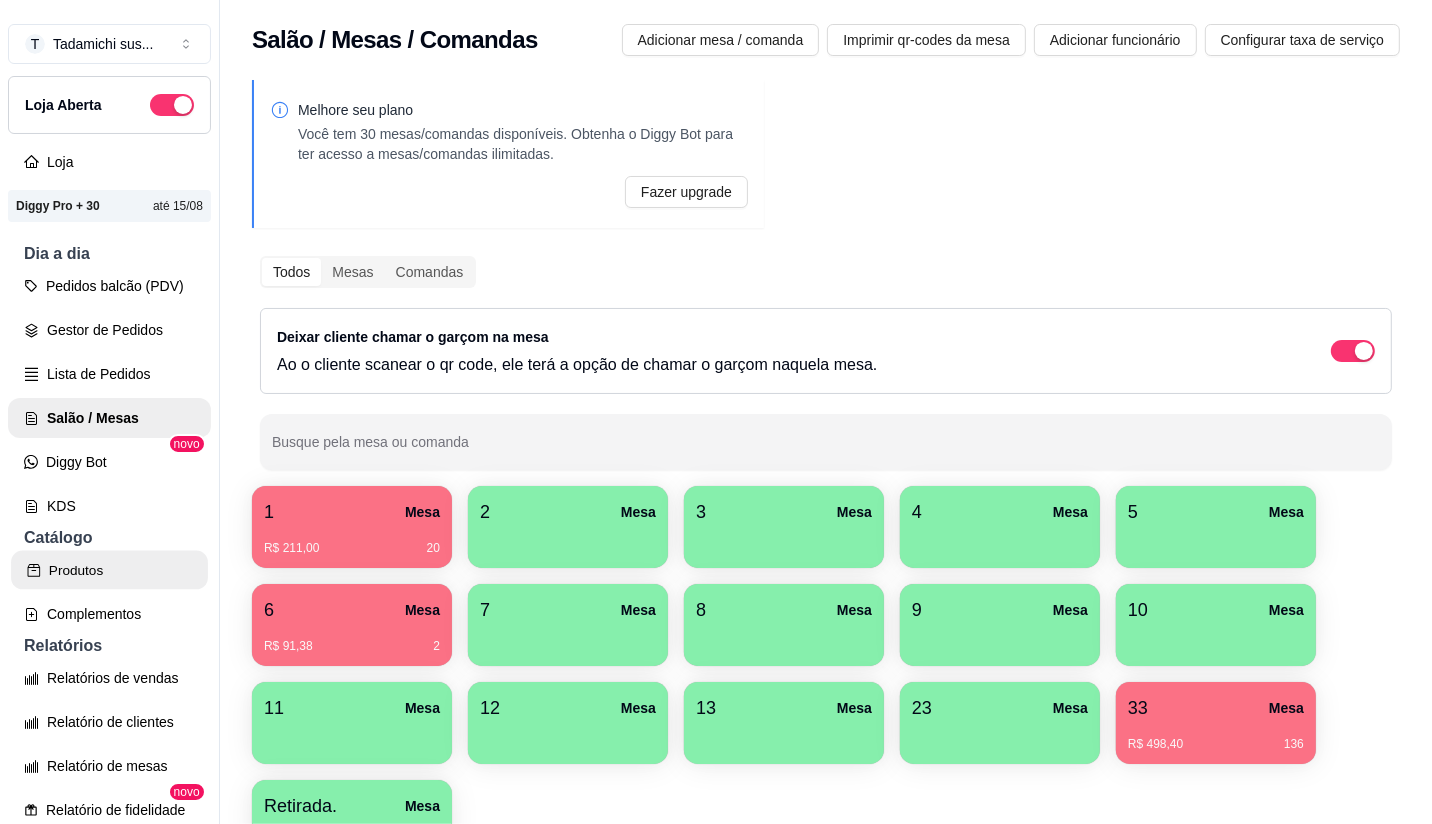 click on "Produtos" at bounding box center [109, 570] 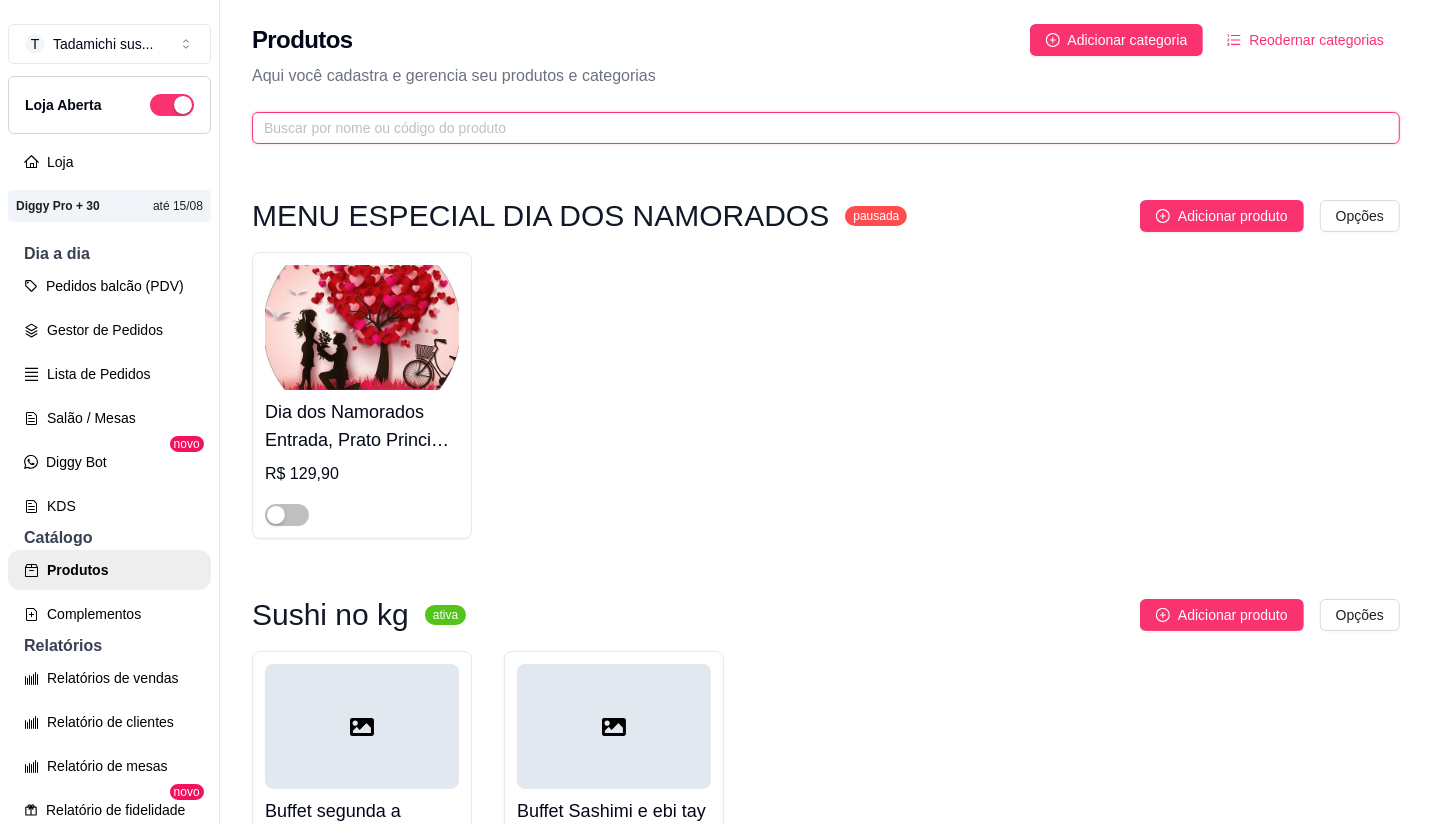 click at bounding box center [818, 128] 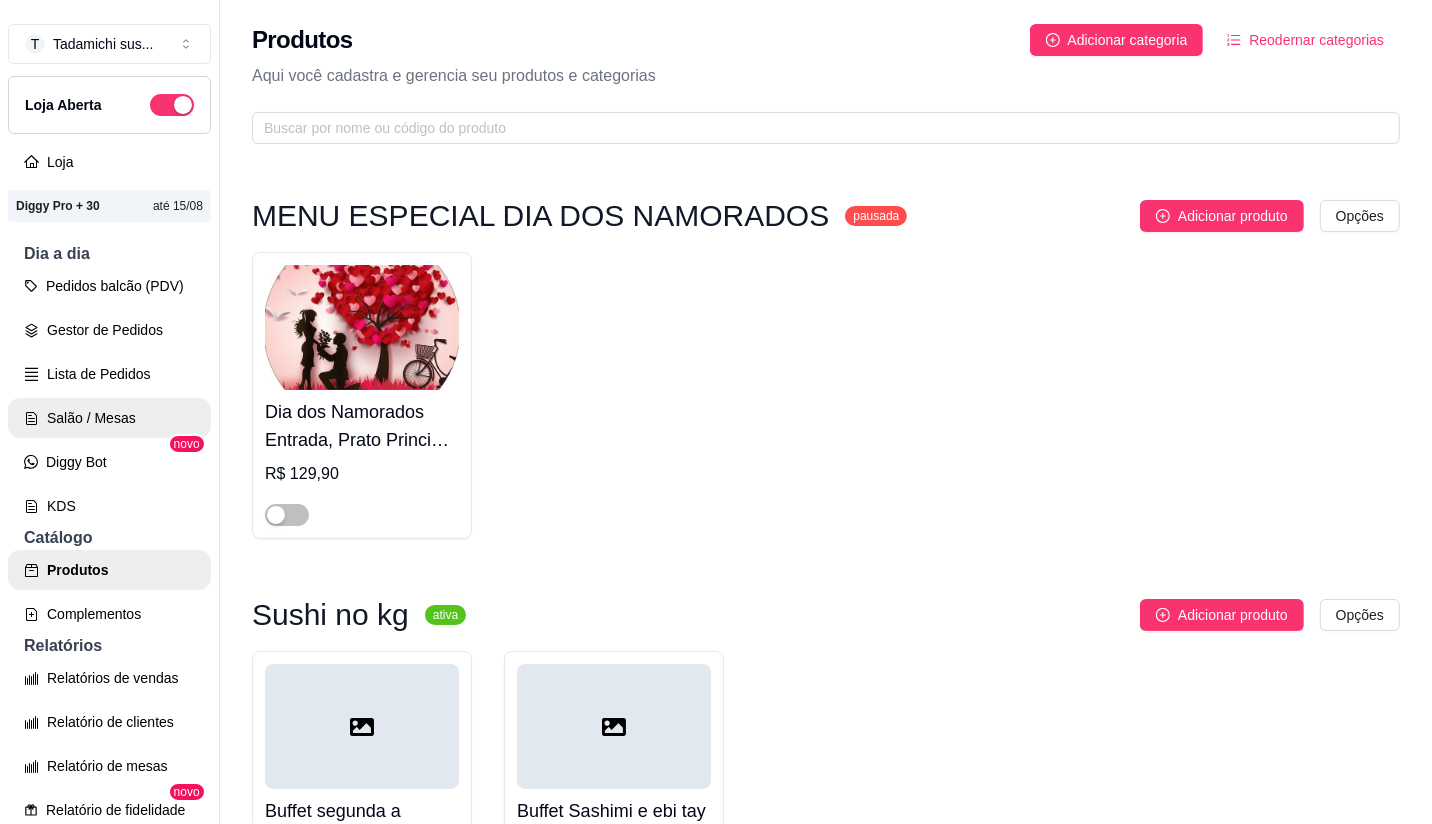 click on "Salão / Mesas" at bounding box center [109, 418] 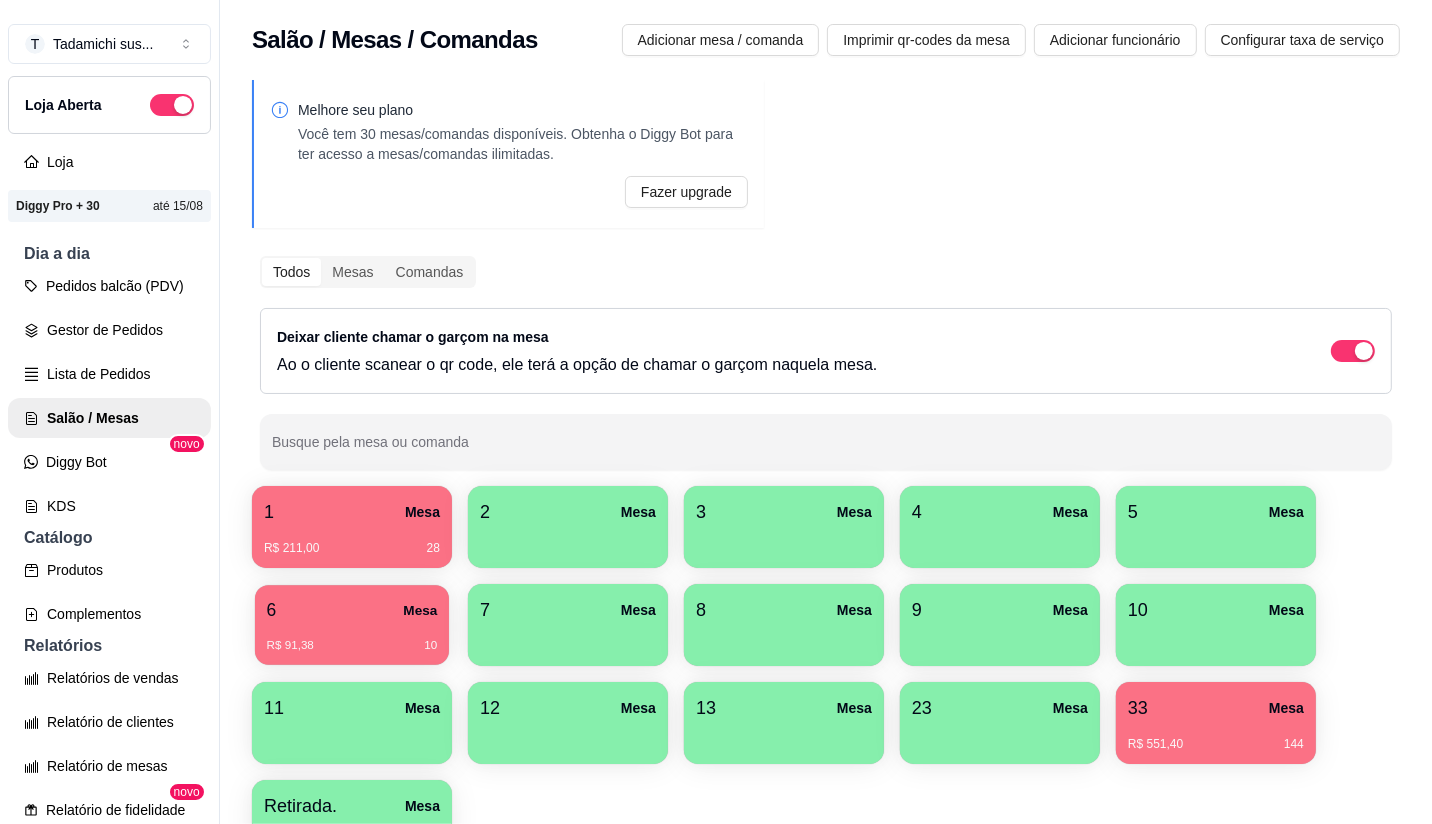 click on "6 Mesa R$ 91,38 10" at bounding box center (352, 625) 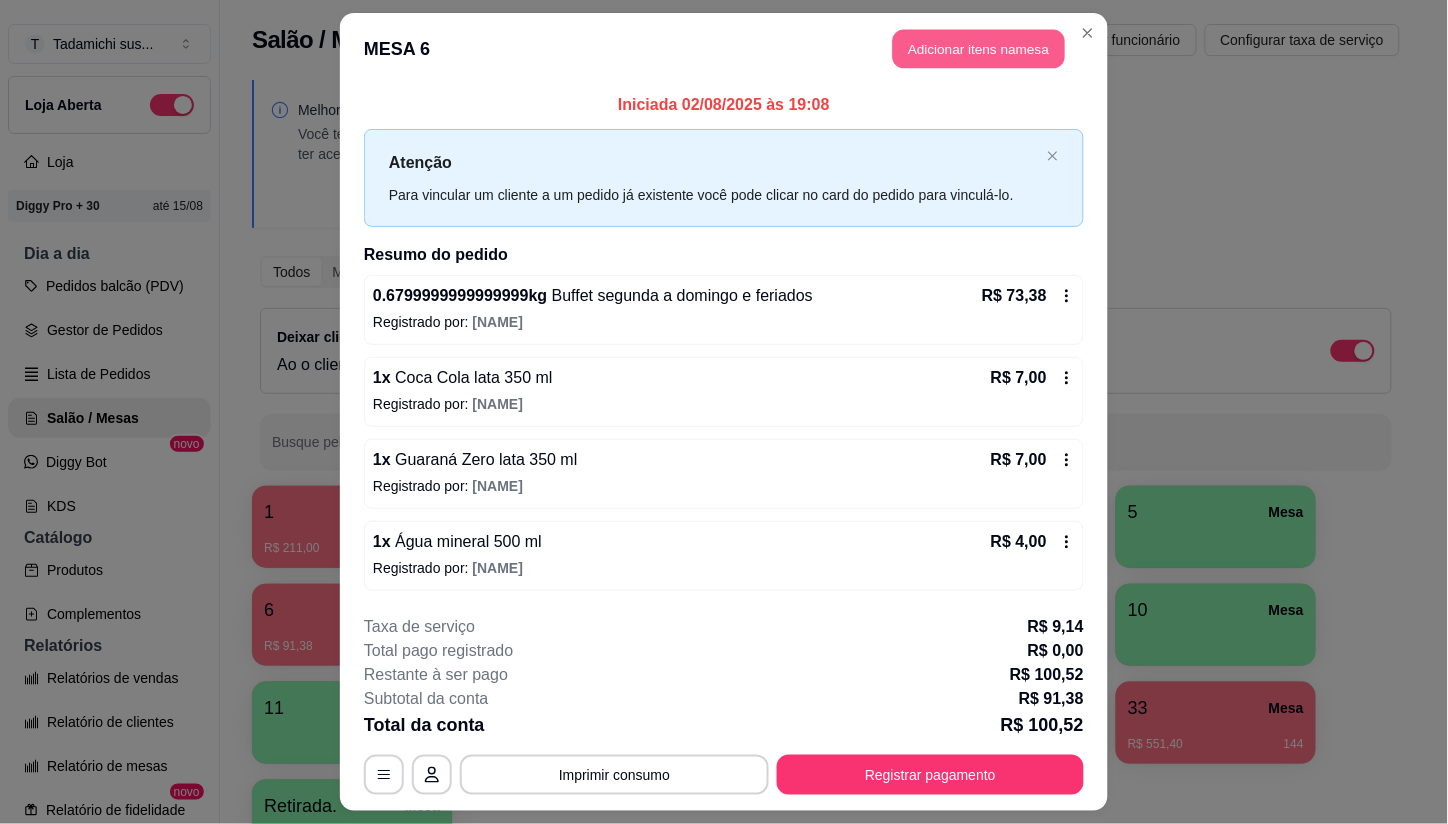 click on "Adicionar itens na  mesa" at bounding box center [979, 49] 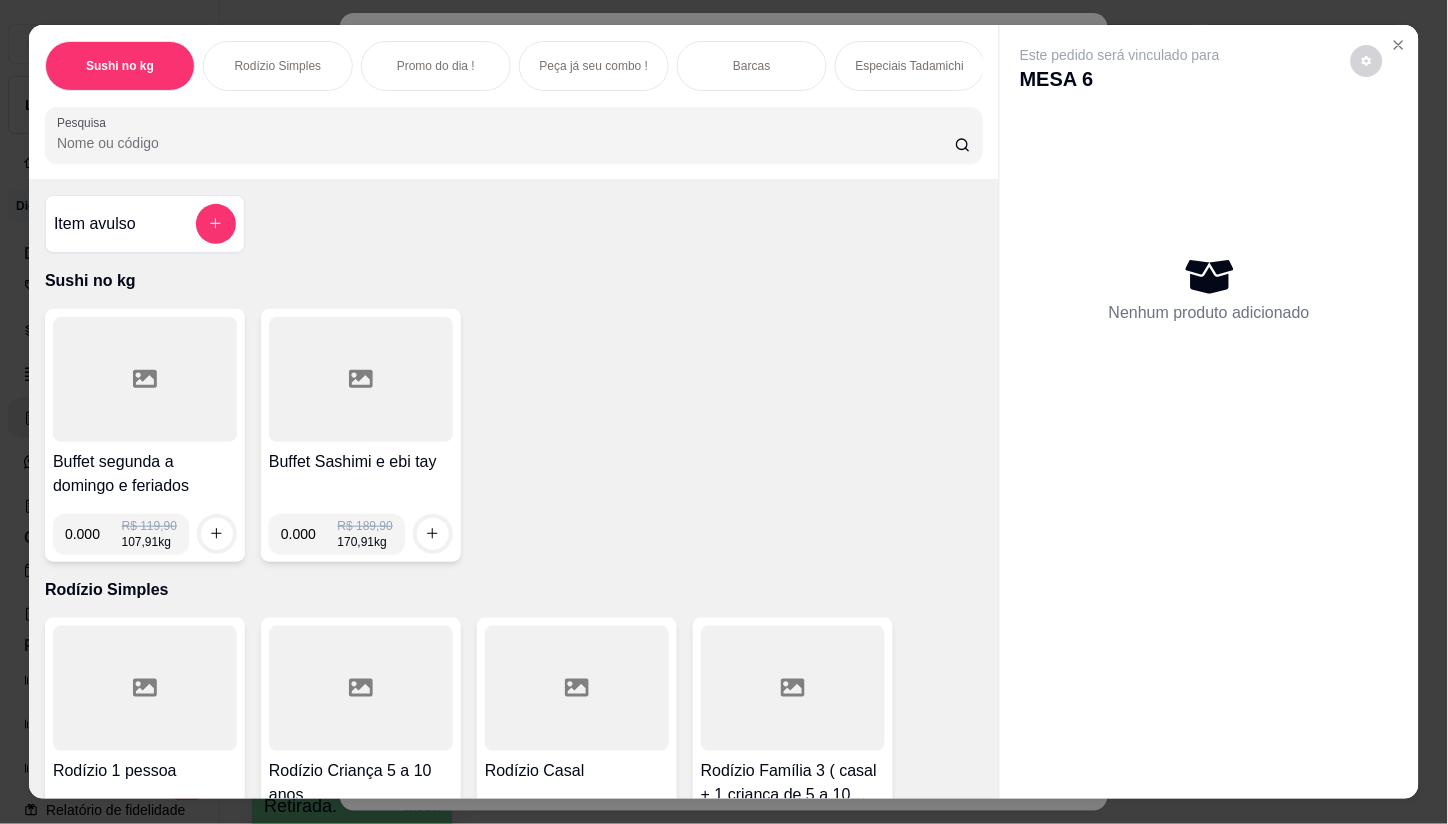 click 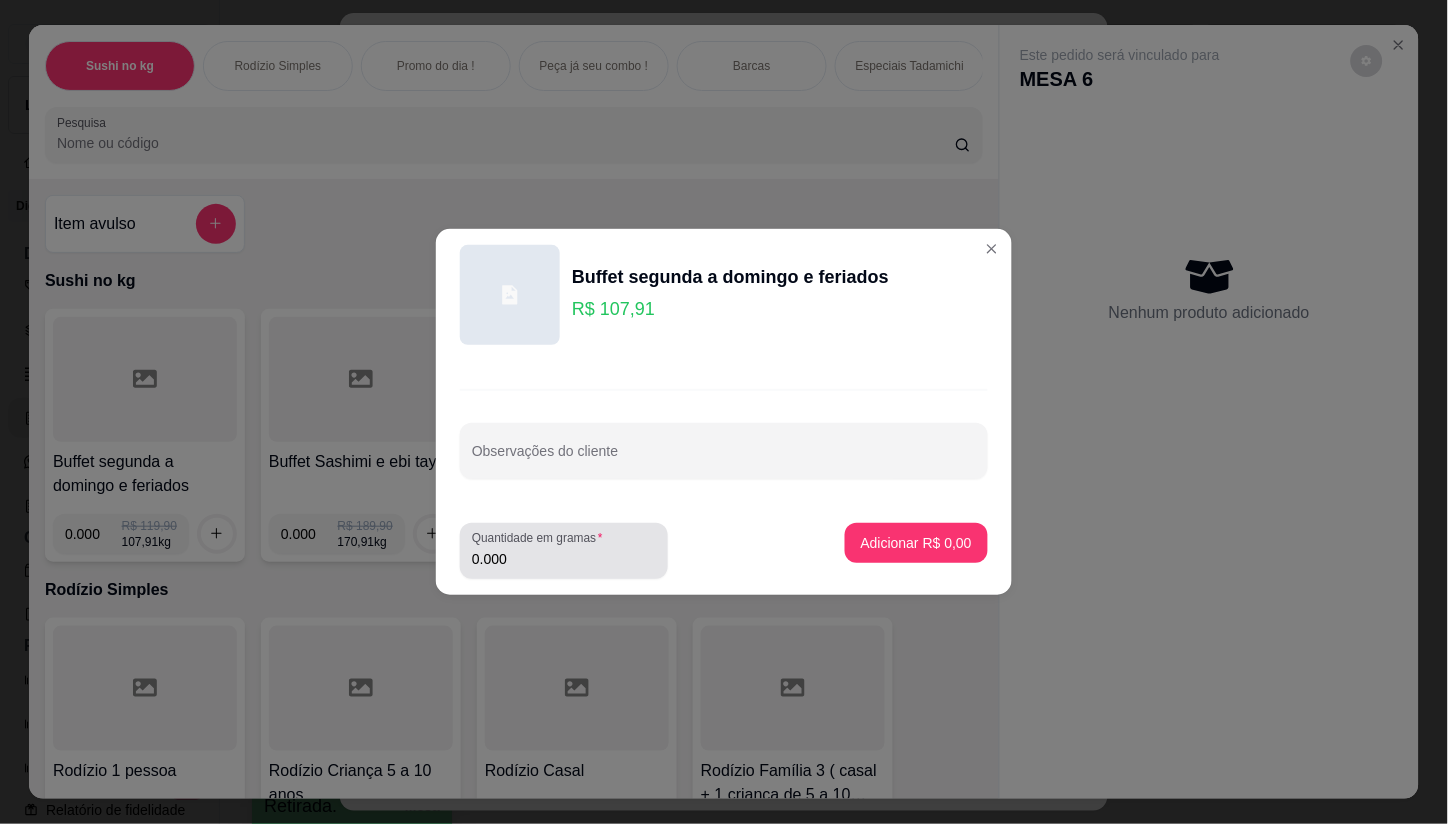 click on "0.000" at bounding box center [564, 551] 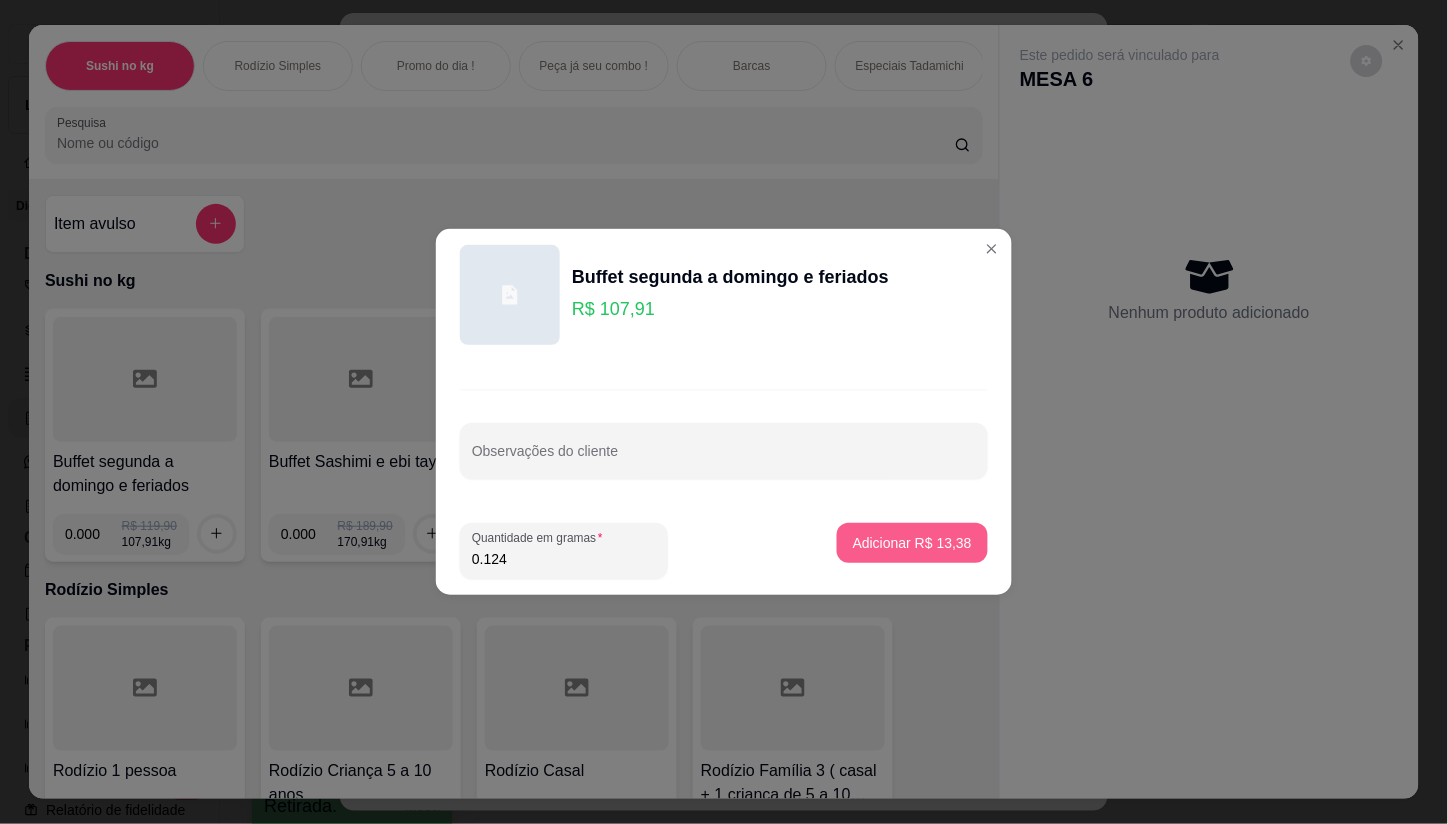 type on "0.124" 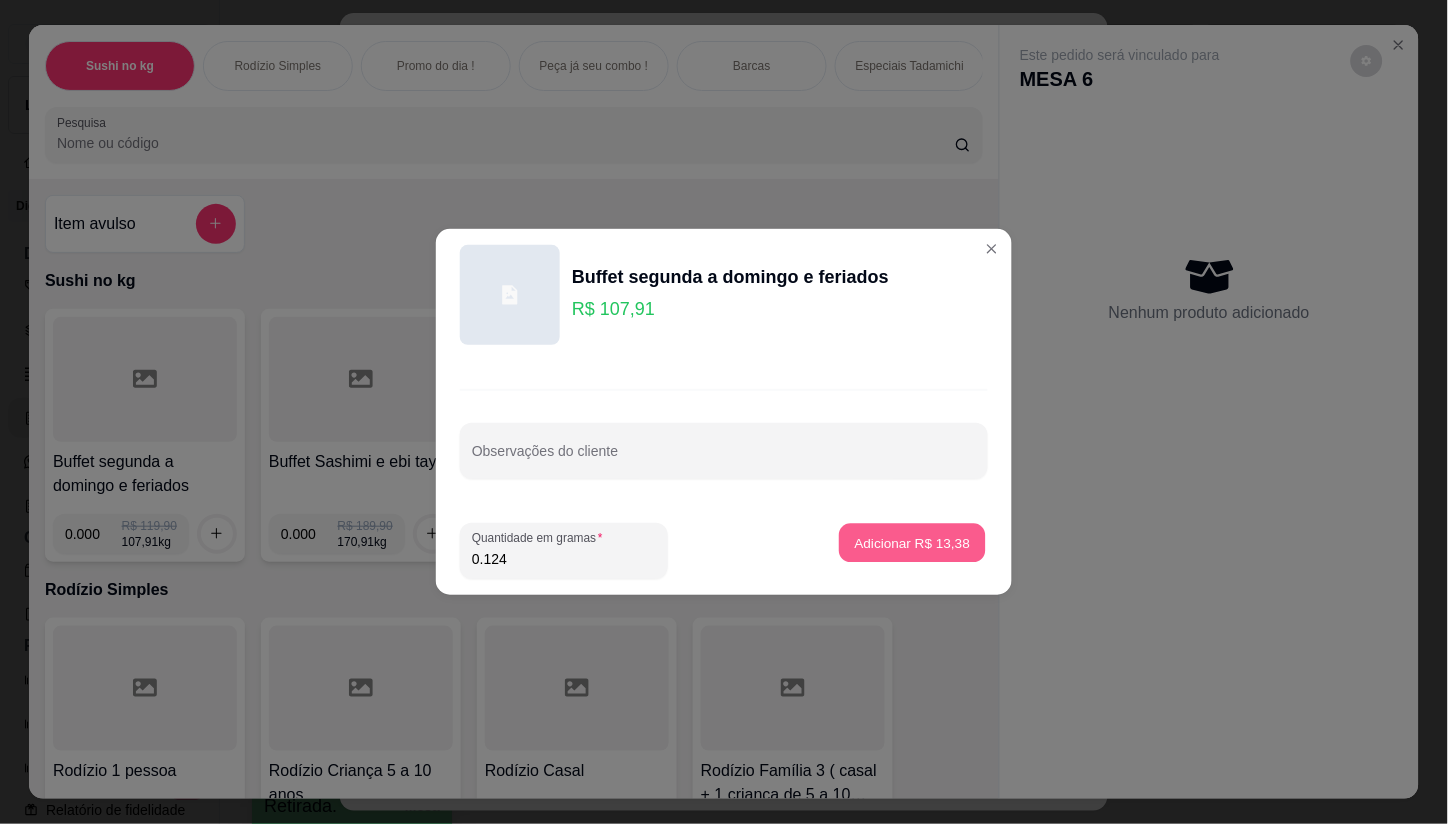 click on "Adicionar   R$ 13,38" at bounding box center [913, 542] 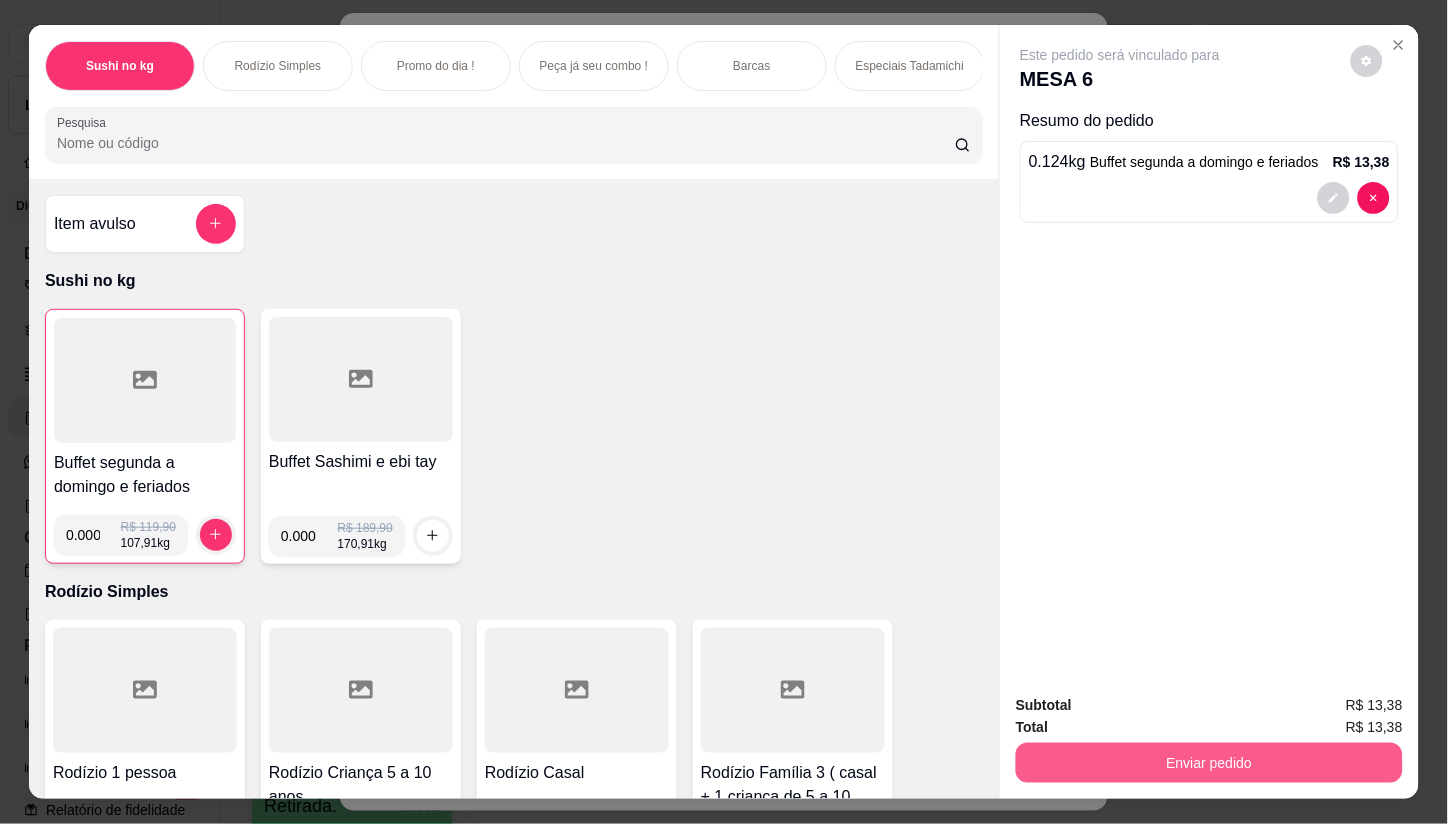 click on "Enviar pedido" at bounding box center (1209, 763) 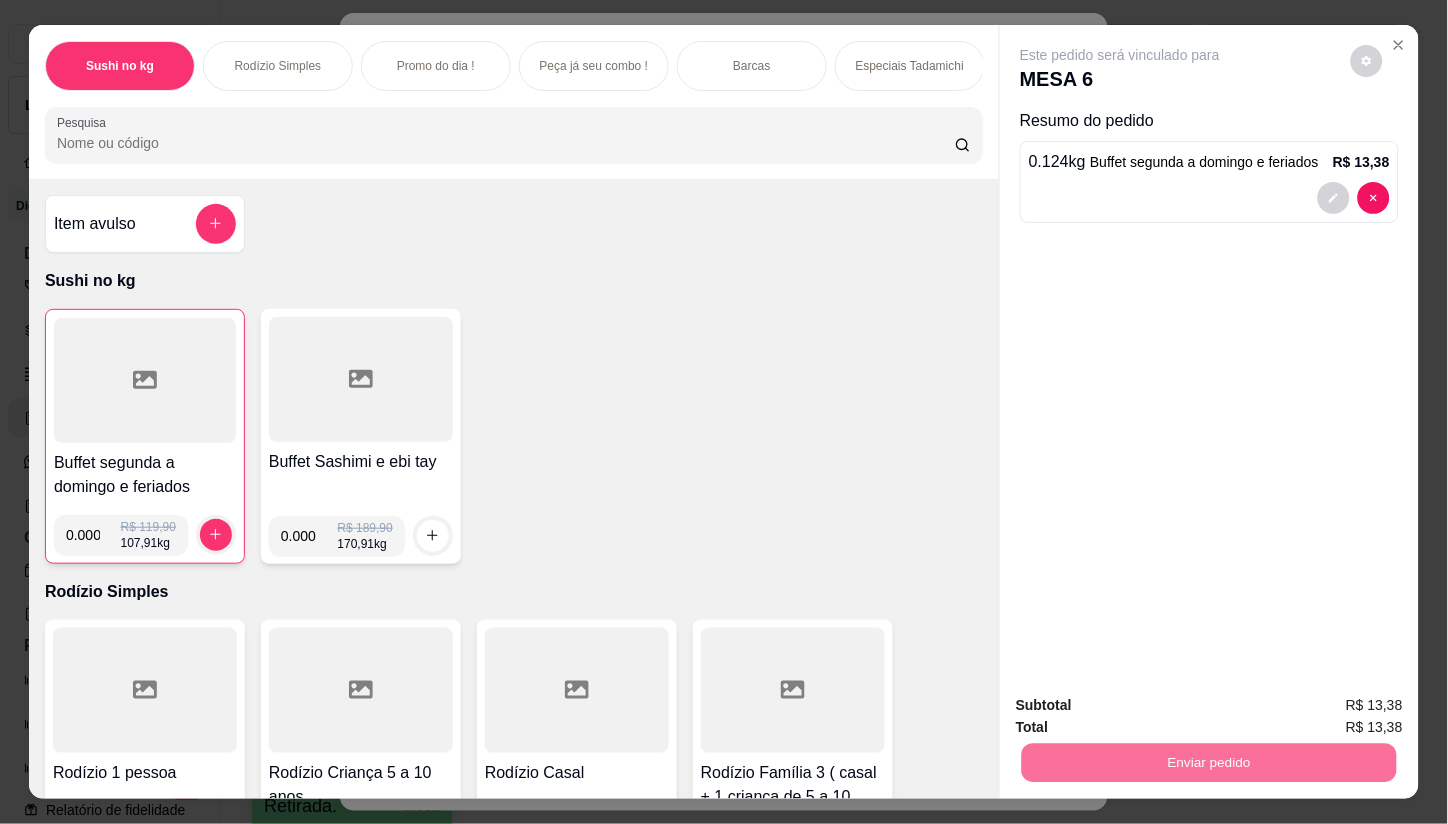 click on "Não registrar e enviar pedido" at bounding box center [1143, 706] 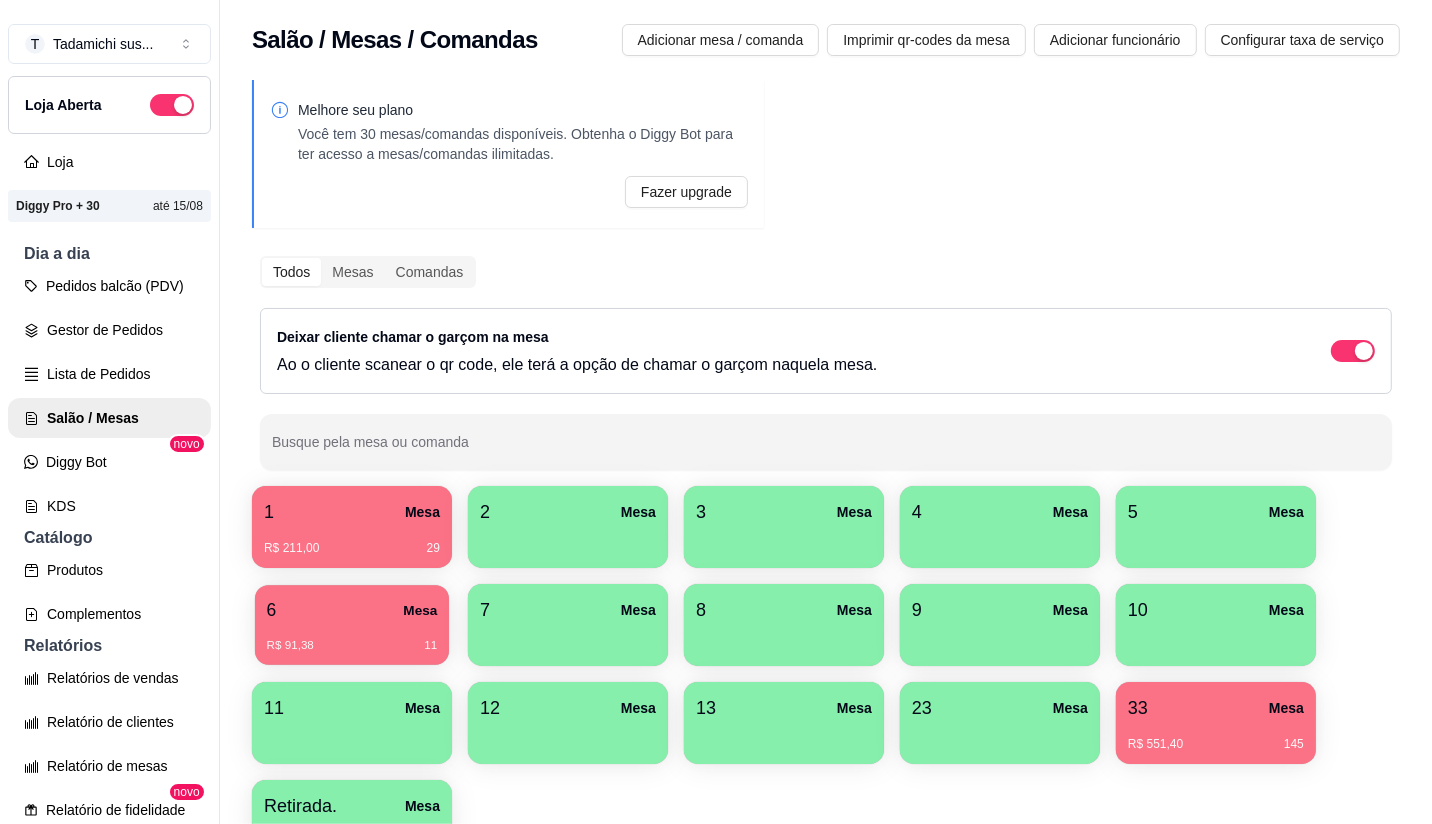 click on "6 Mesa" at bounding box center [352, 610] 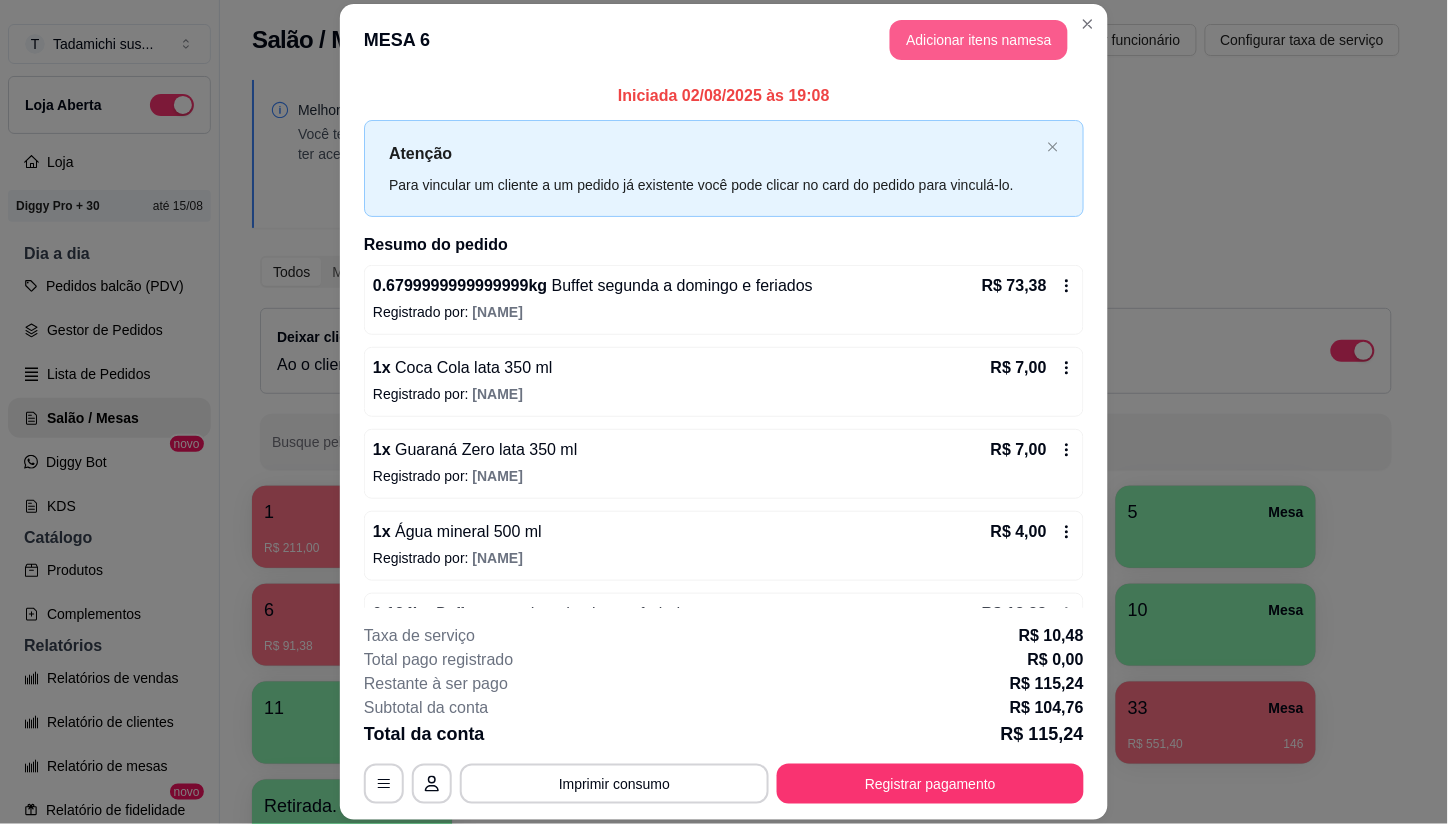 click on "Adicionar itens na  mesa" at bounding box center (979, 40) 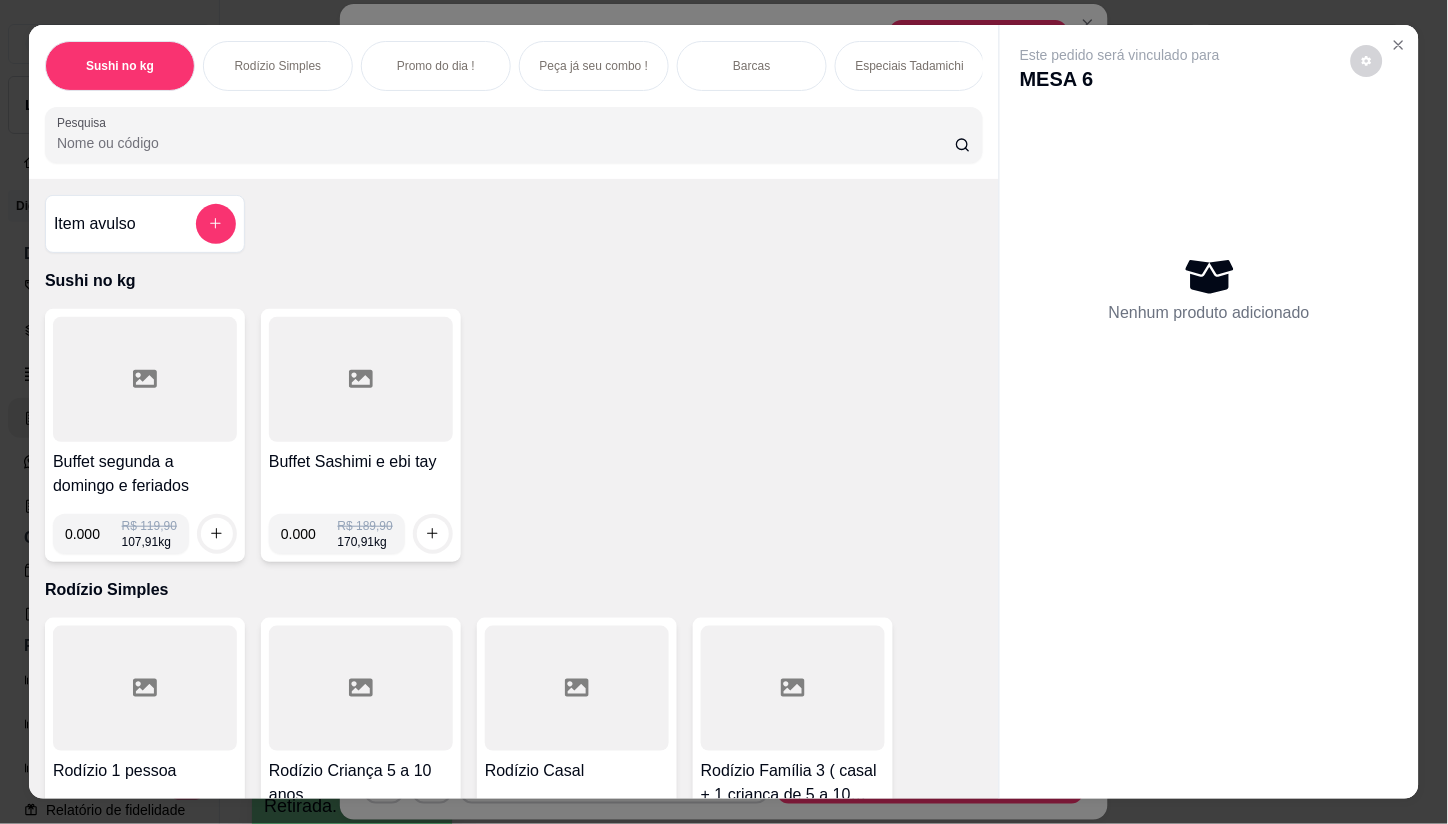 click 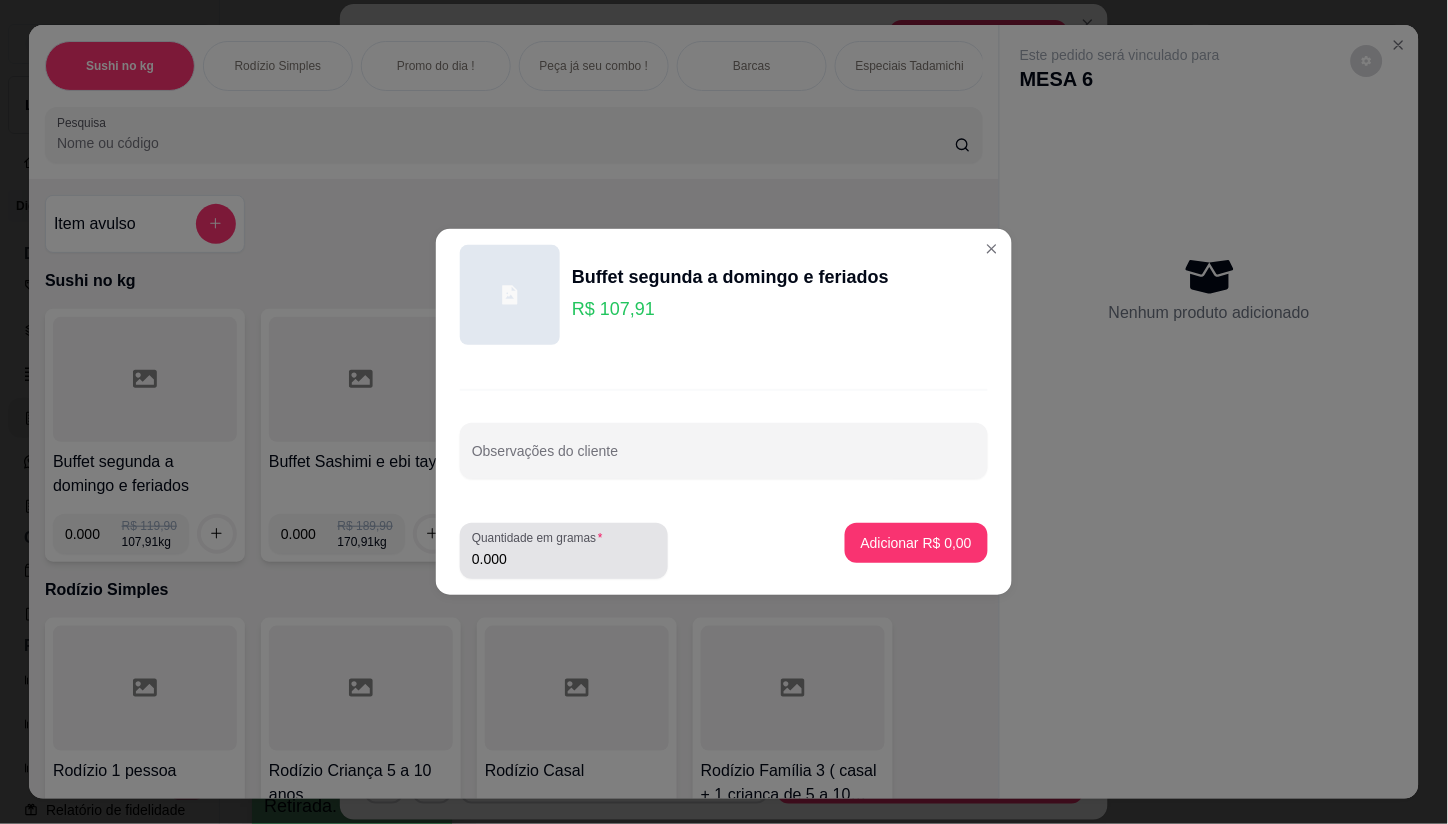 click on "0.000" at bounding box center [564, 559] 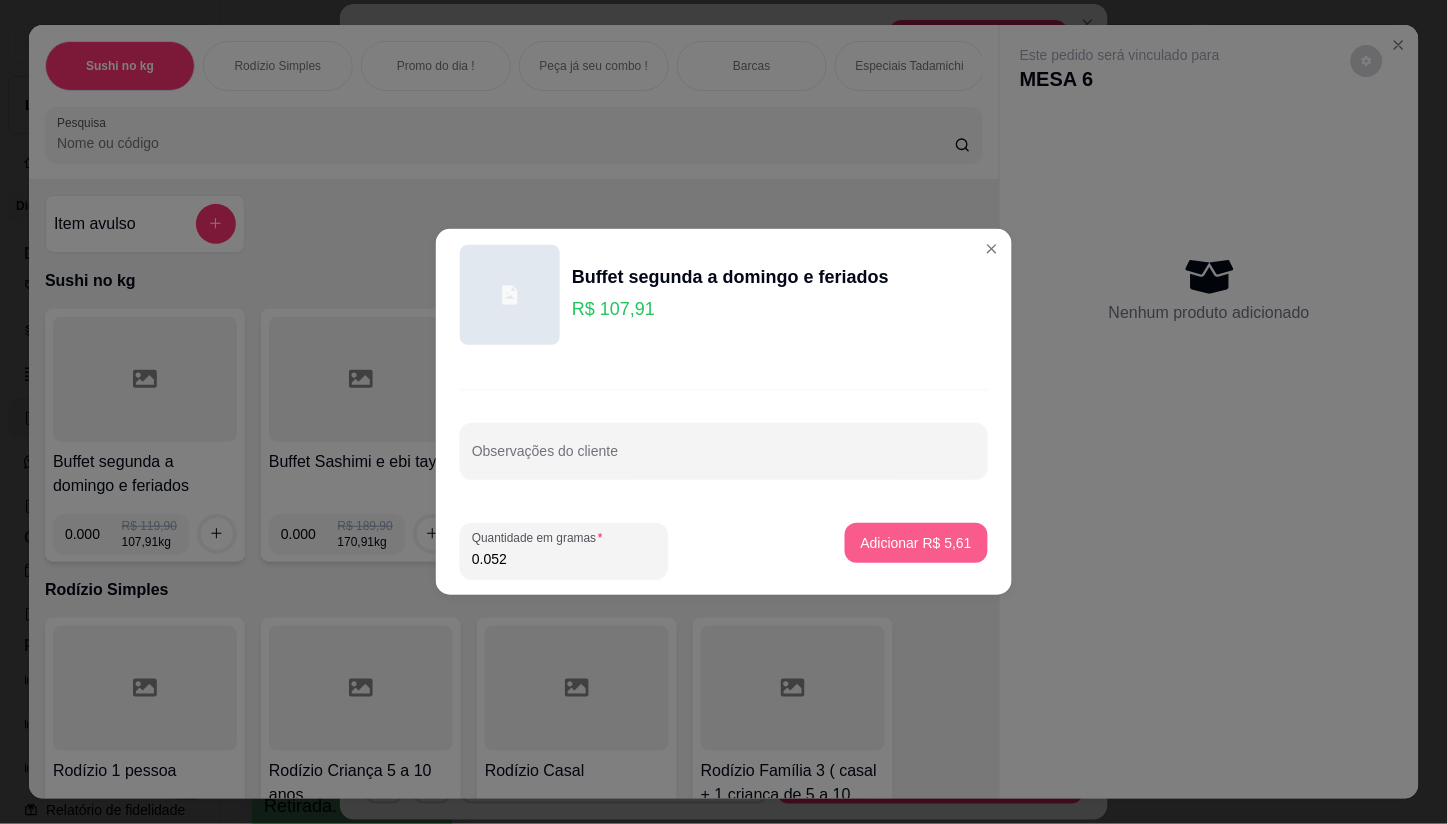 type on "0.052" 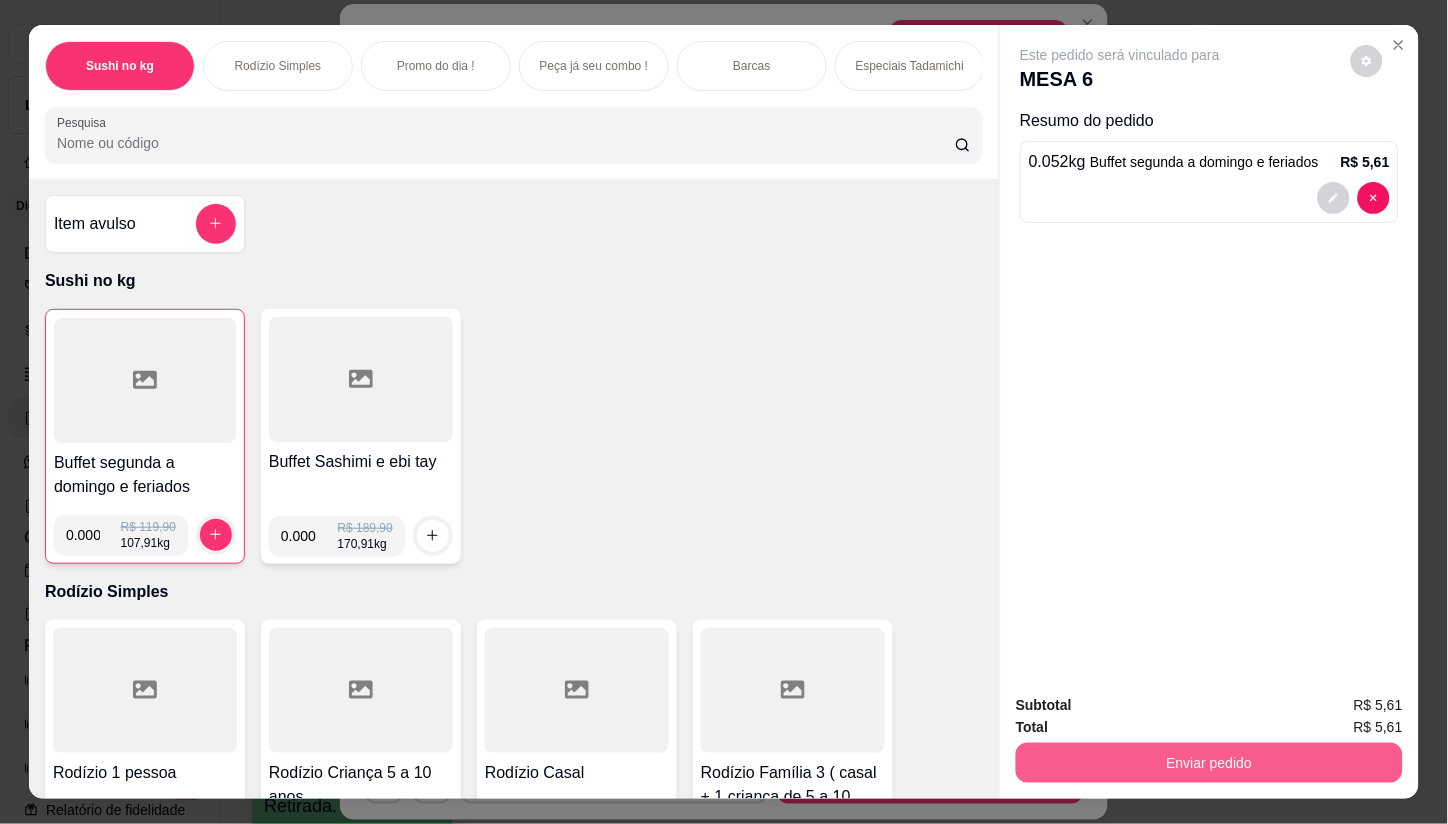 click on "Enviar pedido" at bounding box center (1209, 763) 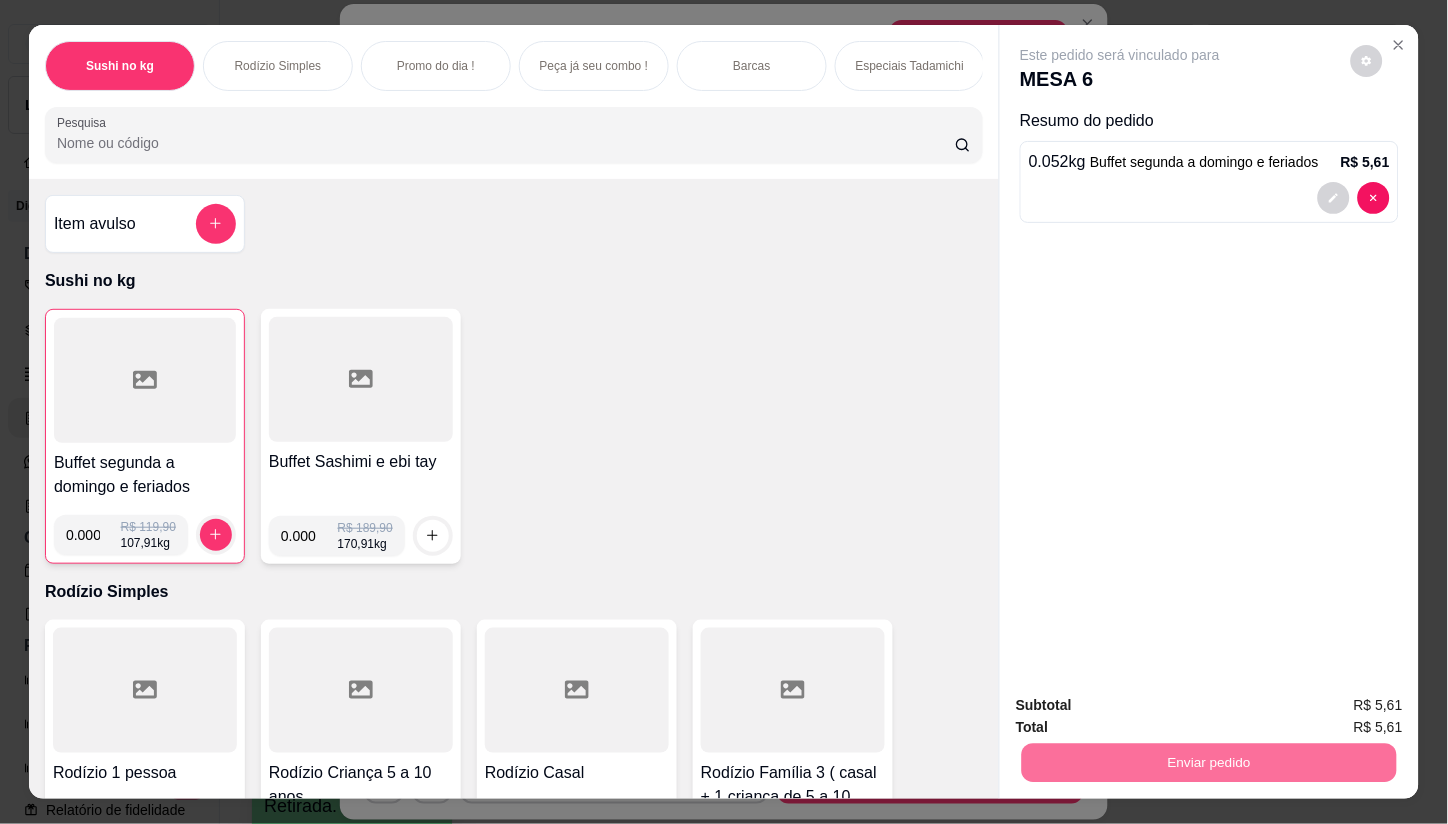 click on "Não registrar e enviar pedido" at bounding box center [1143, 706] 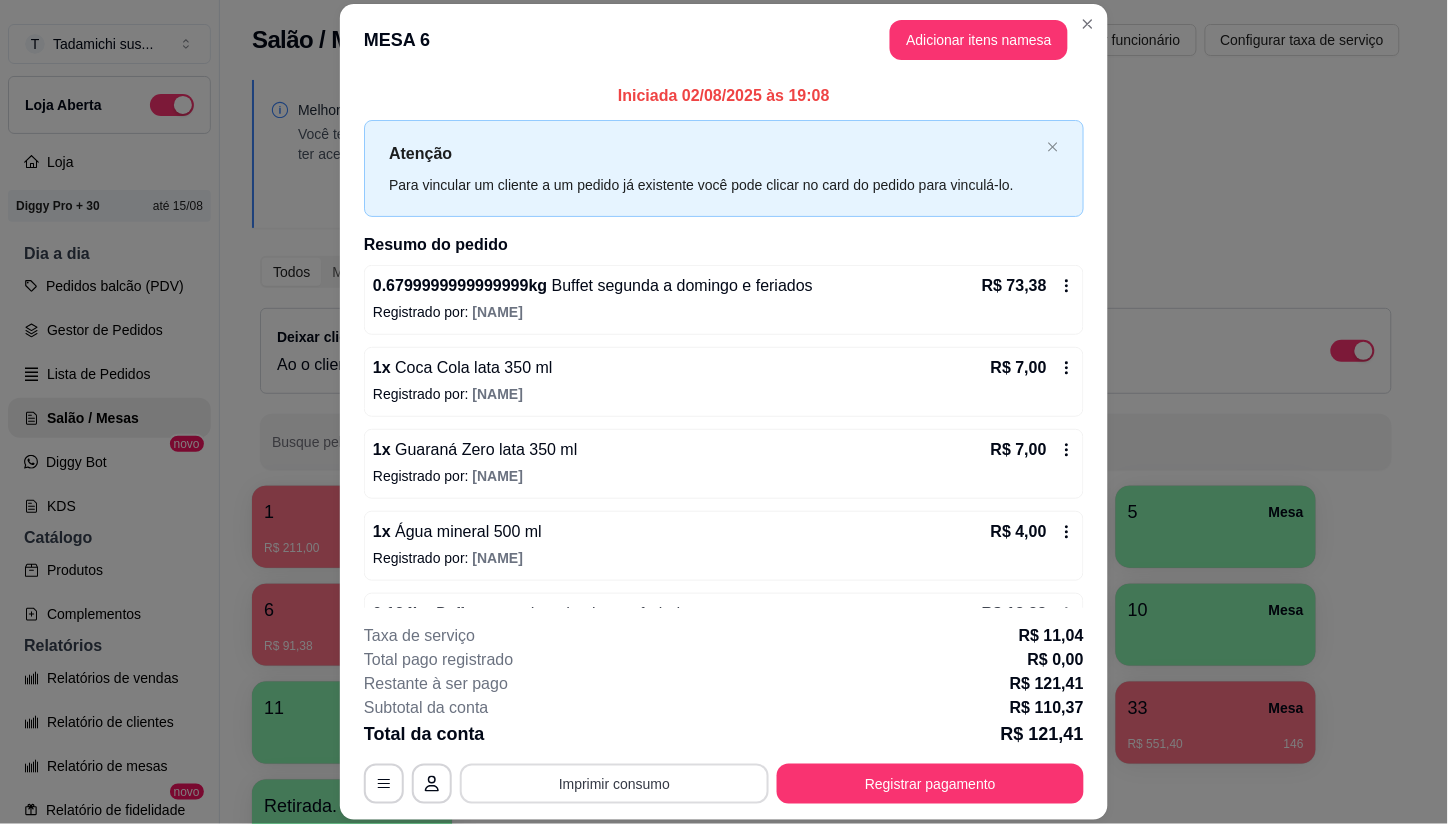 click on "Imprimir consumo" at bounding box center (614, 784) 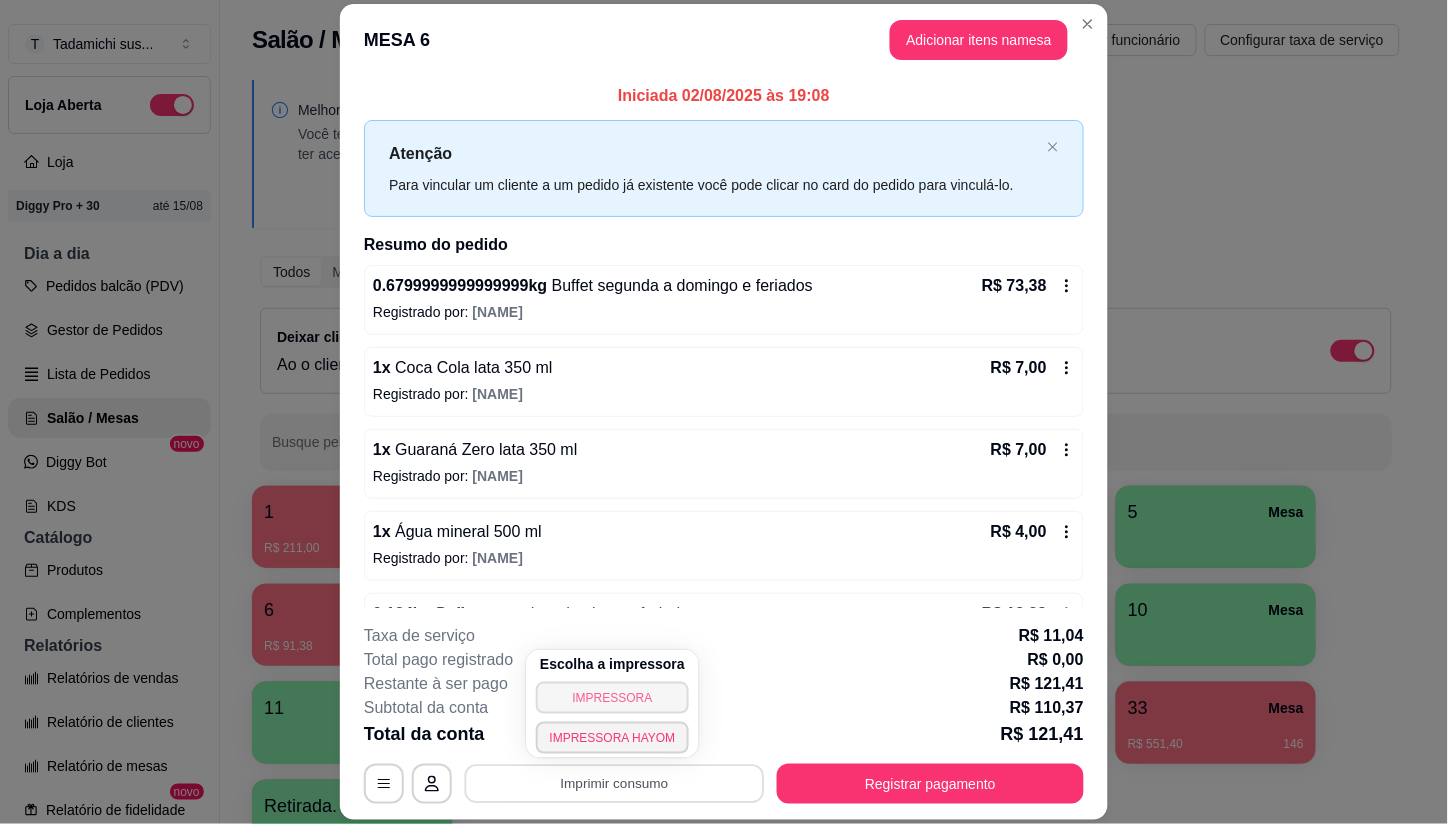 click on "IMPRESSORA" at bounding box center [613, 698] 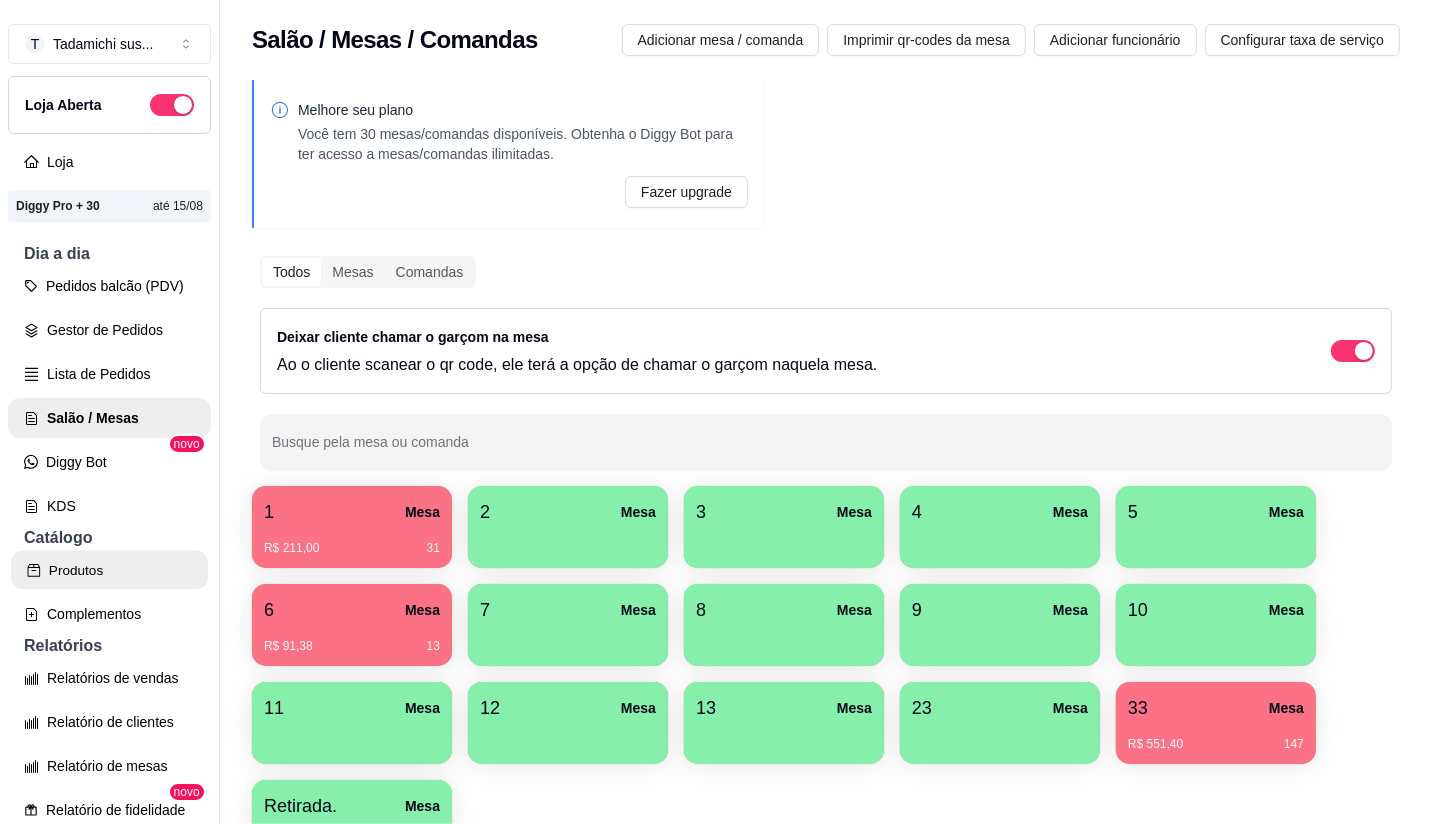 click on "Produtos" at bounding box center [109, 570] 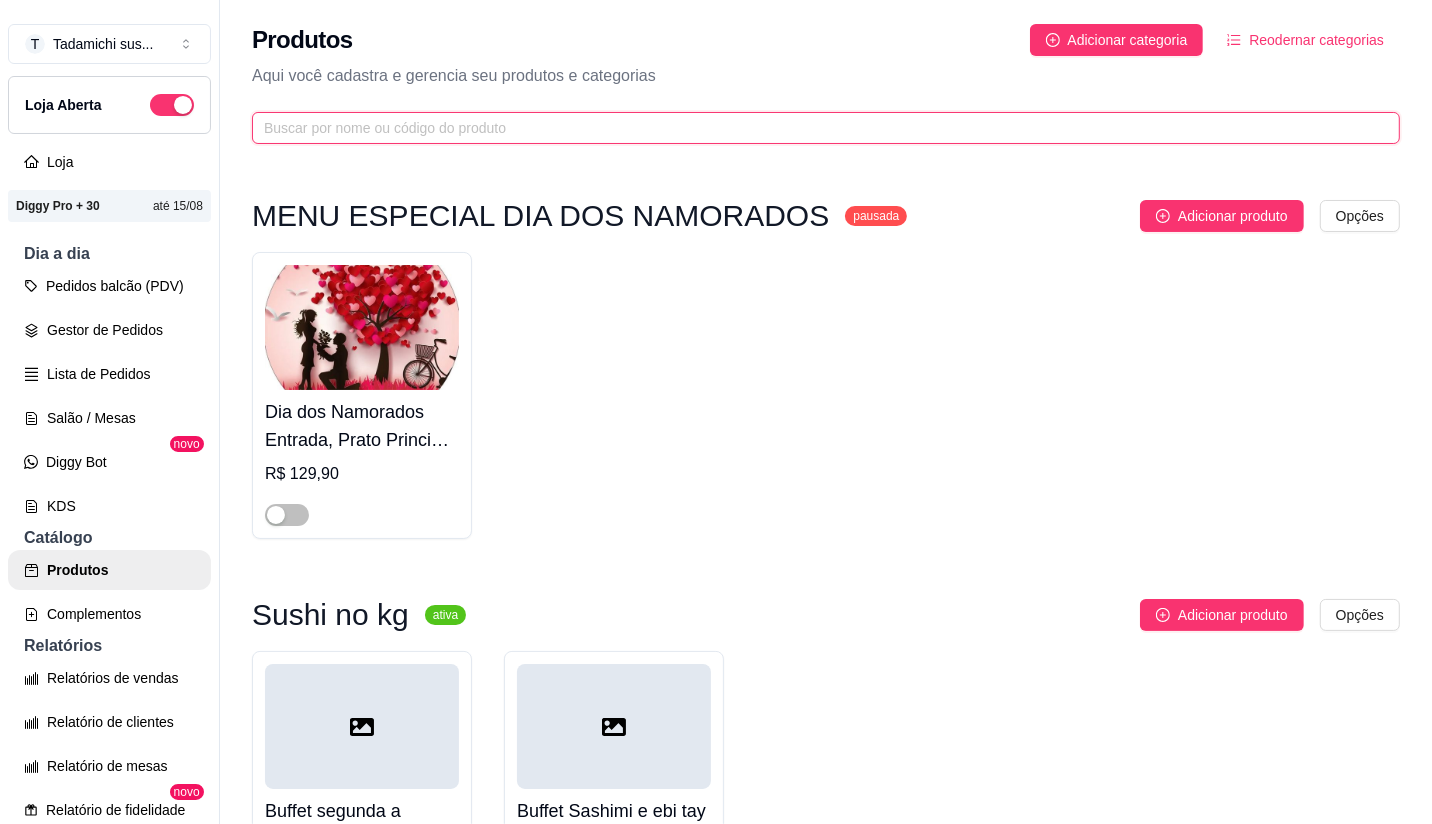 click at bounding box center [818, 128] 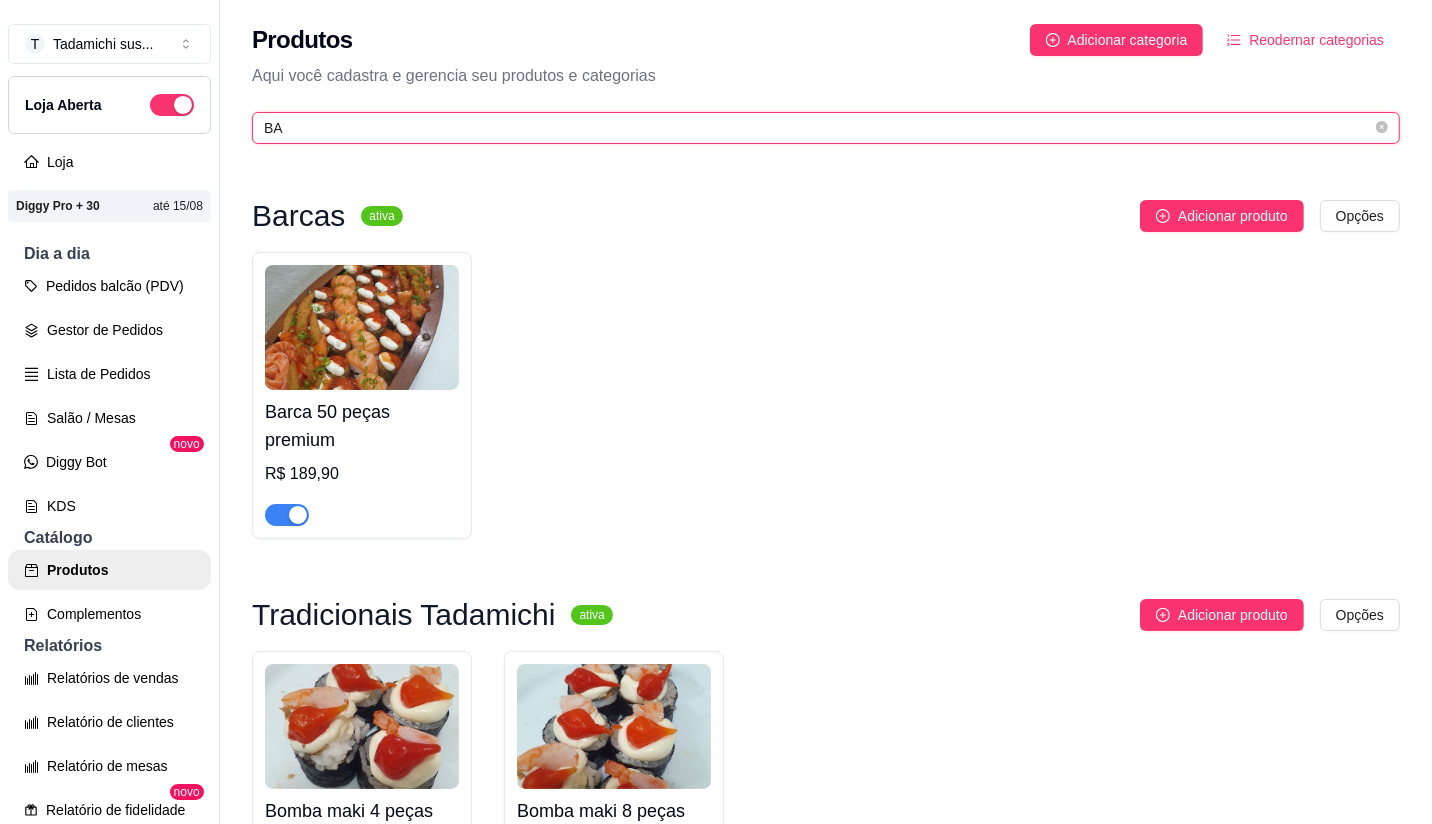 type on "B" 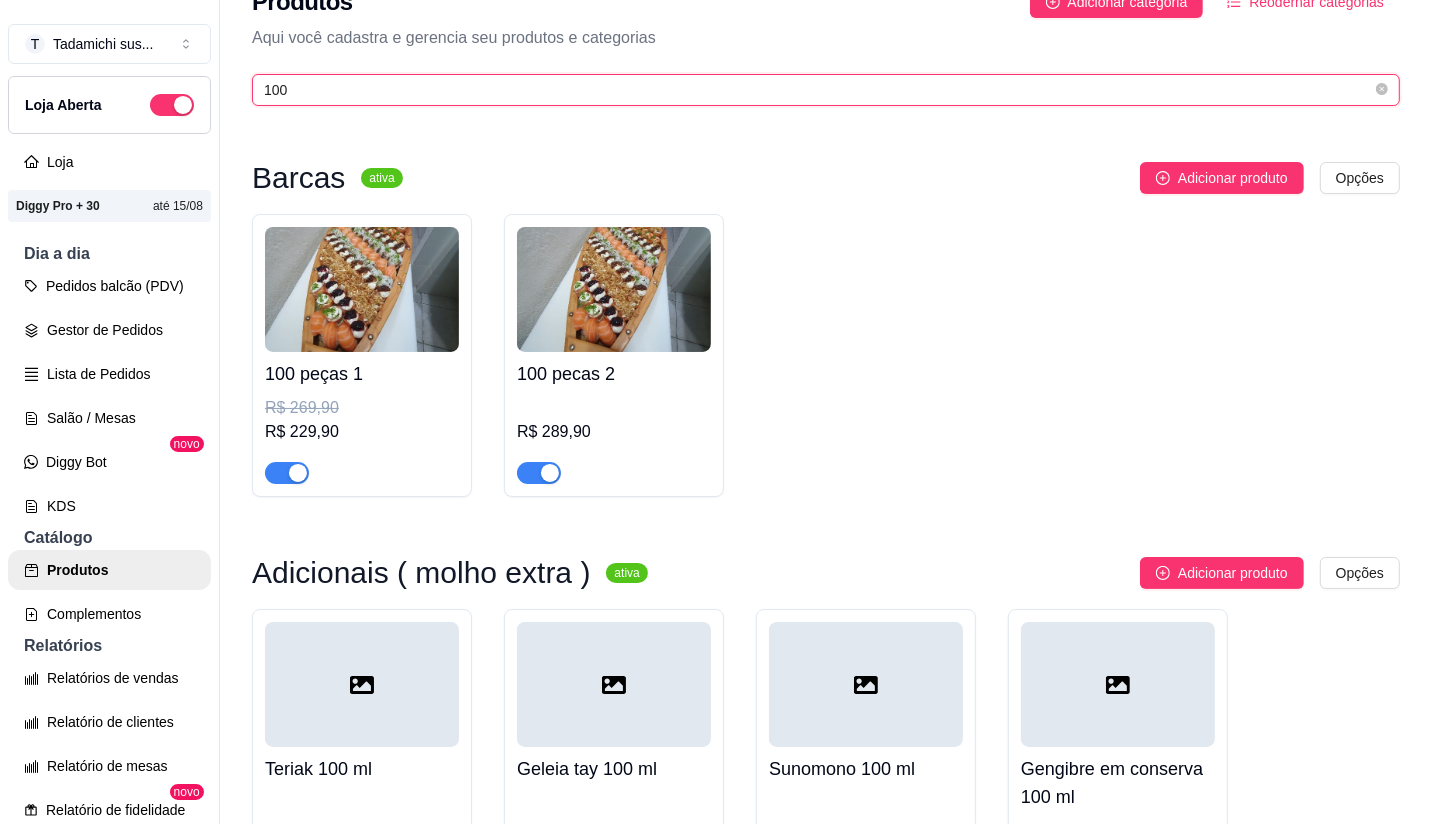 scroll, scrollTop: 0, scrollLeft: 0, axis: both 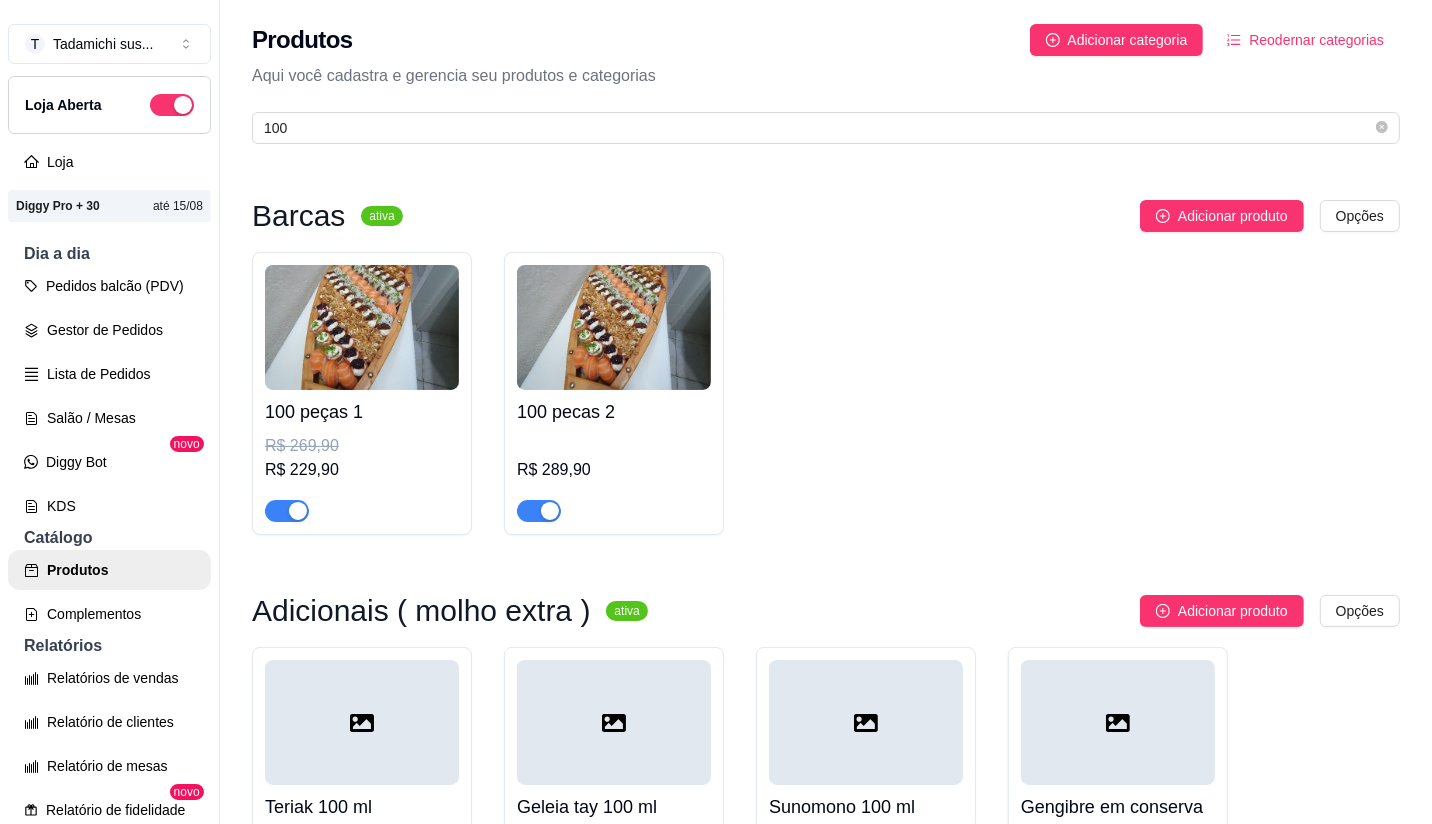 click at bounding box center [362, 327] 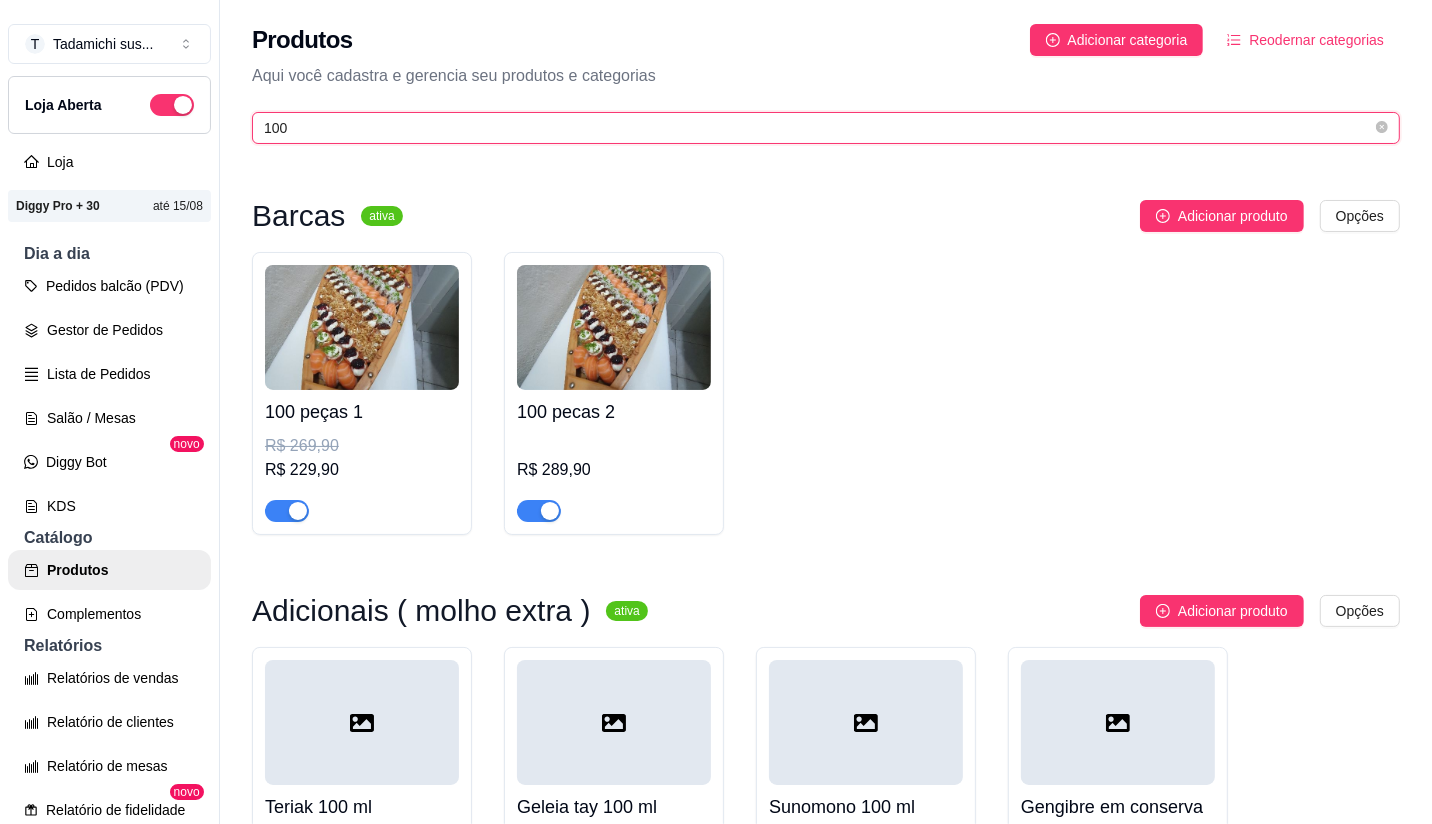 click on "100" at bounding box center [818, 128] 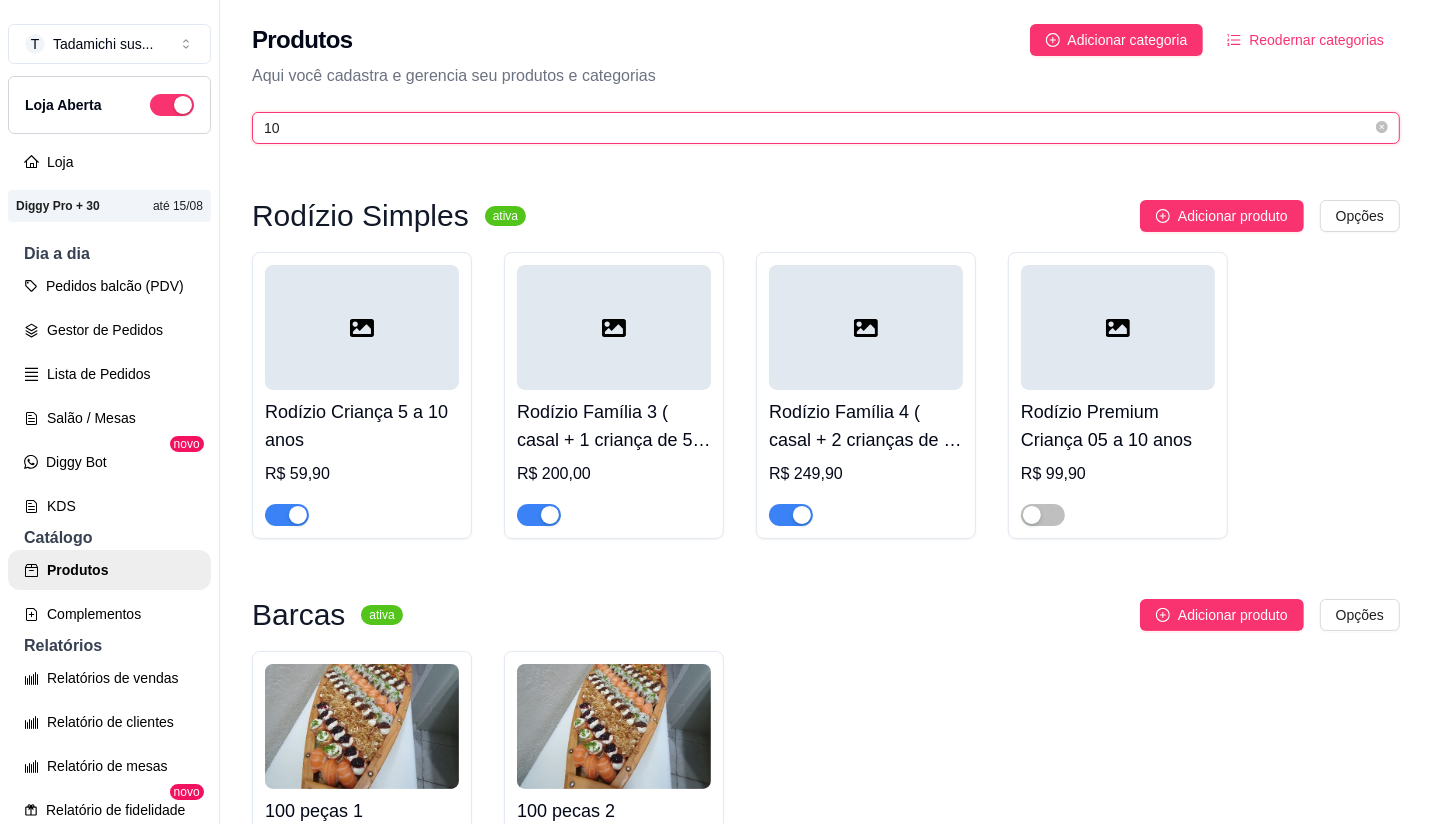 type on "1" 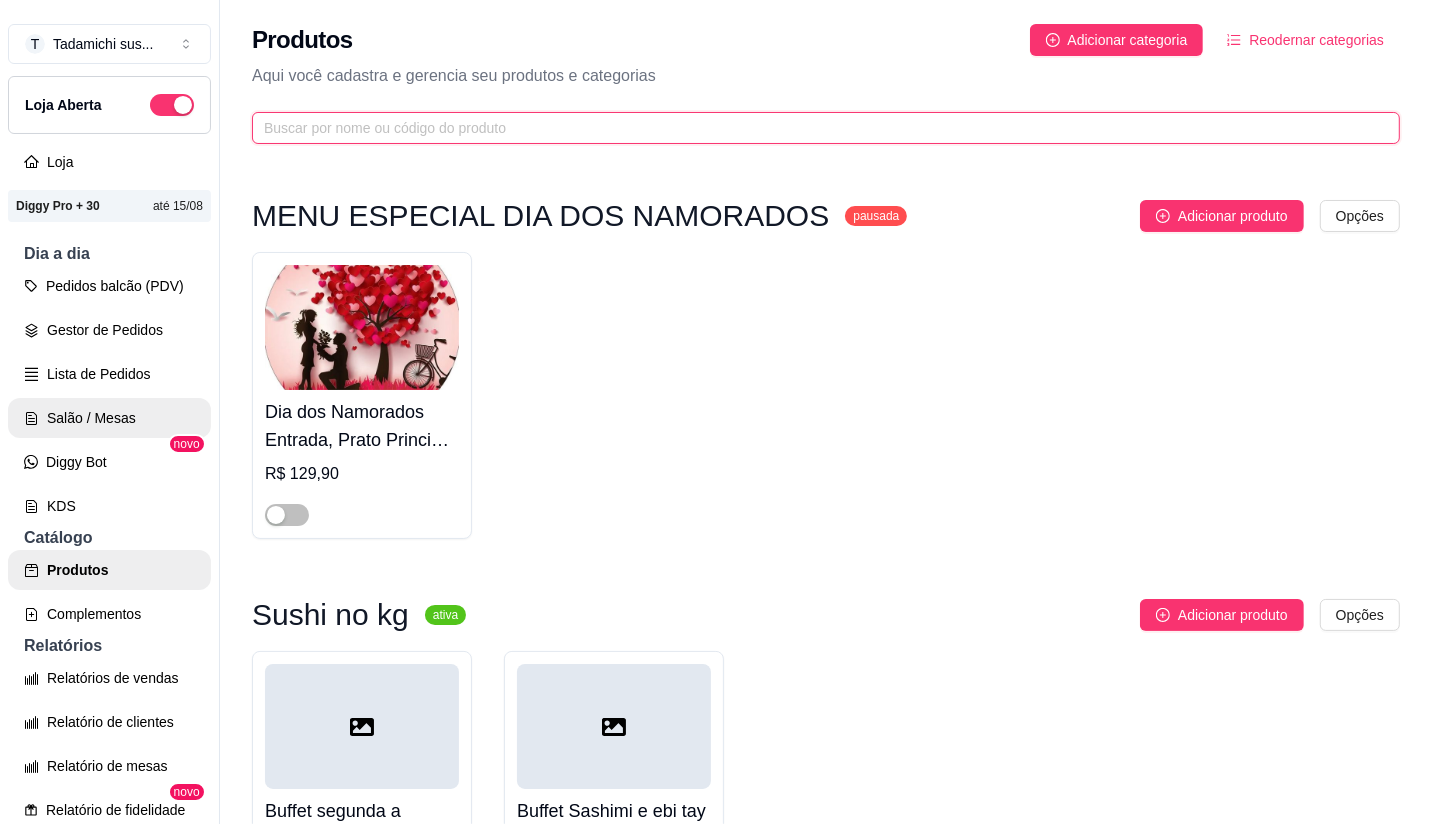 type 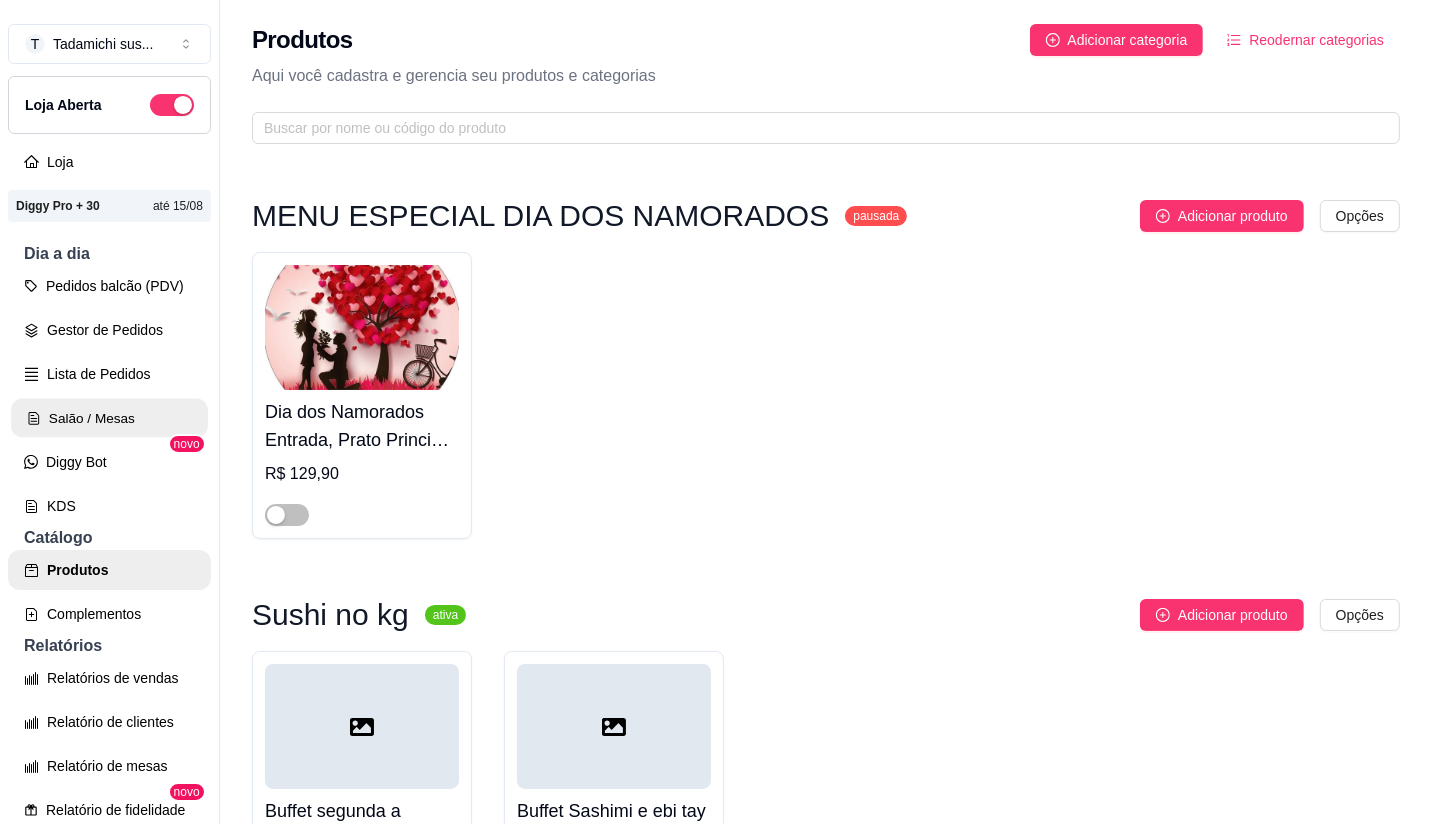 click on "Salão / Mesas" at bounding box center (109, 418) 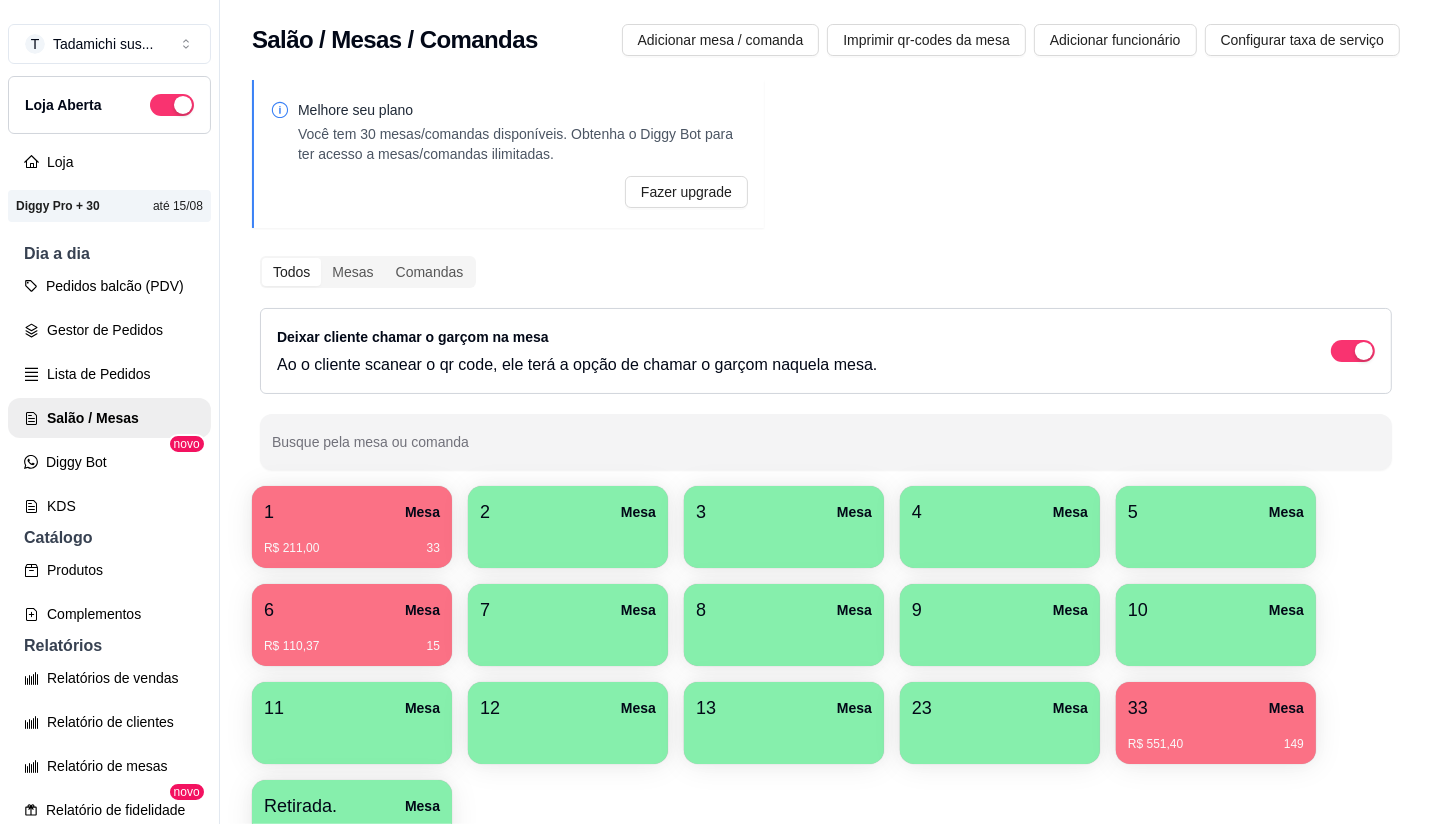click on "R$ 110,37 15" at bounding box center (352, 639) 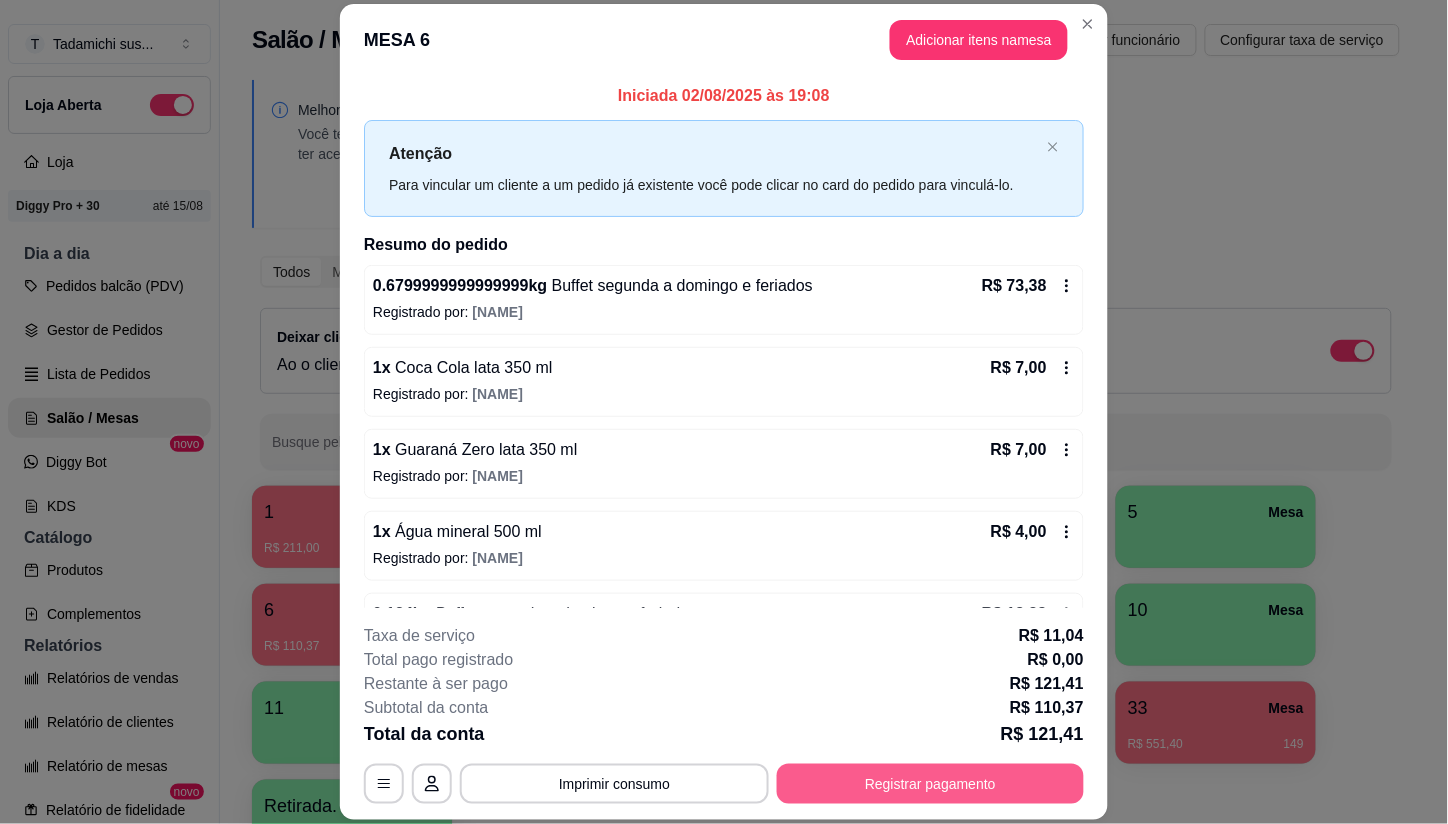 click on "Registrar pagamento" at bounding box center [930, 784] 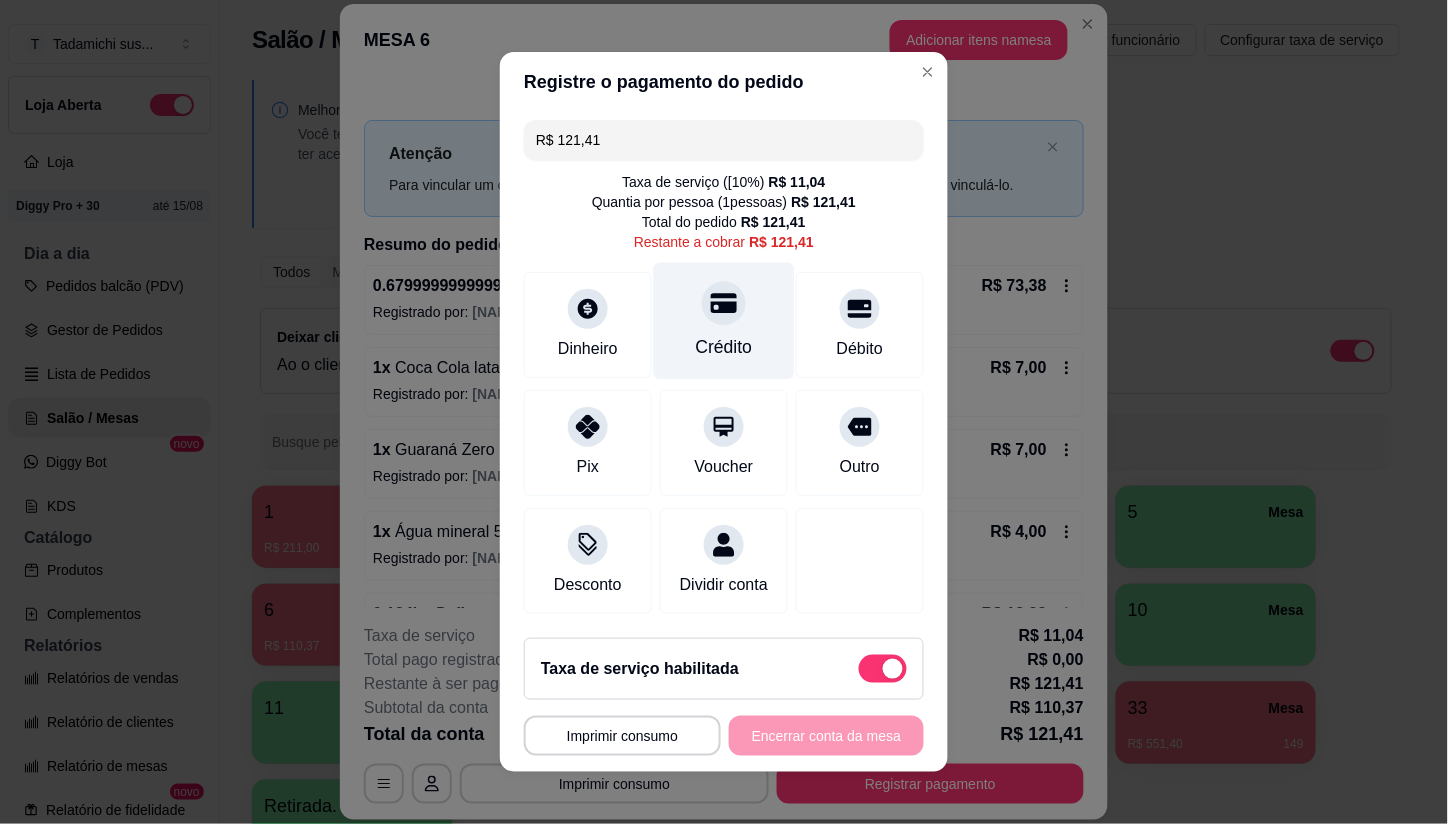 click on "Crédito" at bounding box center [724, 321] 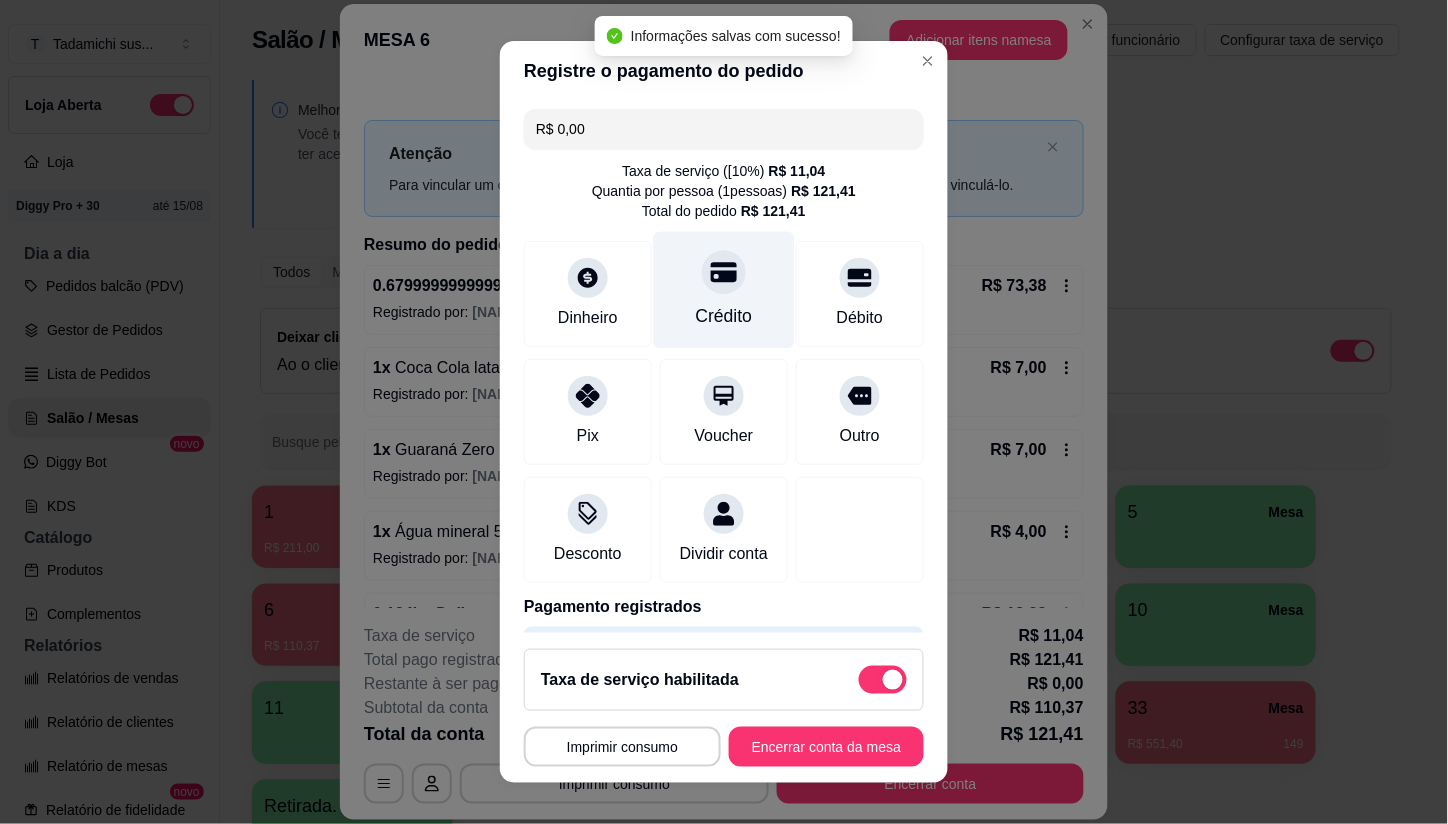 type on "R$ 0,00" 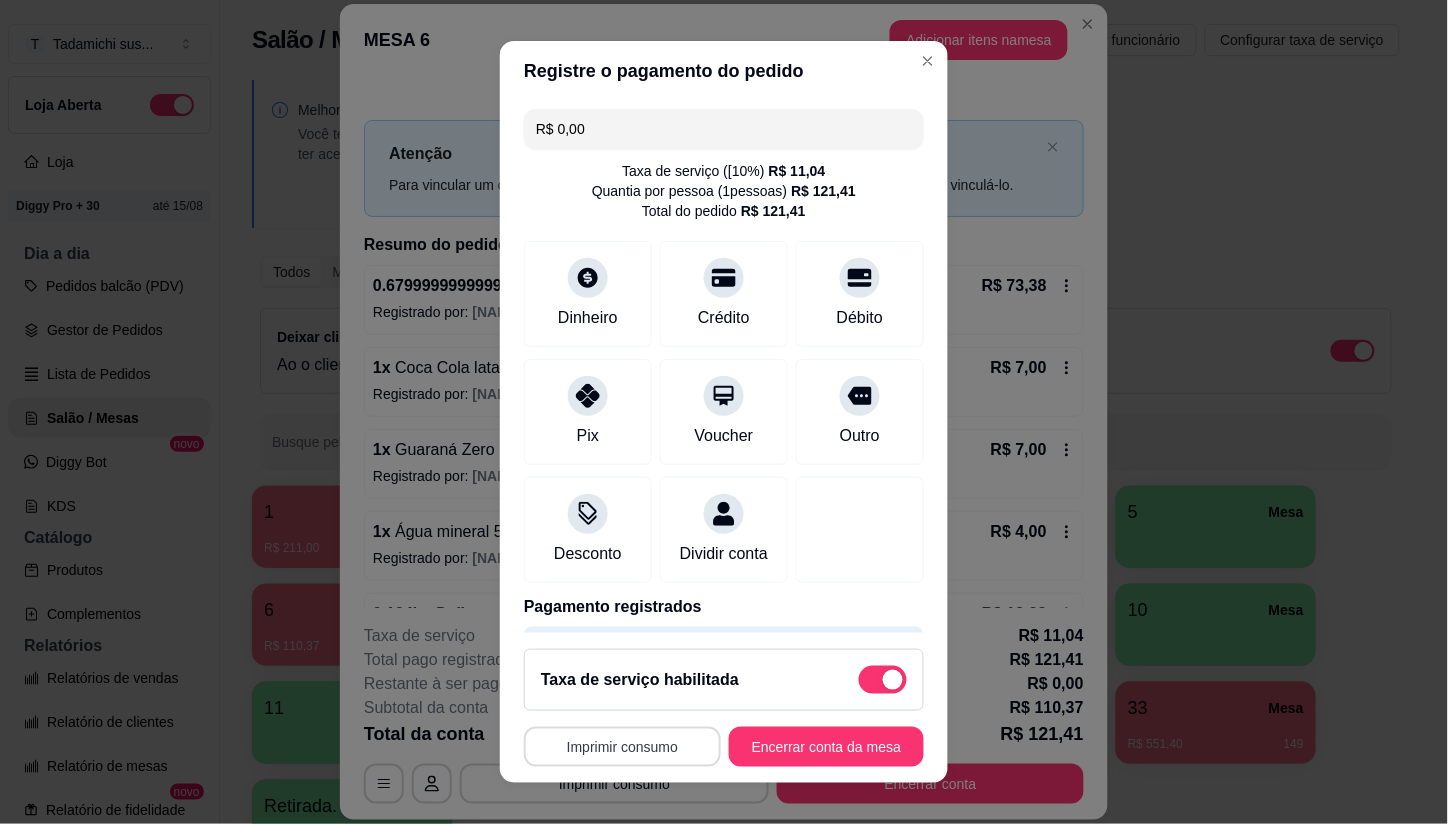 click on "Imprimir consumo" at bounding box center (622, 747) 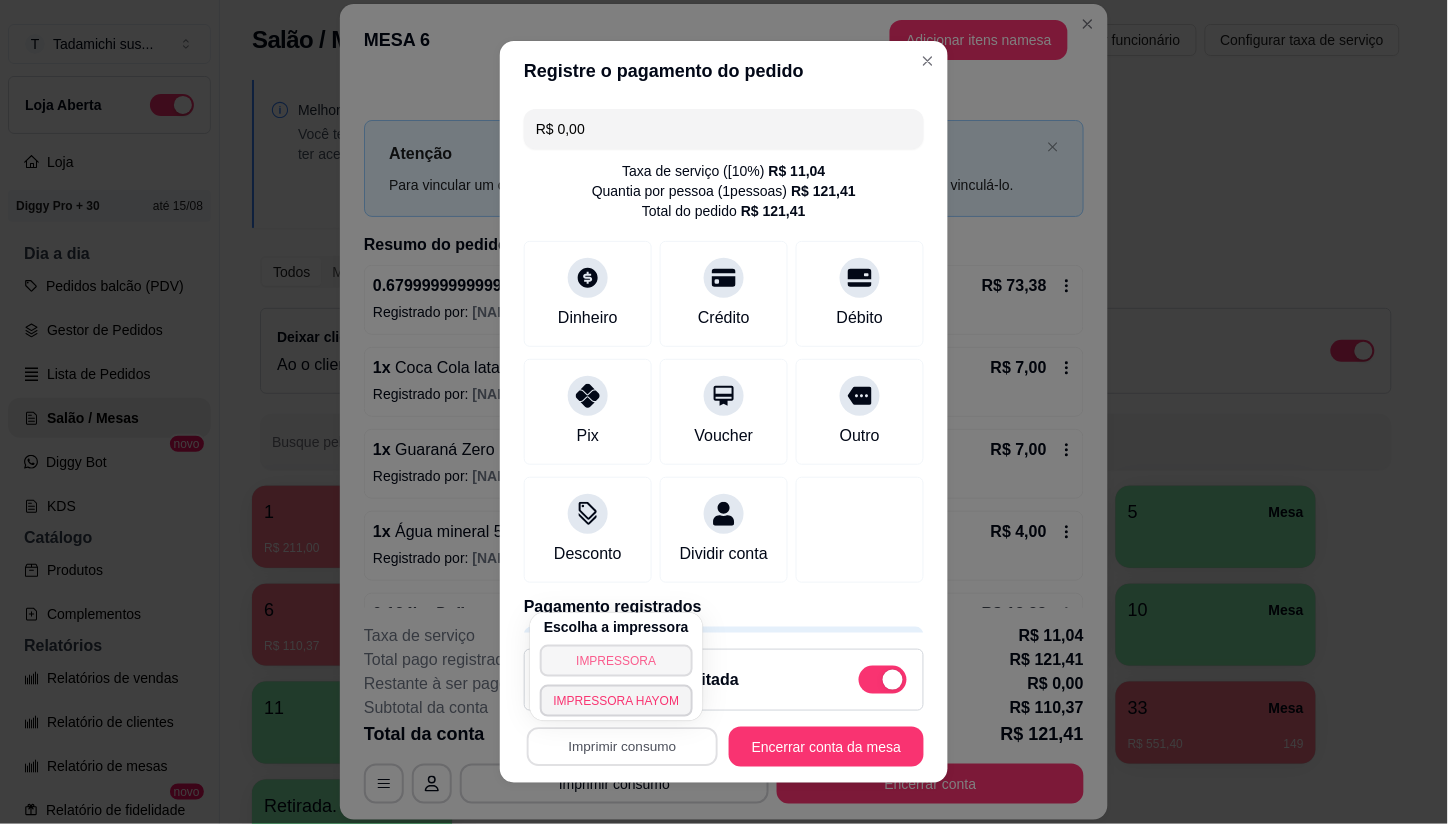 click on "IMPRESSORA" at bounding box center (617, 661) 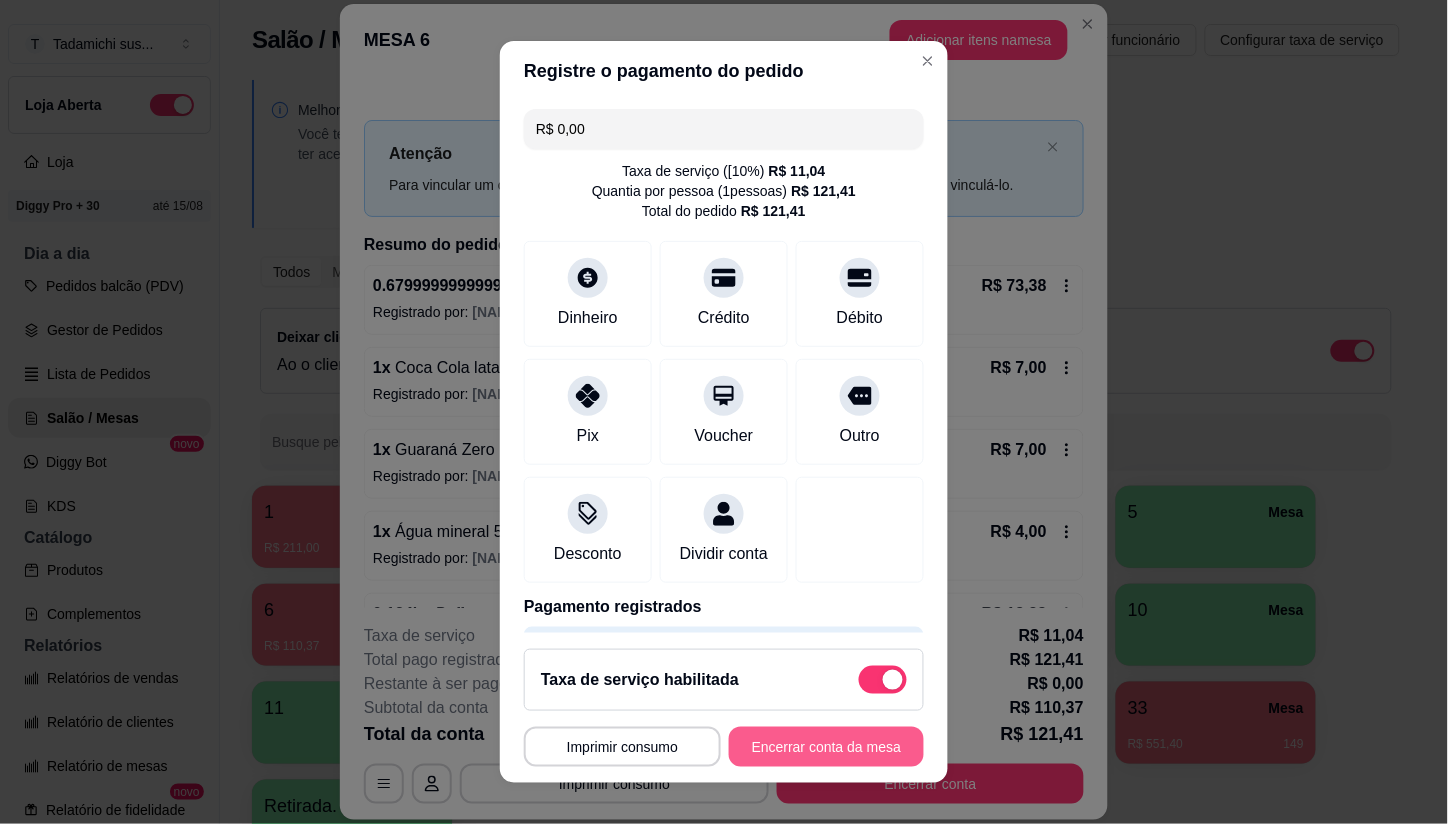 click on "Encerrar conta da mesa" at bounding box center (826, 747) 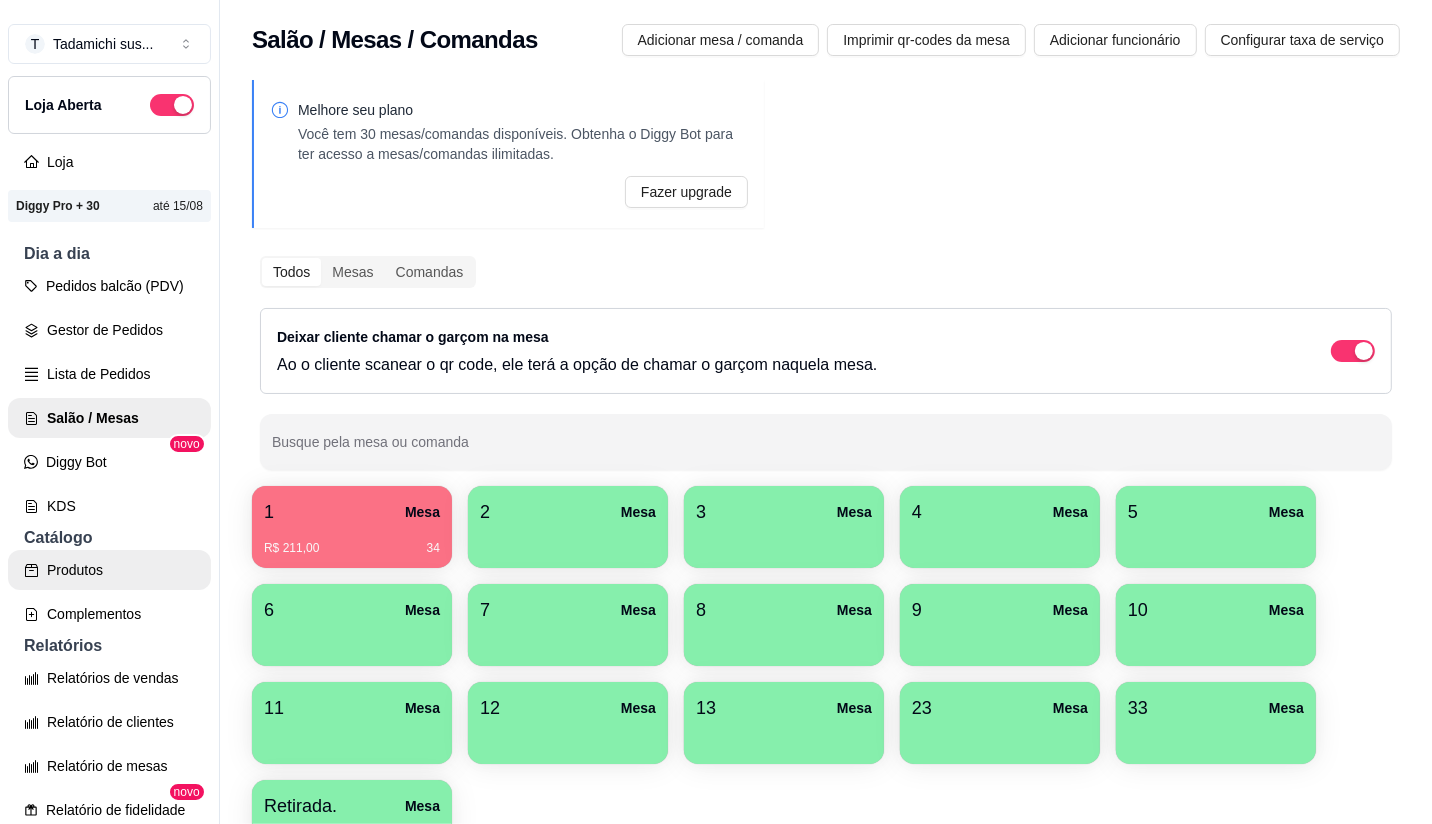 click on "Produtos" at bounding box center (109, 570) 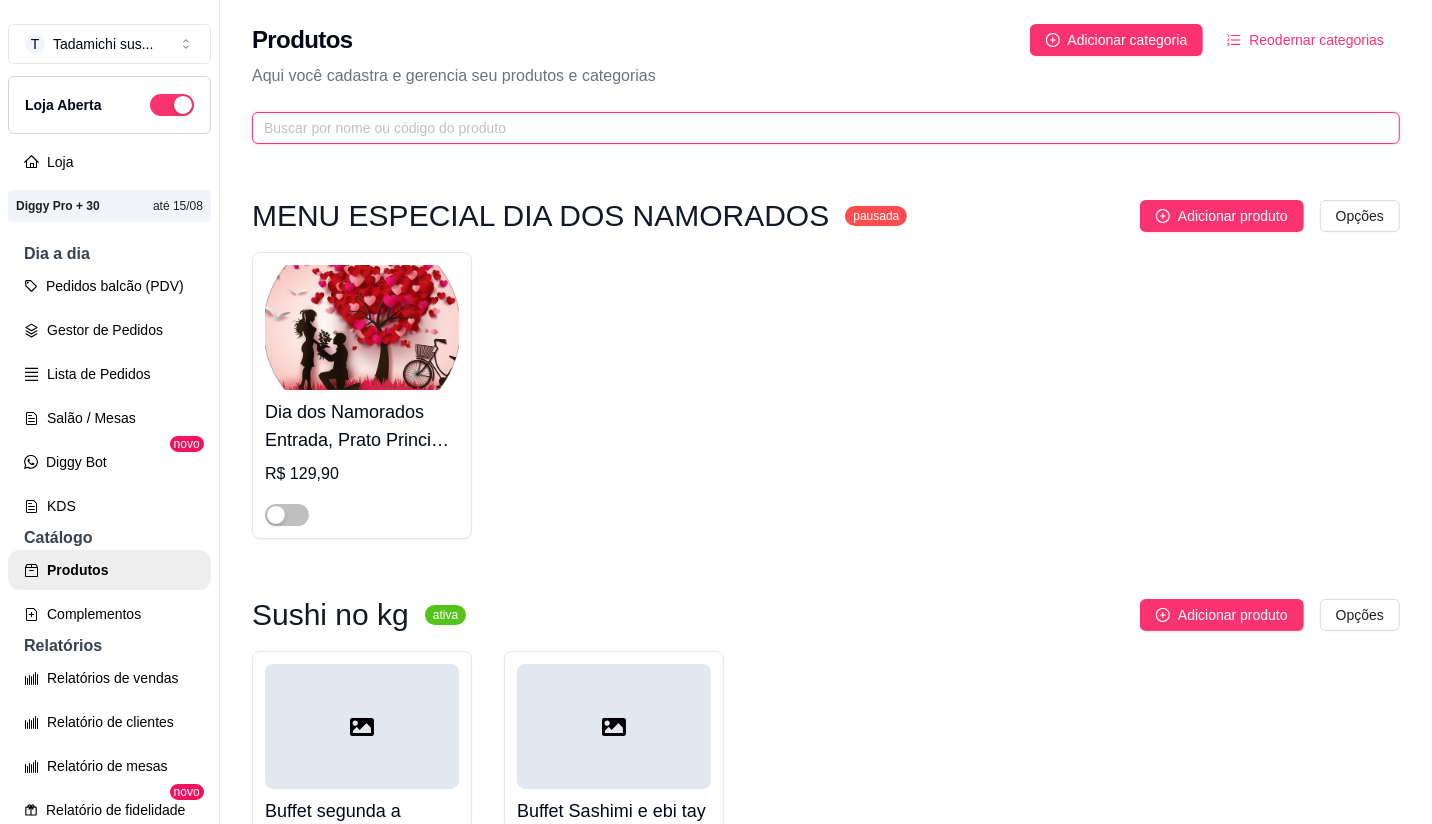 drag, startPoint x: 391, startPoint y: 121, endPoint x: 398, endPoint y: 131, distance: 12.206555 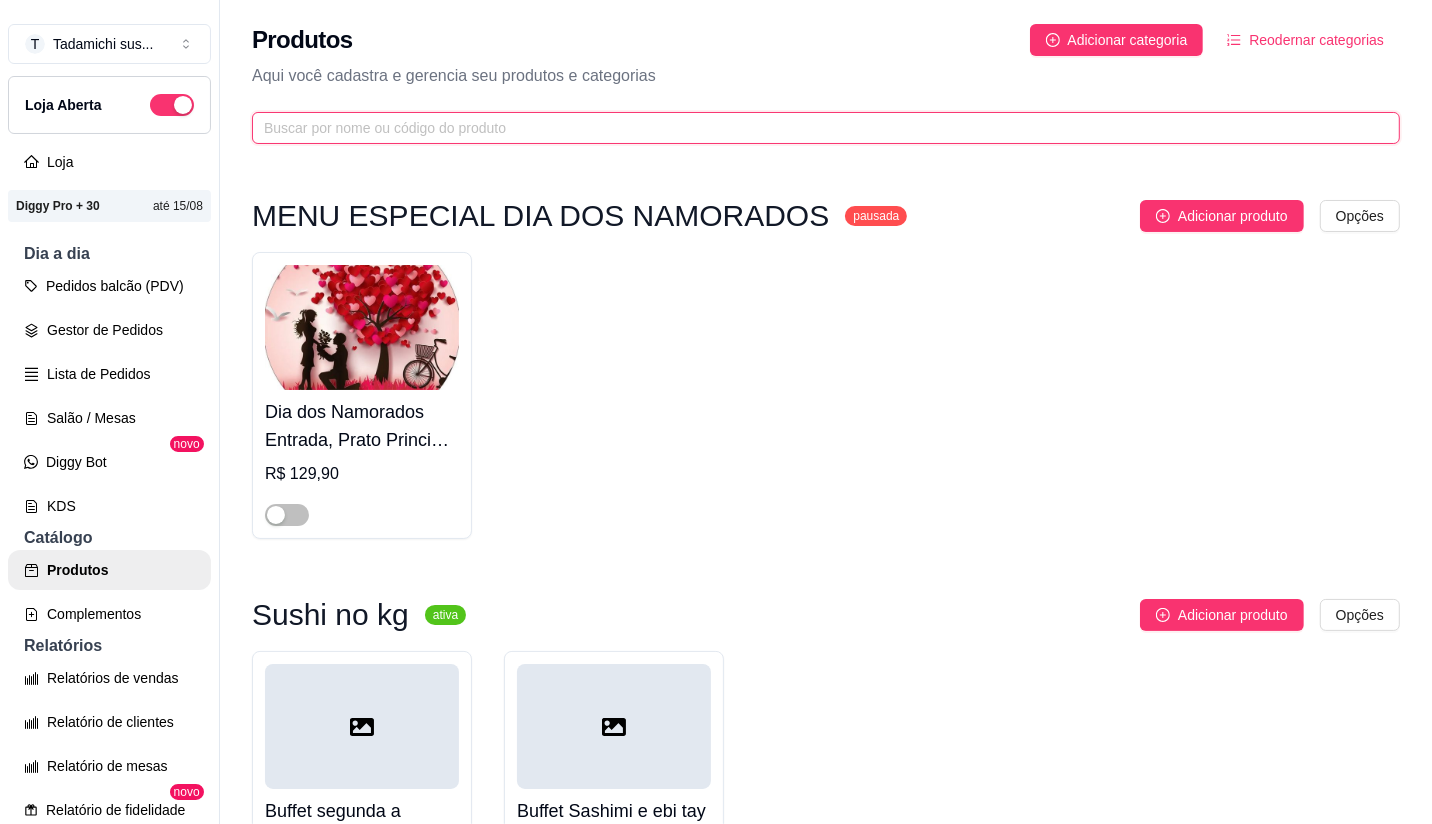click at bounding box center (818, 128) 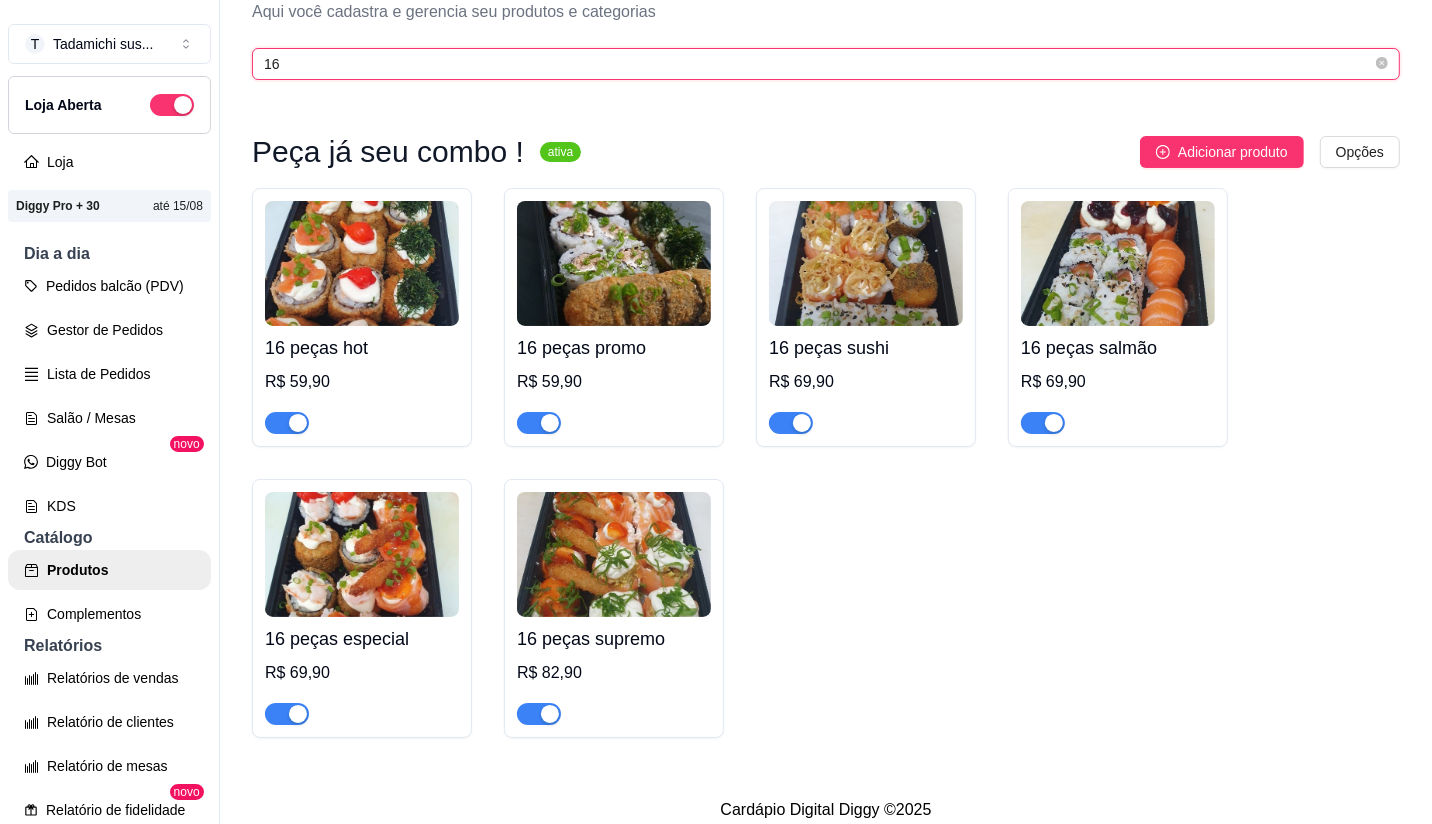 scroll, scrollTop: 96, scrollLeft: 0, axis: vertical 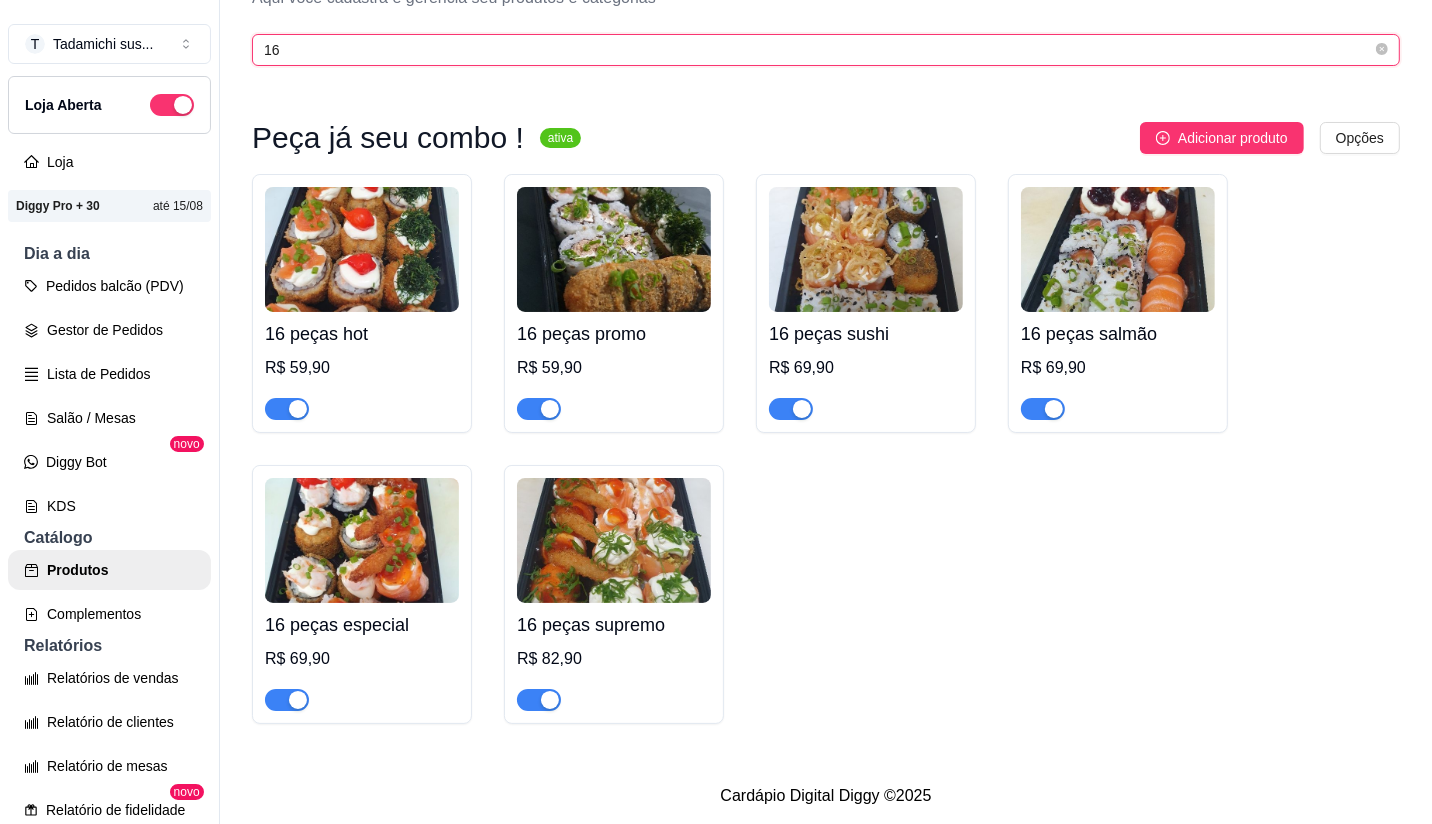click on "16" at bounding box center [818, 50] 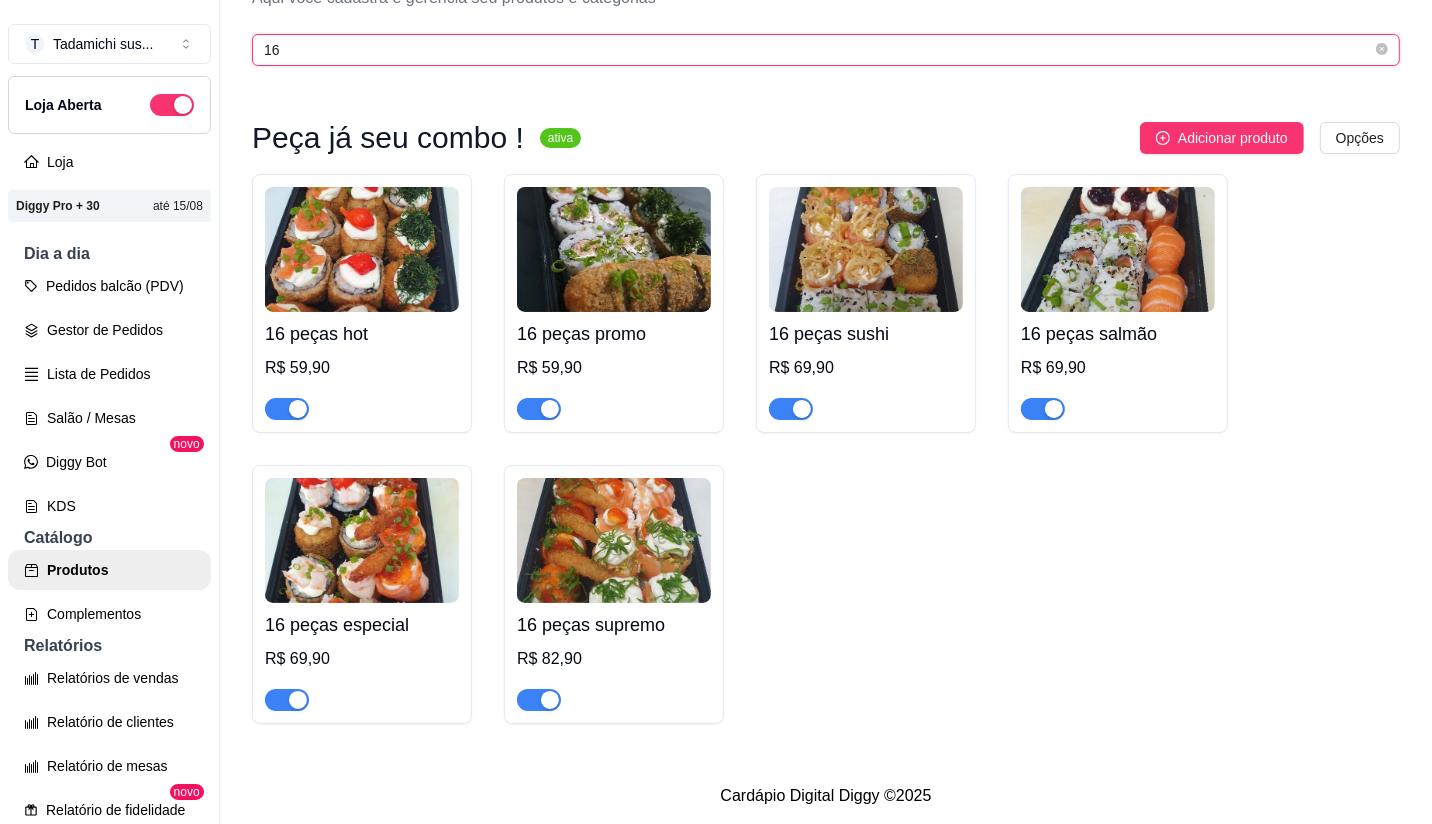 type on "1" 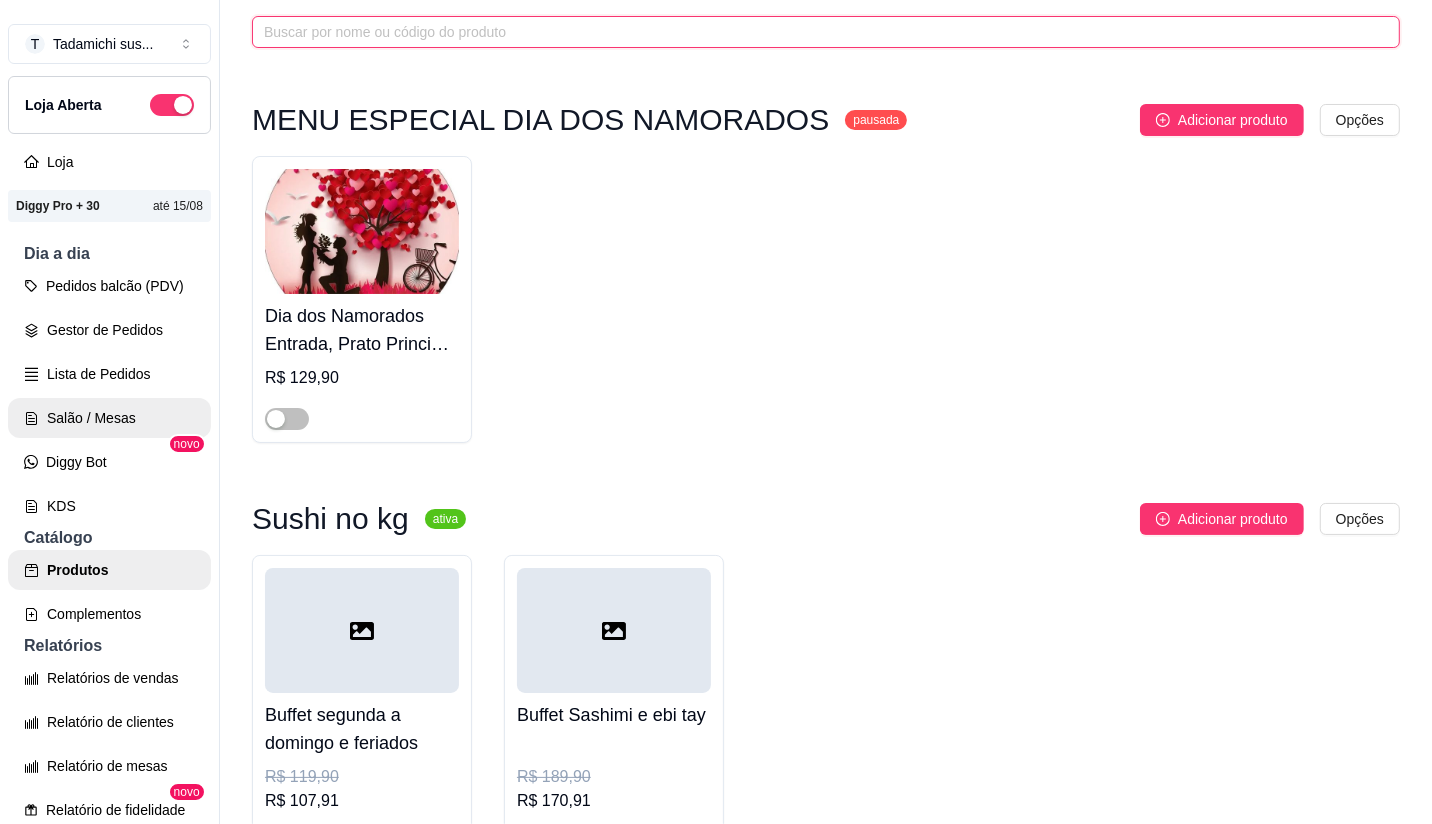 type 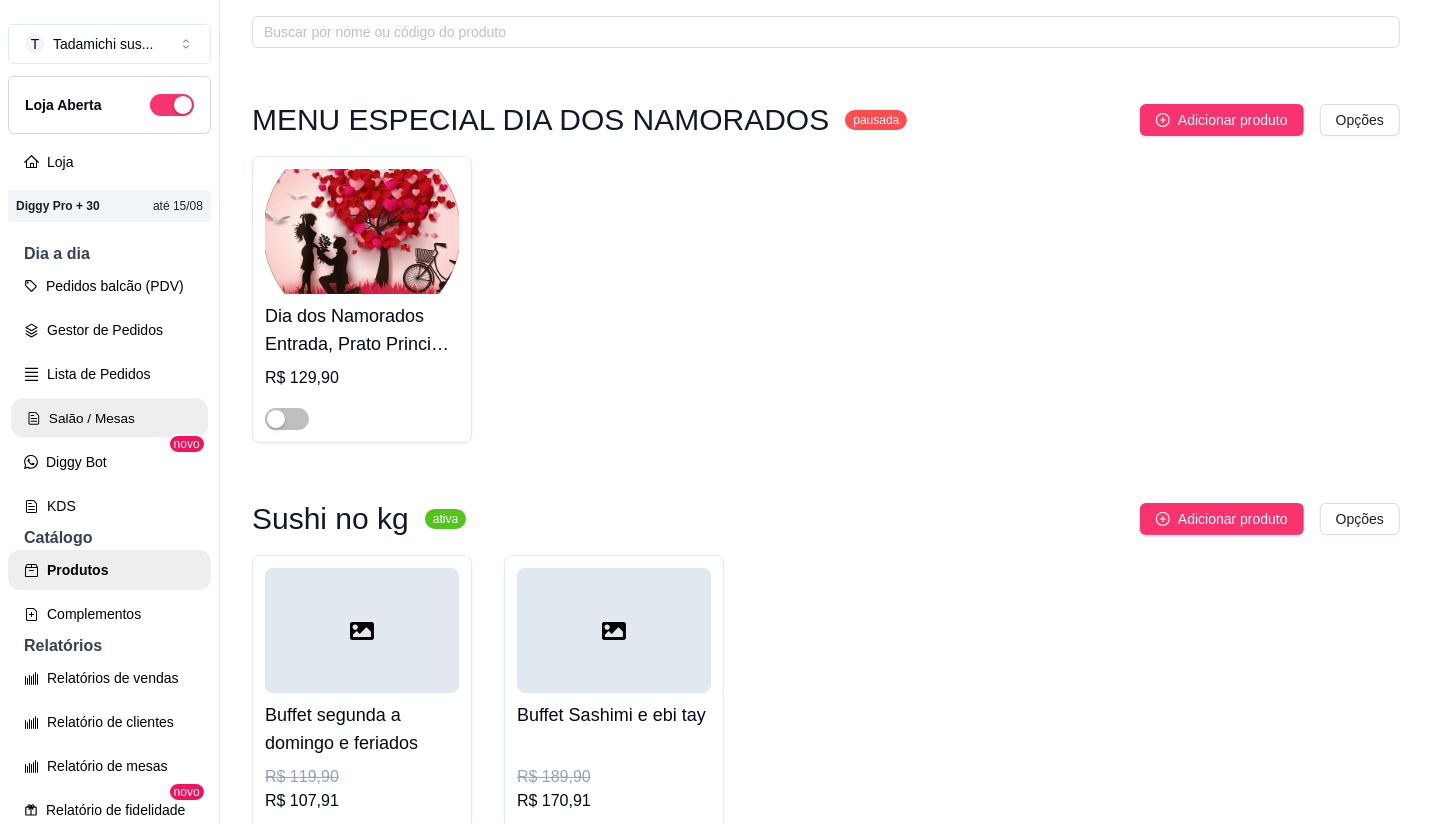 click on "Salão / Mesas" at bounding box center [109, 418] 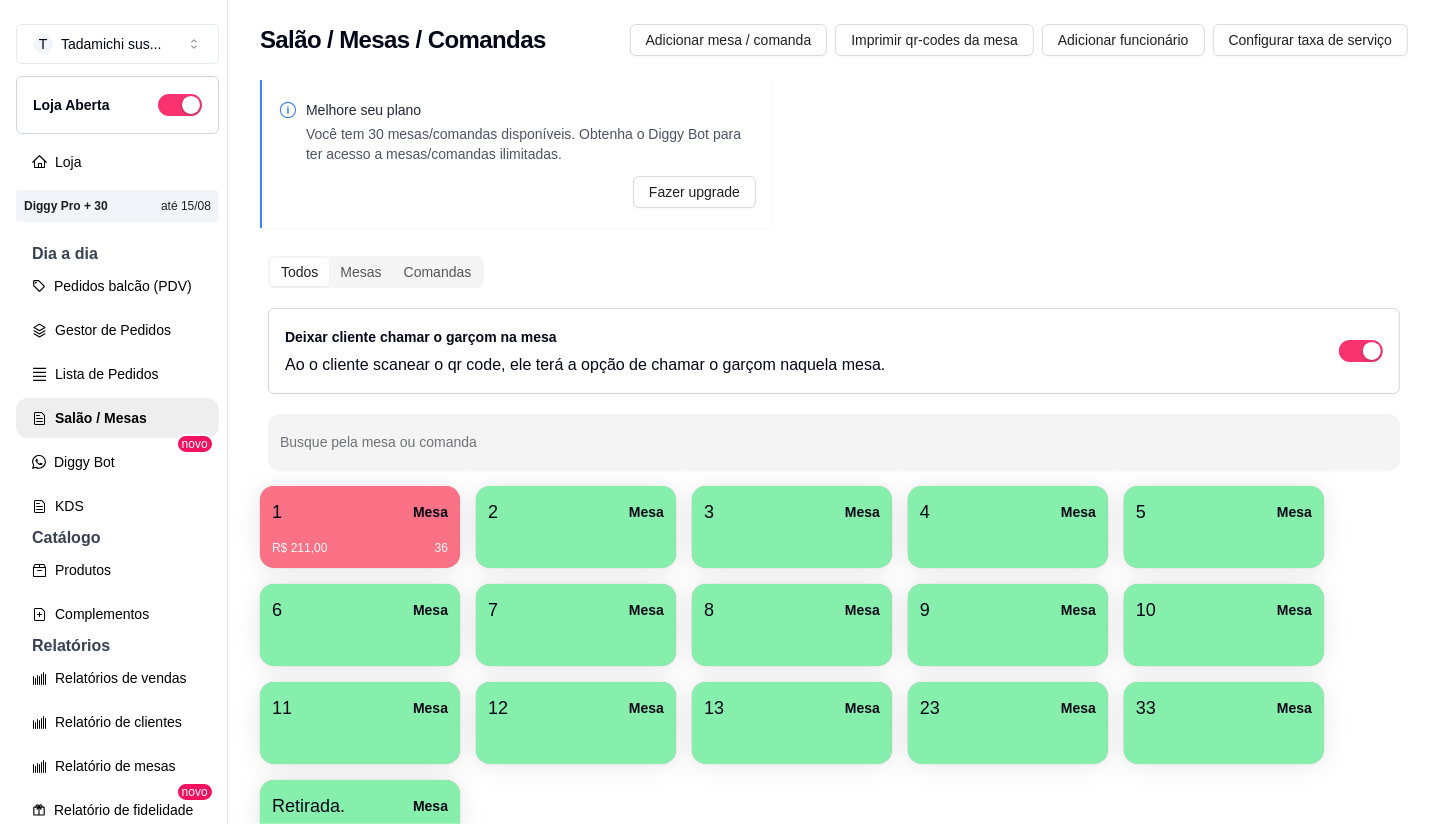 scroll, scrollTop: 134, scrollLeft: 0, axis: vertical 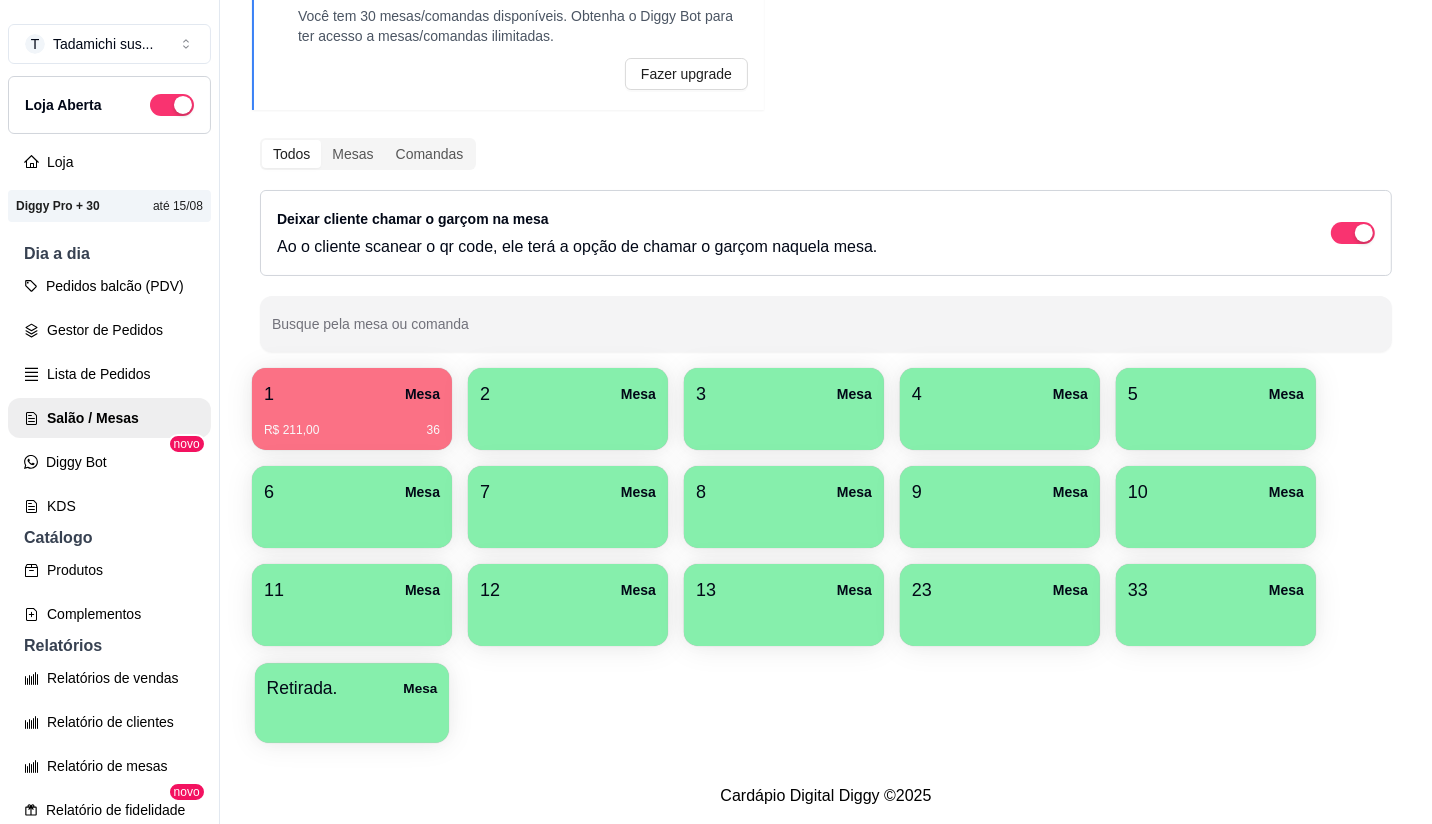 click on "Retirada. Mesa" at bounding box center (352, 688) 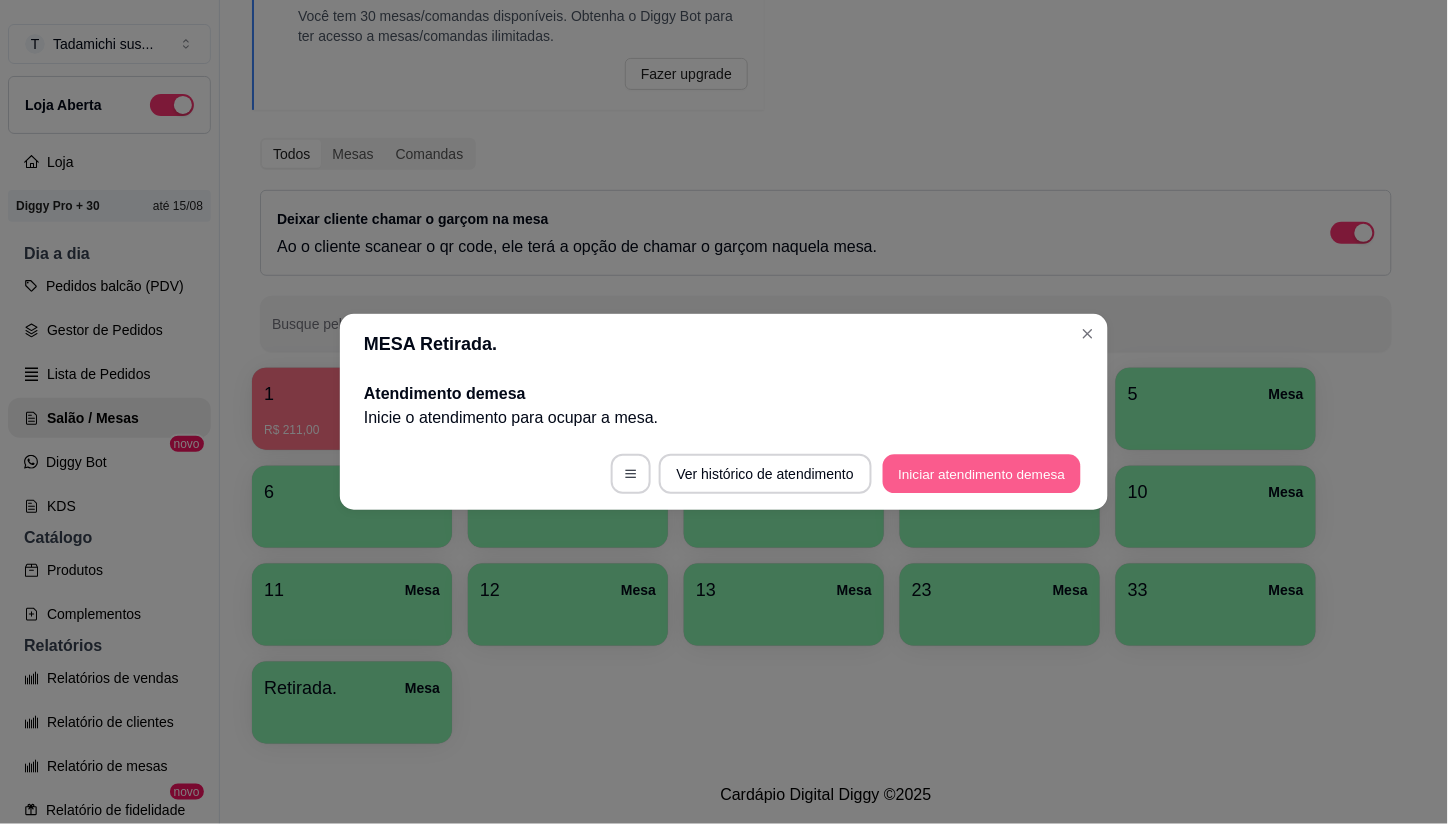 click on "Iniciar atendimento de  mesa" at bounding box center (982, 474) 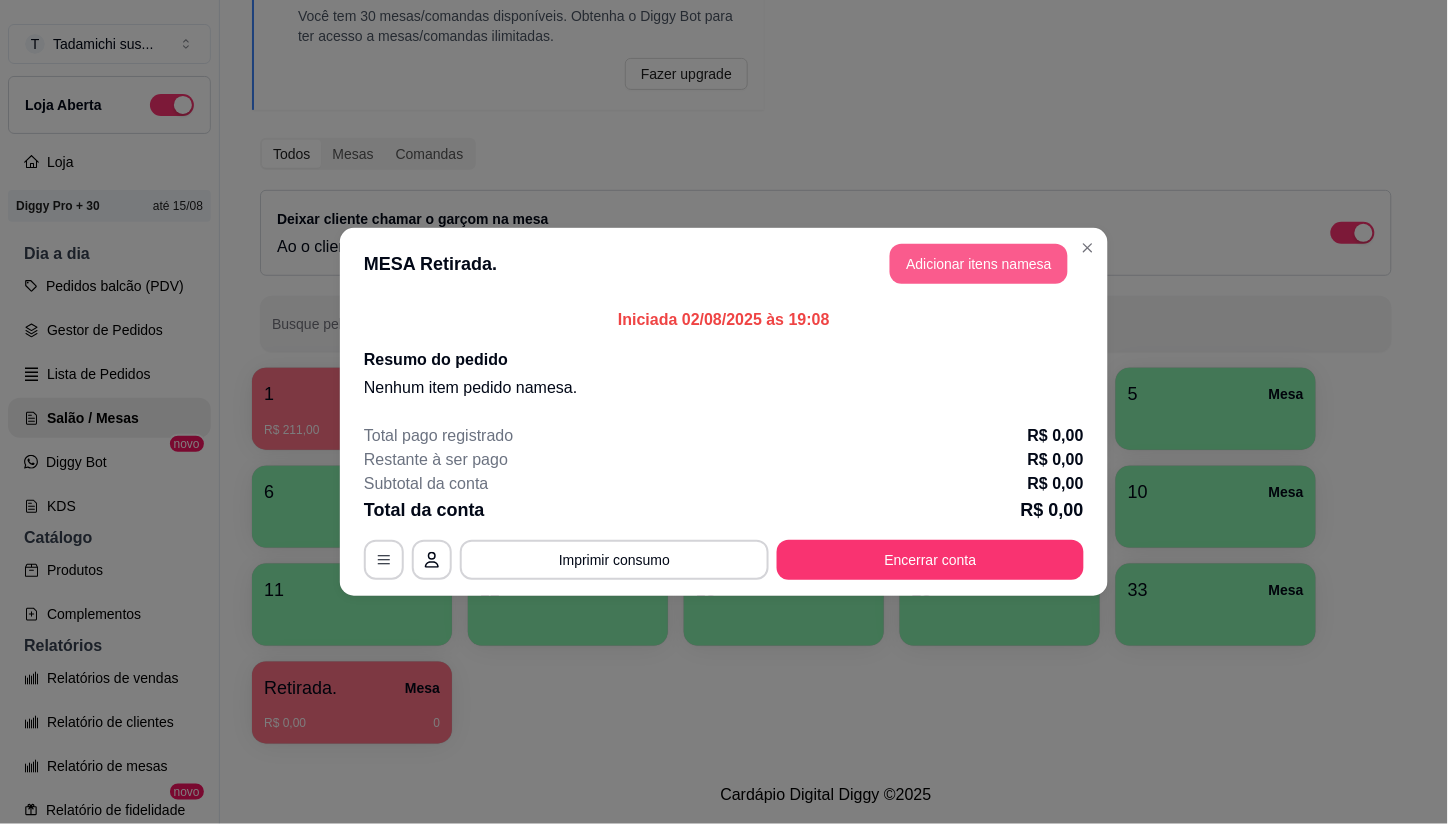 click on "Adicionar itens na  mesa" at bounding box center (979, 264) 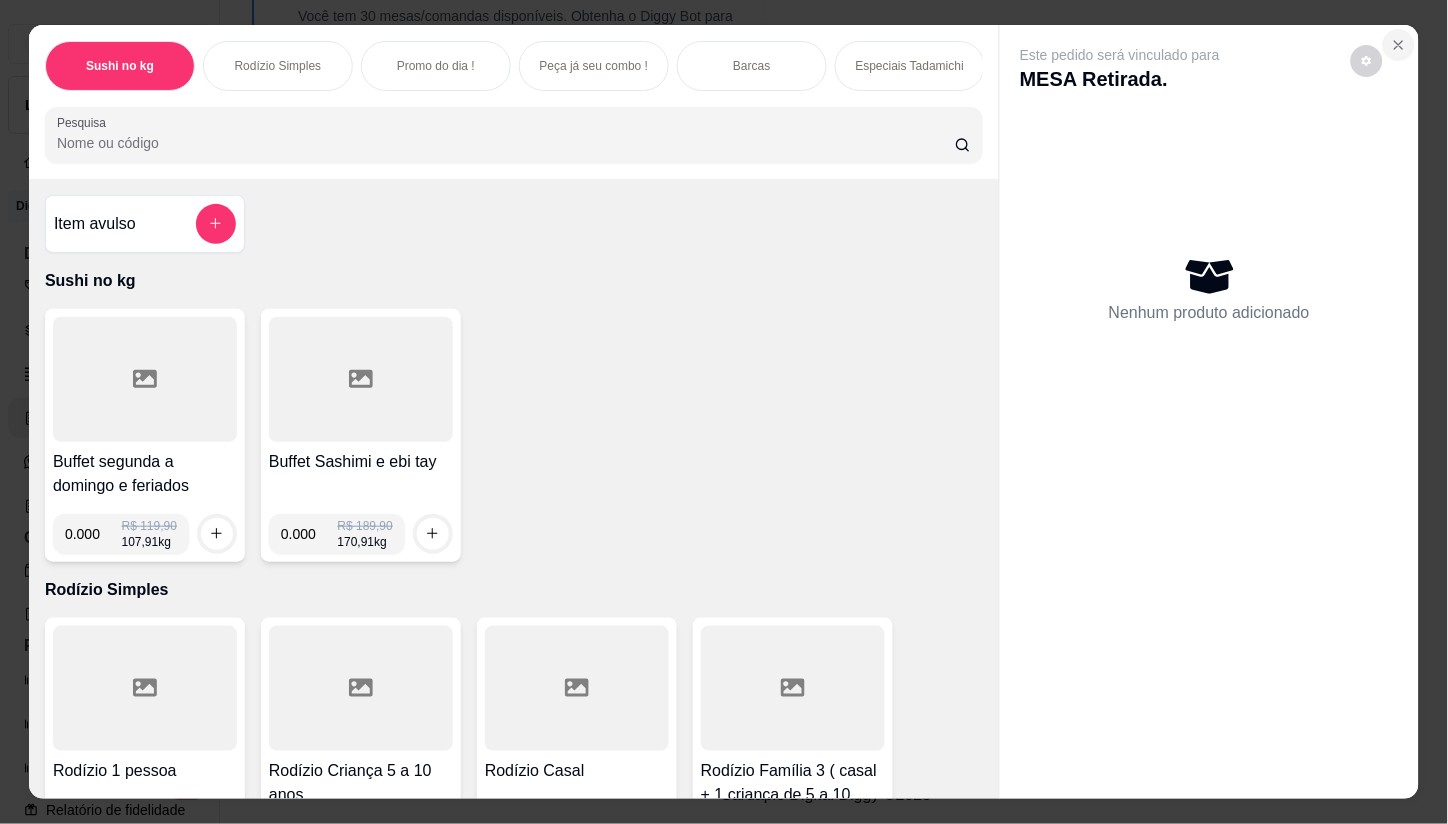 click 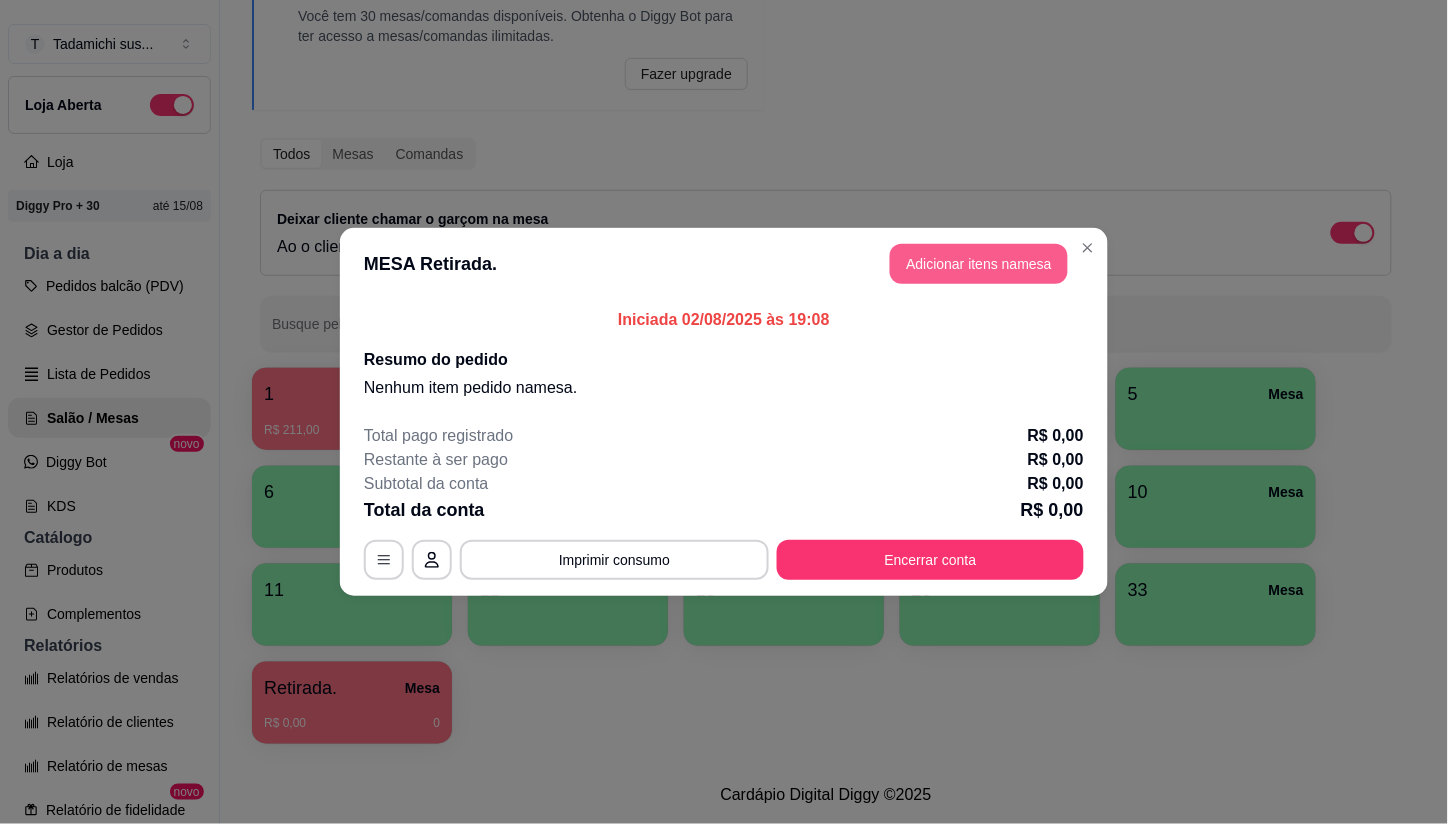 click on "Adicionar itens na  mesa" at bounding box center (979, 264) 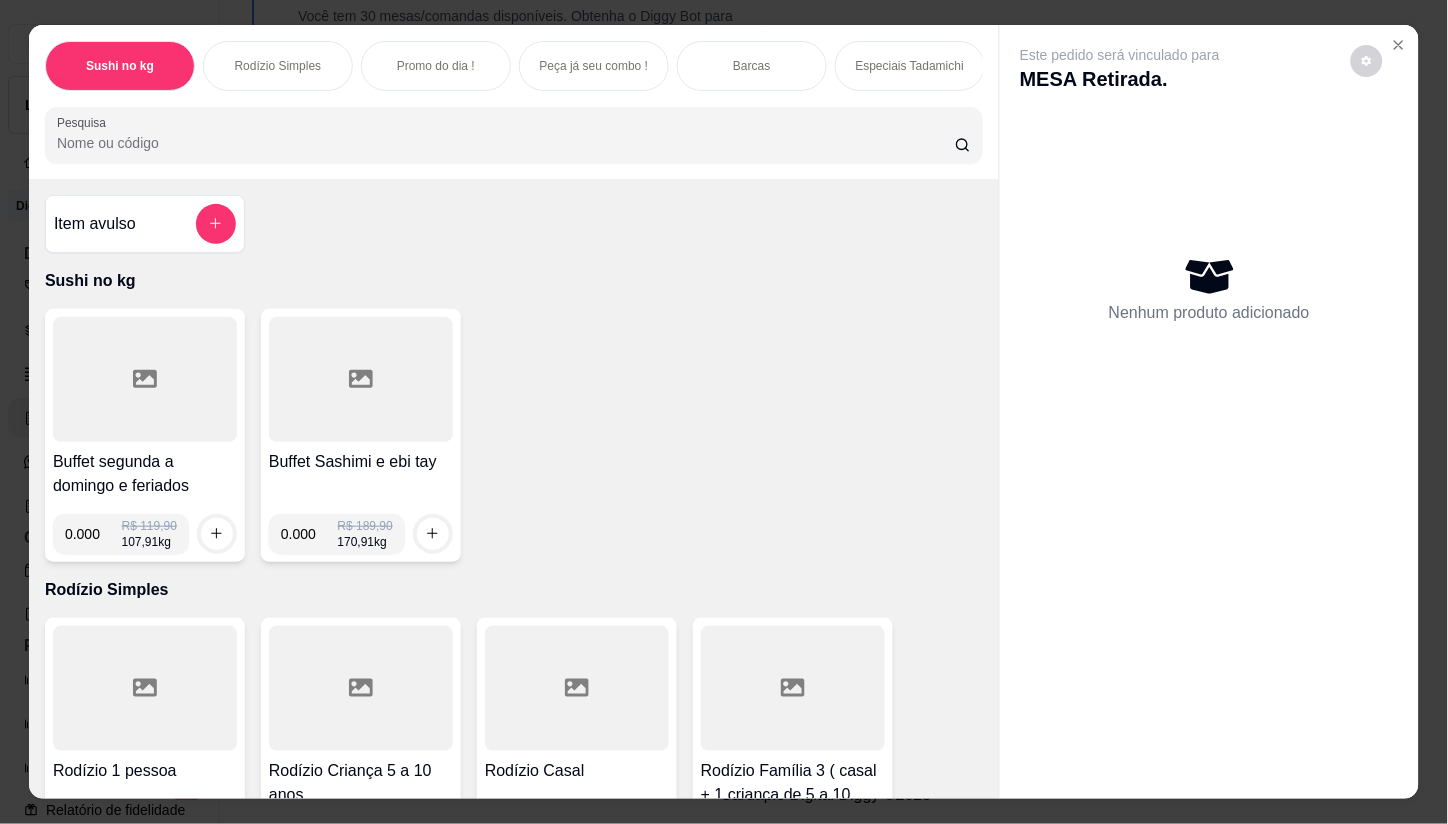 click 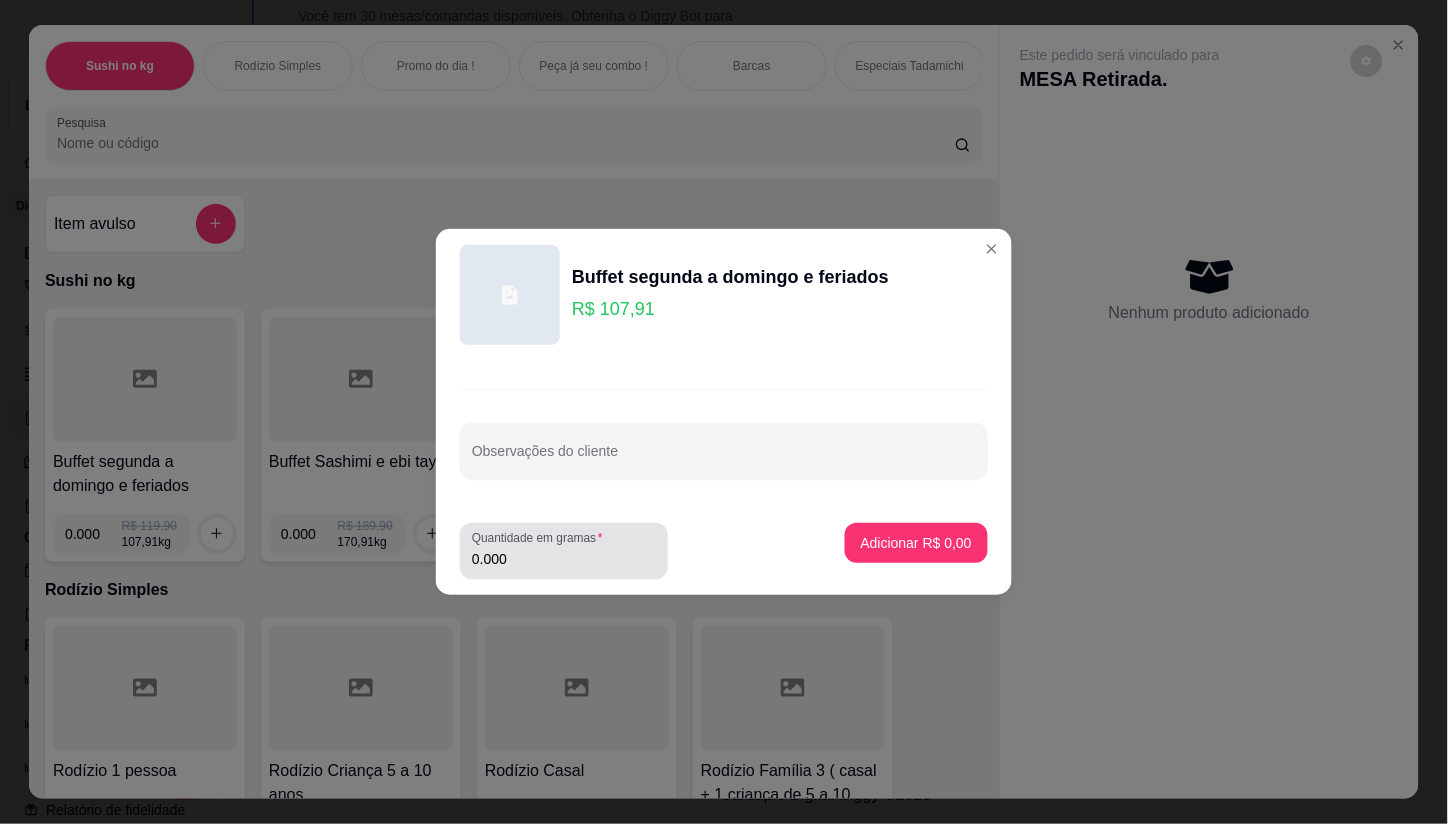click on "0.000" at bounding box center (564, 559) 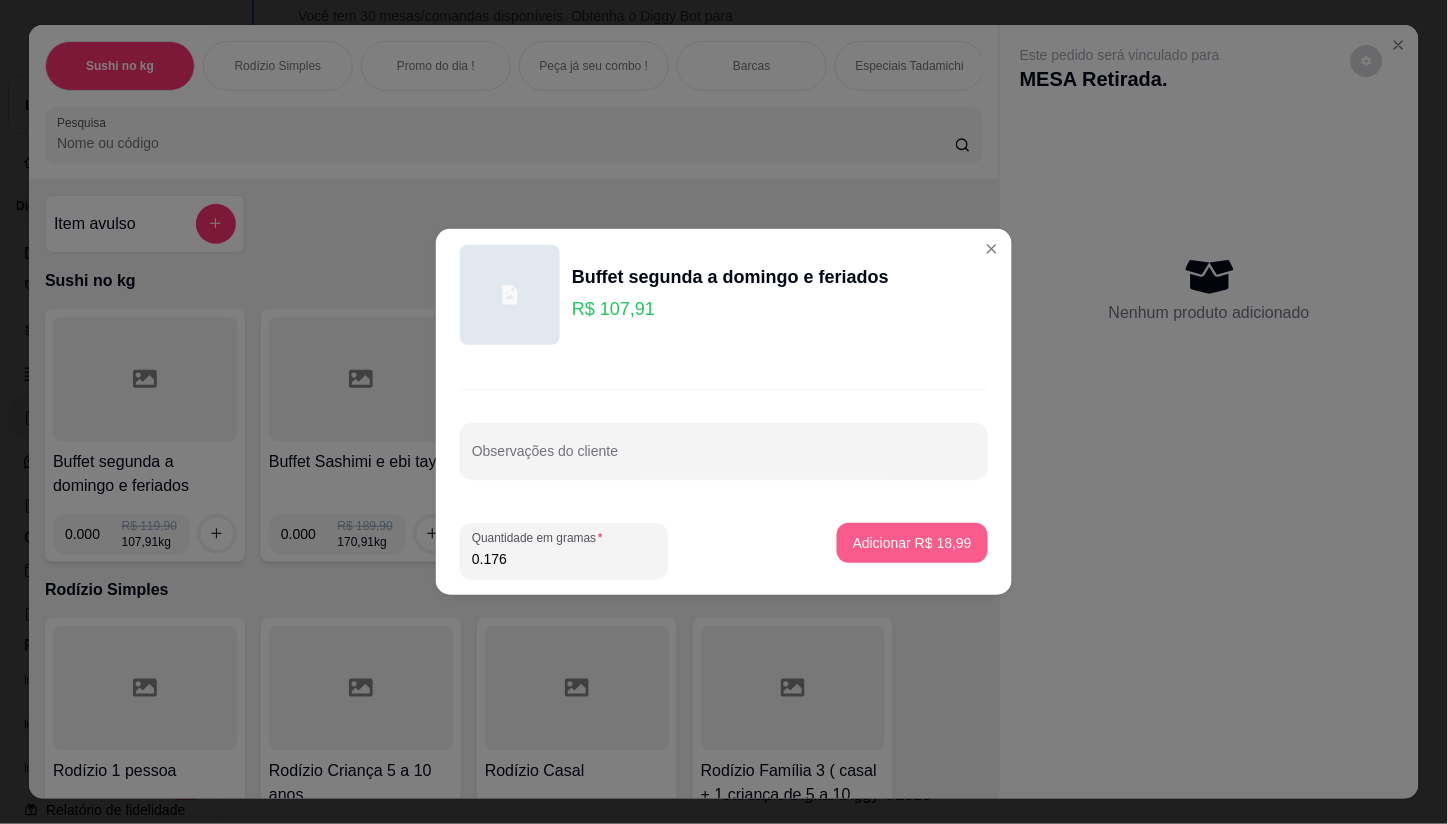 type on "0.176" 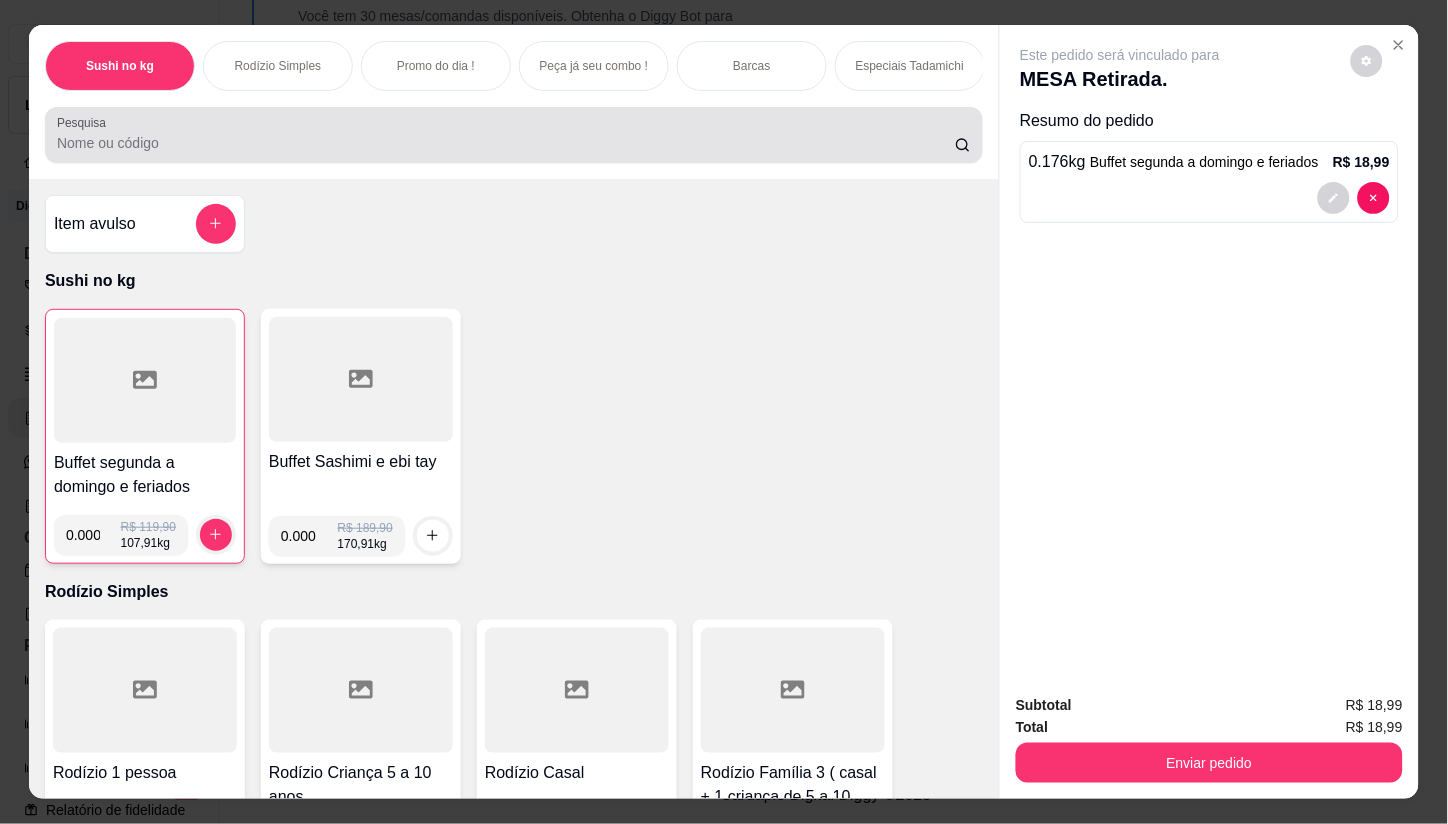 drag, startPoint x: 197, startPoint y: 138, endPoint x: 216, endPoint y: 148, distance: 21.470911 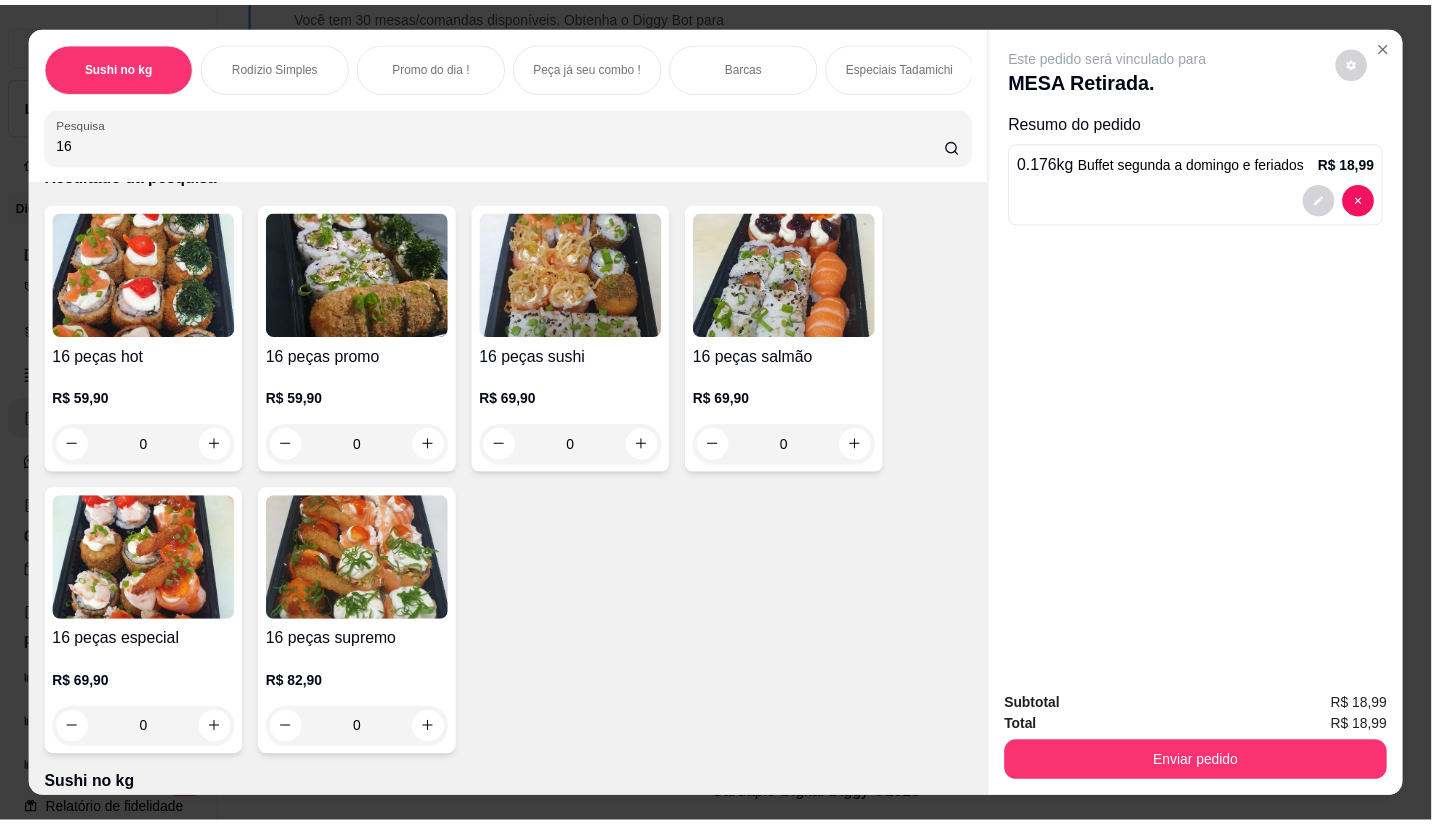 scroll, scrollTop: 111, scrollLeft: 0, axis: vertical 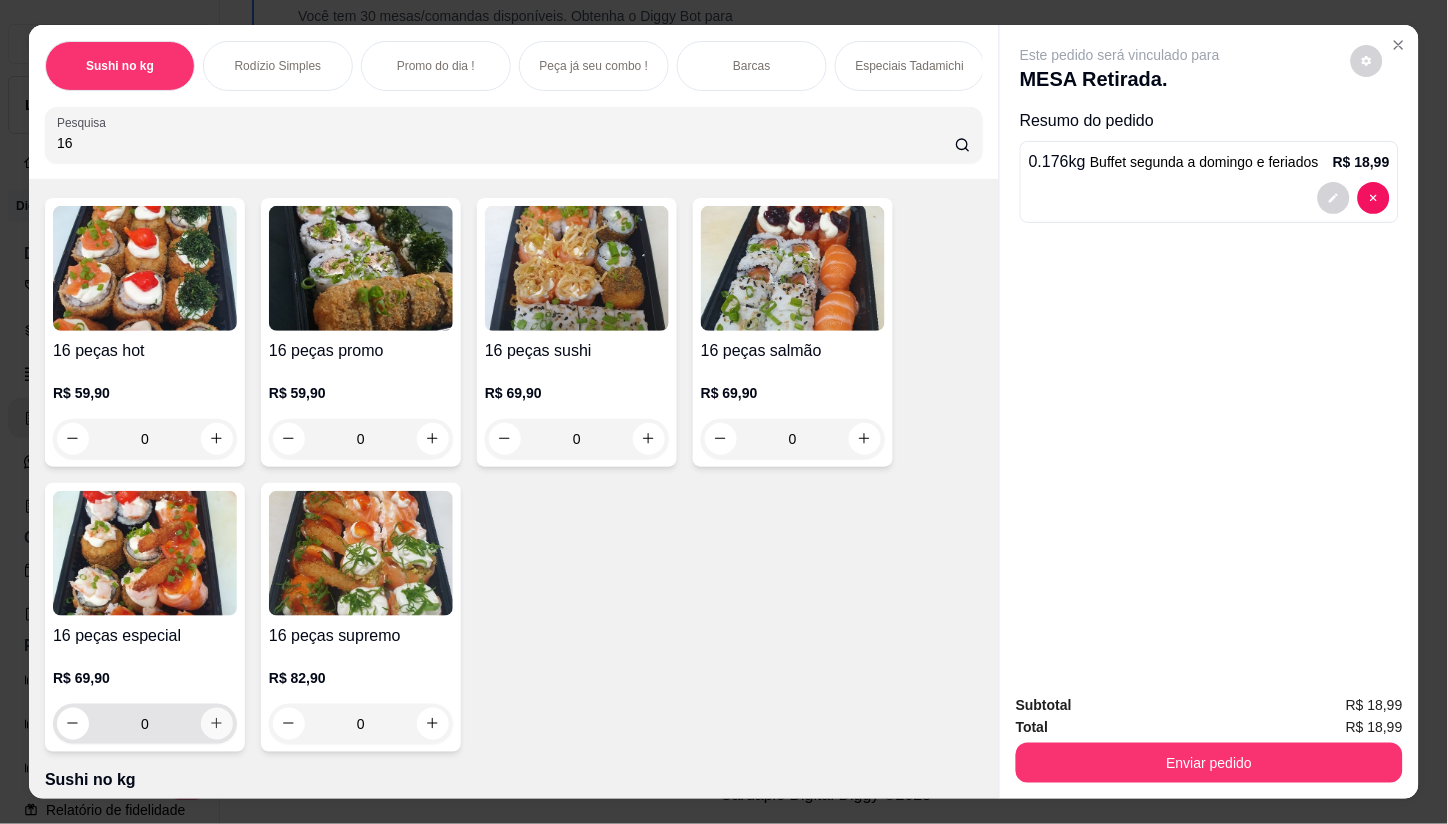 type on "16" 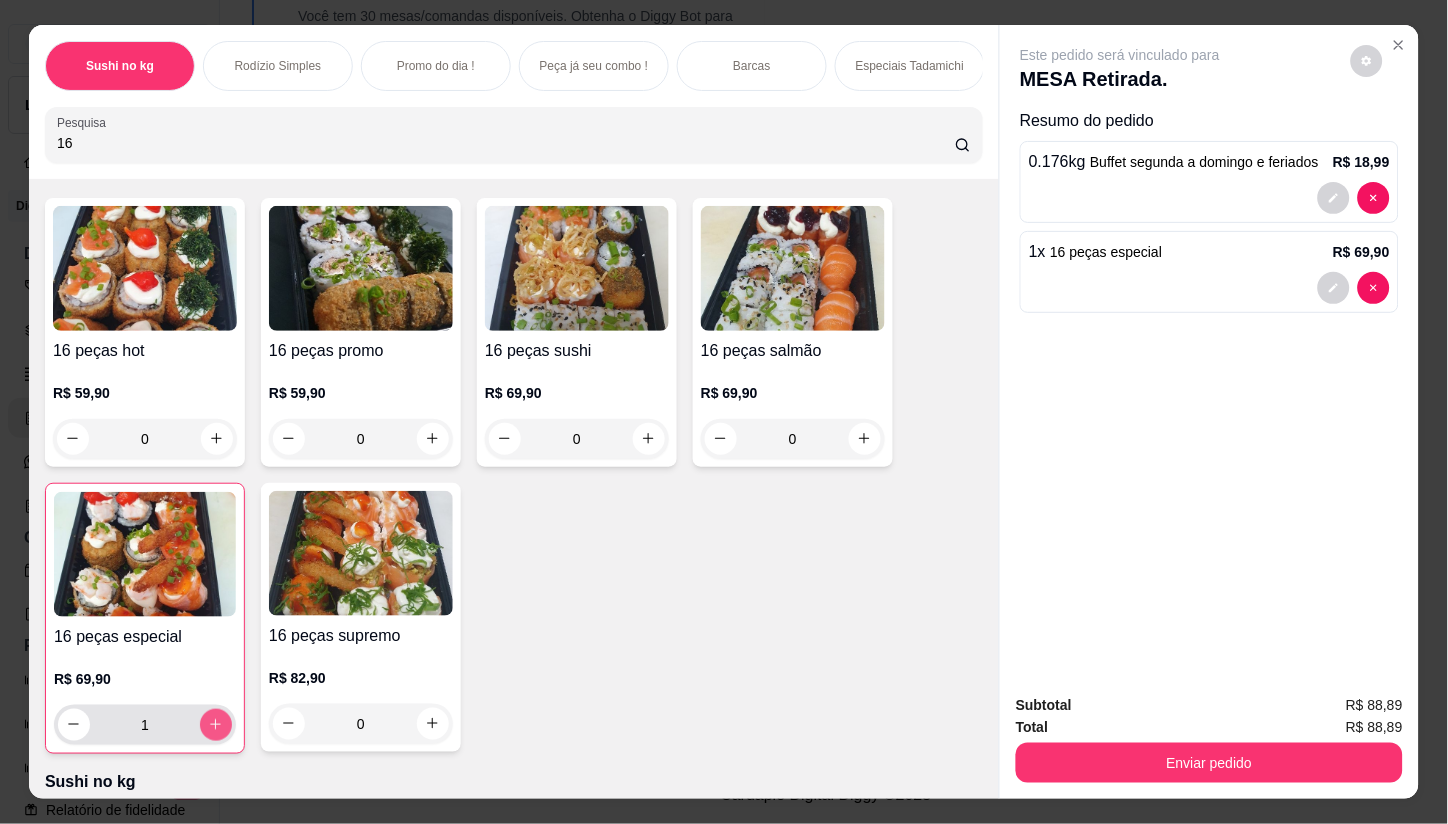 type on "1" 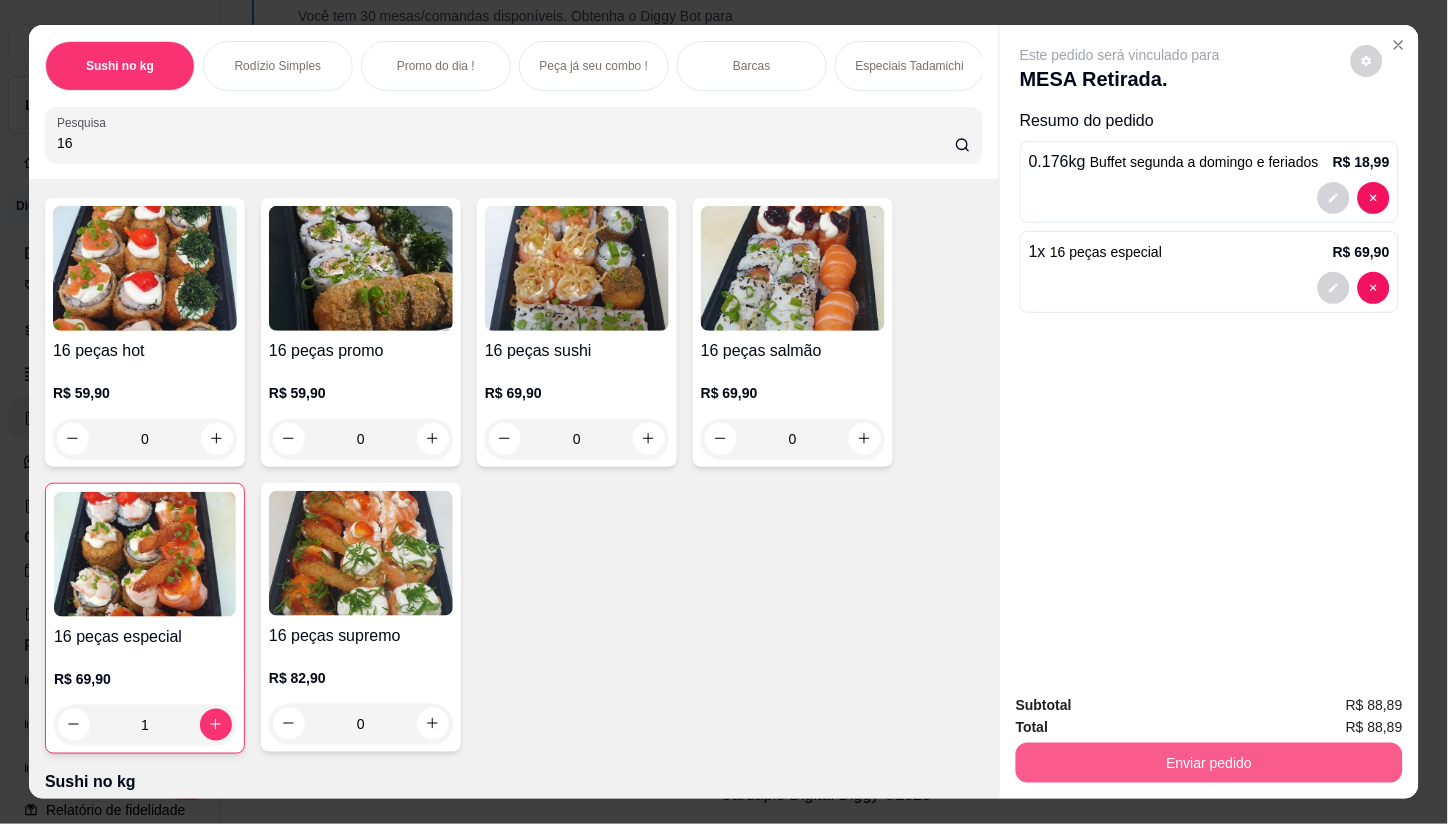 click on "Enviar pedido" at bounding box center [1209, 763] 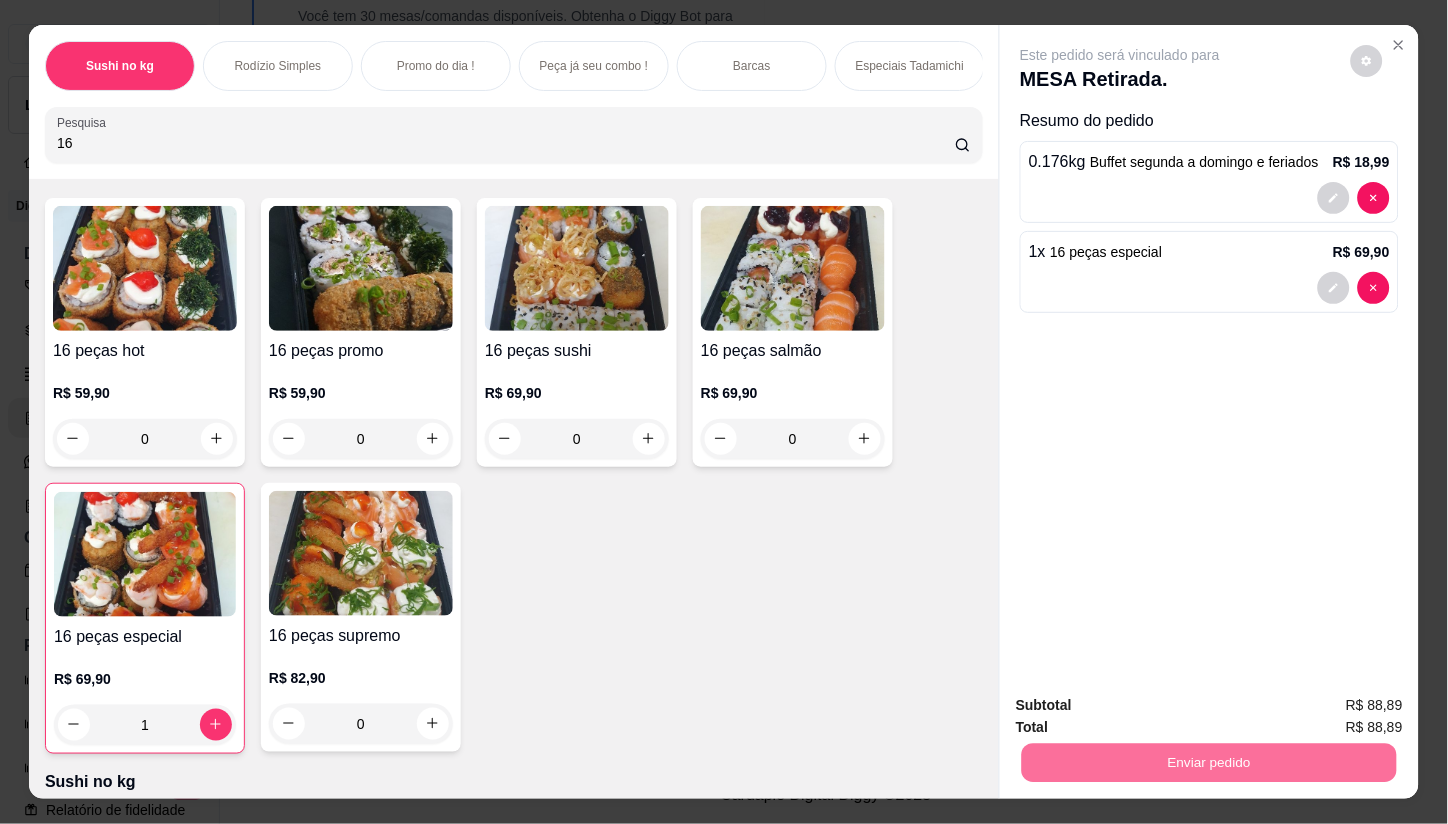 click on "Não registrar e enviar pedido" at bounding box center [1144, 705] 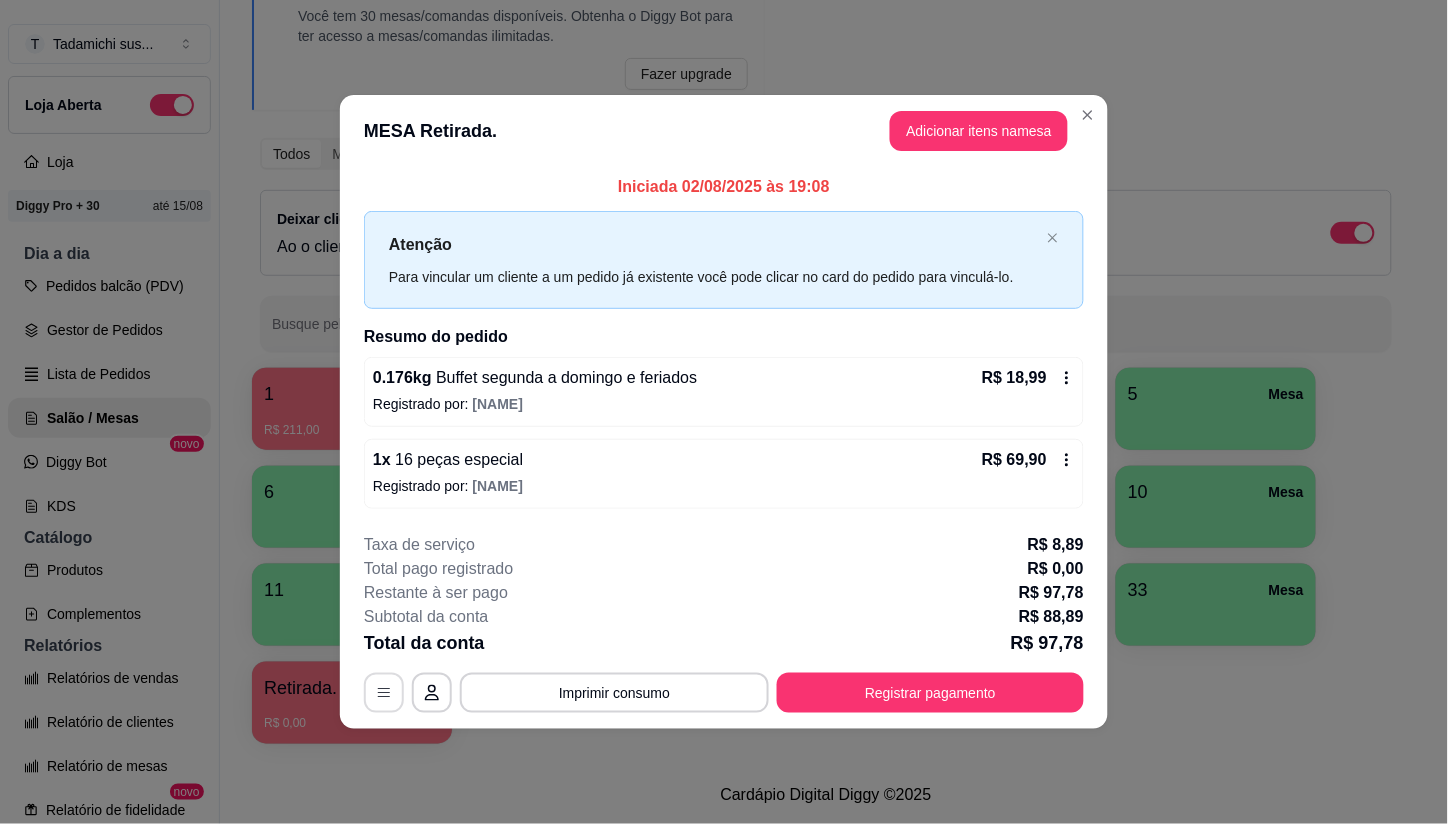click 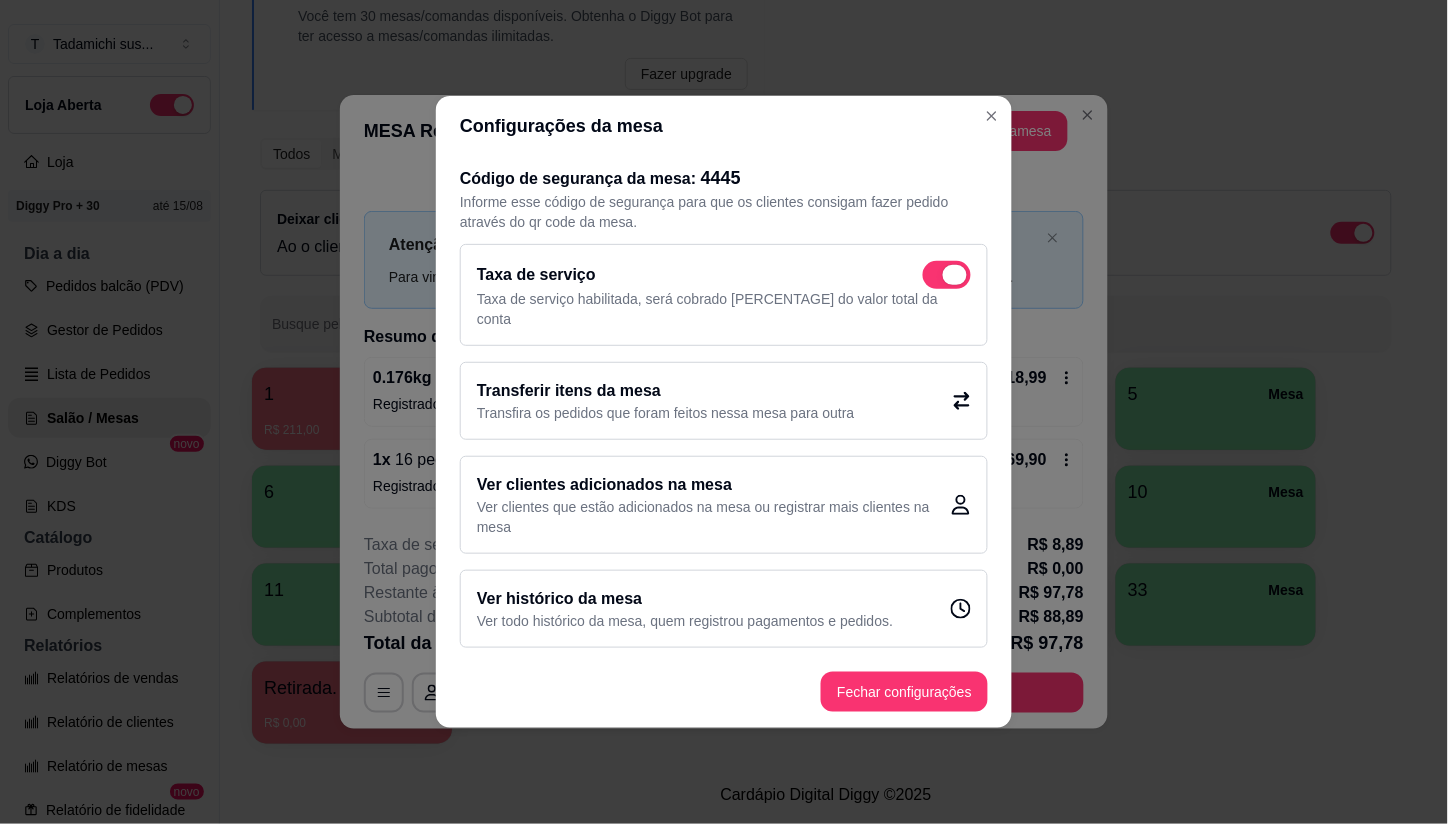 click at bounding box center (947, 275) 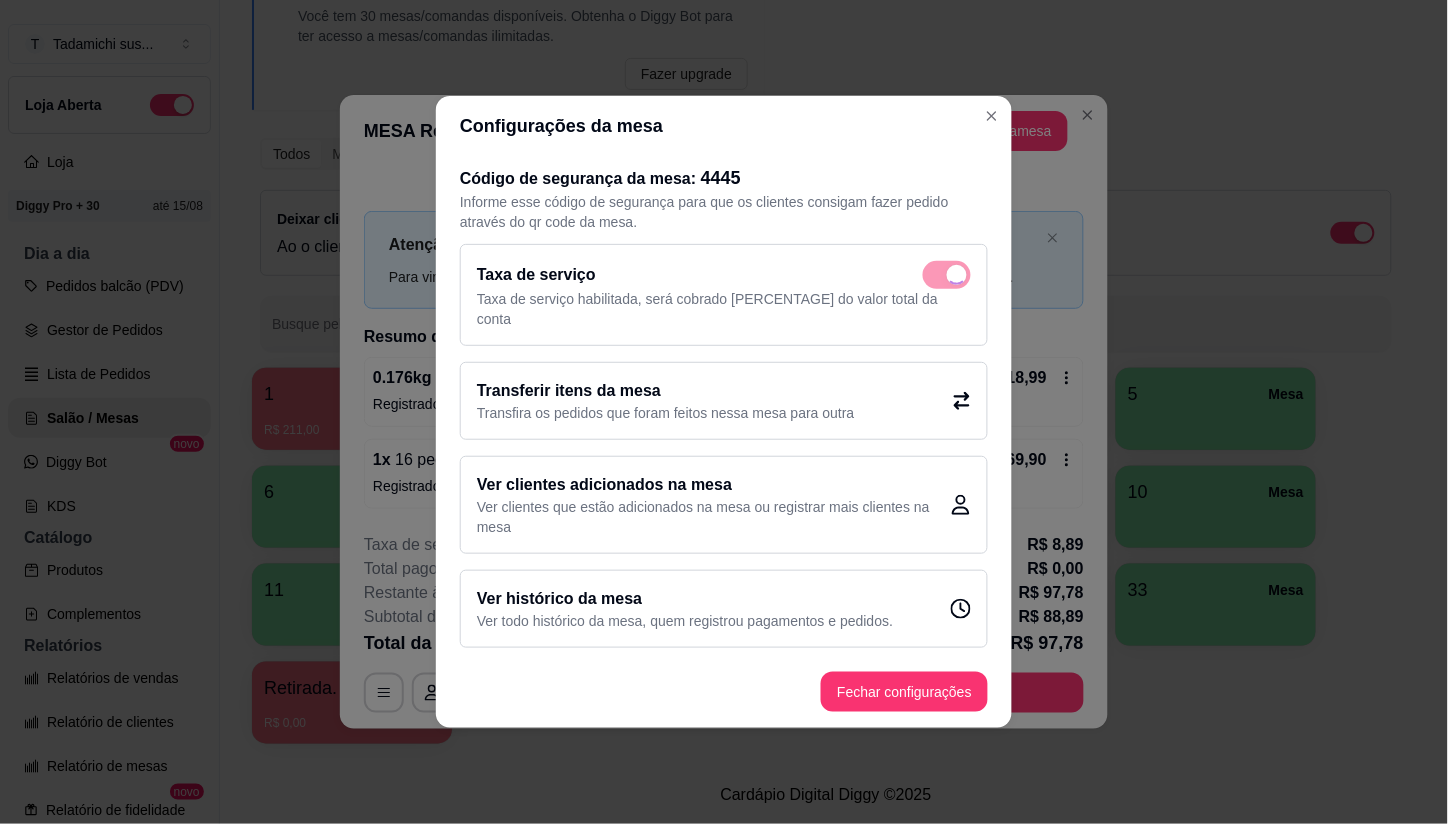 checkbox on "false" 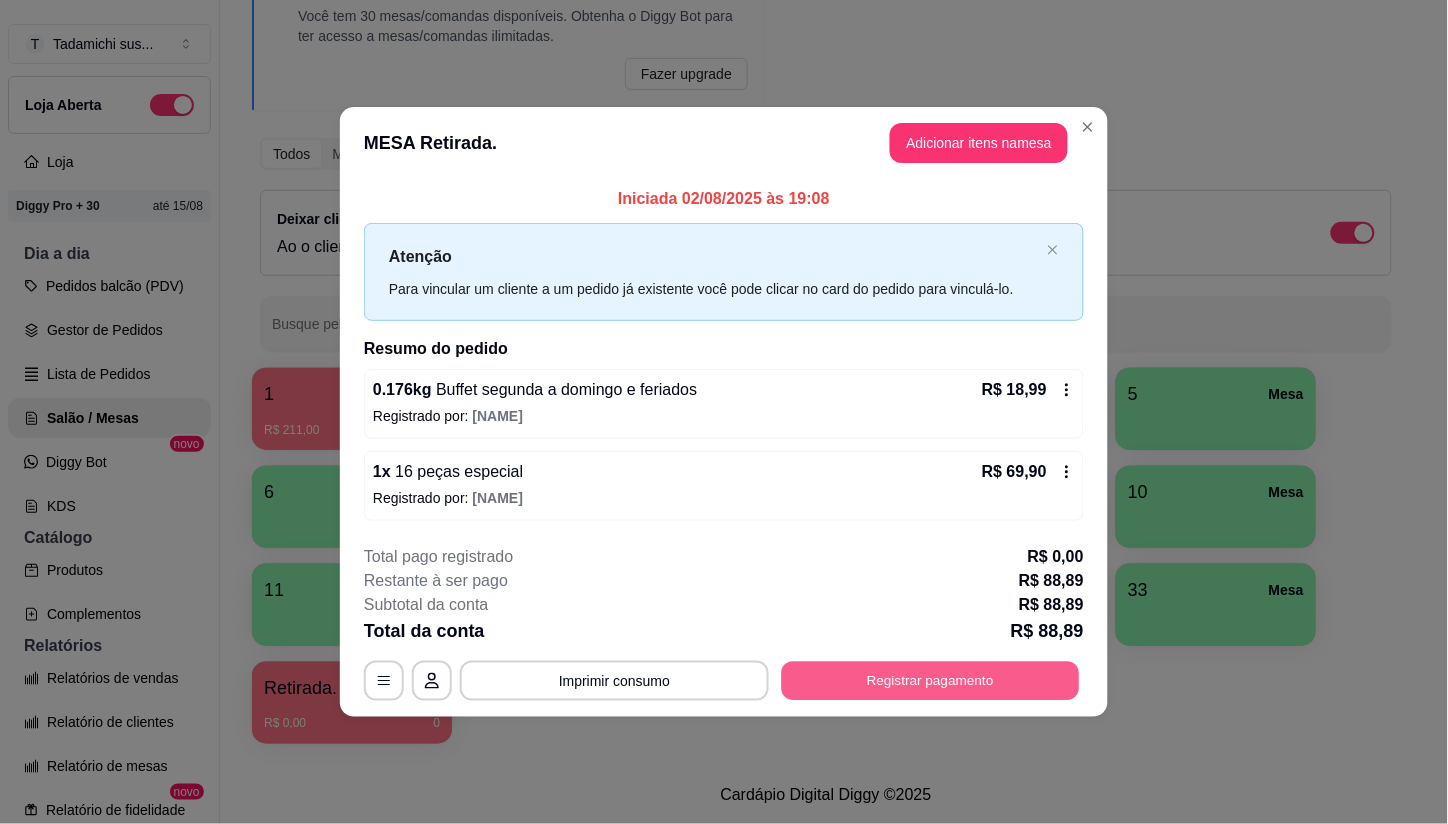 click on "Registrar pagamento" at bounding box center [931, 680] 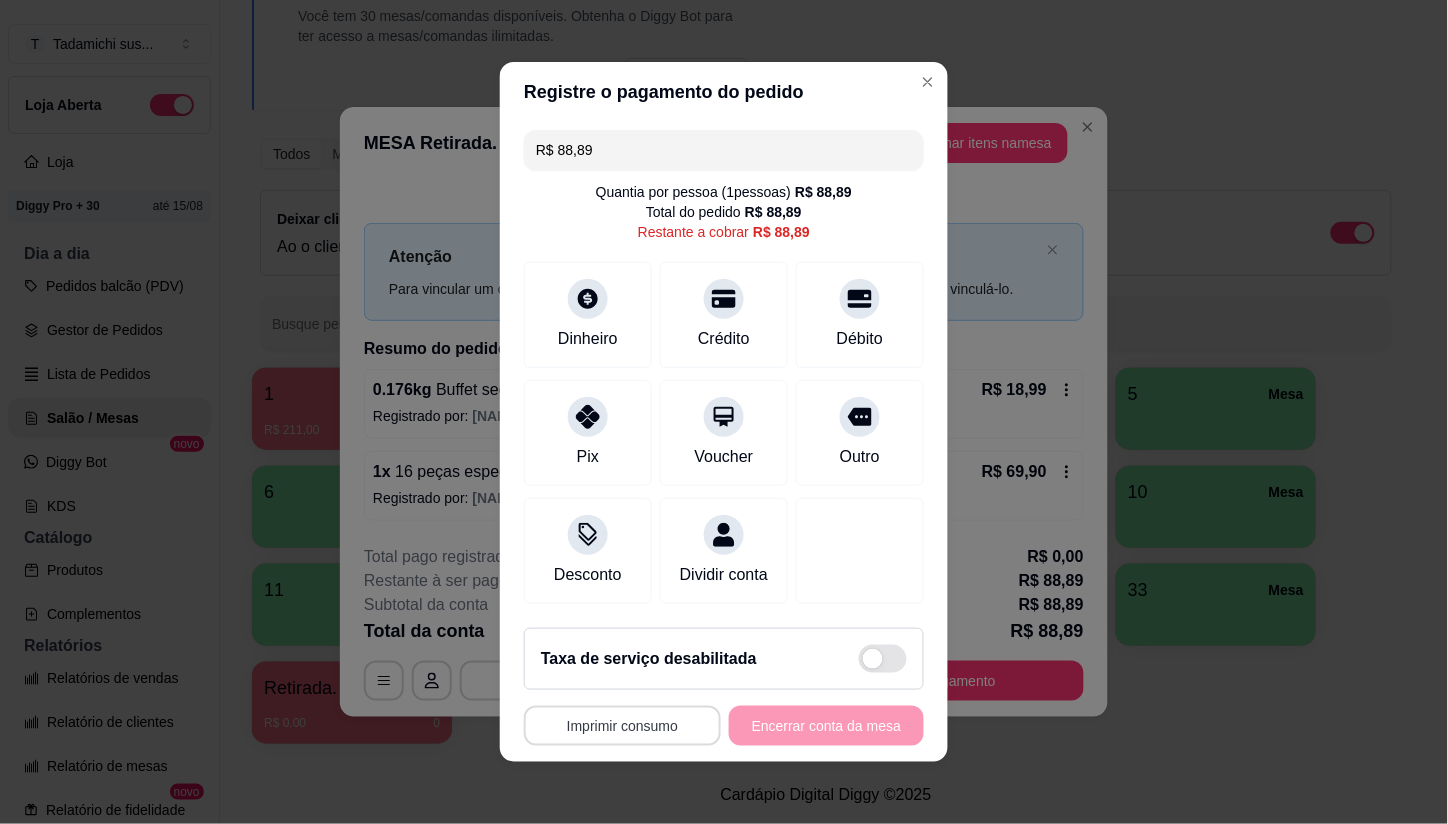 click on "Imprimir consumo" at bounding box center (622, 726) 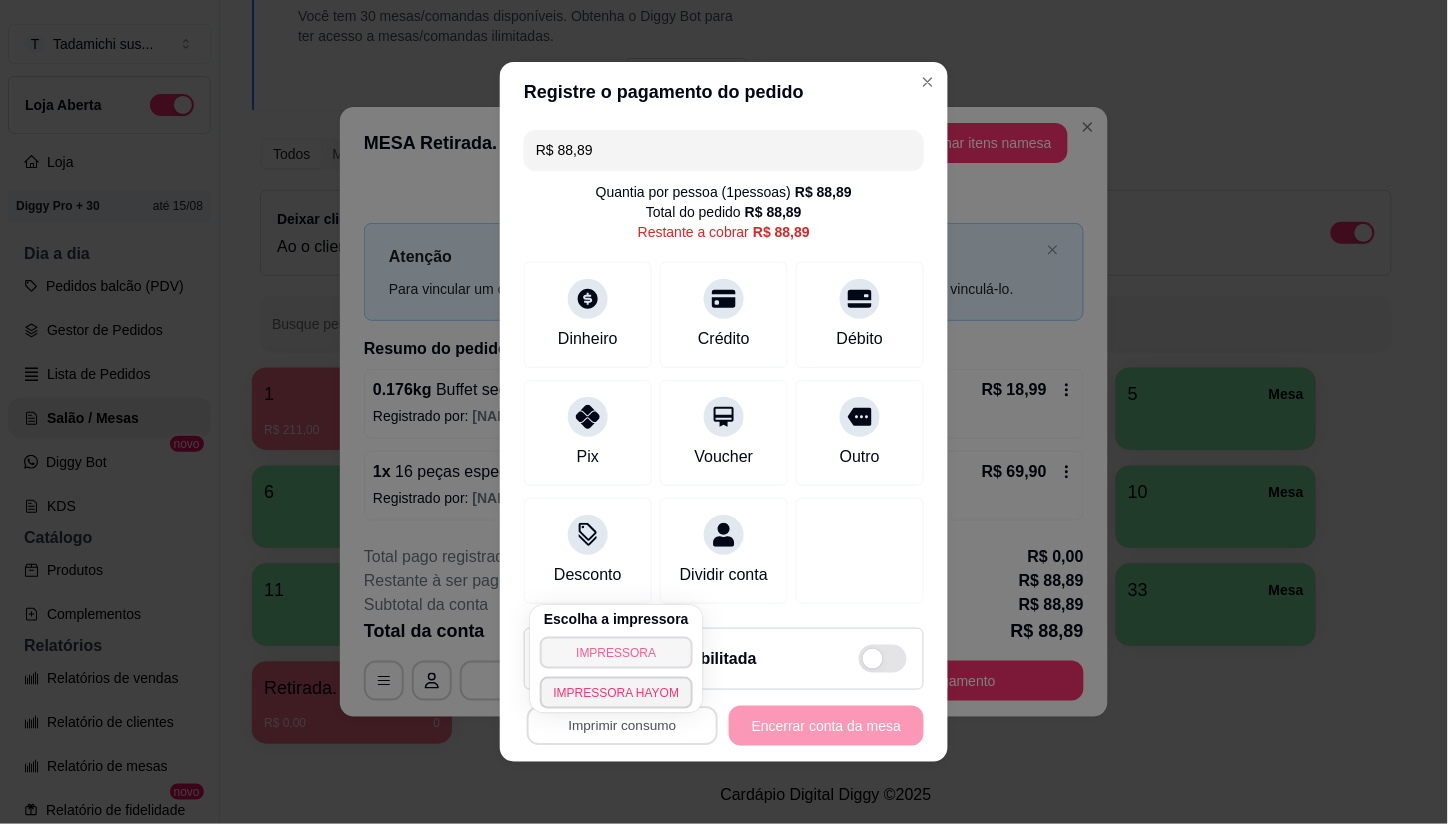 click on "IMPRESSORA" at bounding box center (617, 653) 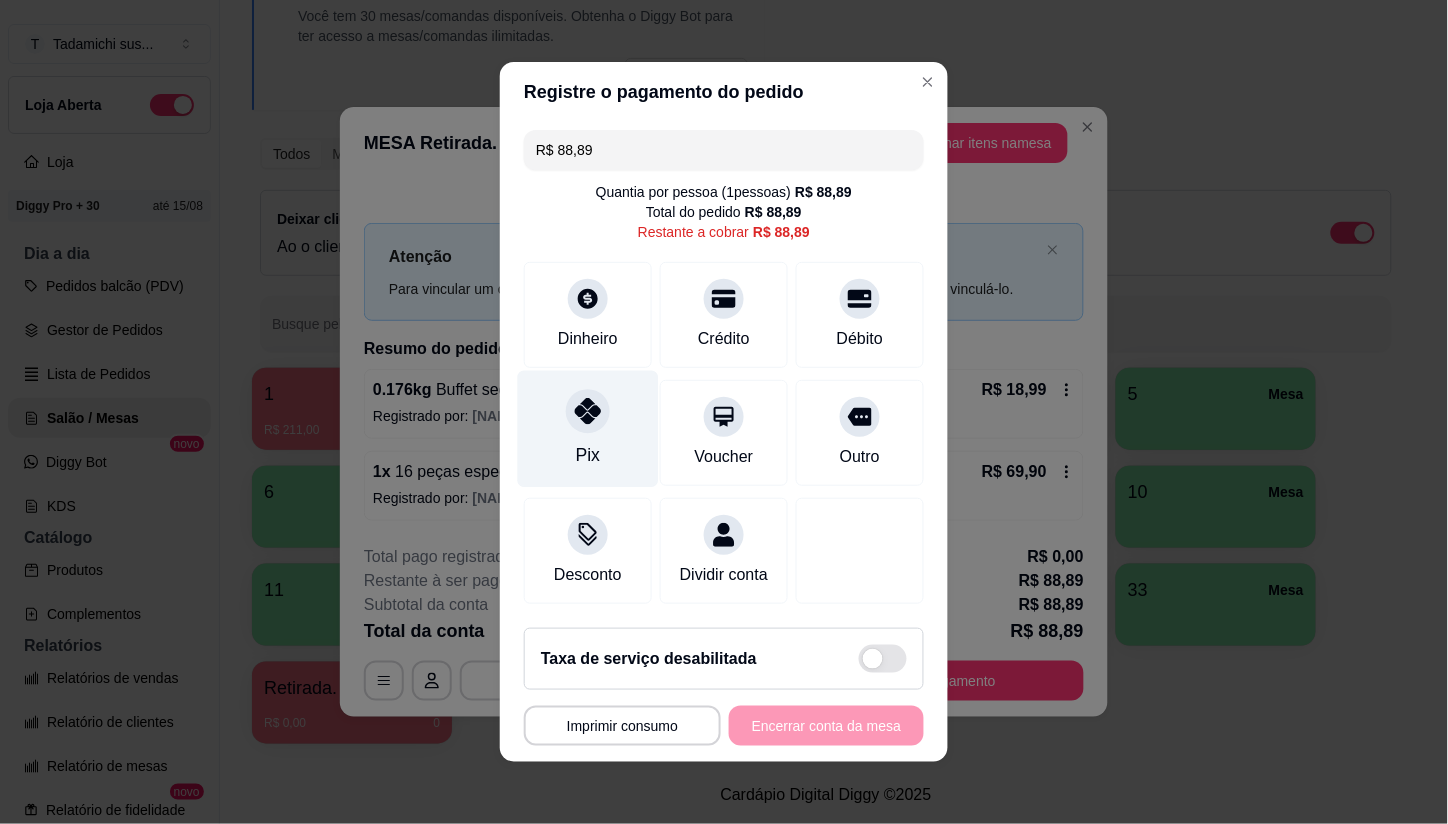 click at bounding box center [588, 411] 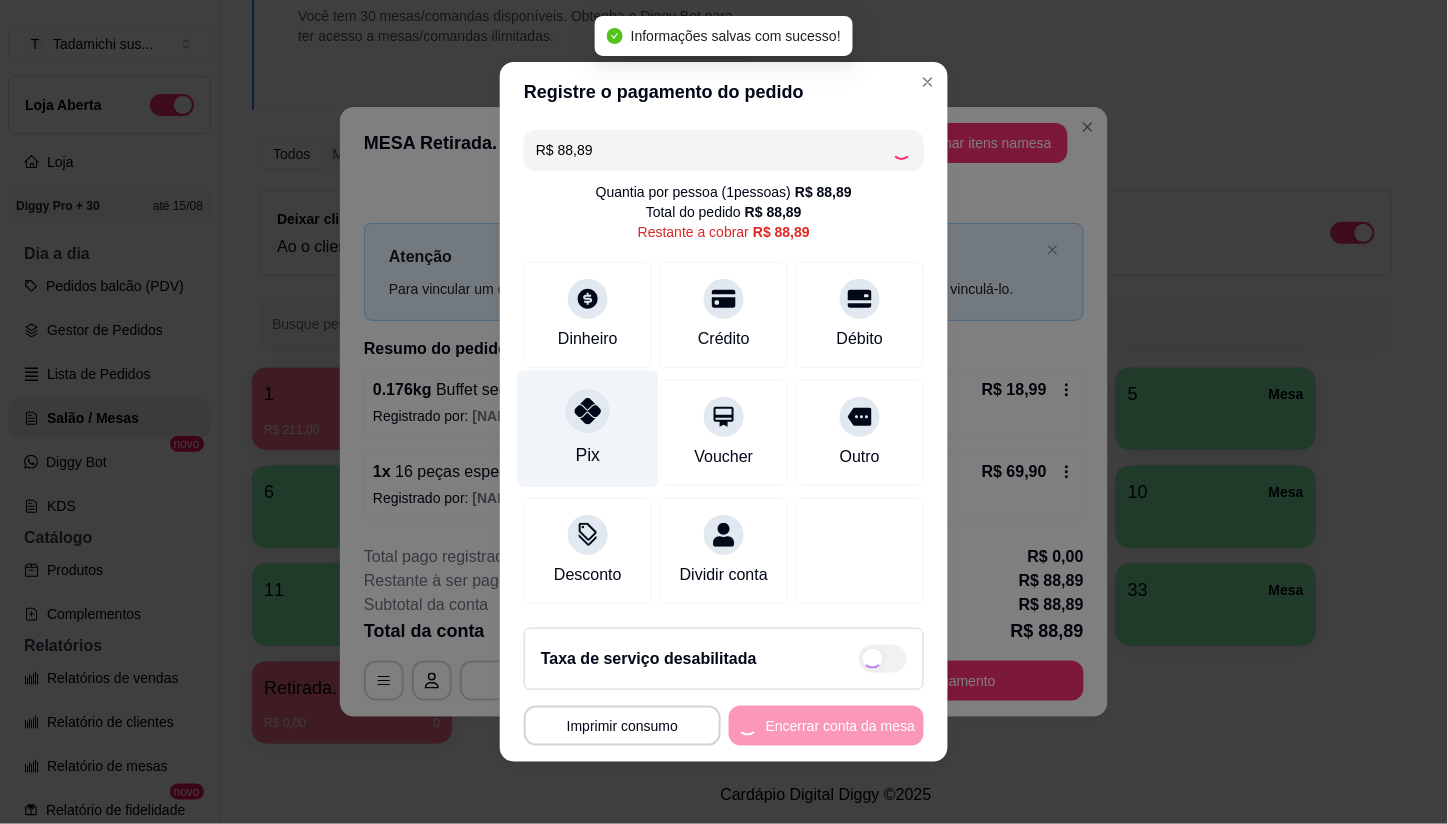 type on "R$ 0,00" 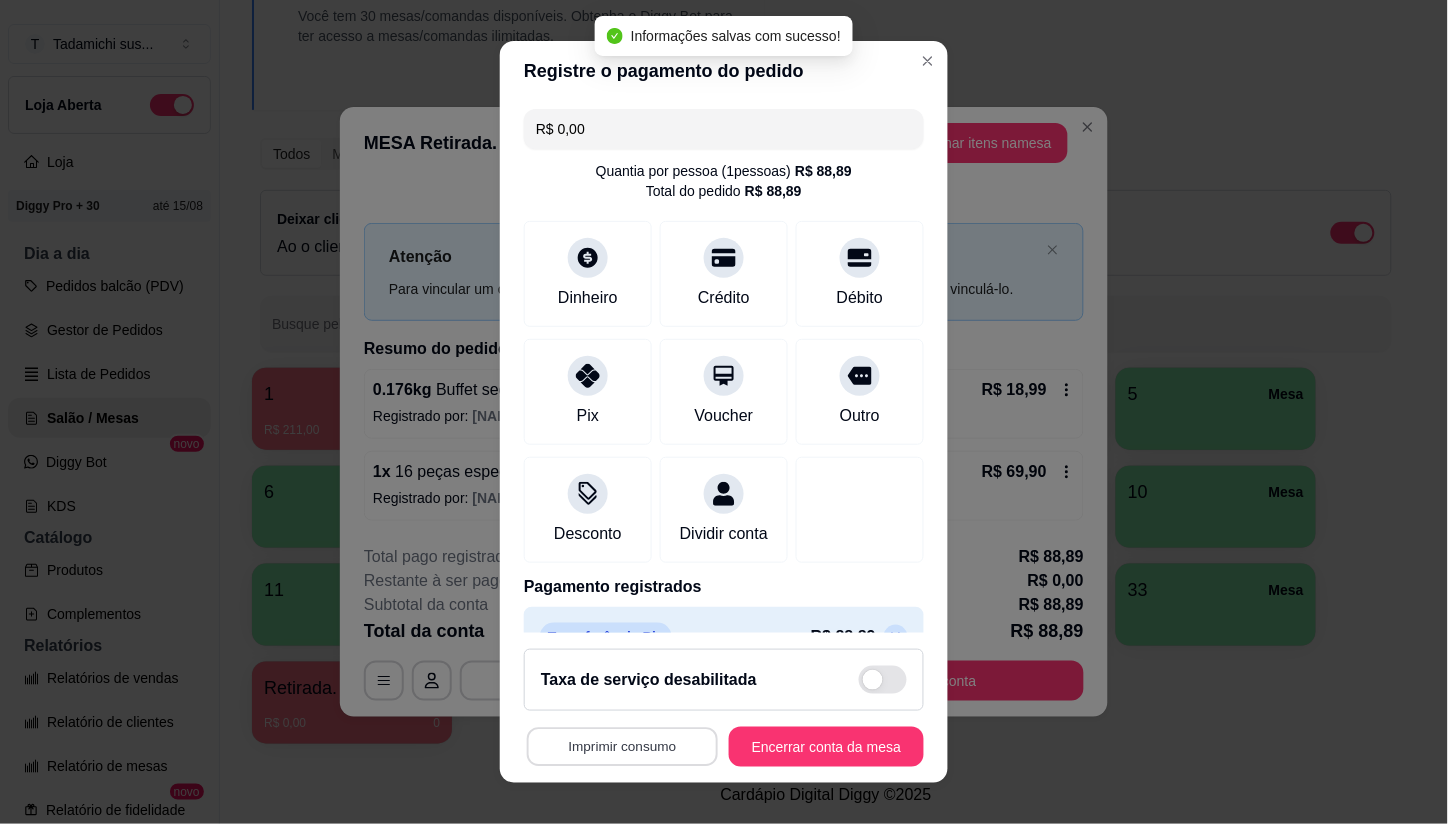click on "Imprimir consumo" at bounding box center (622, 746) 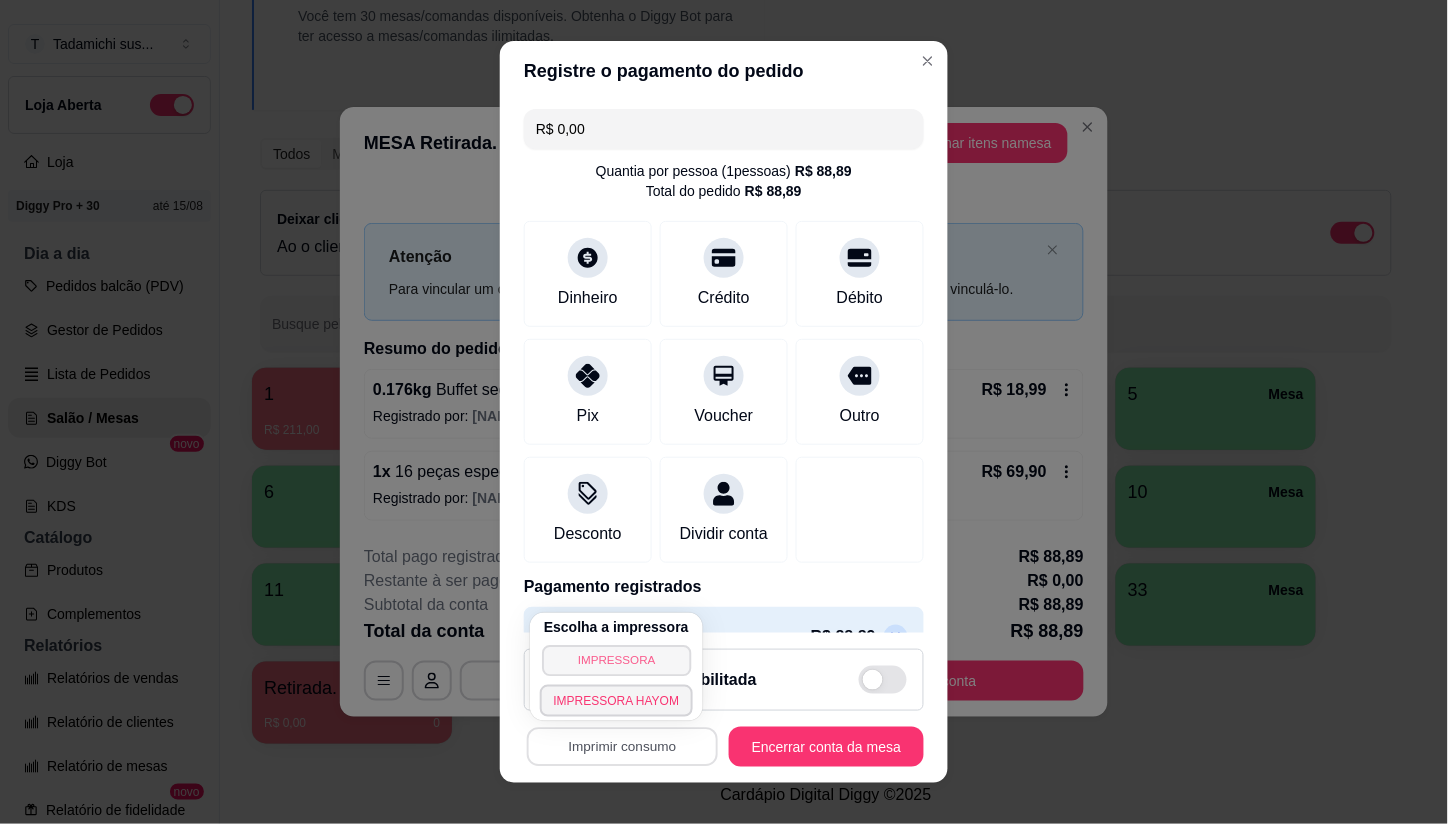 click on "IMPRESSORA" at bounding box center (616, 660) 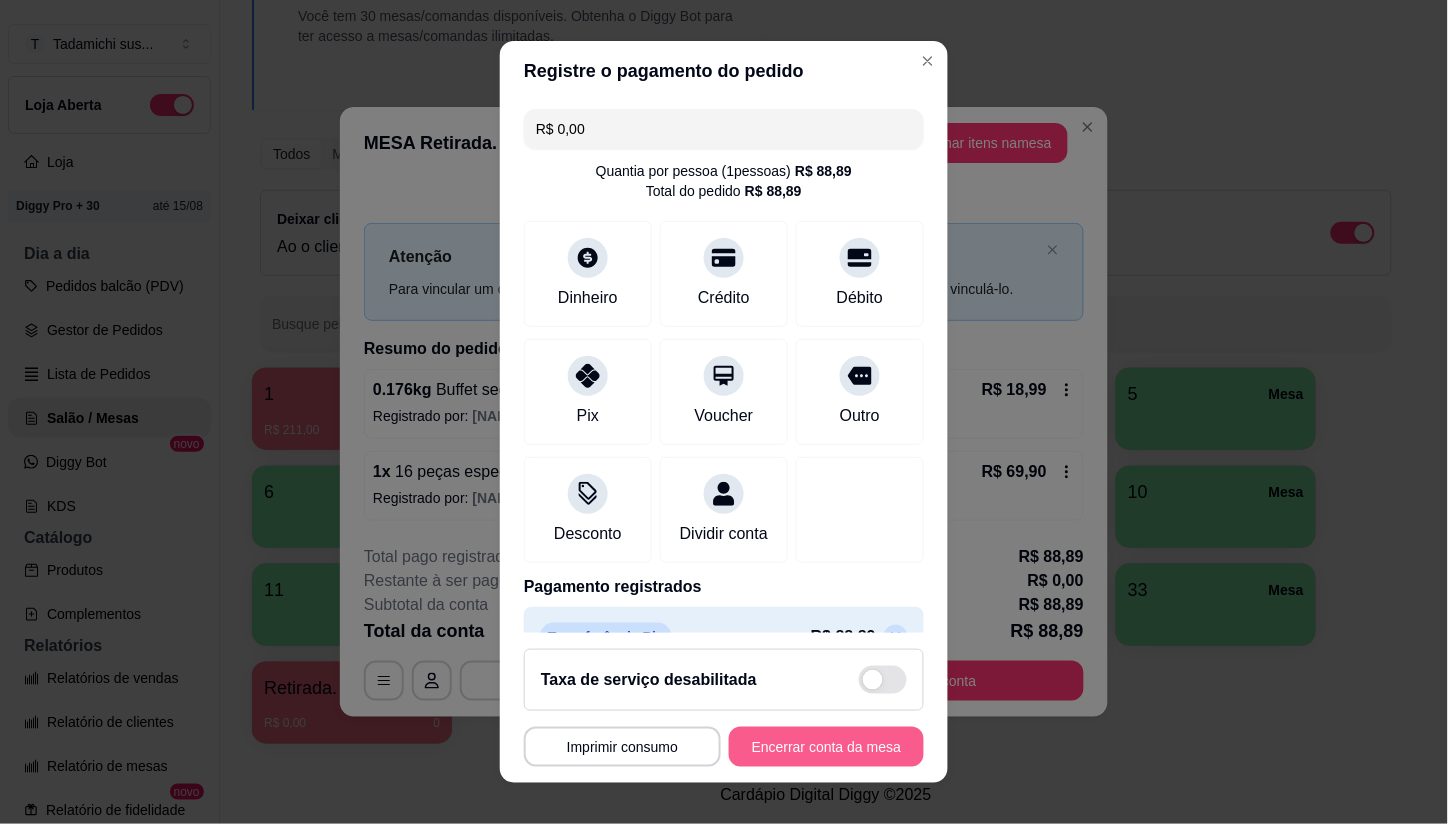 click on "Encerrar conta da mesa" at bounding box center [826, 747] 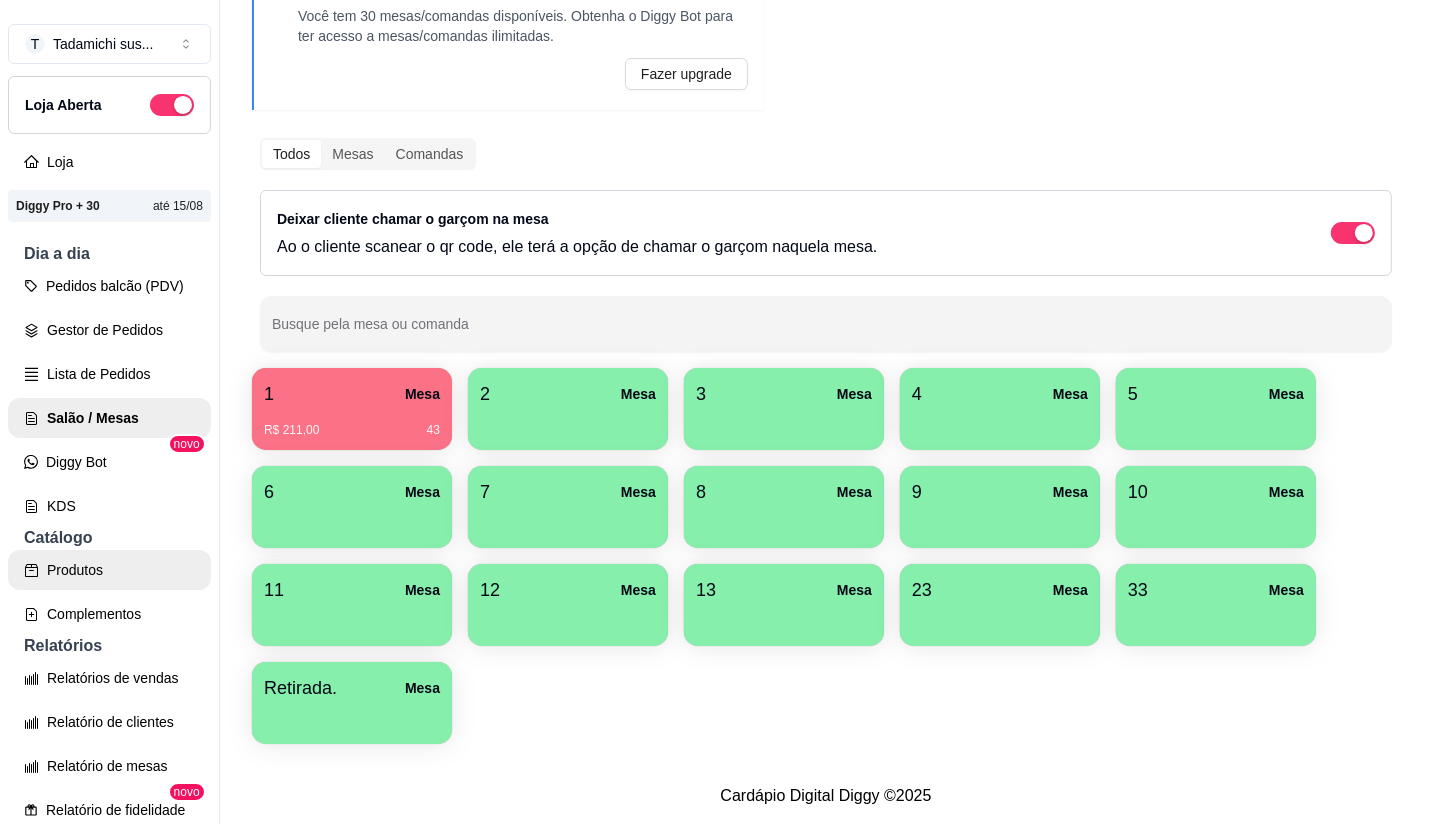 click on "Produtos" at bounding box center (109, 570) 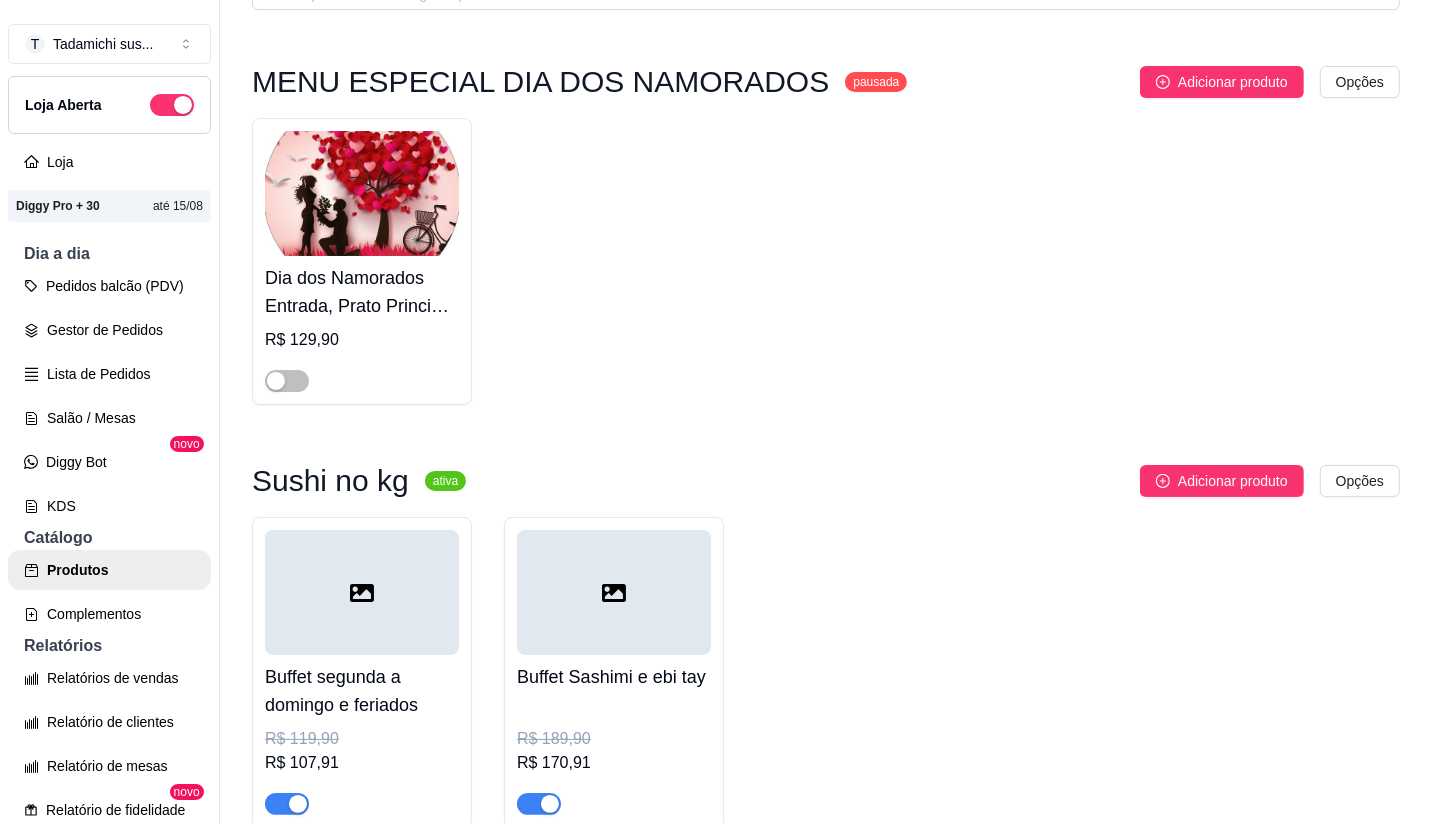 scroll, scrollTop: 0, scrollLeft: 0, axis: both 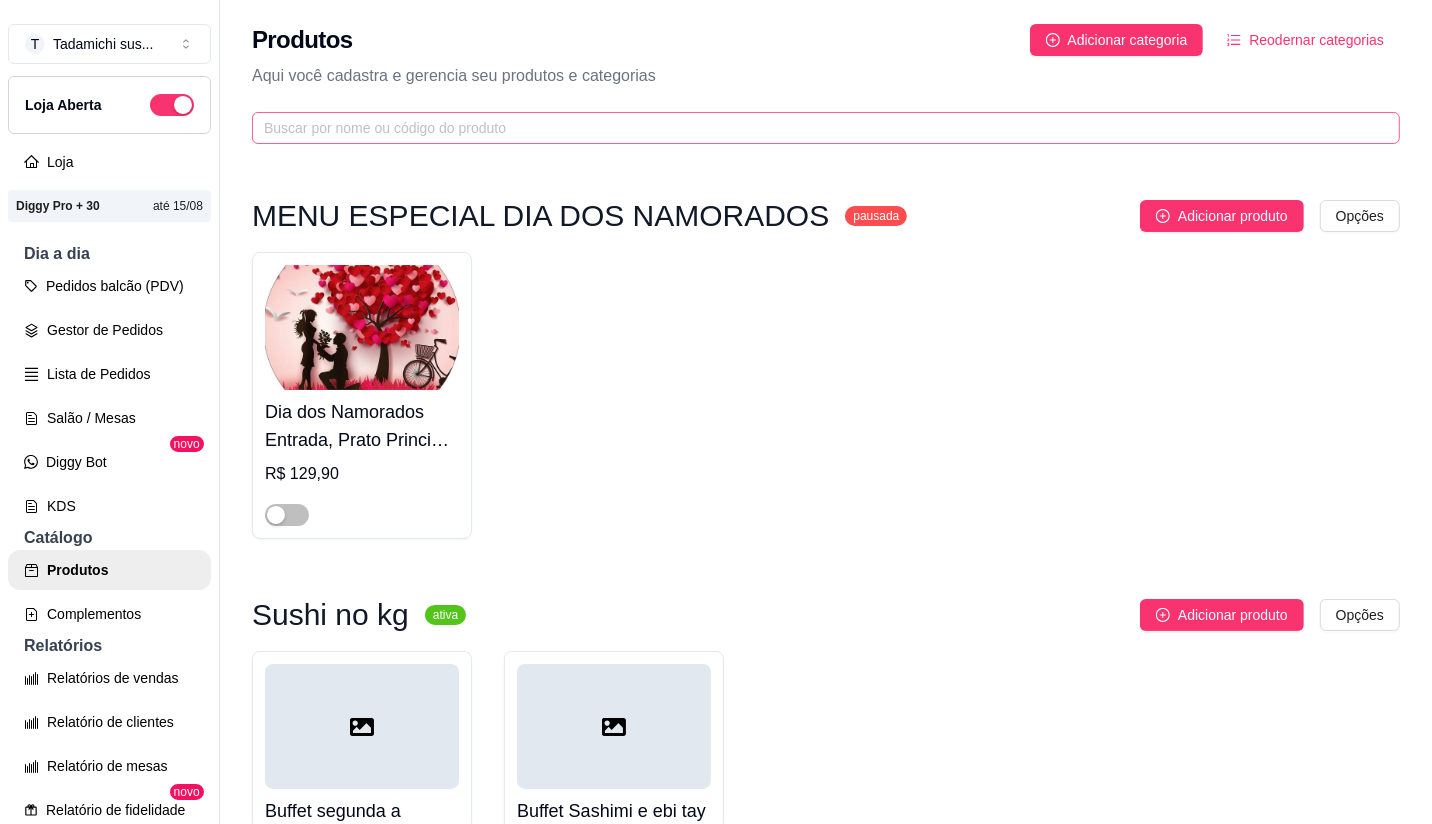 click at bounding box center (826, 128) 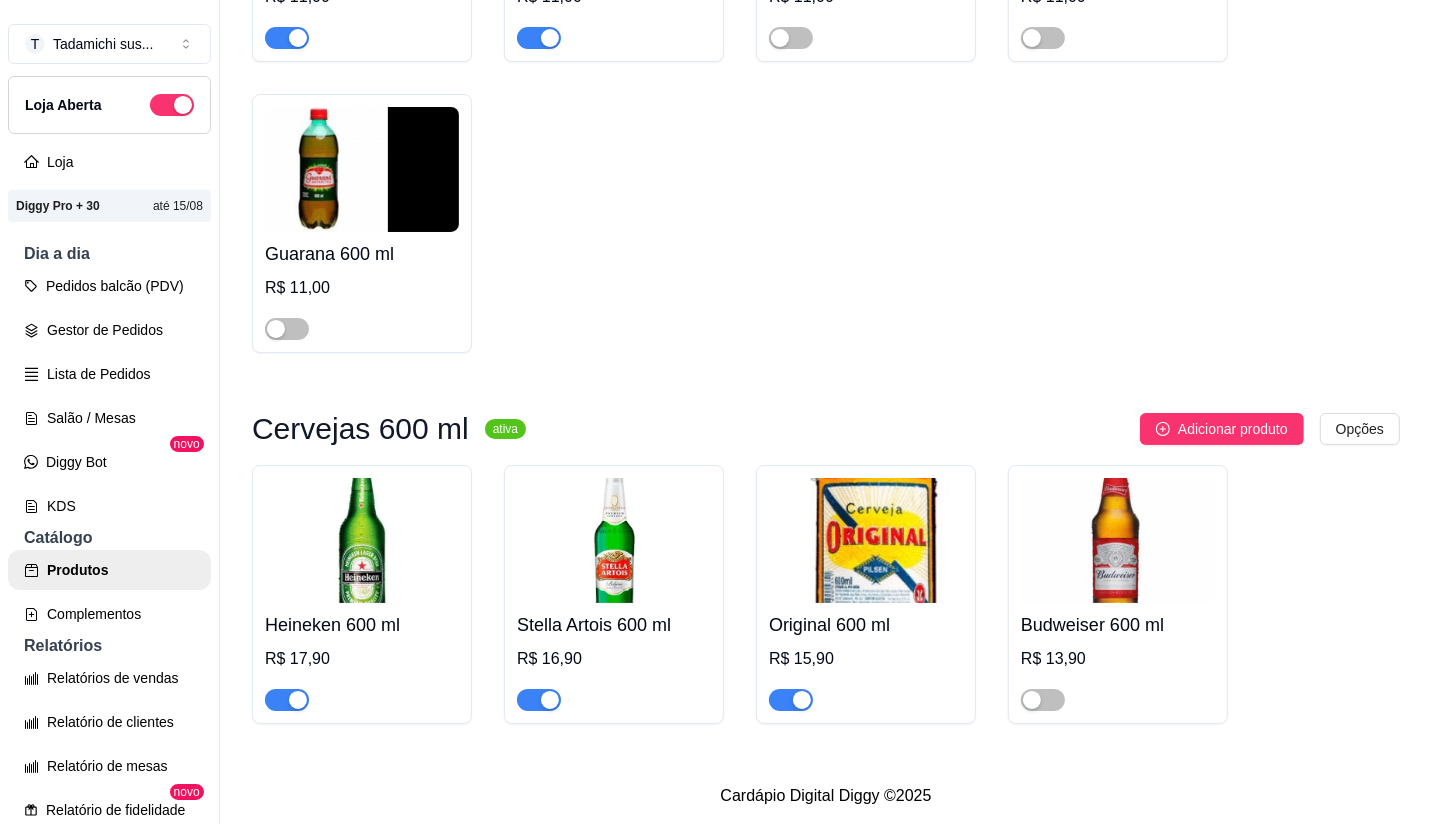scroll, scrollTop: 467, scrollLeft: 0, axis: vertical 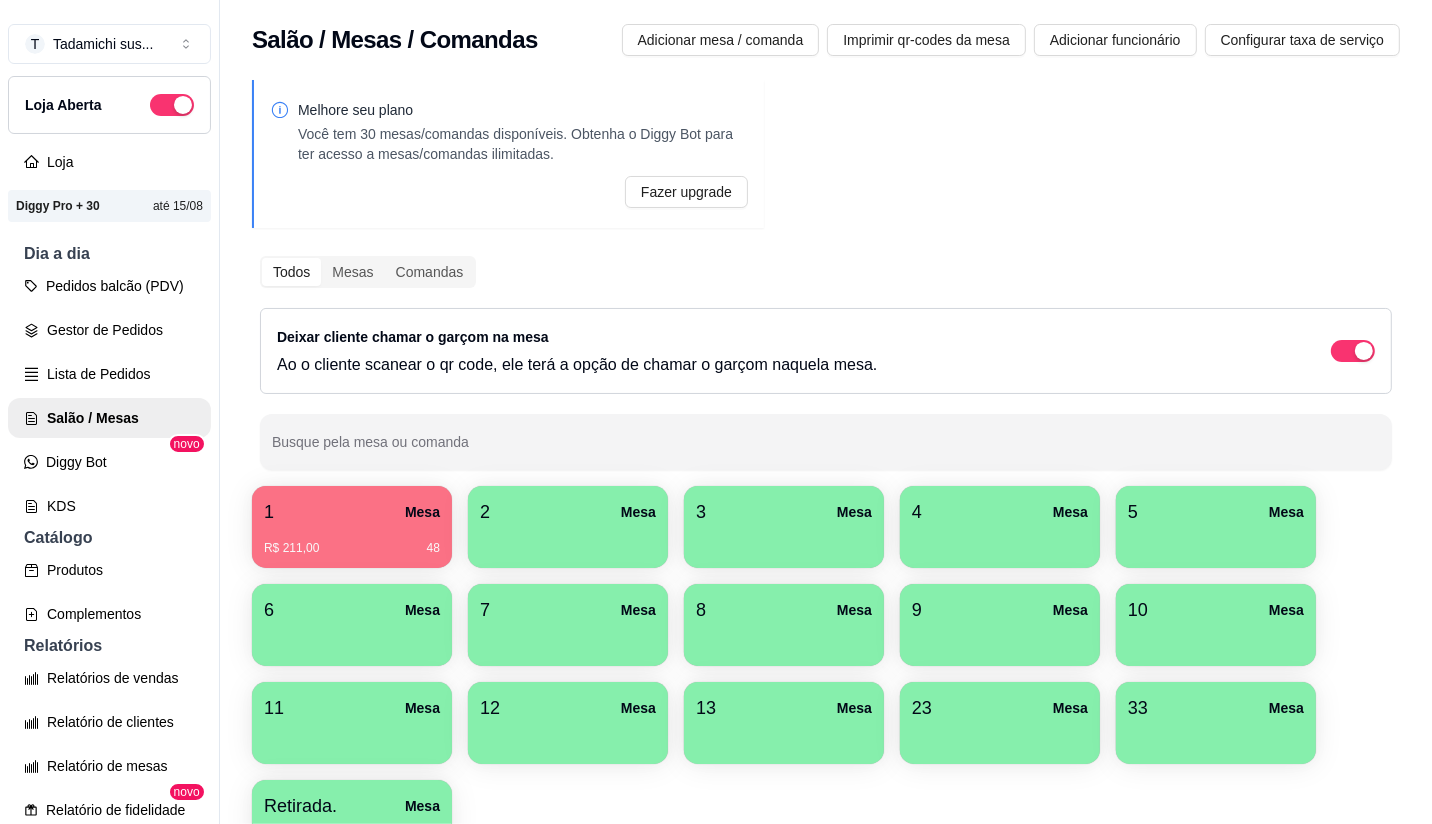 click at bounding box center [784, 737] 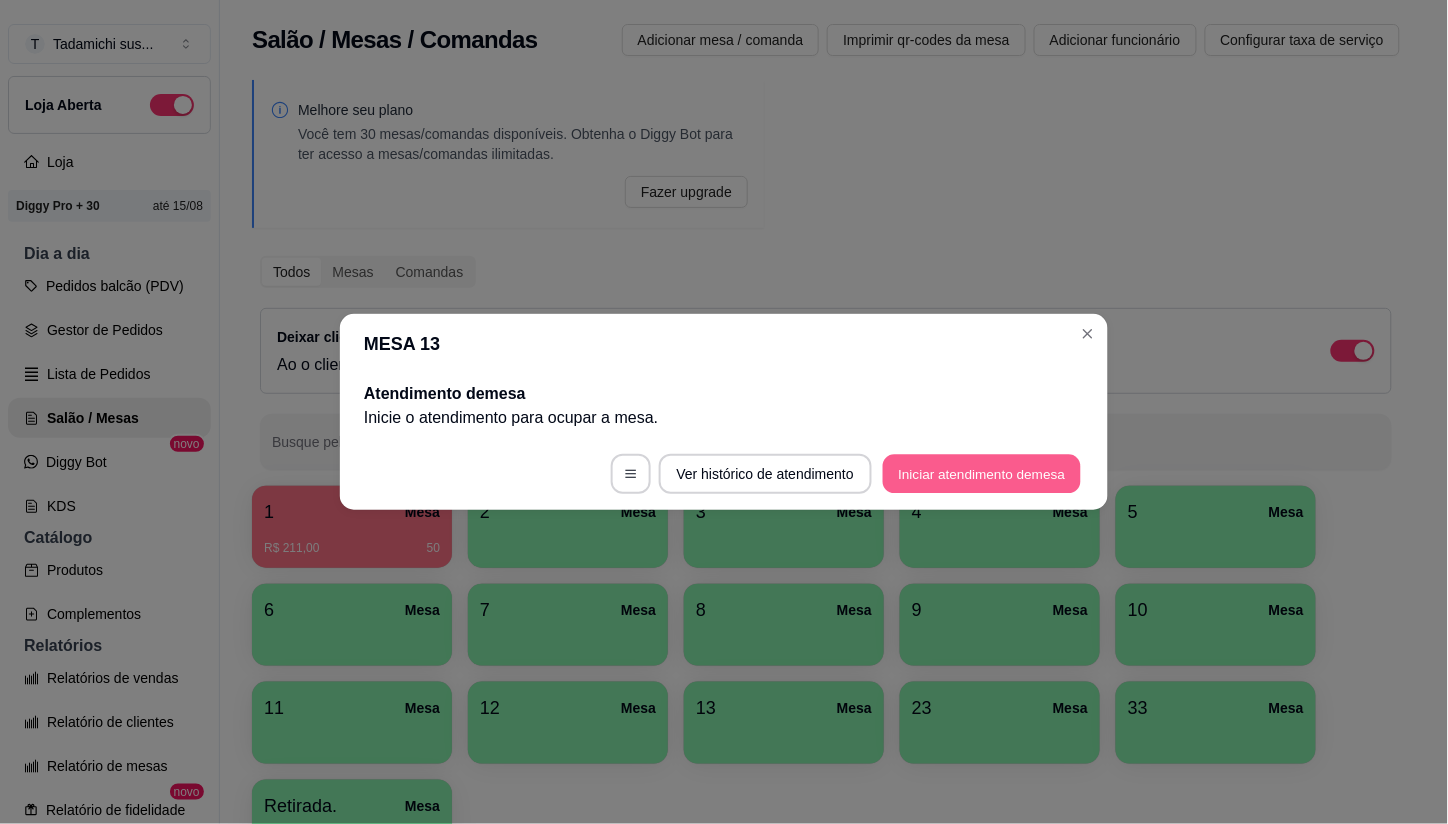 click on "Iniciar atendimento de  mesa" at bounding box center [982, 474] 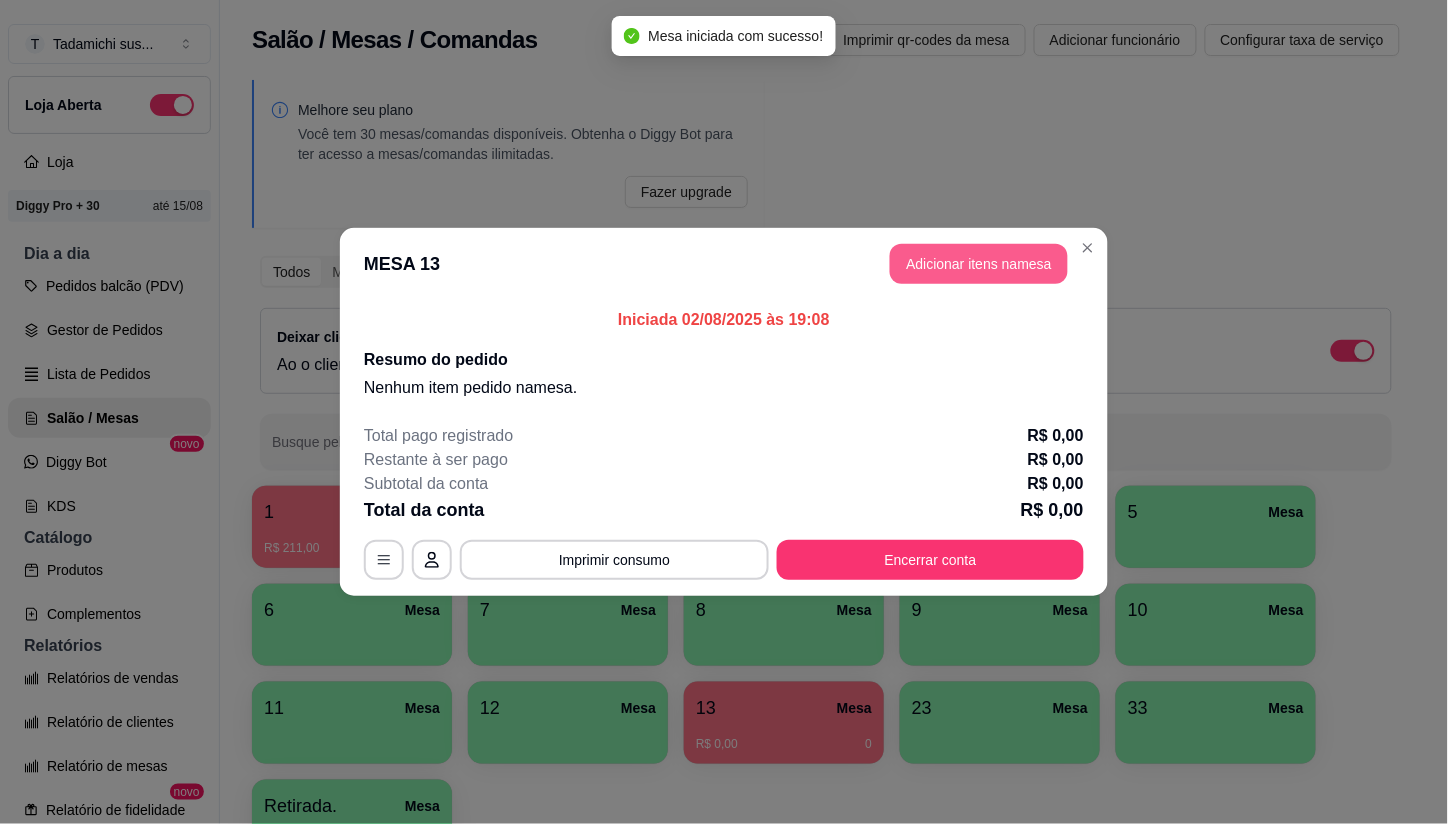 click on "Adicionar itens na  mesa" at bounding box center [979, 264] 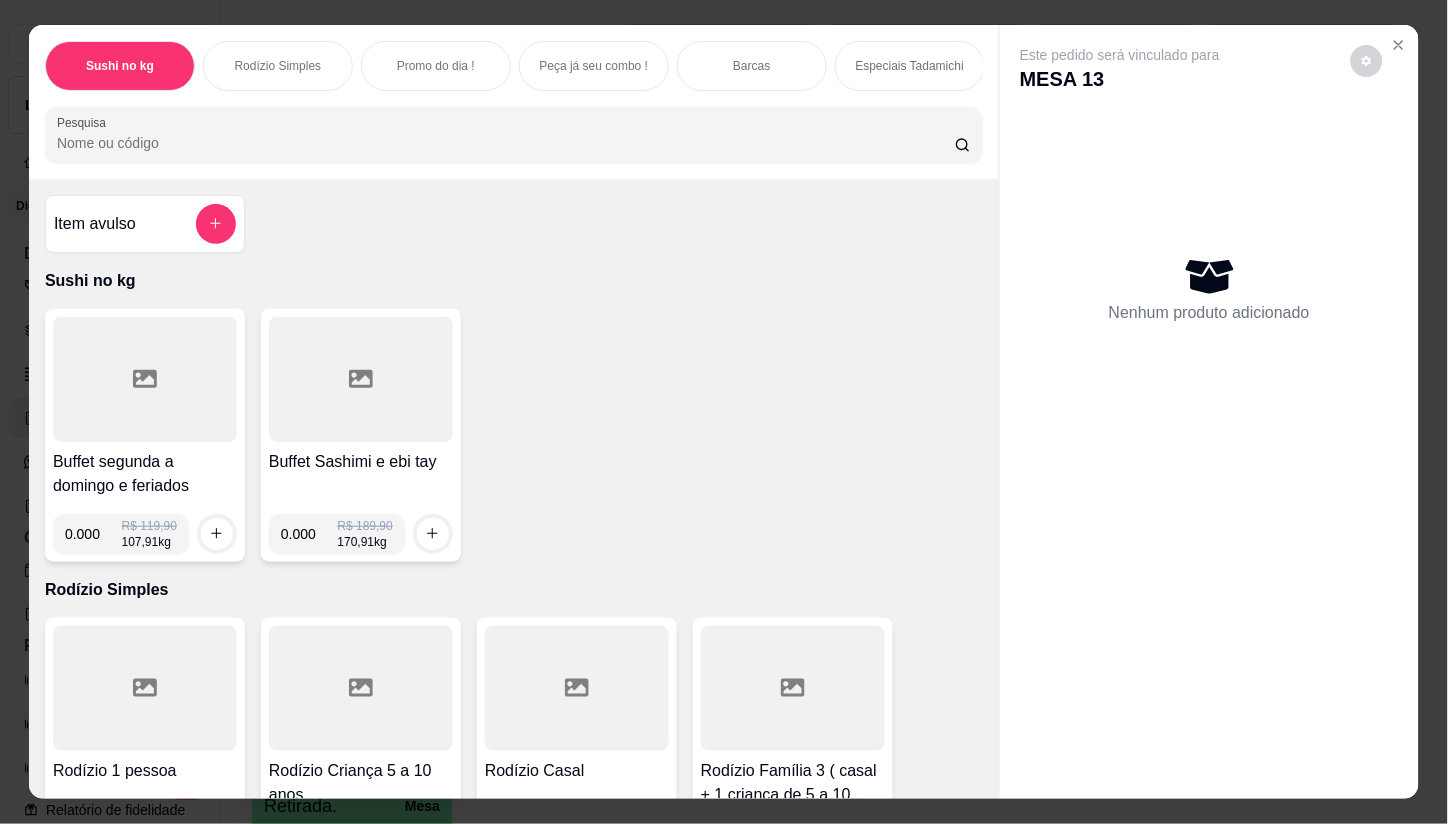 scroll, scrollTop: 333, scrollLeft: 0, axis: vertical 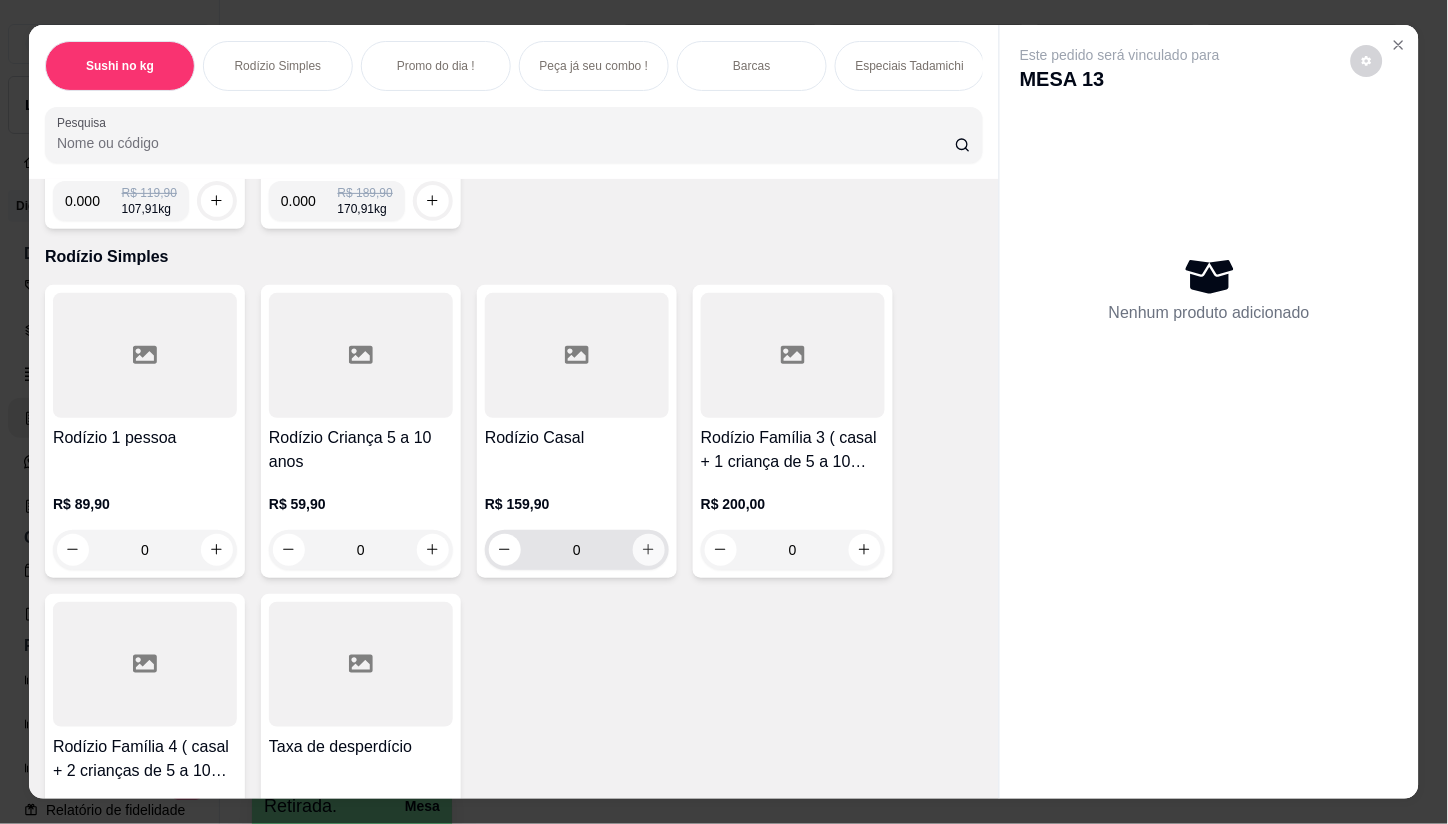 click 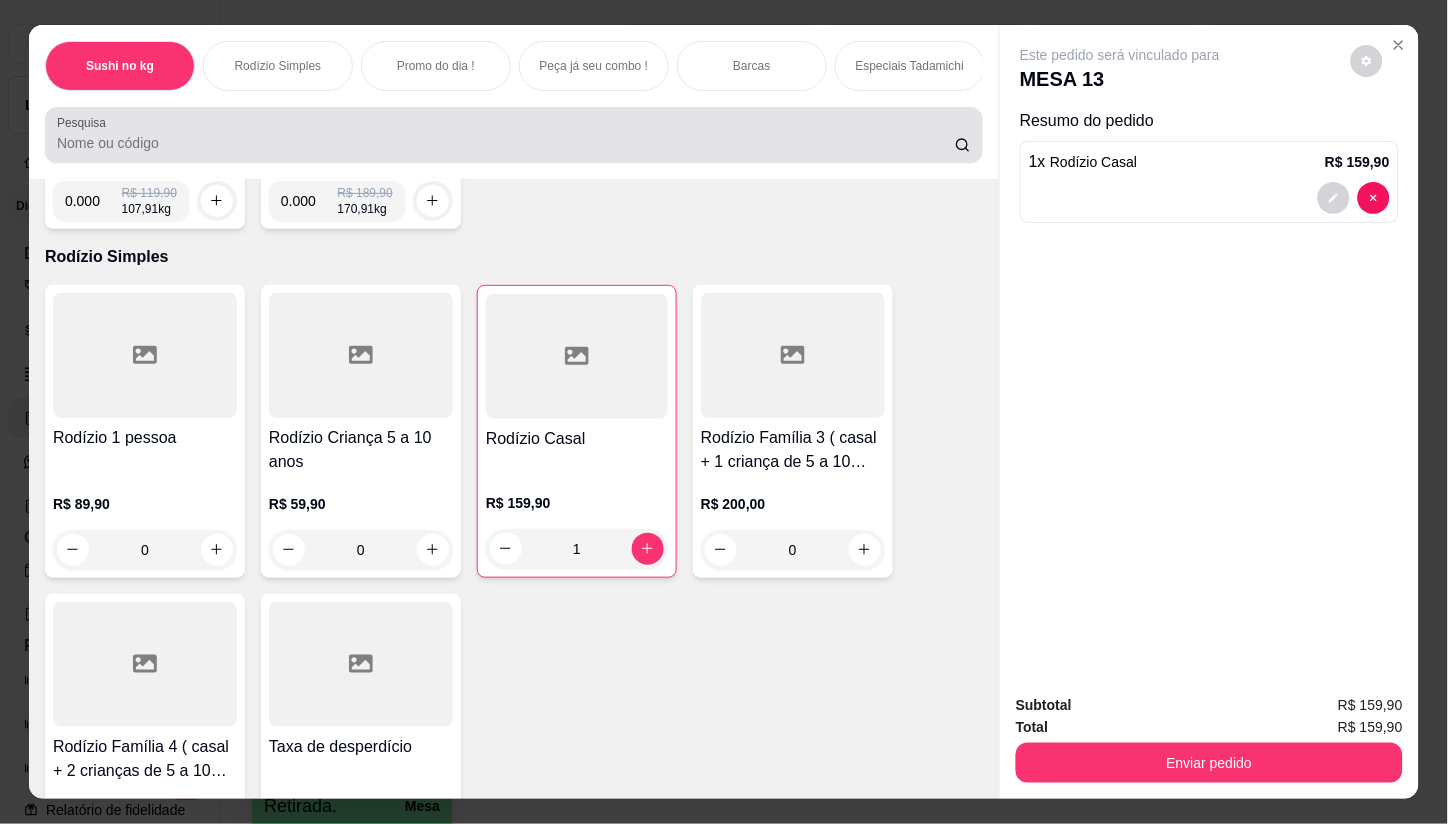 click at bounding box center (514, 135) 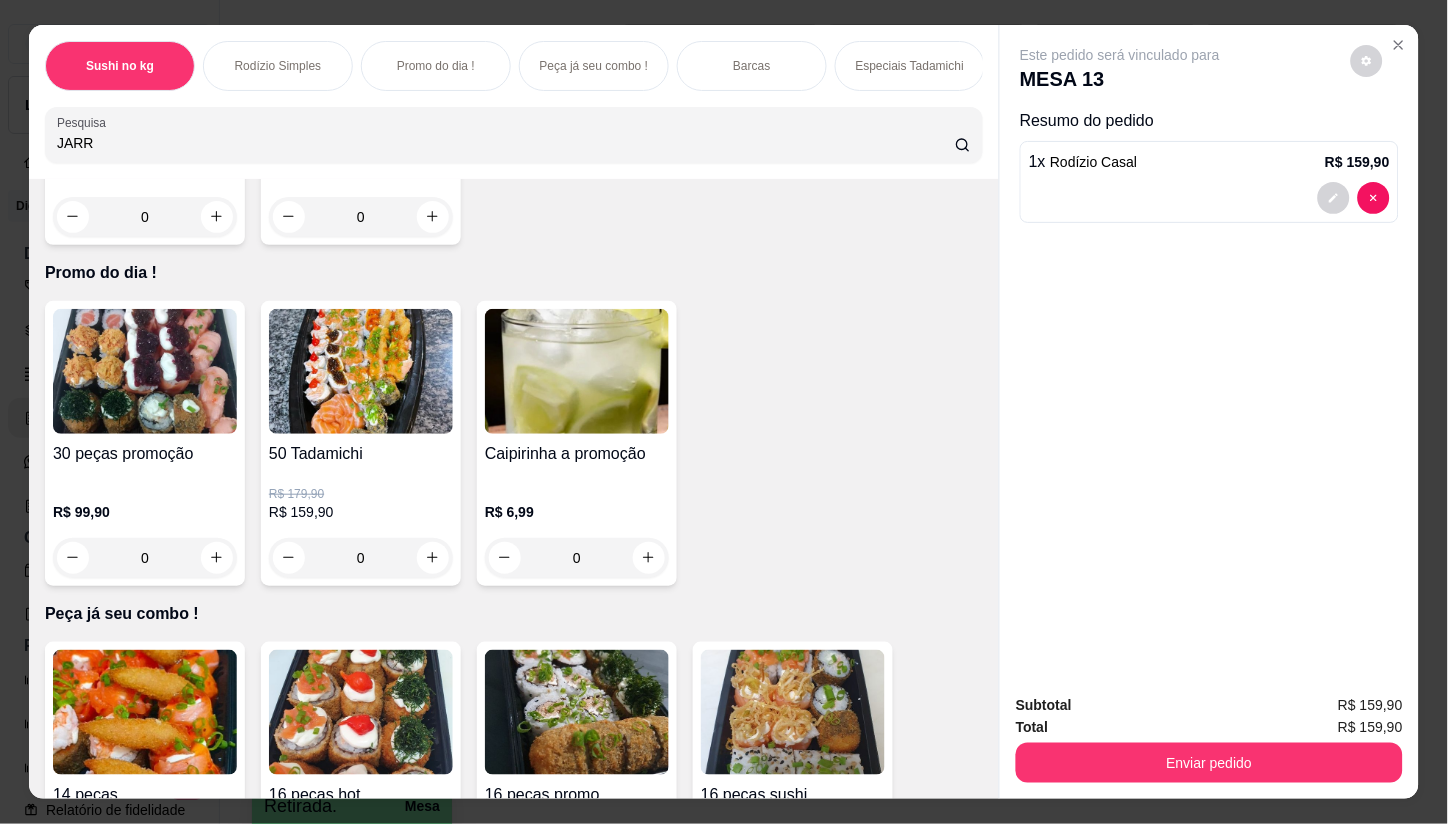 scroll, scrollTop: 657, scrollLeft: 0, axis: vertical 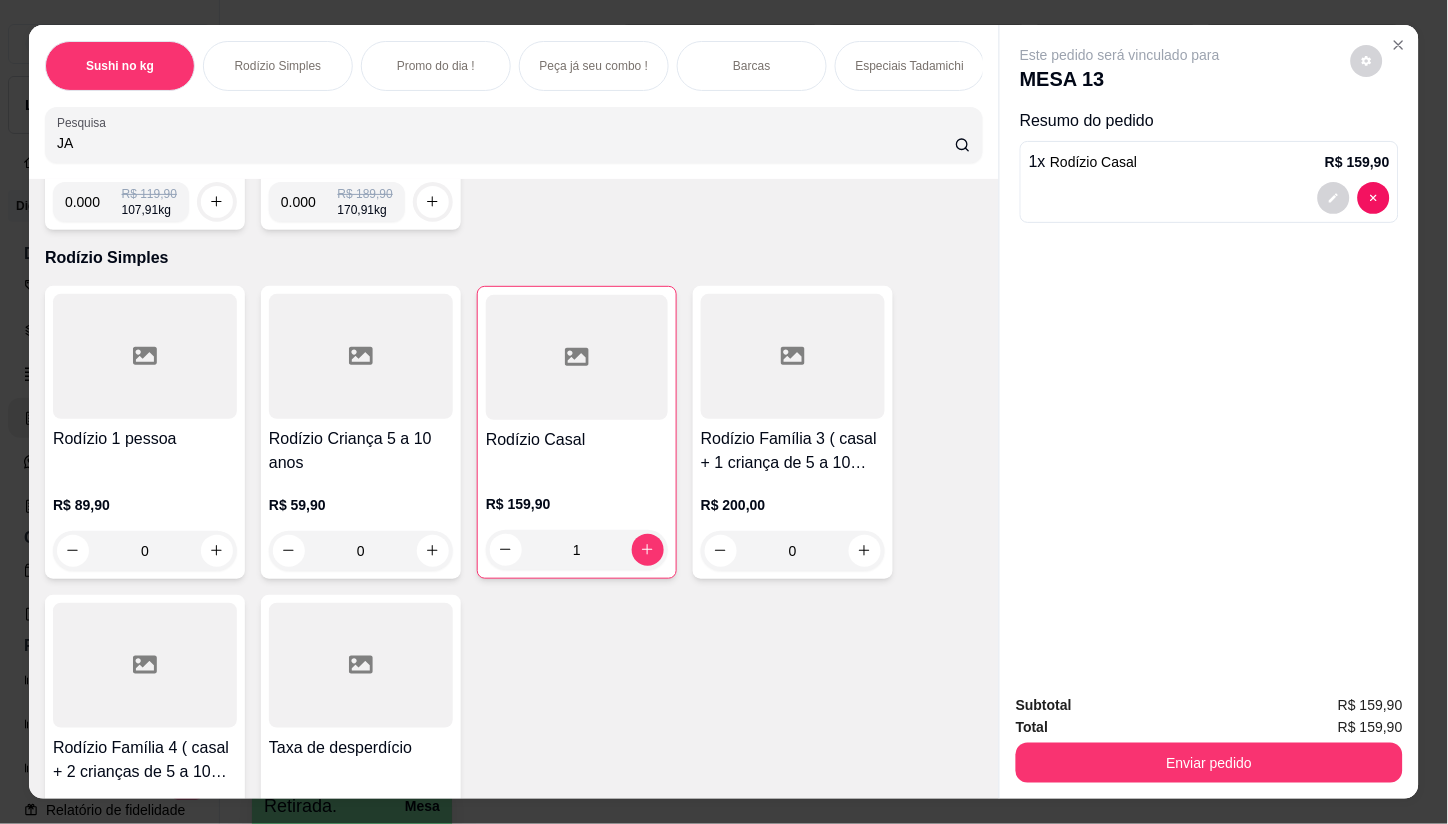 type on "J" 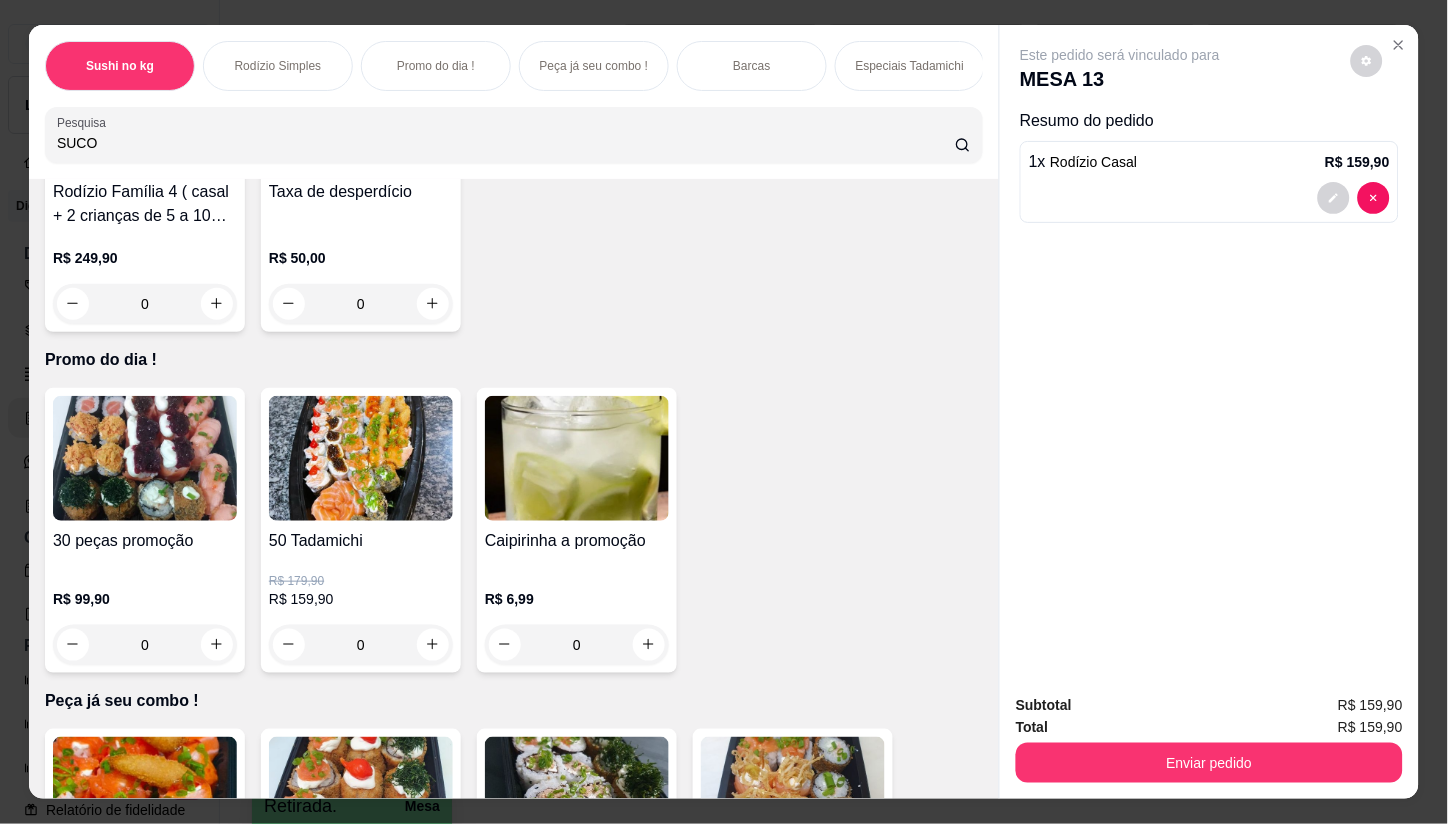 scroll, scrollTop: 966, scrollLeft: 0, axis: vertical 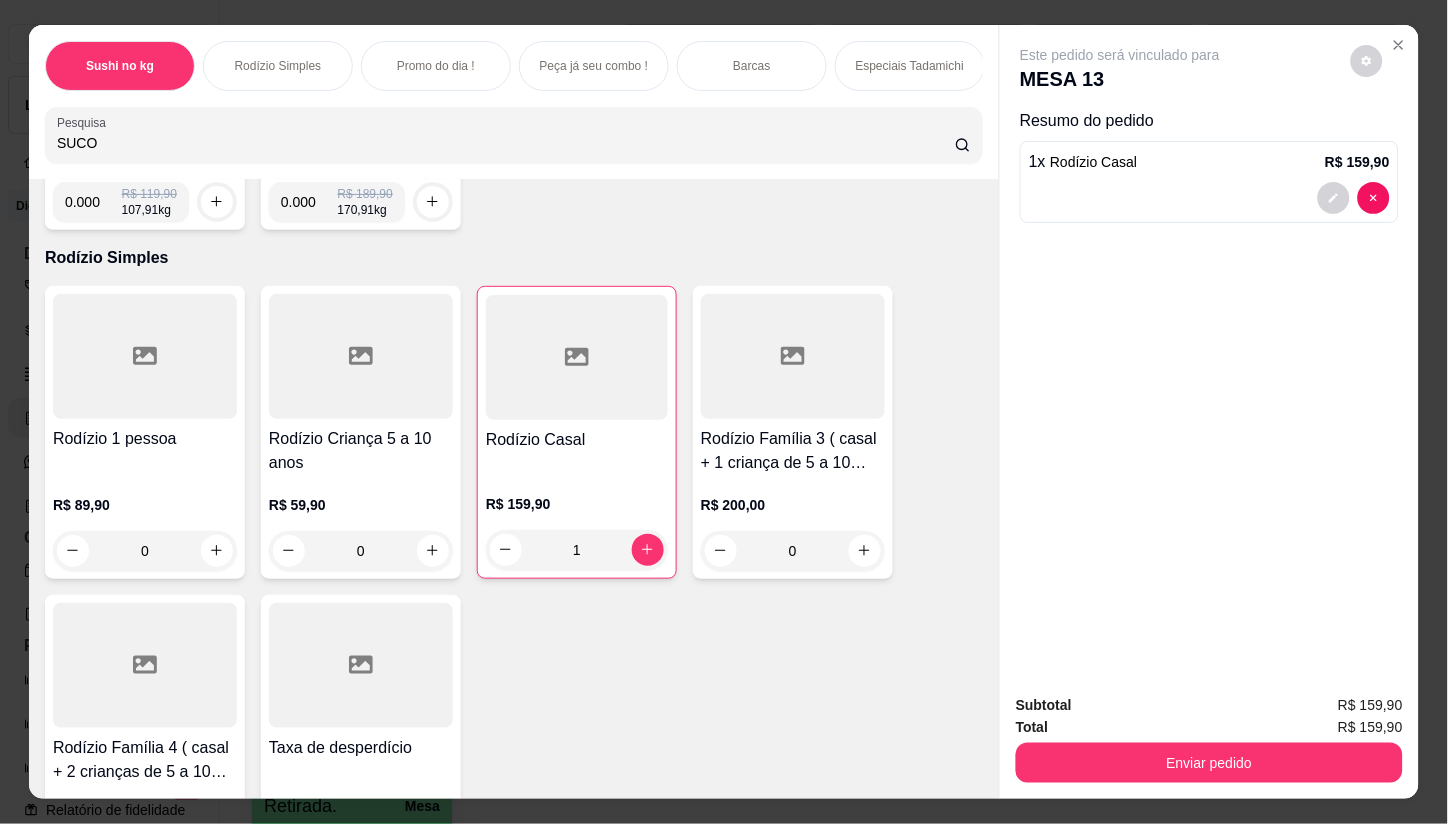 click on "SUCO" at bounding box center (506, 143) 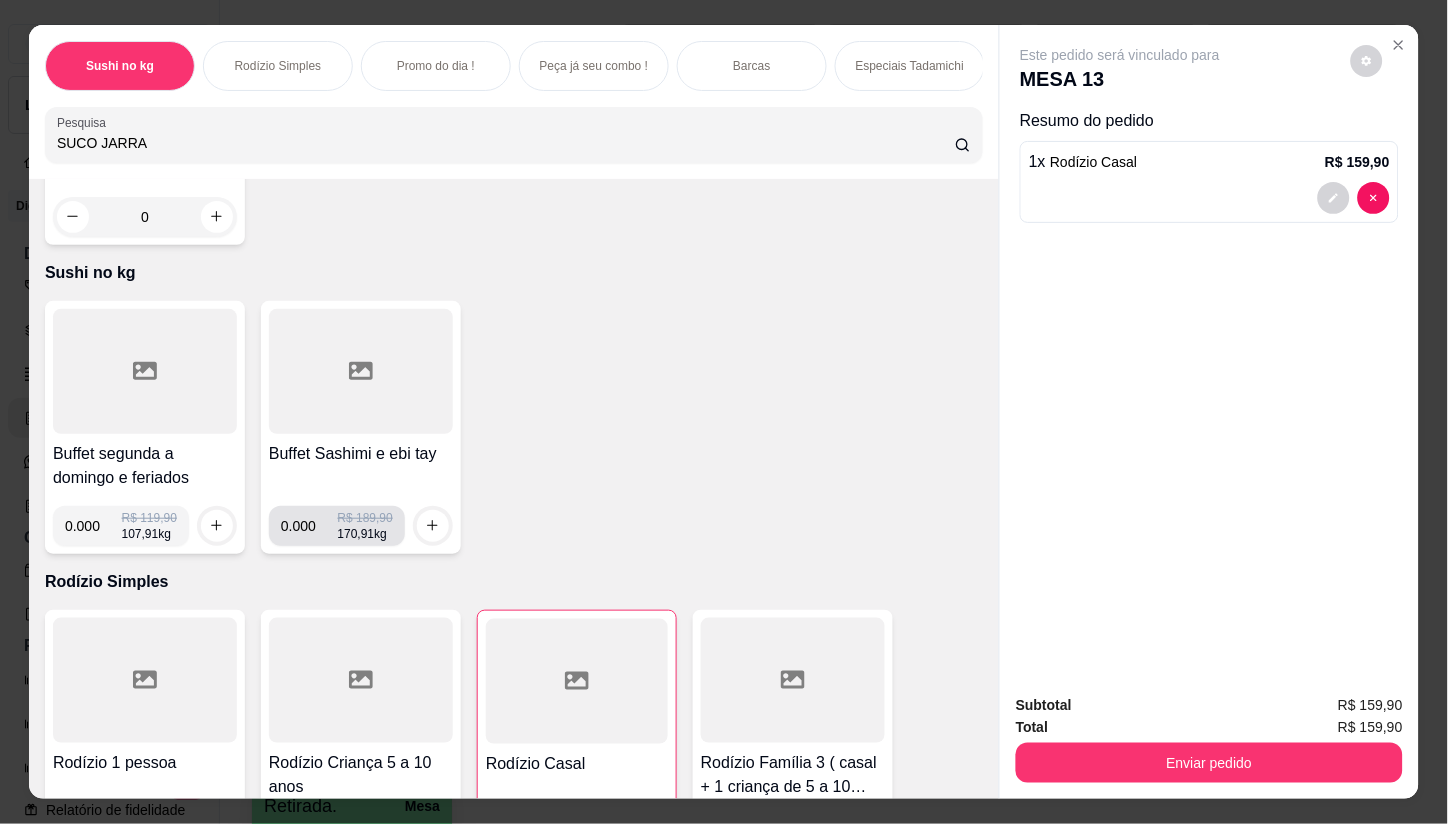 scroll, scrollTop: 0, scrollLeft: 0, axis: both 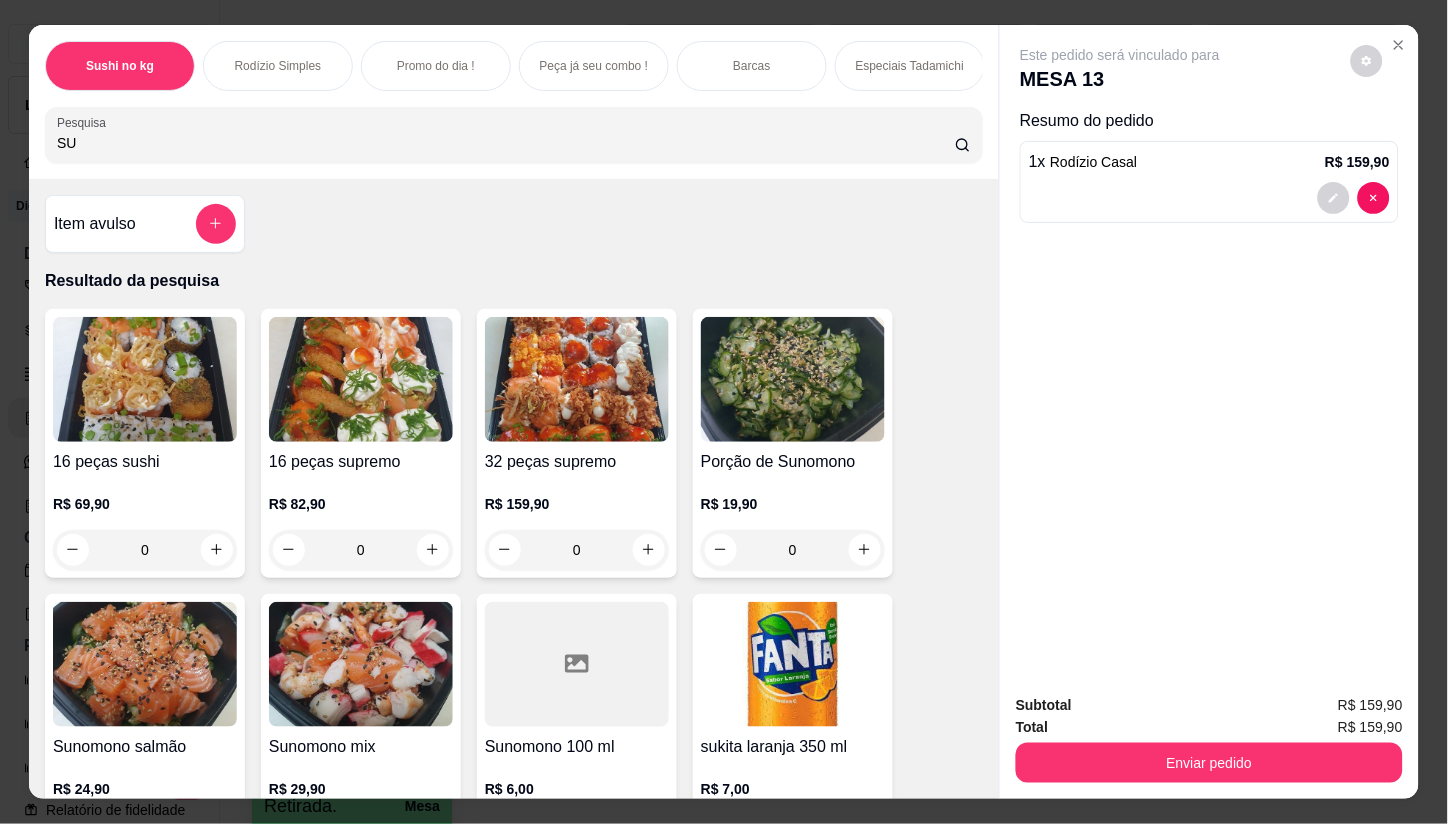 type on "S" 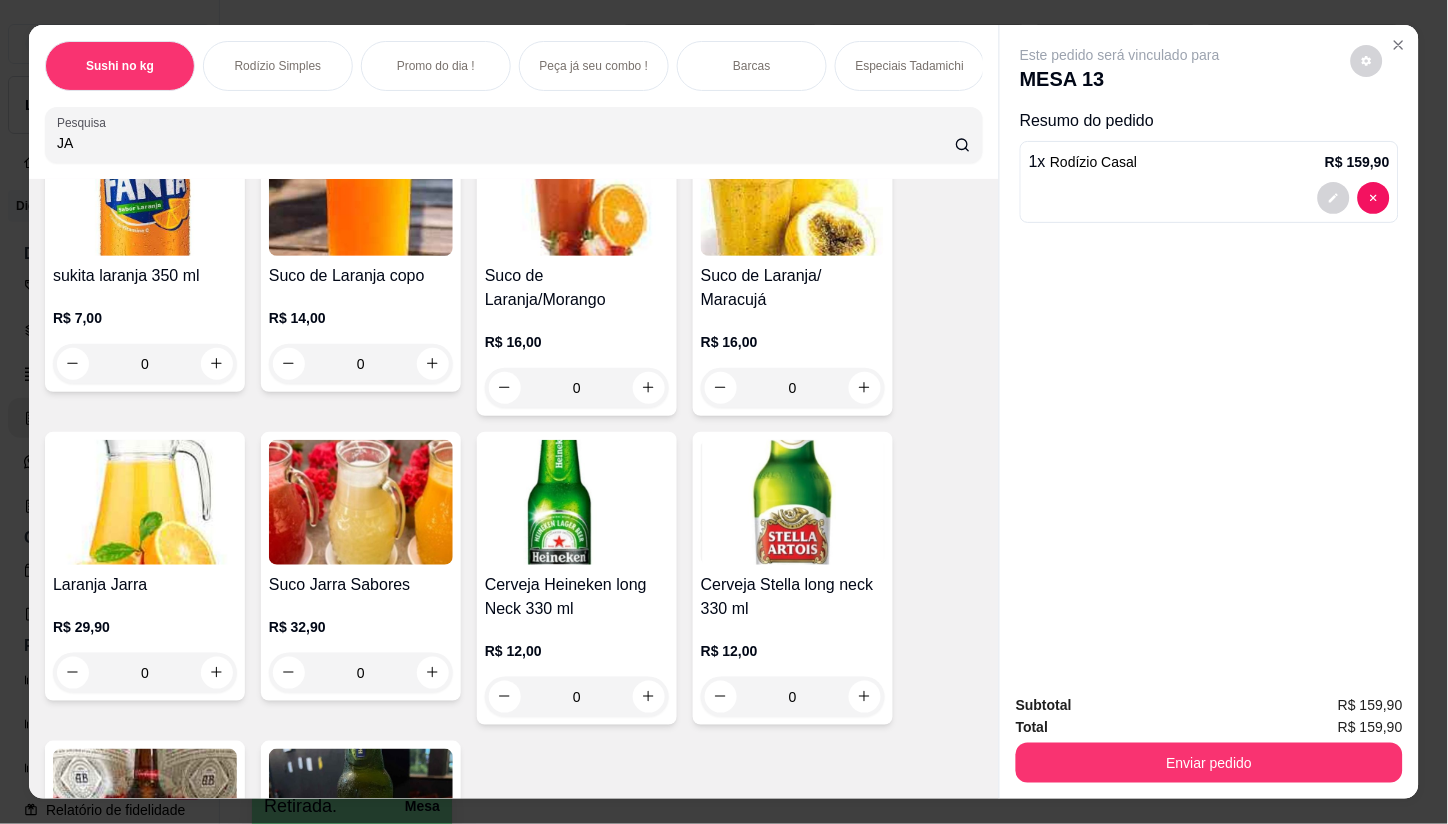scroll, scrollTop: 444, scrollLeft: 0, axis: vertical 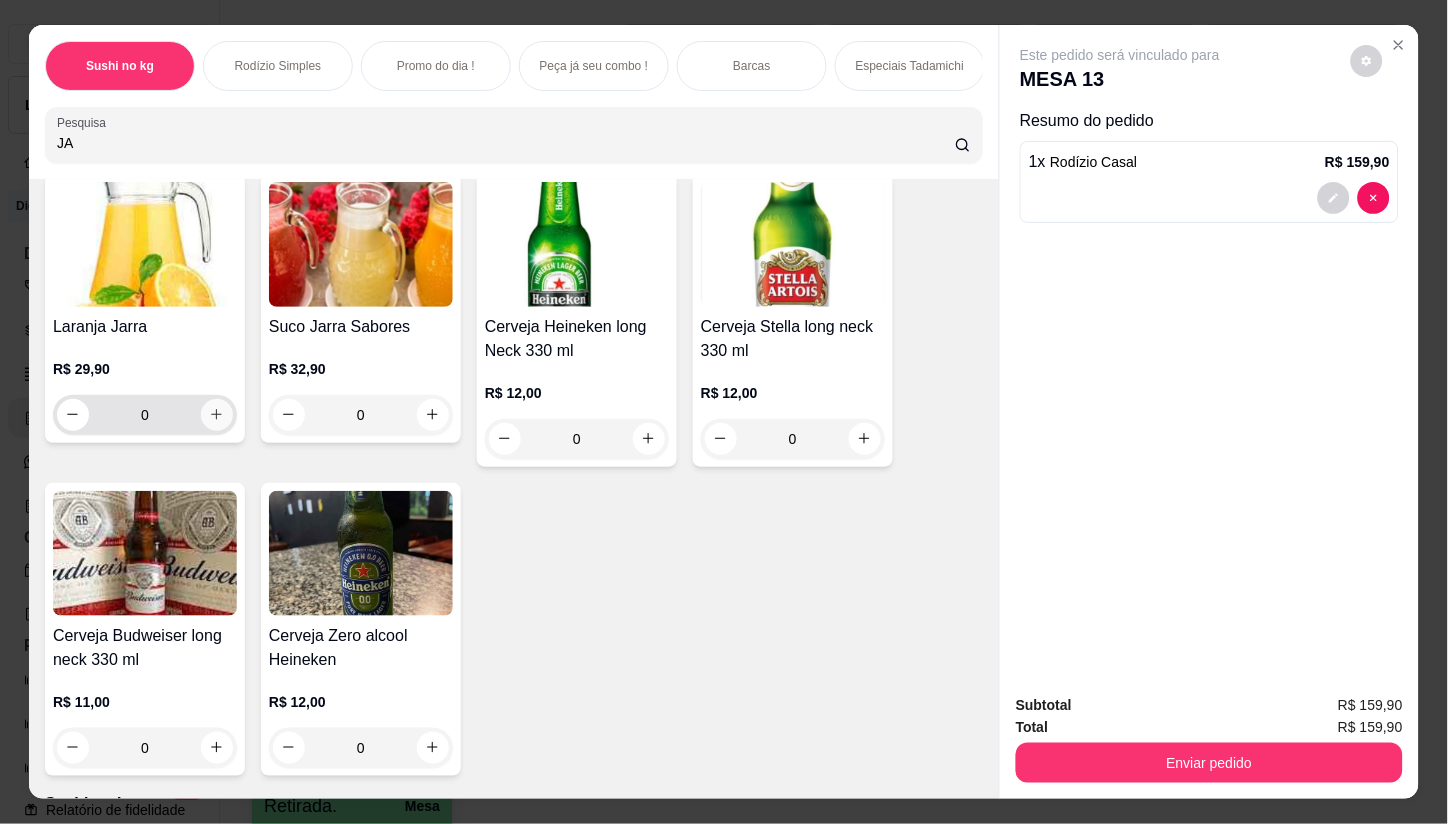 type on "JA" 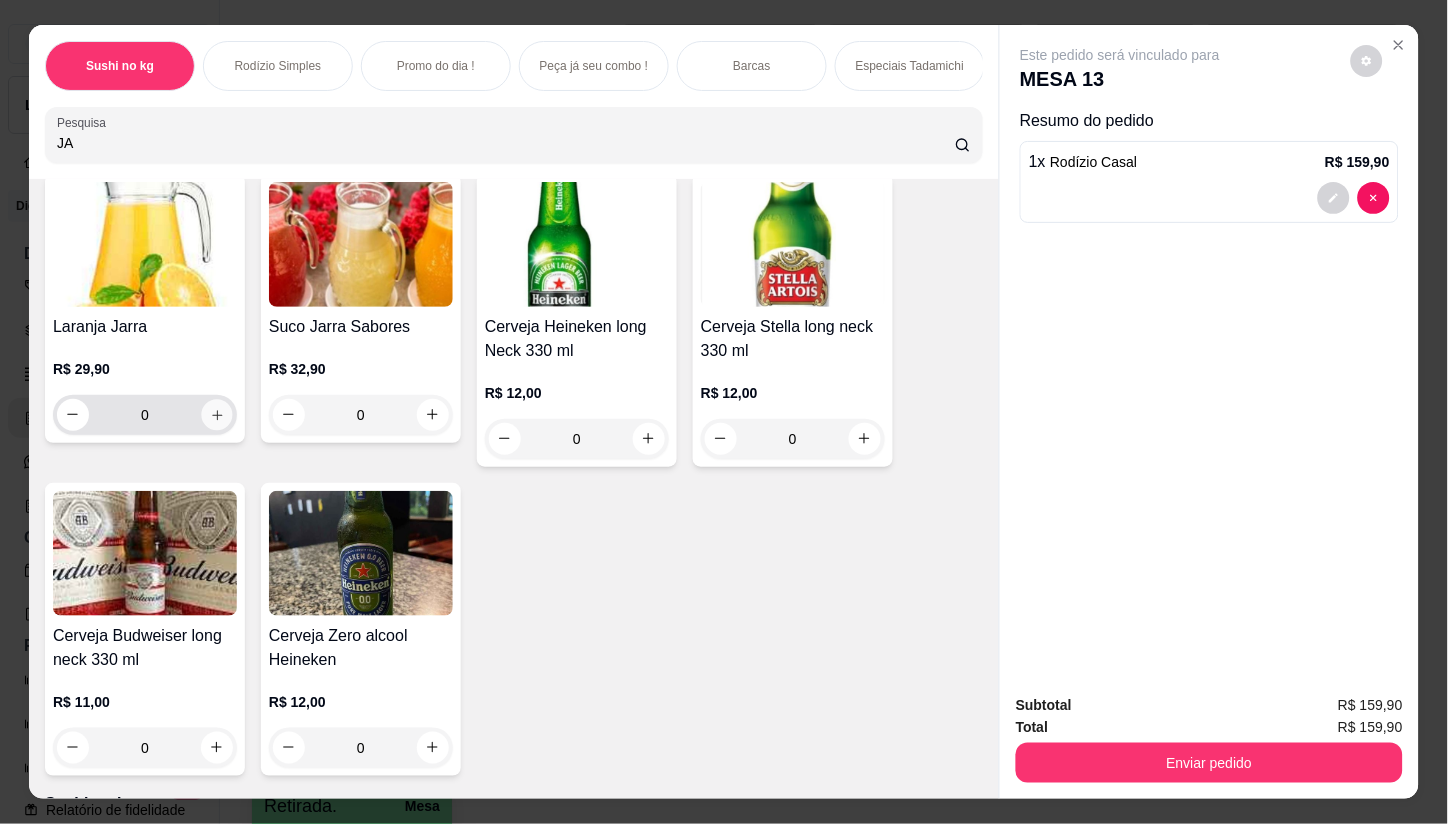 click 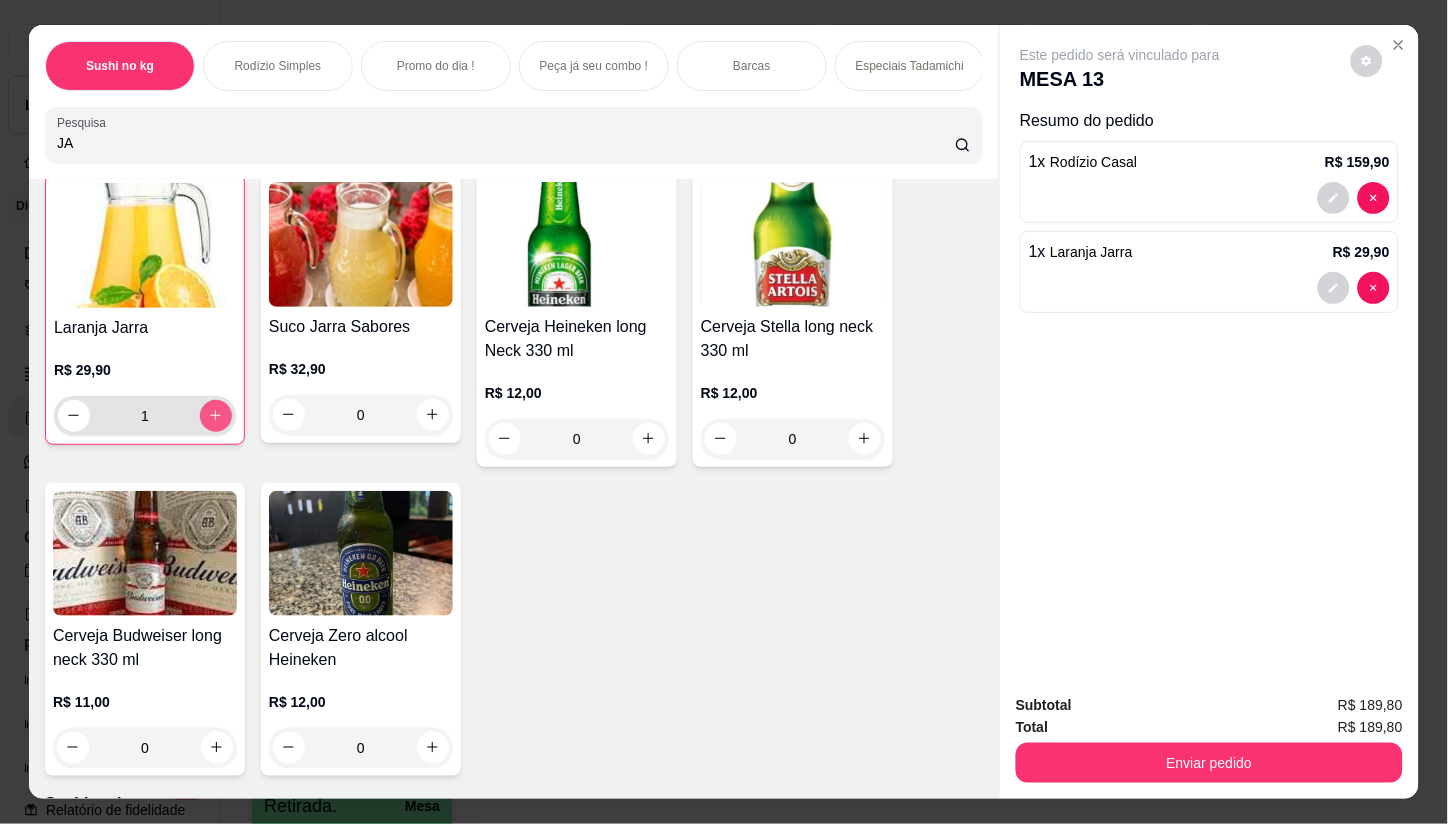 type on "1" 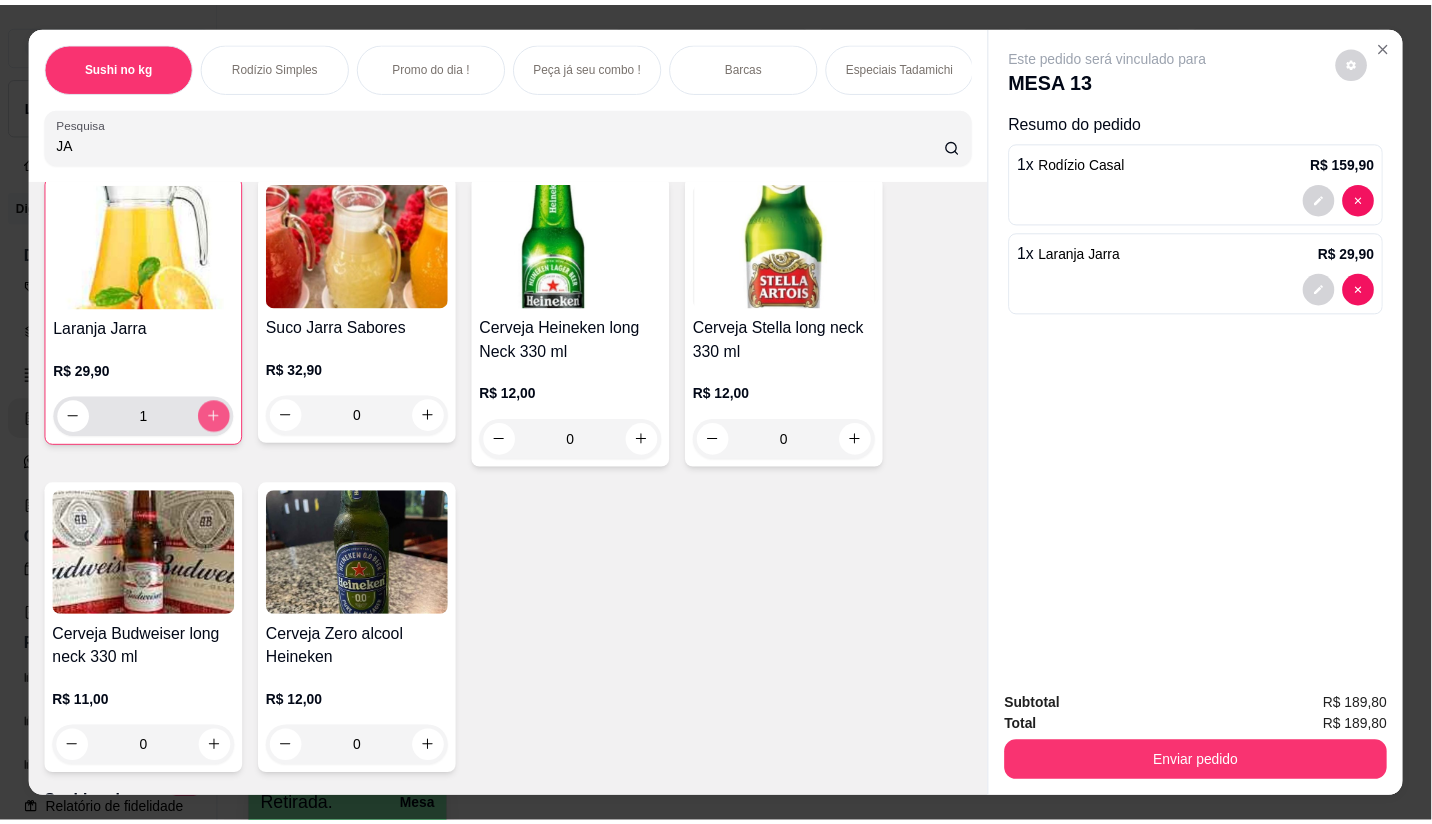 scroll, scrollTop: 445, scrollLeft: 0, axis: vertical 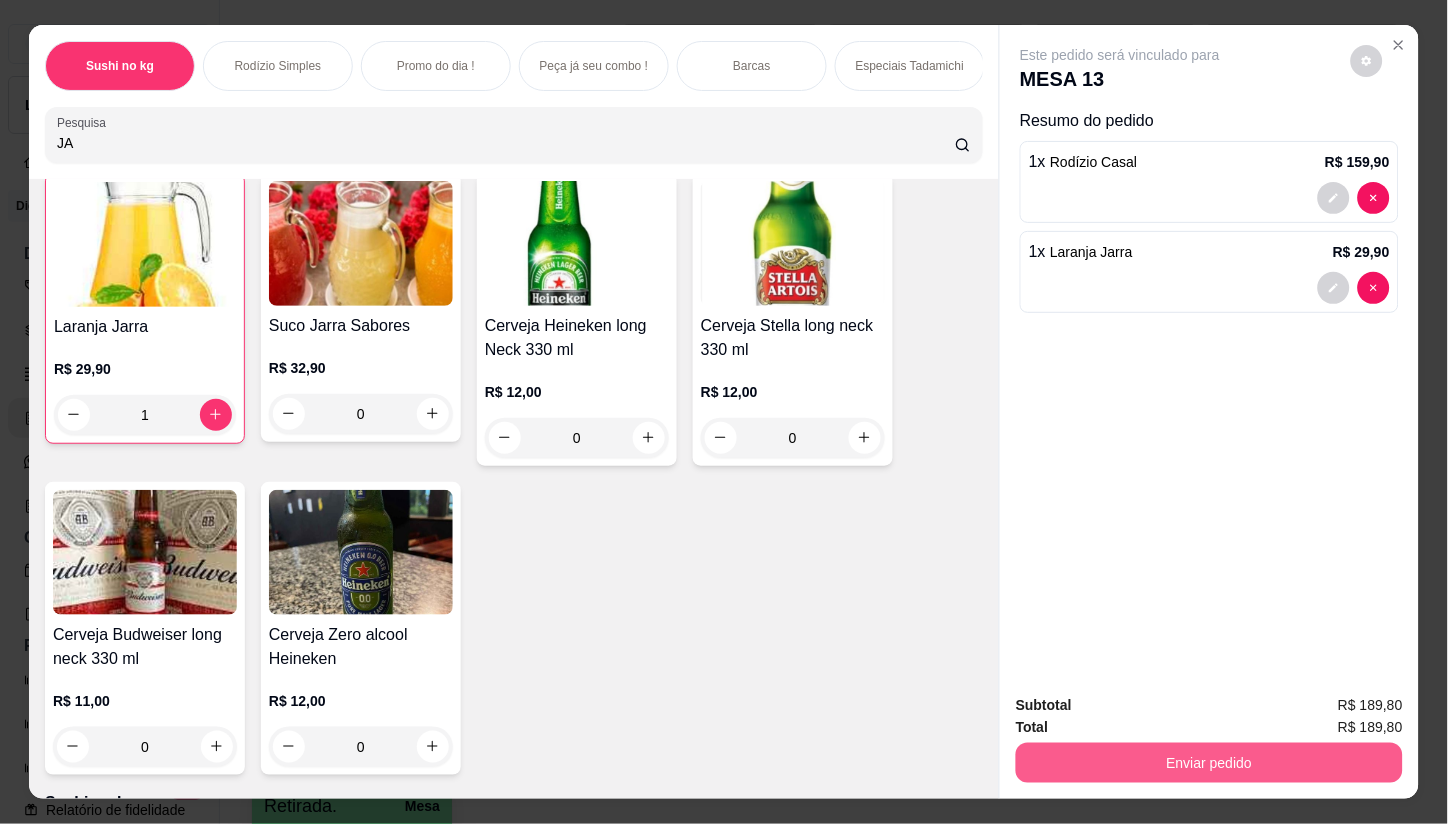 click on "Enviar pedido" at bounding box center (1209, 763) 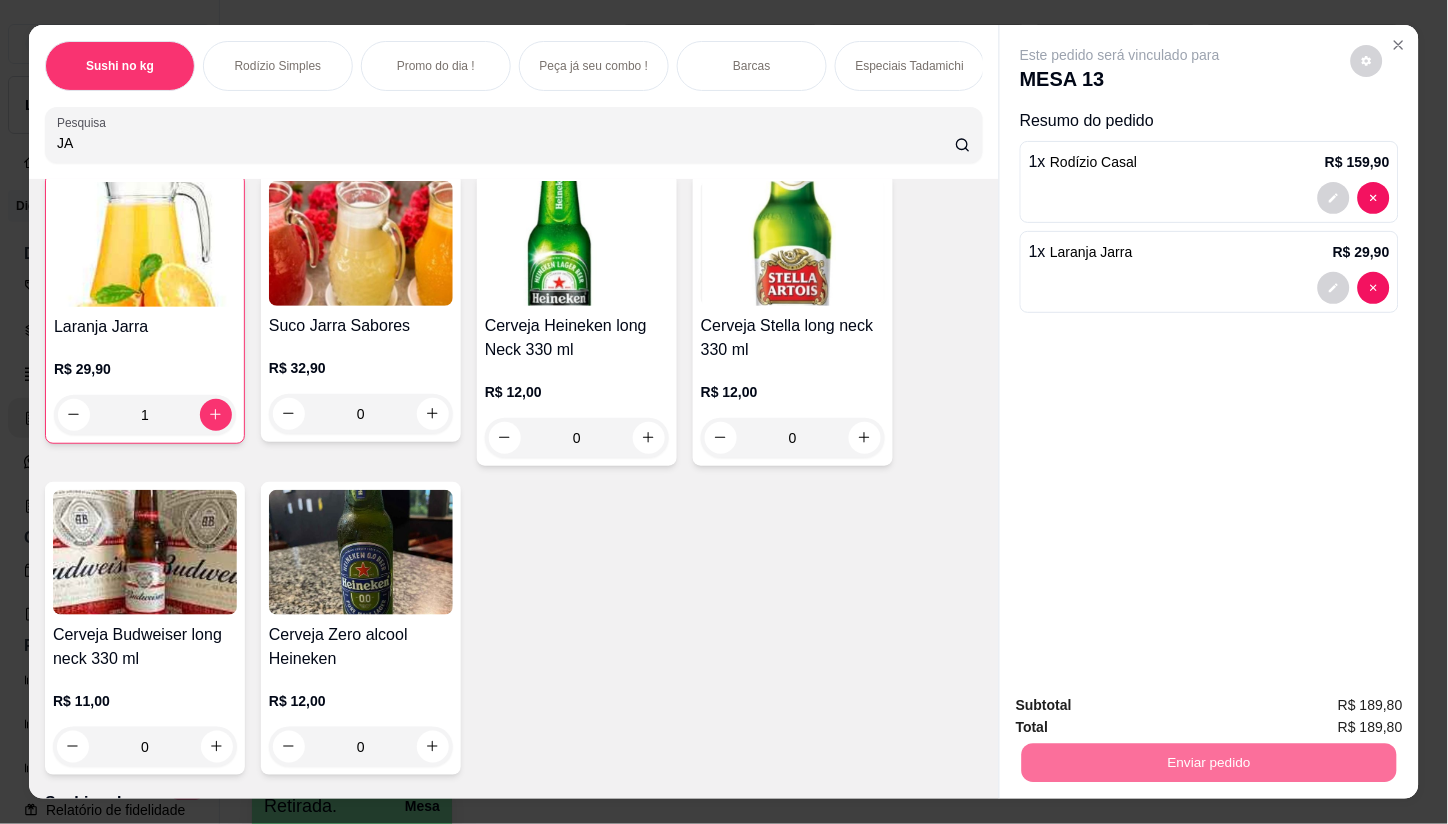 click on "Não registrar e enviar pedido" at bounding box center (1143, 706) 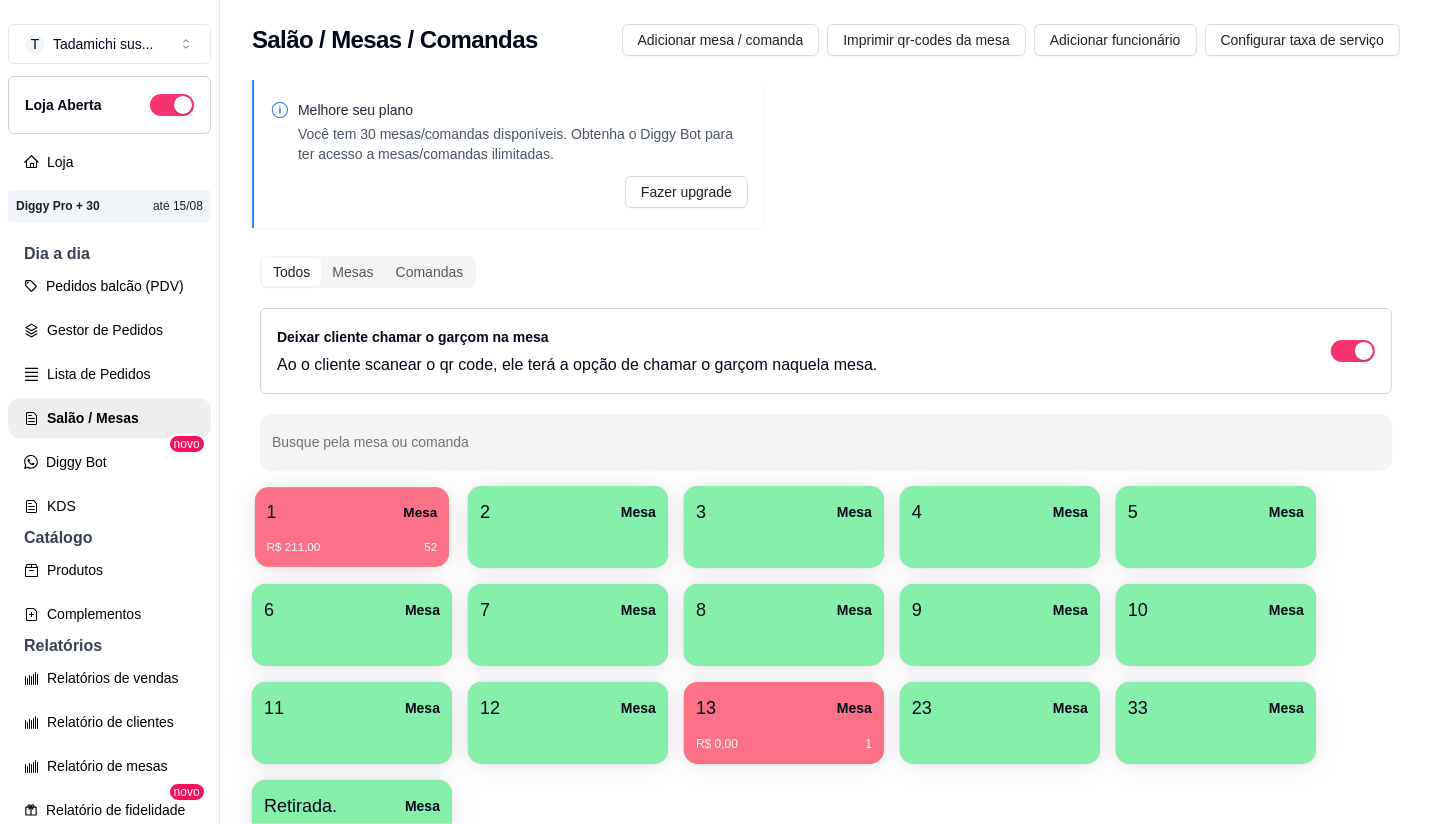 click on "1 Mesa" at bounding box center [352, 512] 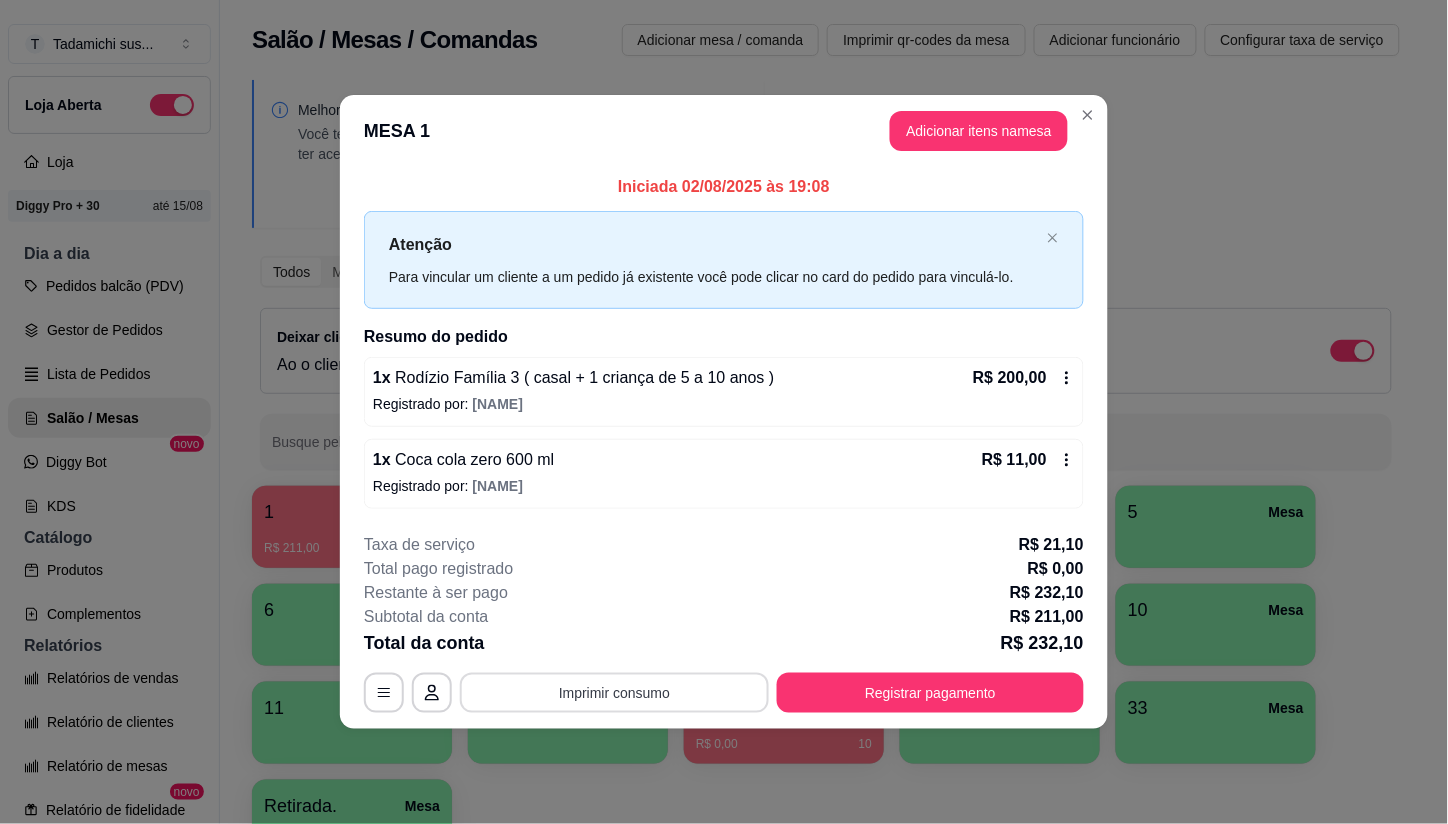 click on "Imprimir consumo" at bounding box center (614, 693) 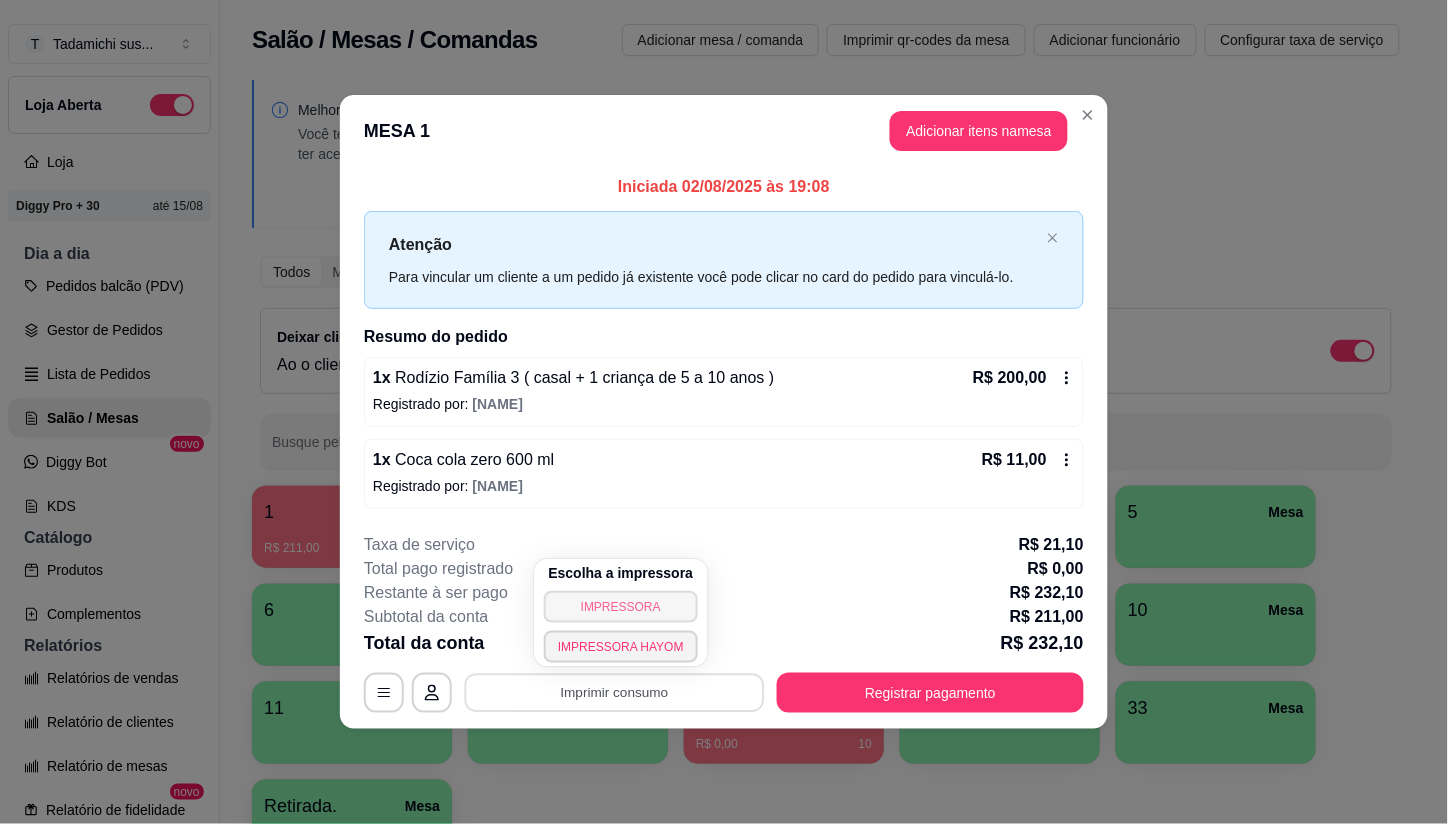click on "IMPRESSORA" at bounding box center [621, 607] 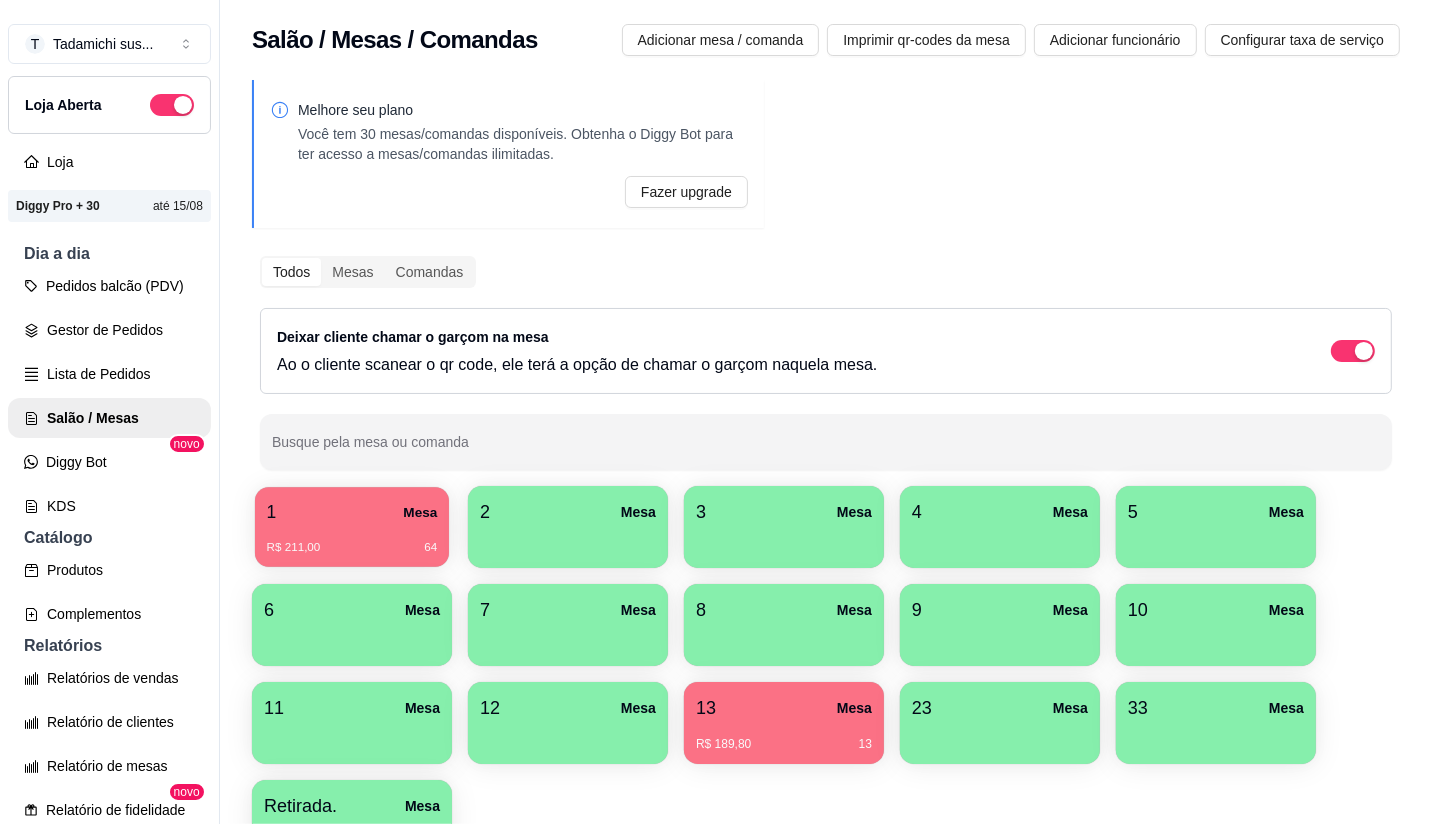 click on "1 Mesa" at bounding box center [352, 512] 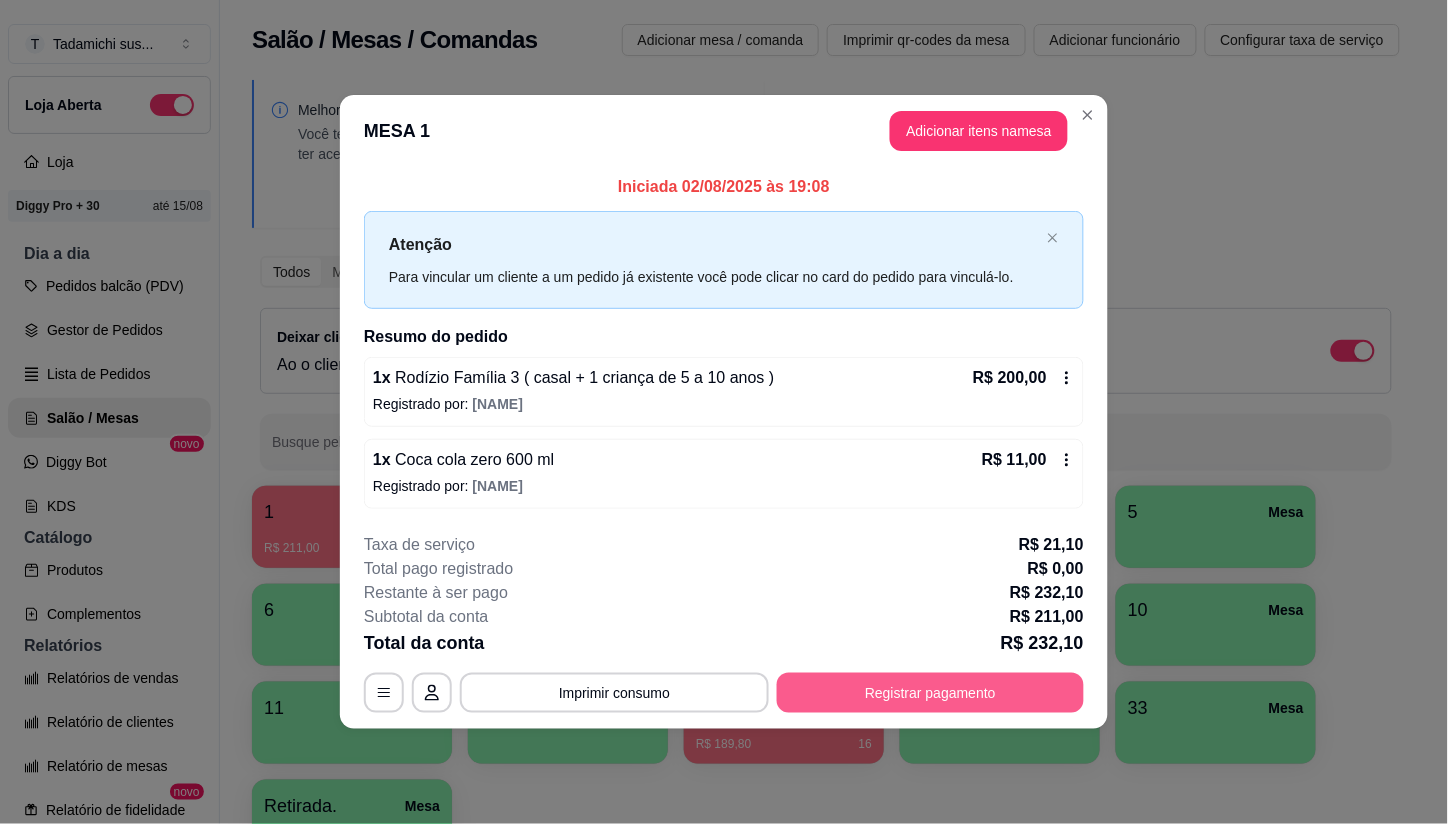 click on "Registrar pagamento" at bounding box center [930, 693] 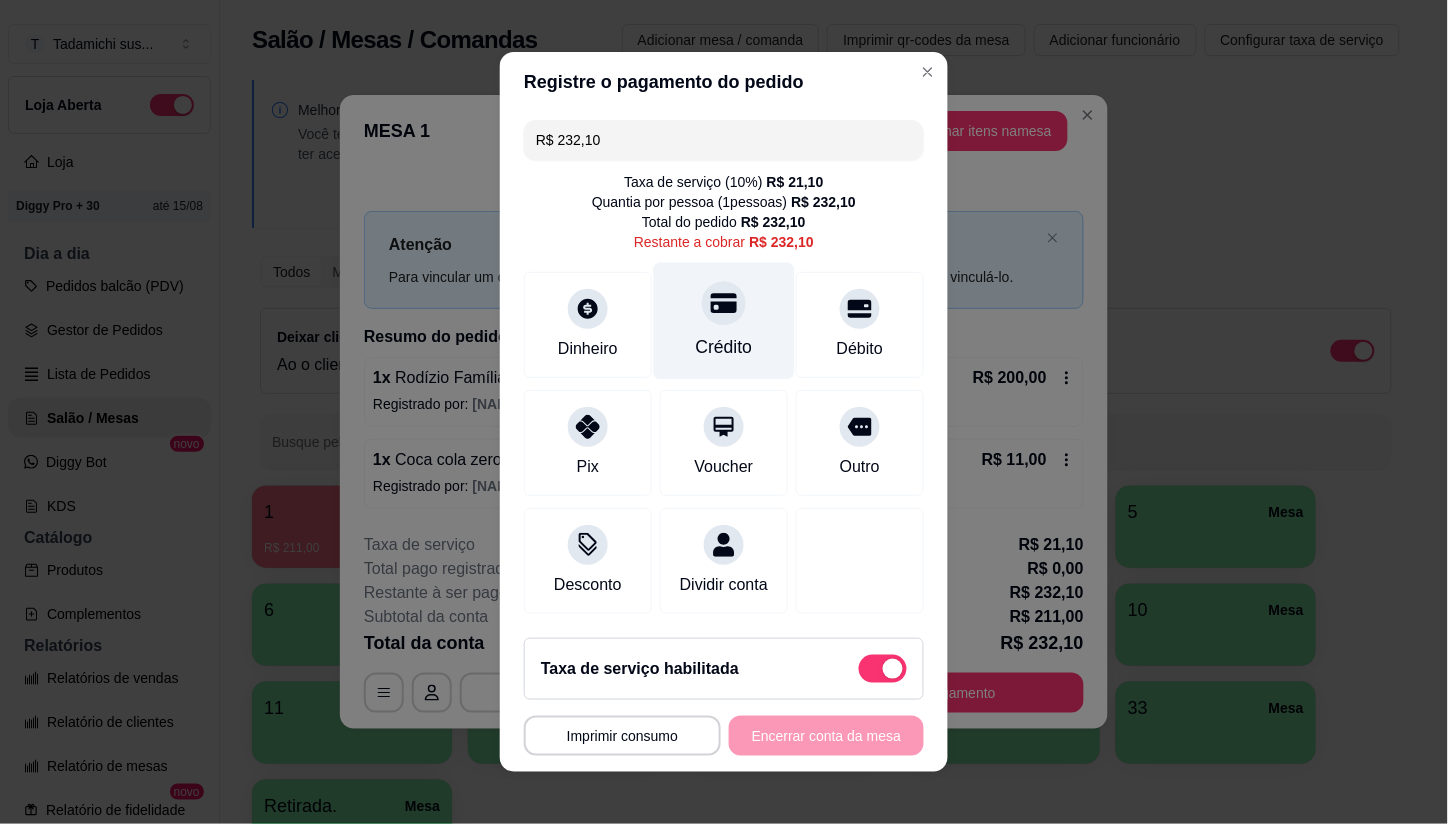 click on "Crédito" at bounding box center (724, 321) 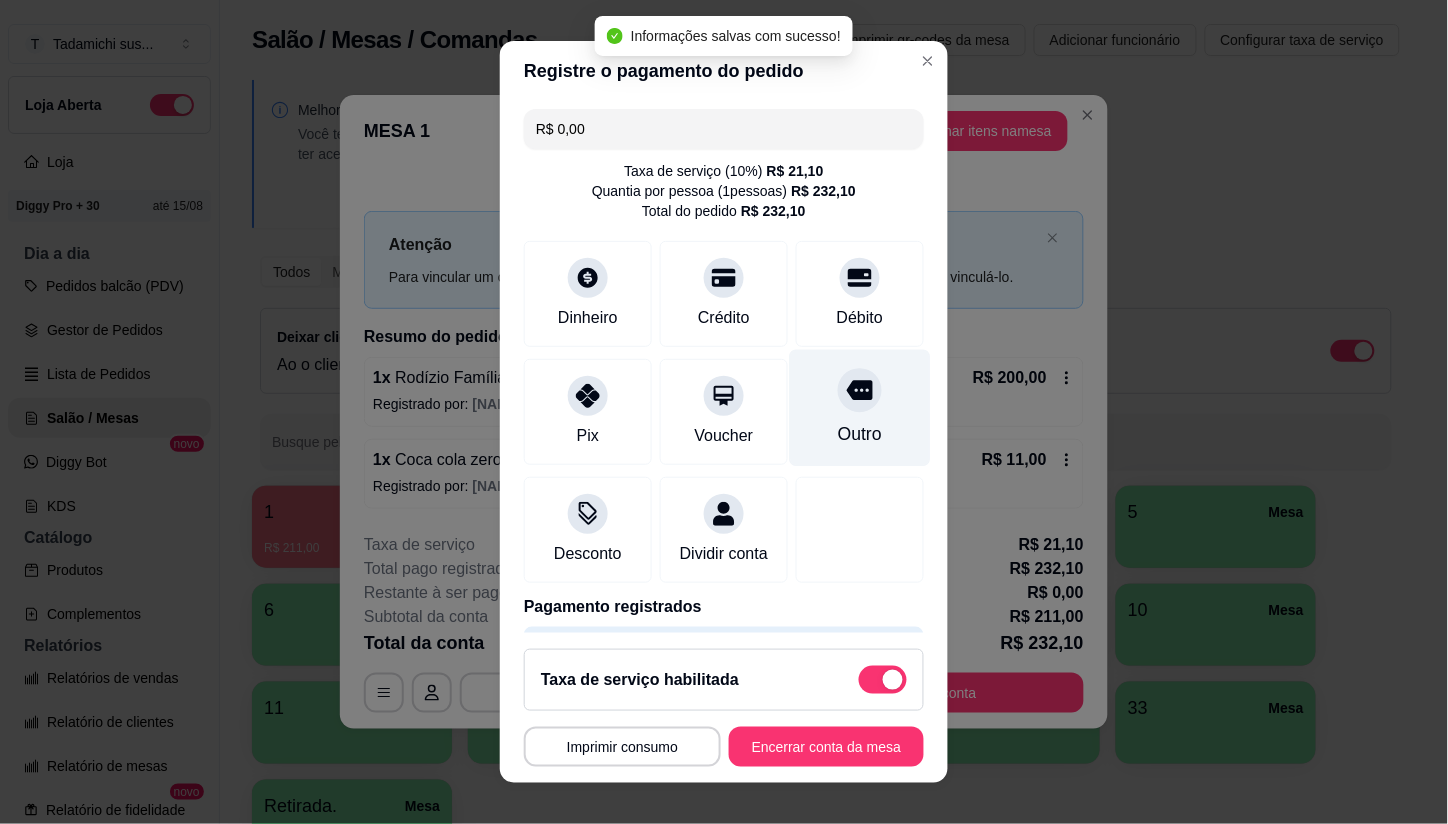 type on "R$ 0,00" 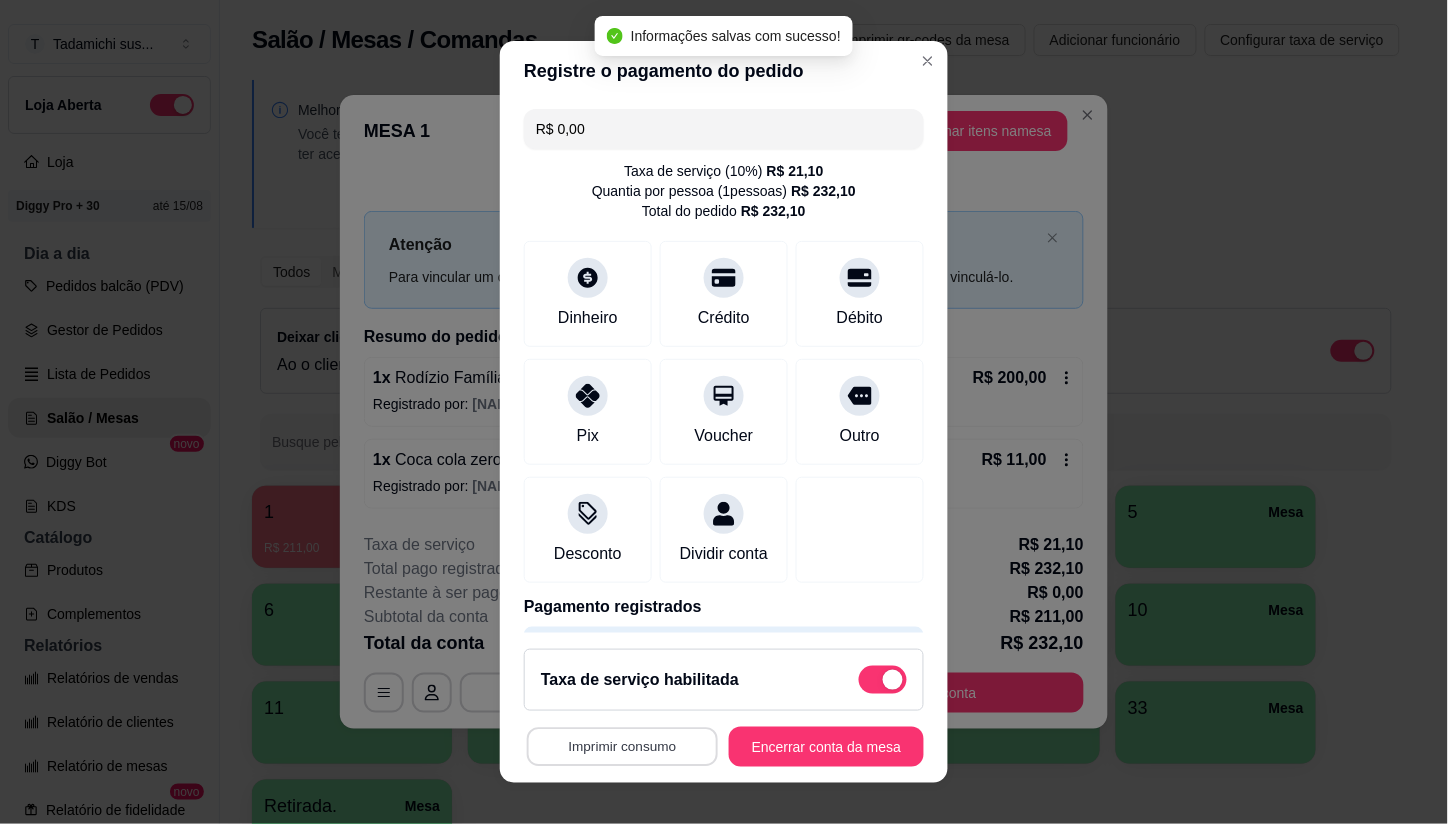 click on "Imprimir consumo" at bounding box center [622, 746] 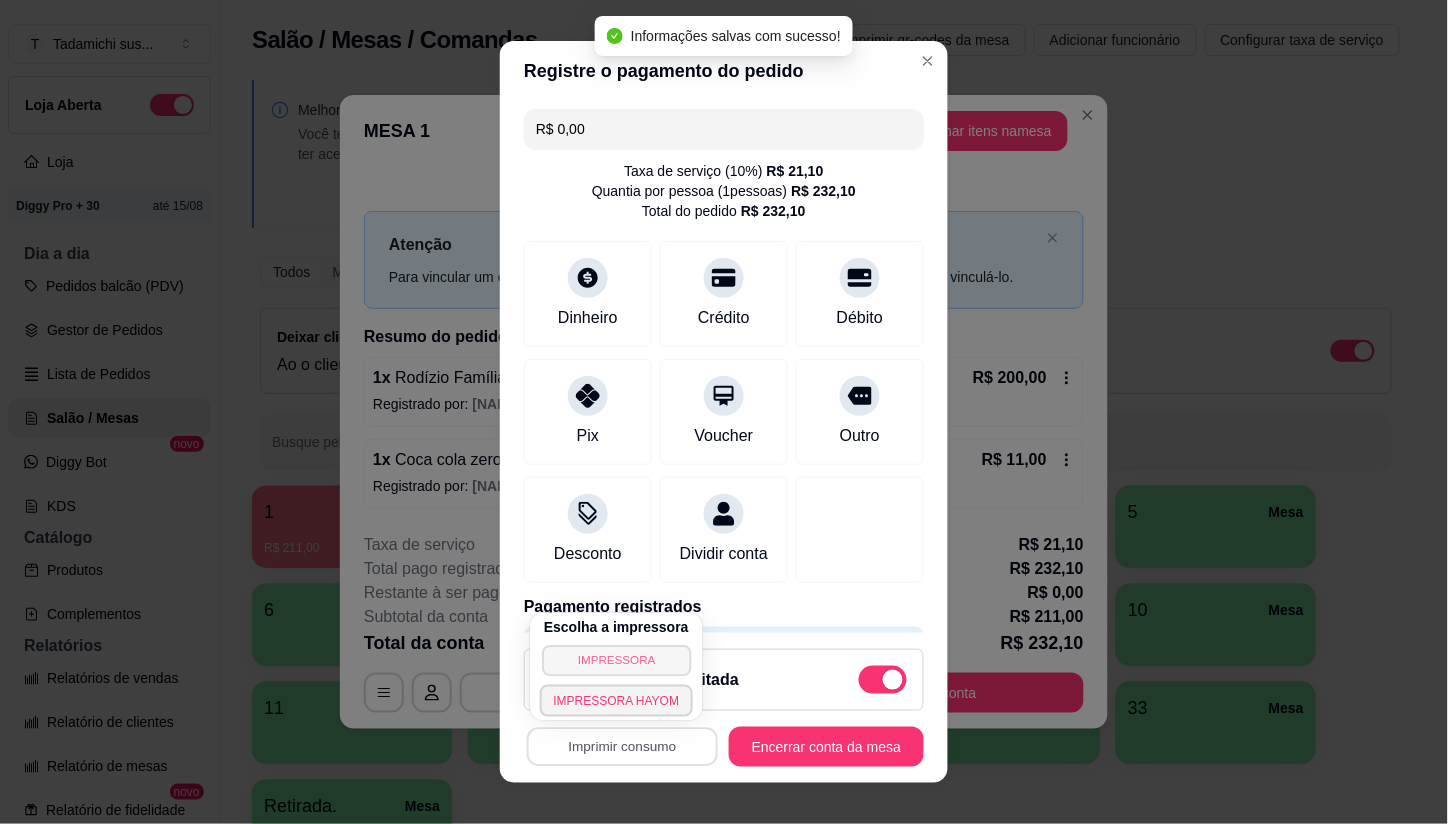click on "IMPRESSORA" at bounding box center (616, 660) 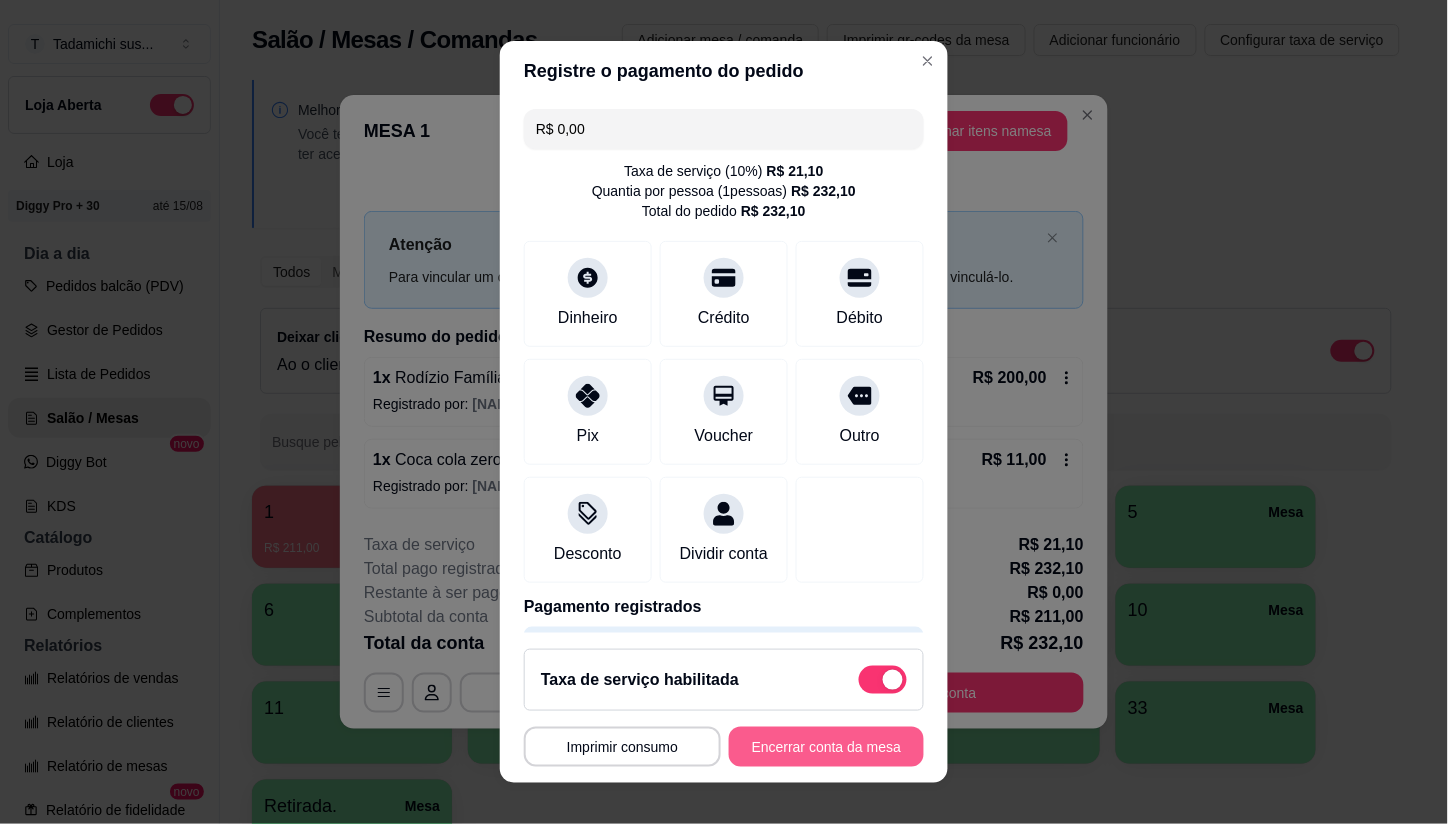 click on "Encerrar conta da mesa" at bounding box center (826, 747) 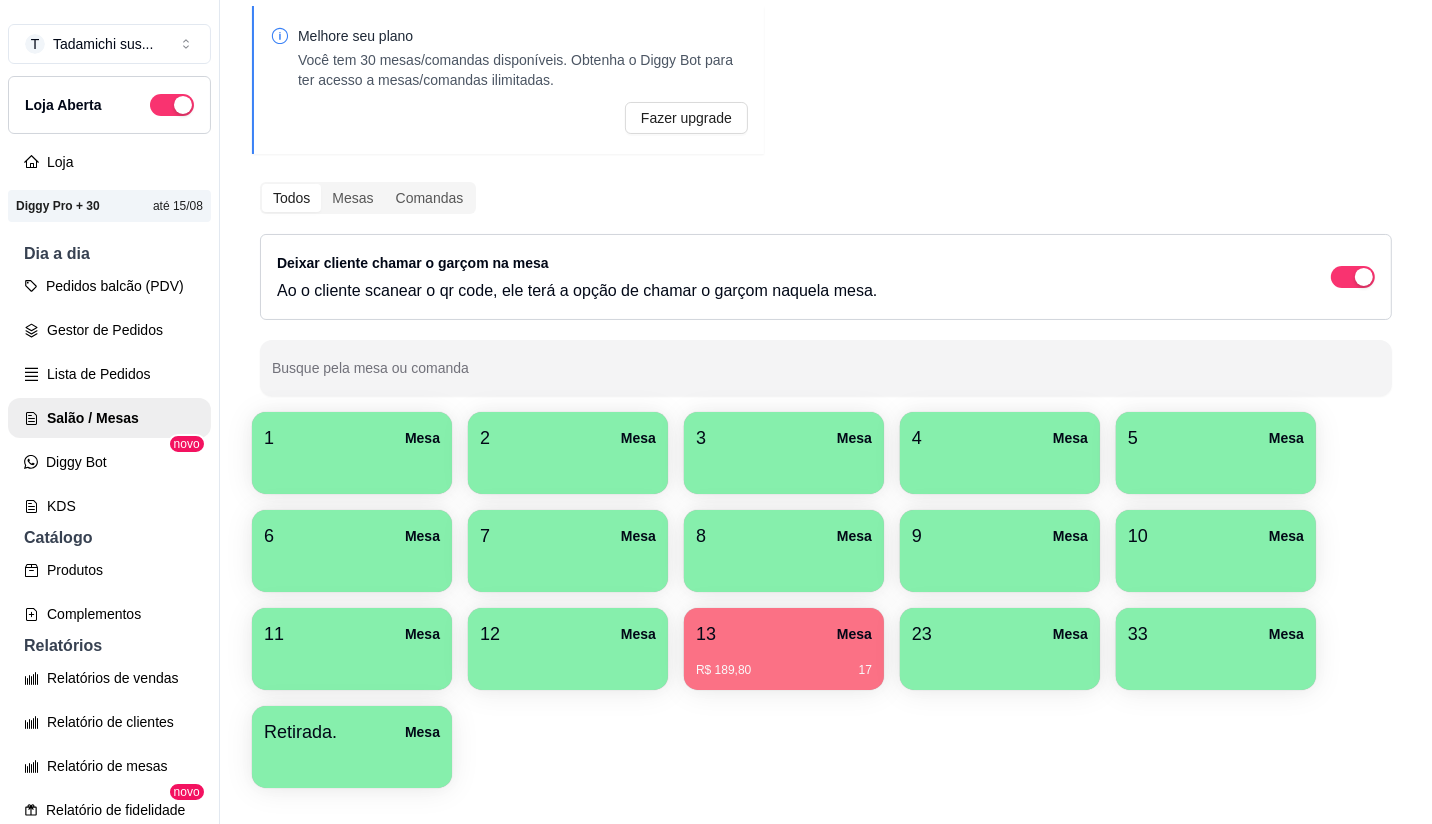 scroll, scrollTop: 111, scrollLeft: 0, axis: vertical 